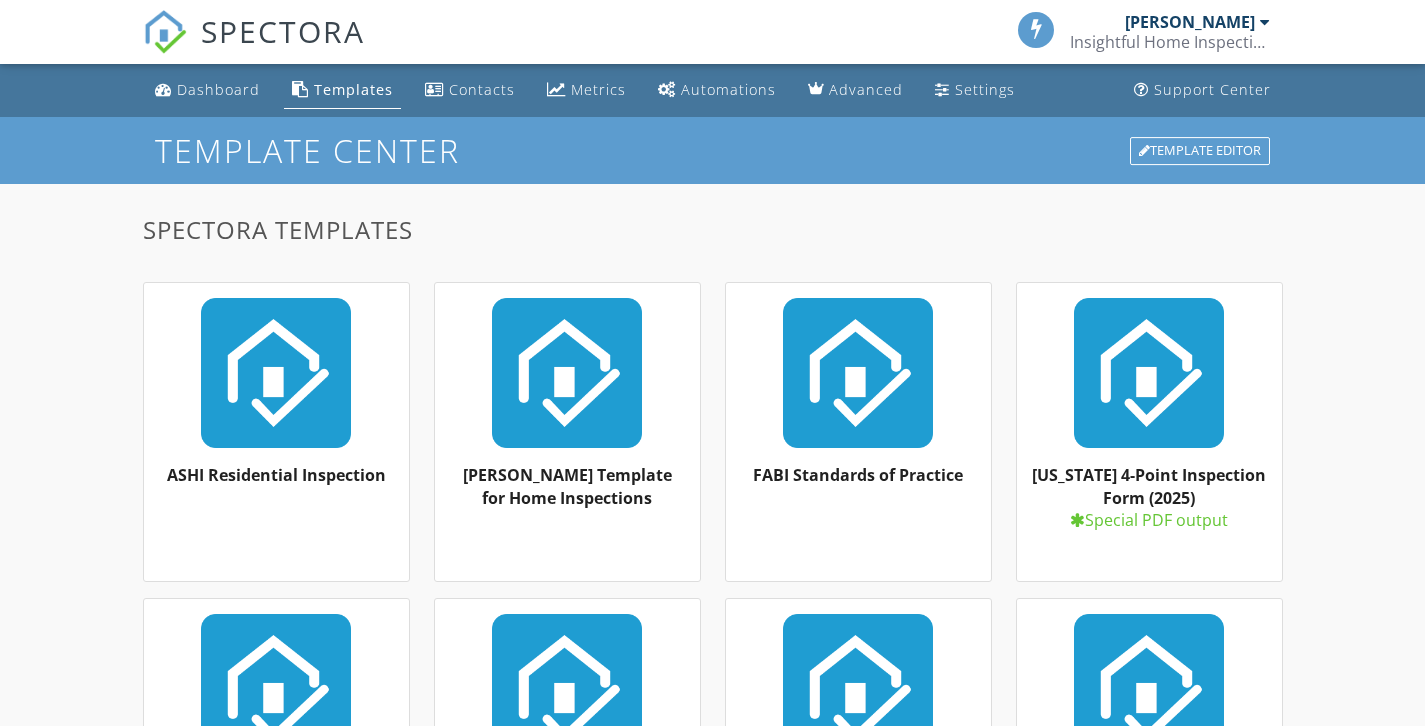 scroll, scrollTop: 0, scrollLeft: 0, axis: both 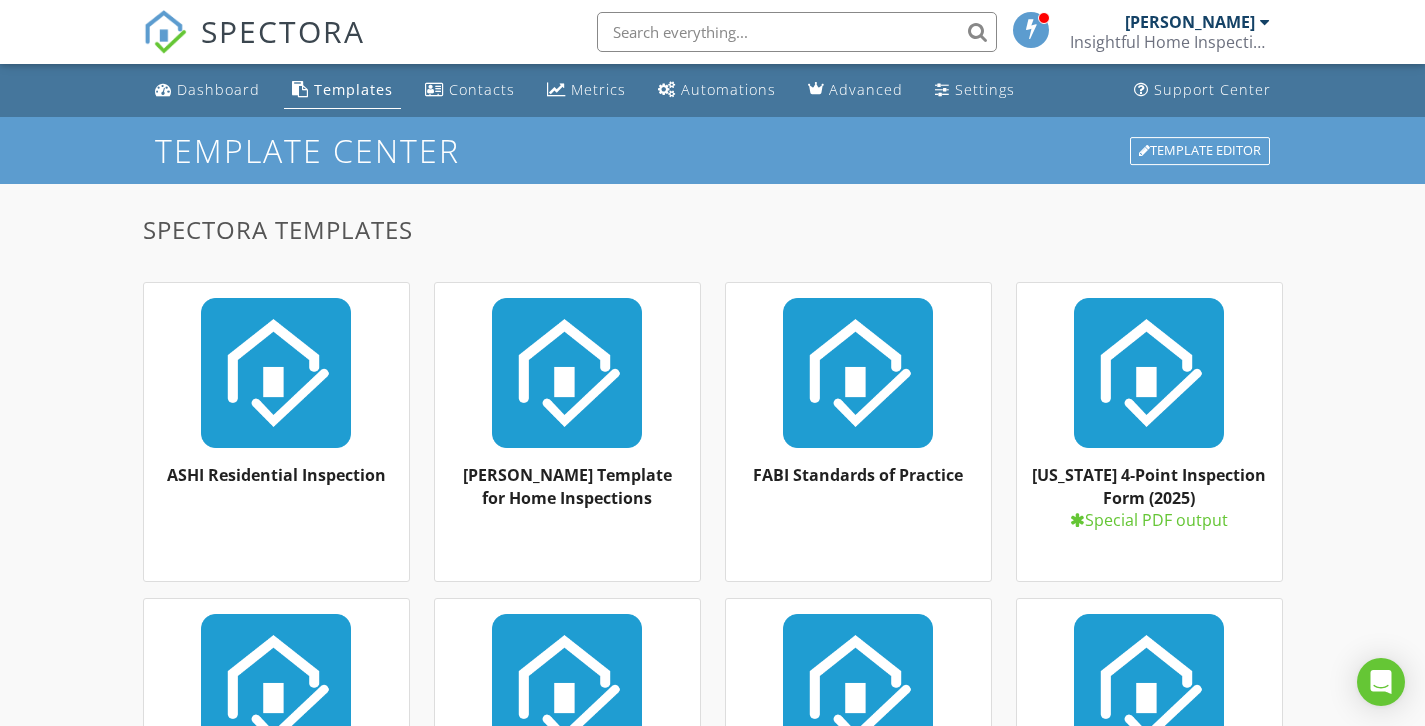 click at bounding box center [567, 373] 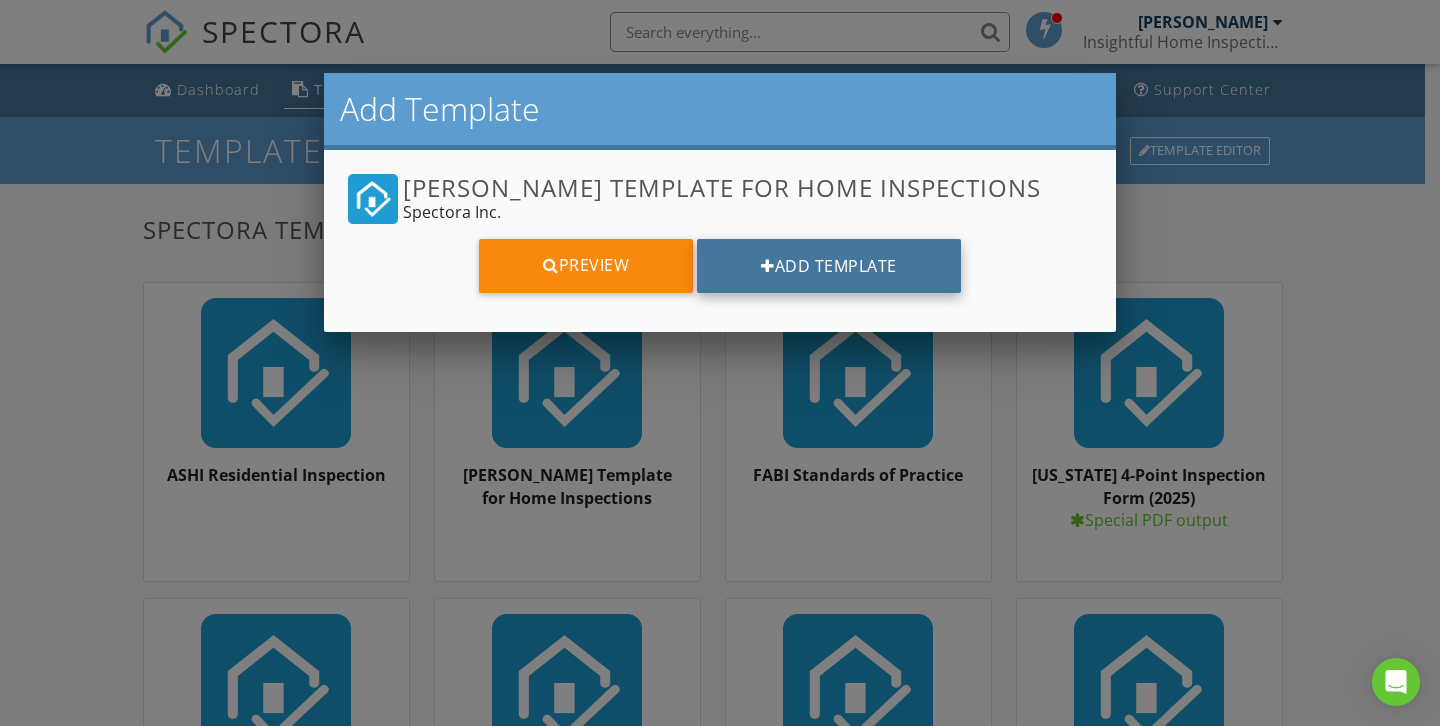 click on "Add Template" at bounding box center (829, 266) 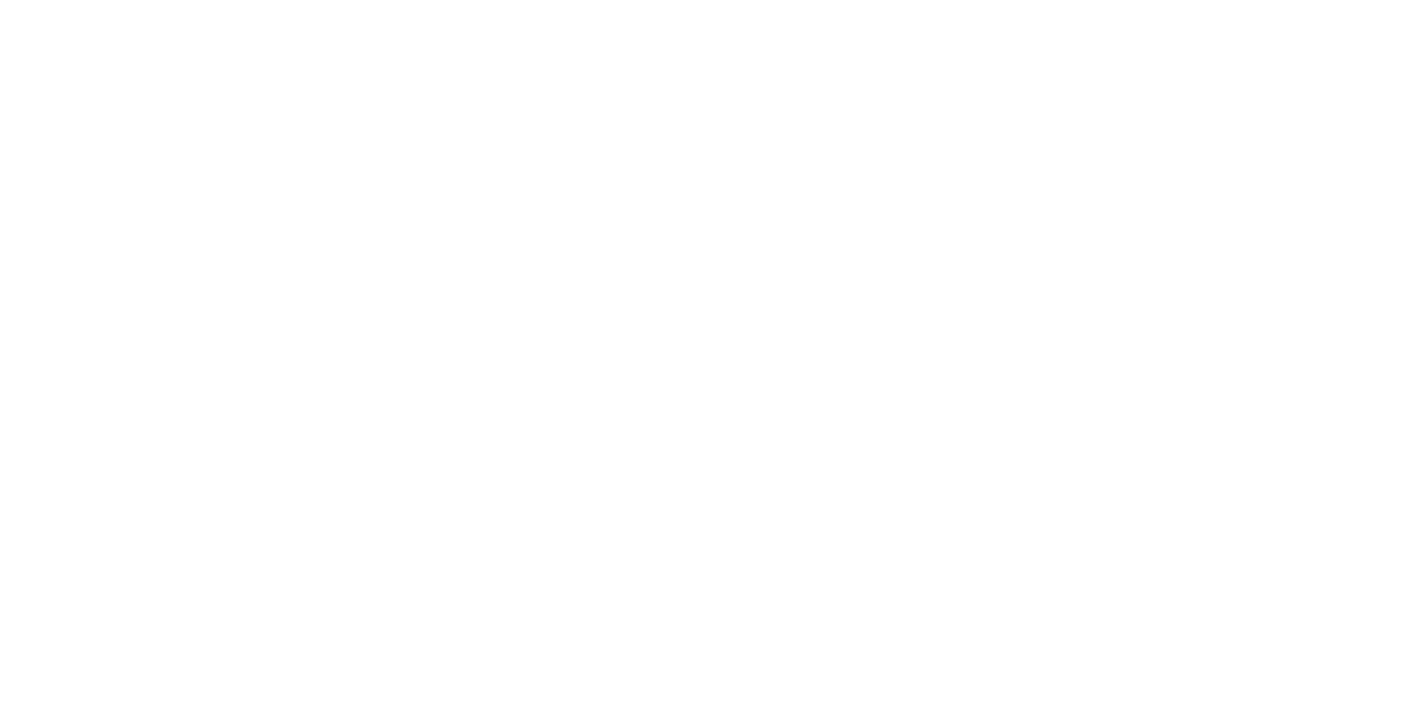 scroll, scrollTop: 0, scrollLeft: 0, axis: both 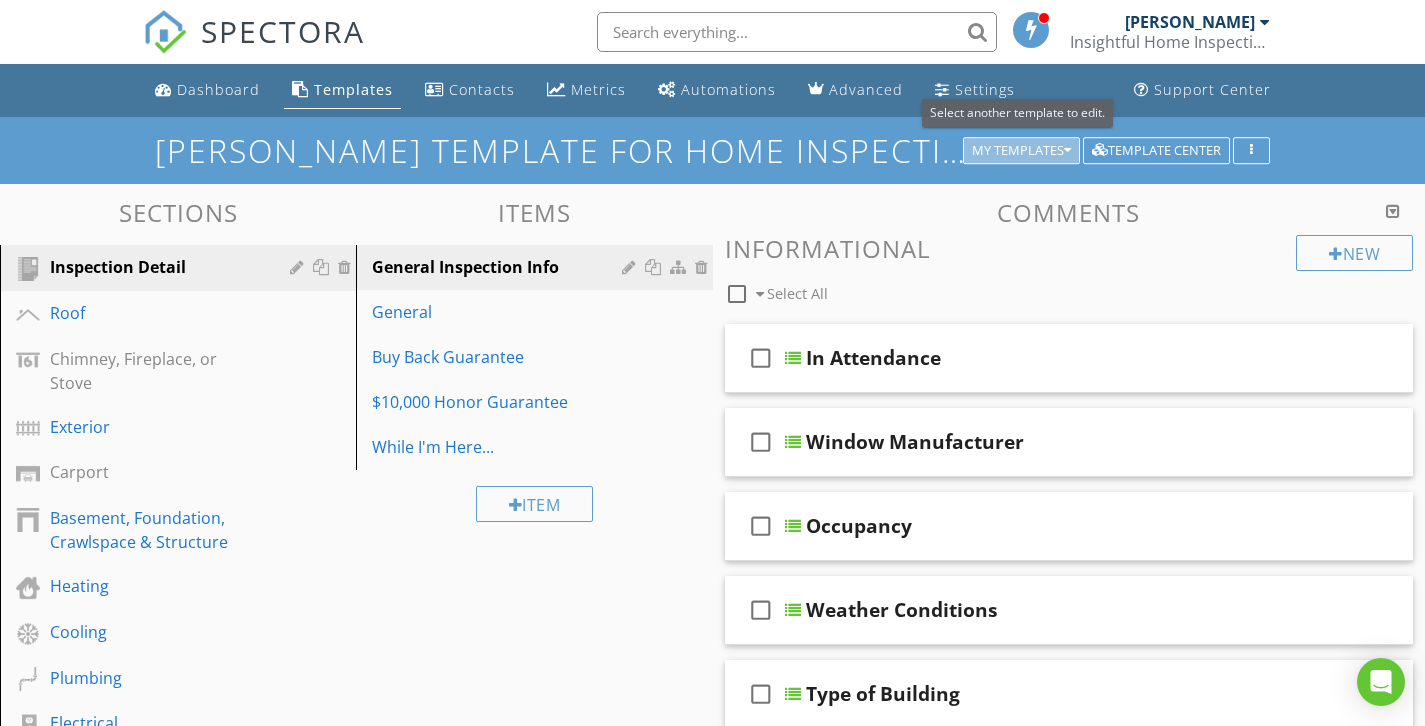 click on "My Templates" at bounding box center (1021, 151) 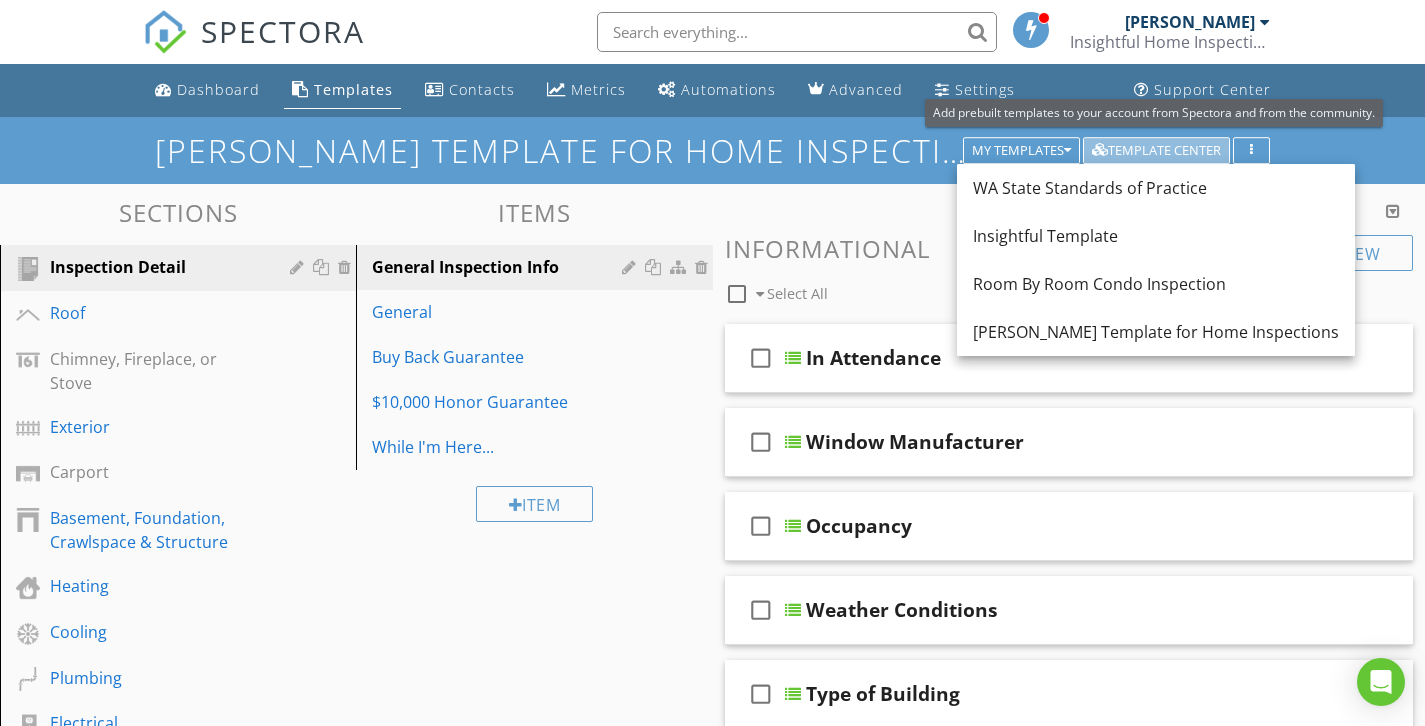click on "Template Center" at bounding box center [1156, 151] 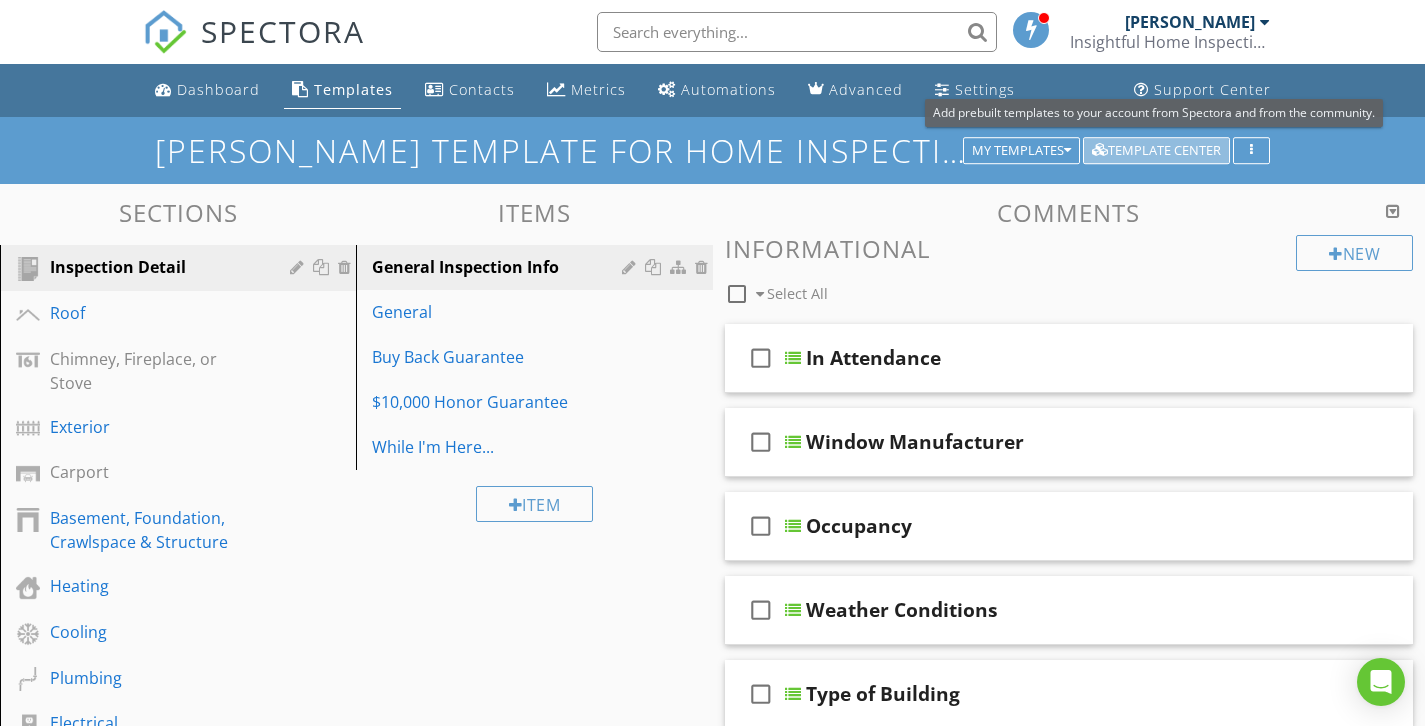 click on "Template Center" at bounding box center [1156, 151] 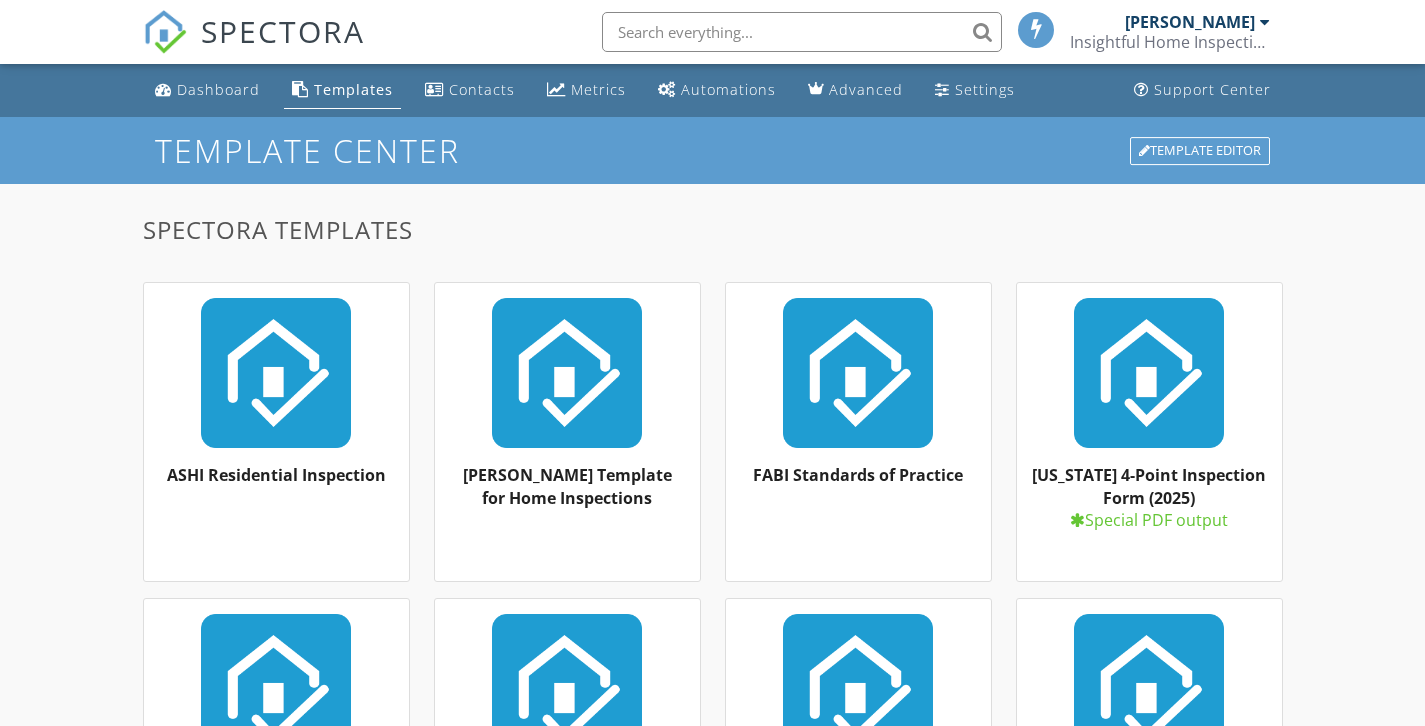 scroll, scrollTop: 0, scrollLeft: 0, axis: both 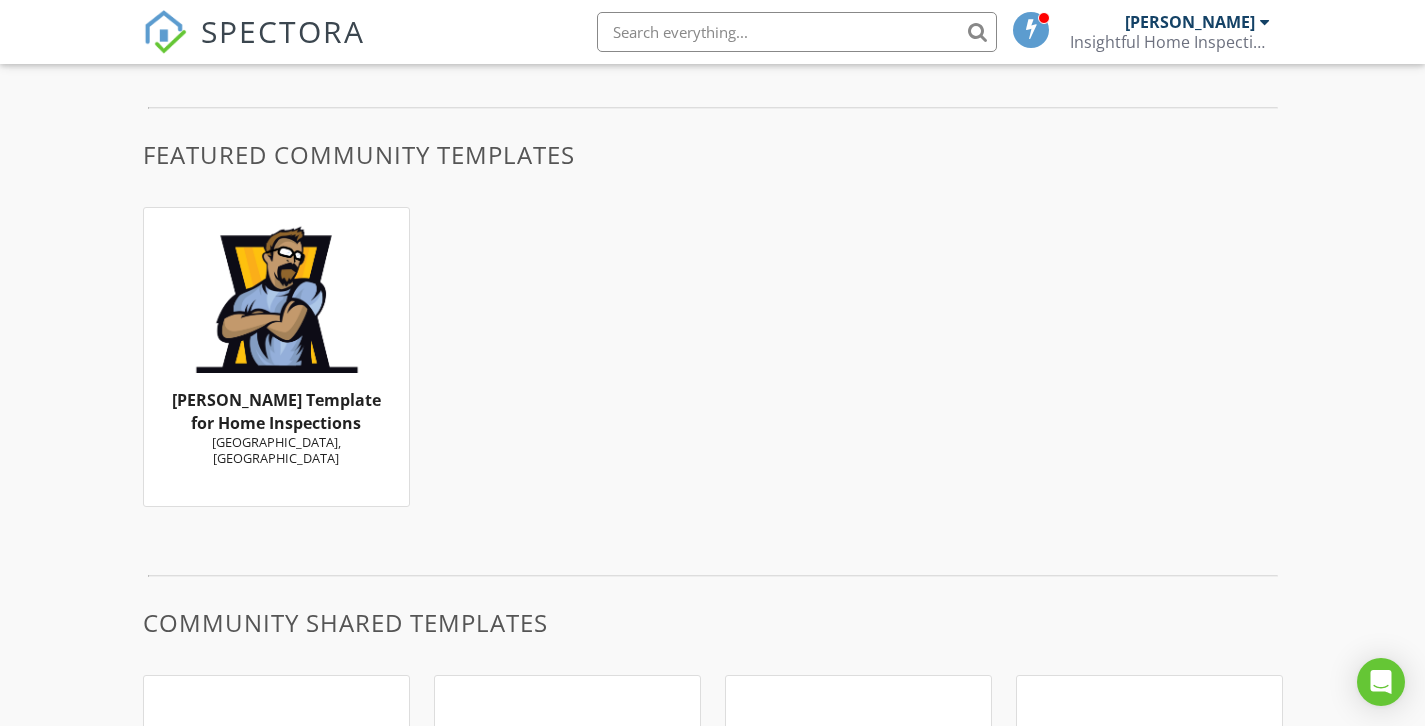click at bounding box center (276, 298) 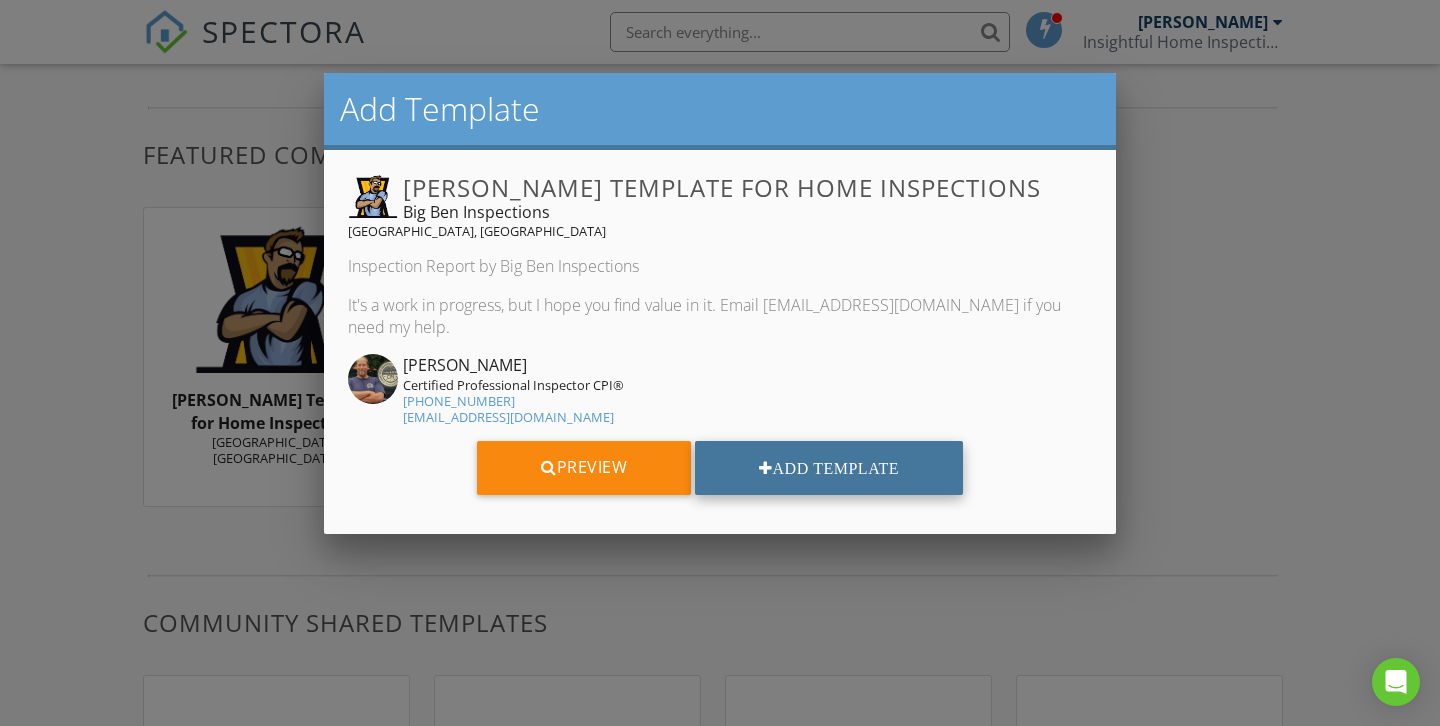 click on "Add Template" at bounding box center (829, 468) 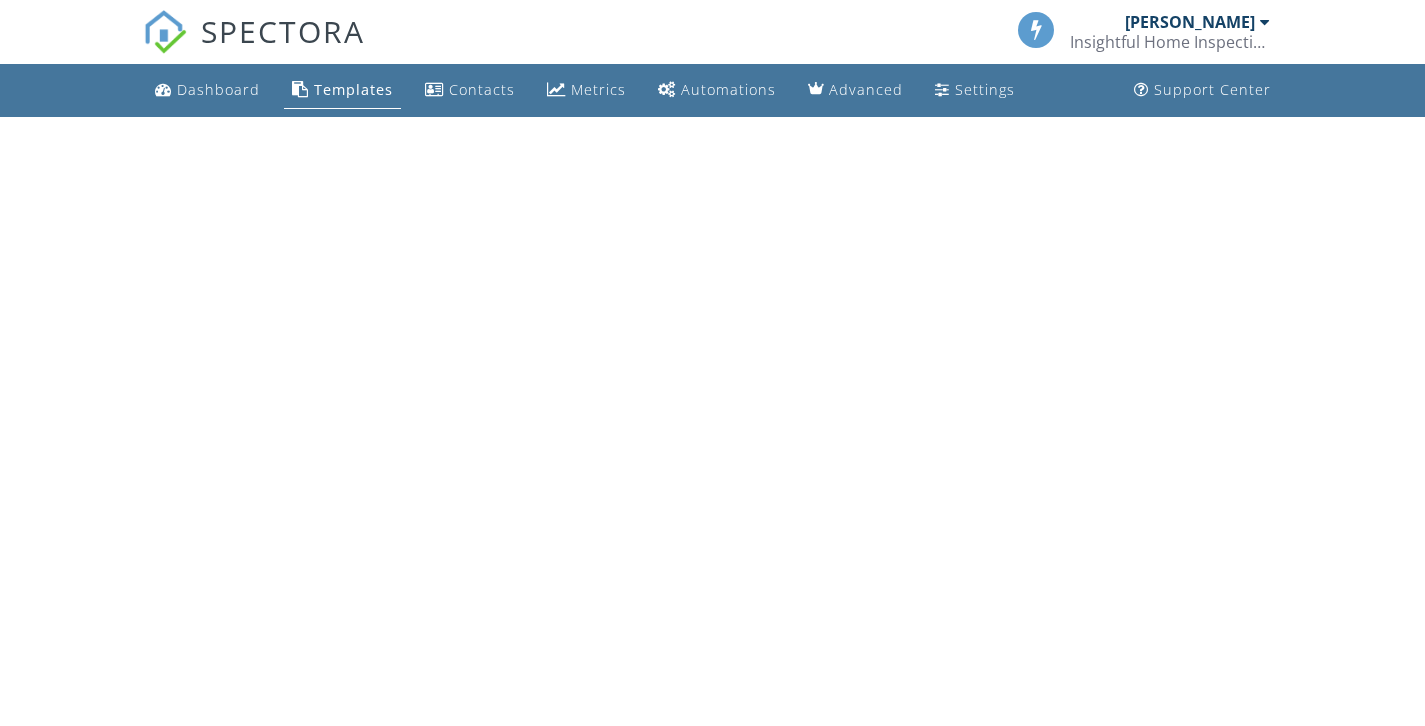 scroll, scrollTop: 0, scrollLeft: 0, axis: both 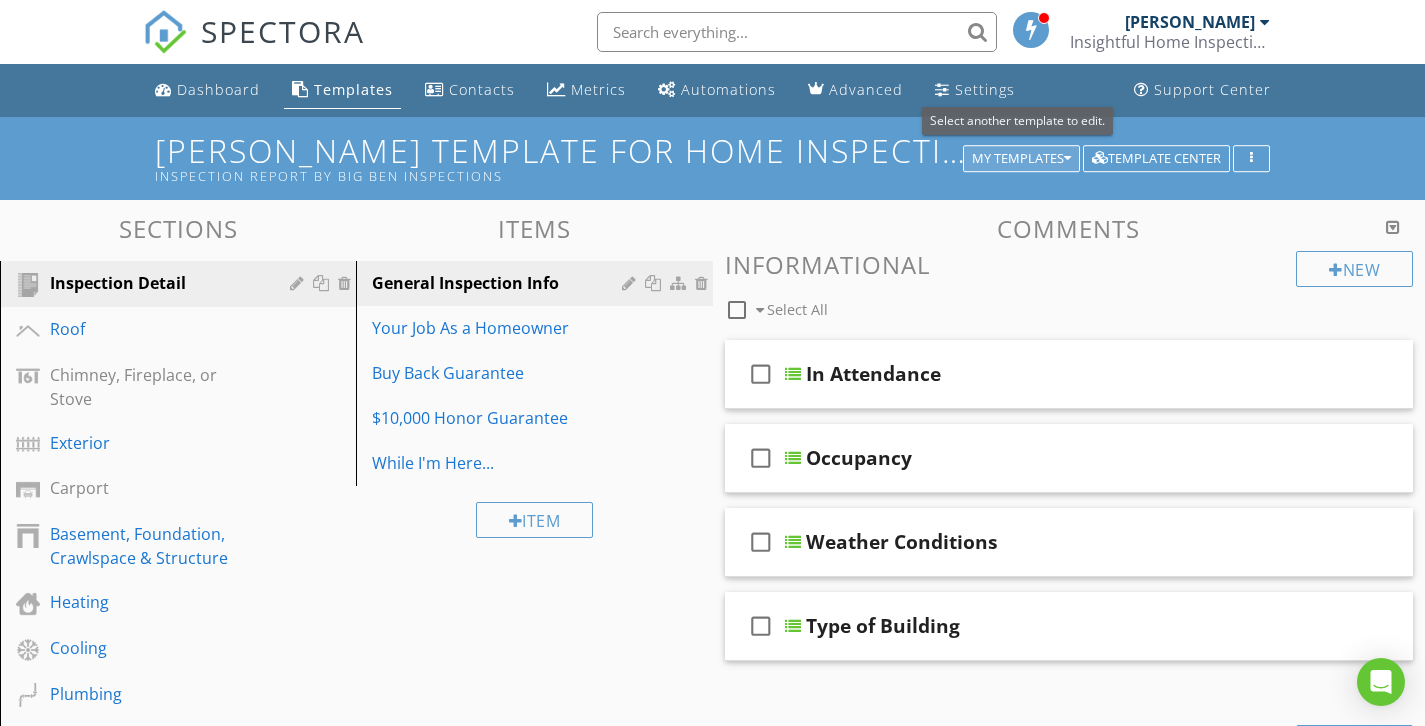 click on "My Templates" at bounding box center (1021, 159) 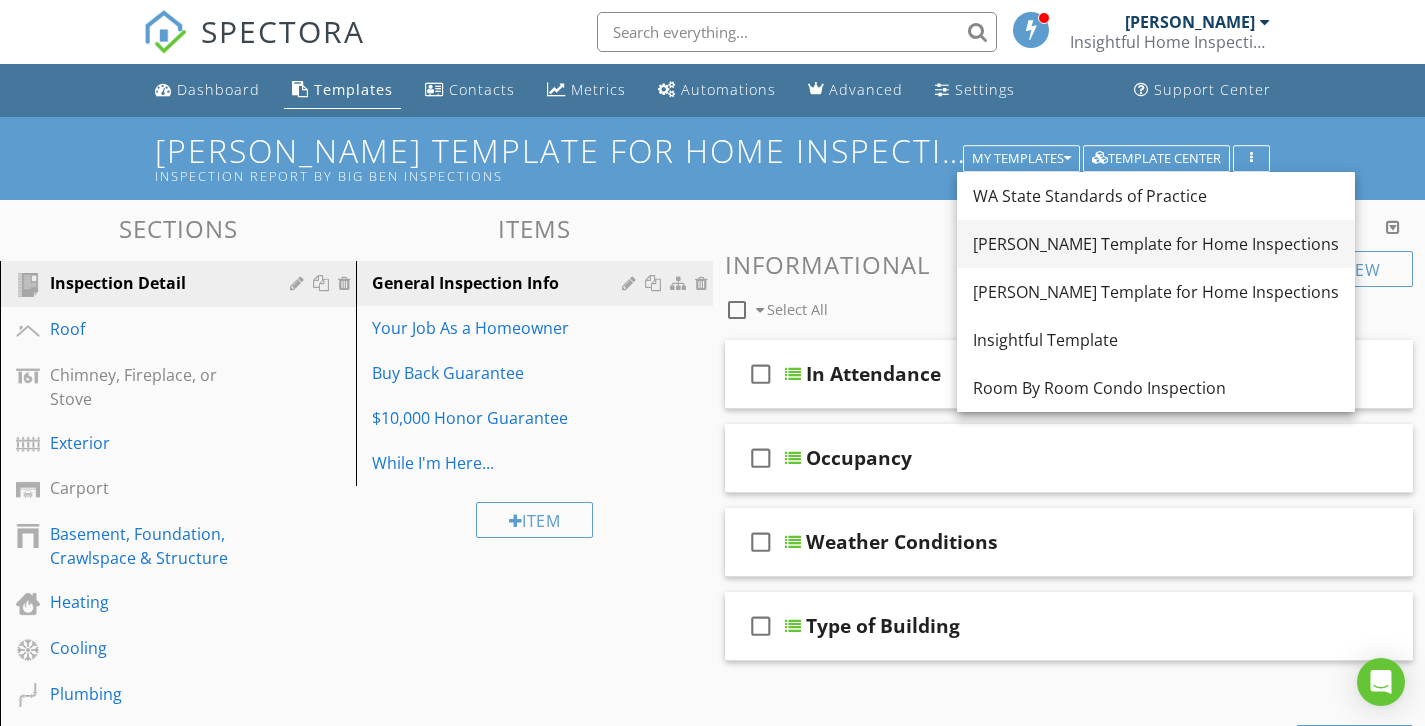 click on "[PERSON_NAME] Template for Home Inspections" at bounding box center (1156, 244) 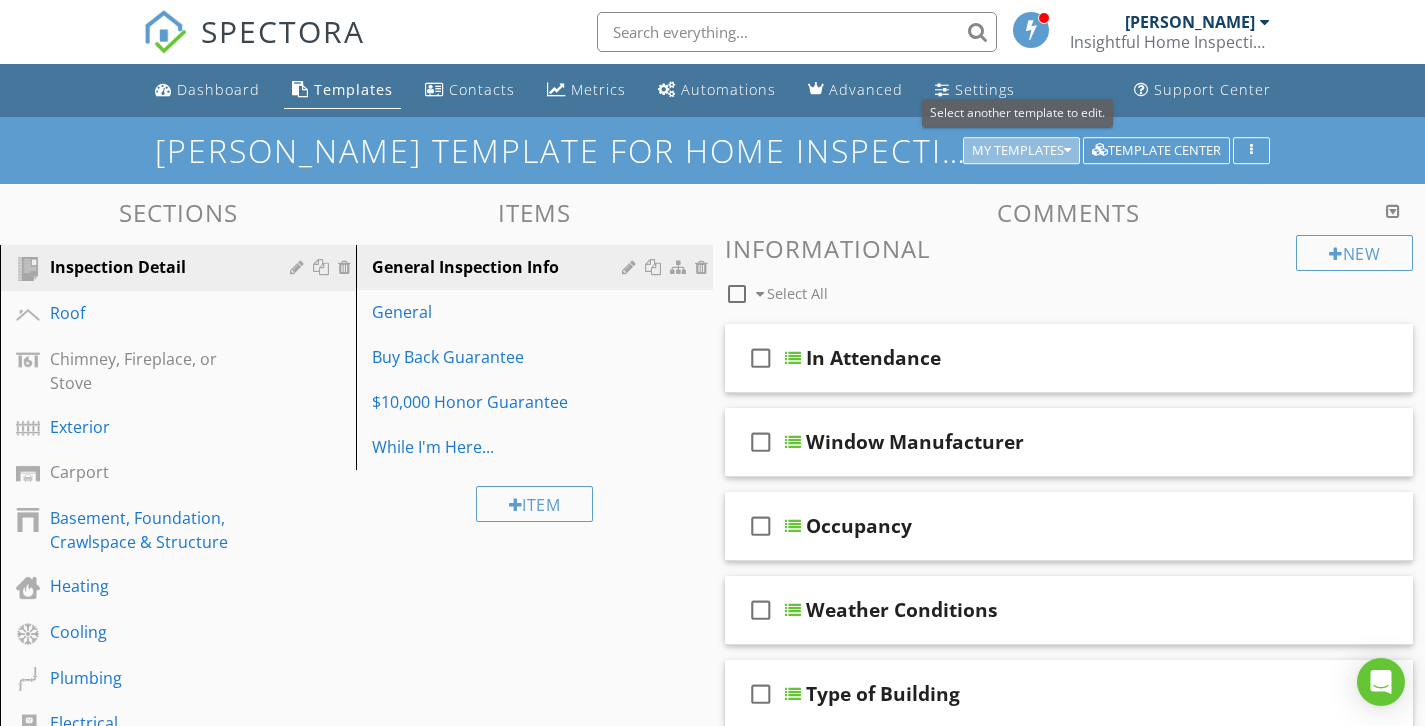 click on "My Templates" at bounding box center [1021, 151] 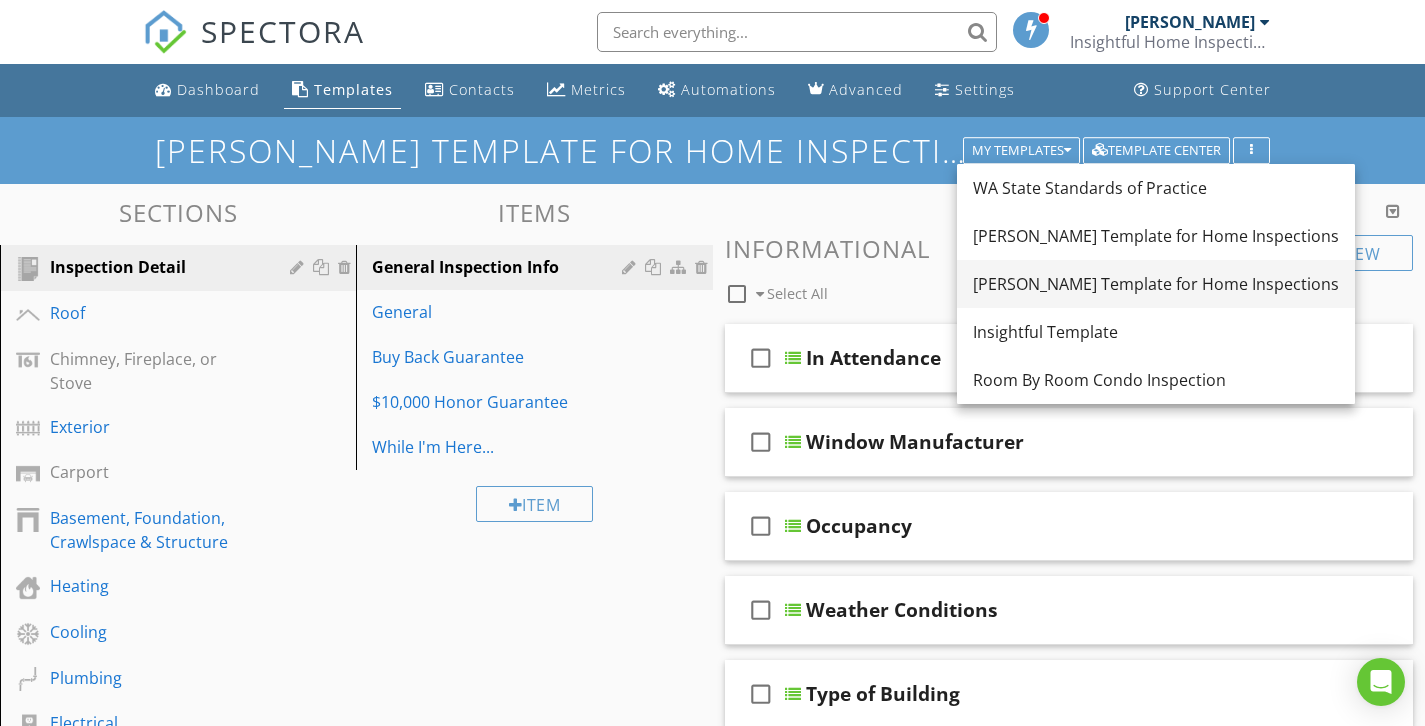click on "[PERSON_NAME] Template for Home Inspections" at bounding box center [1156, 284] 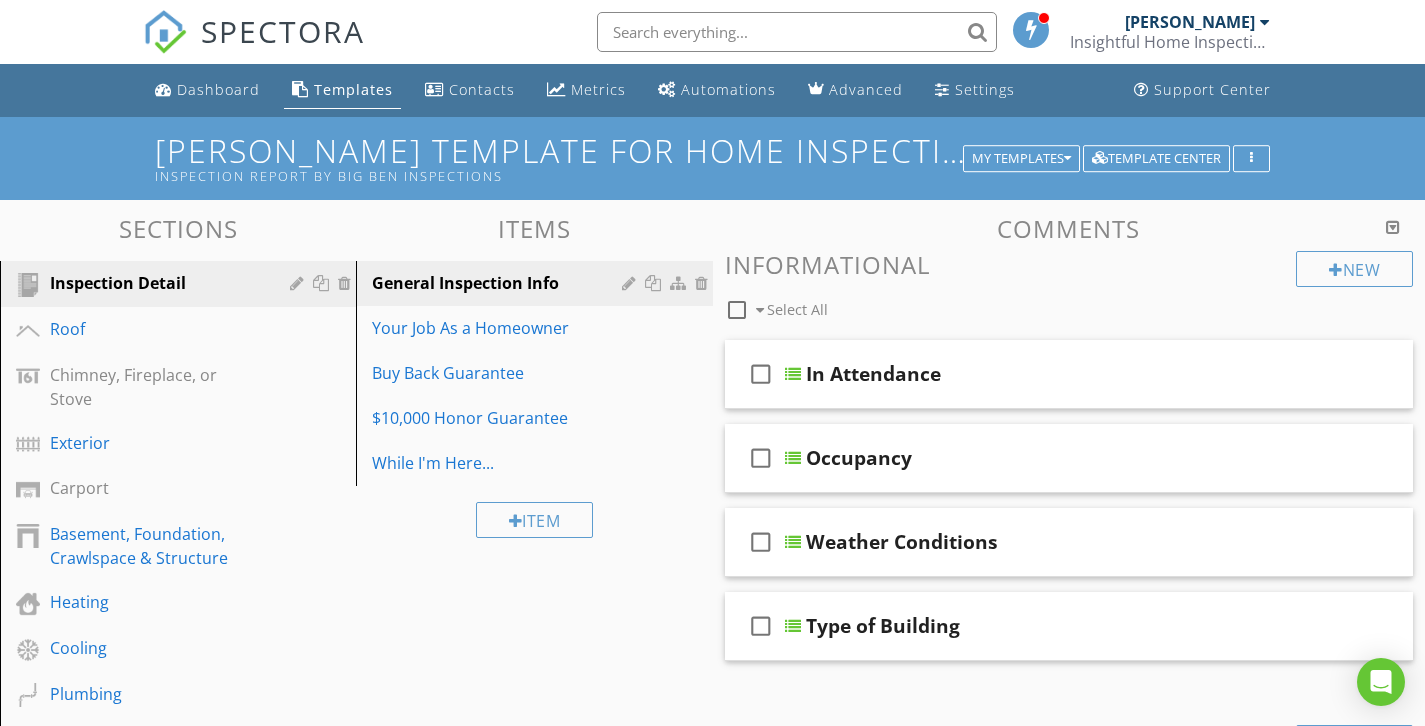 click on "Ben Gromicko's Template for Home Inspections
Inspection Report by Big Ben Inspections" at bounding box center [712, 158] 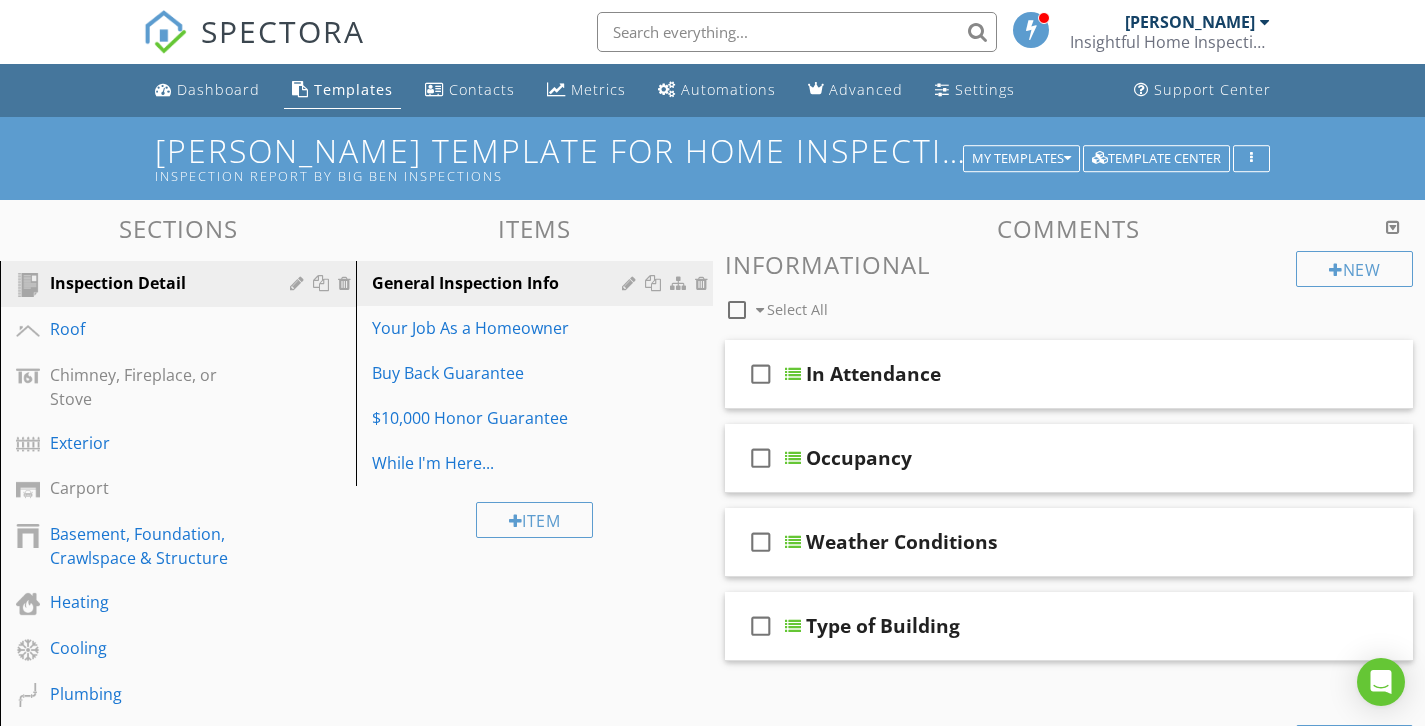 click at bounding box center [712, 363] 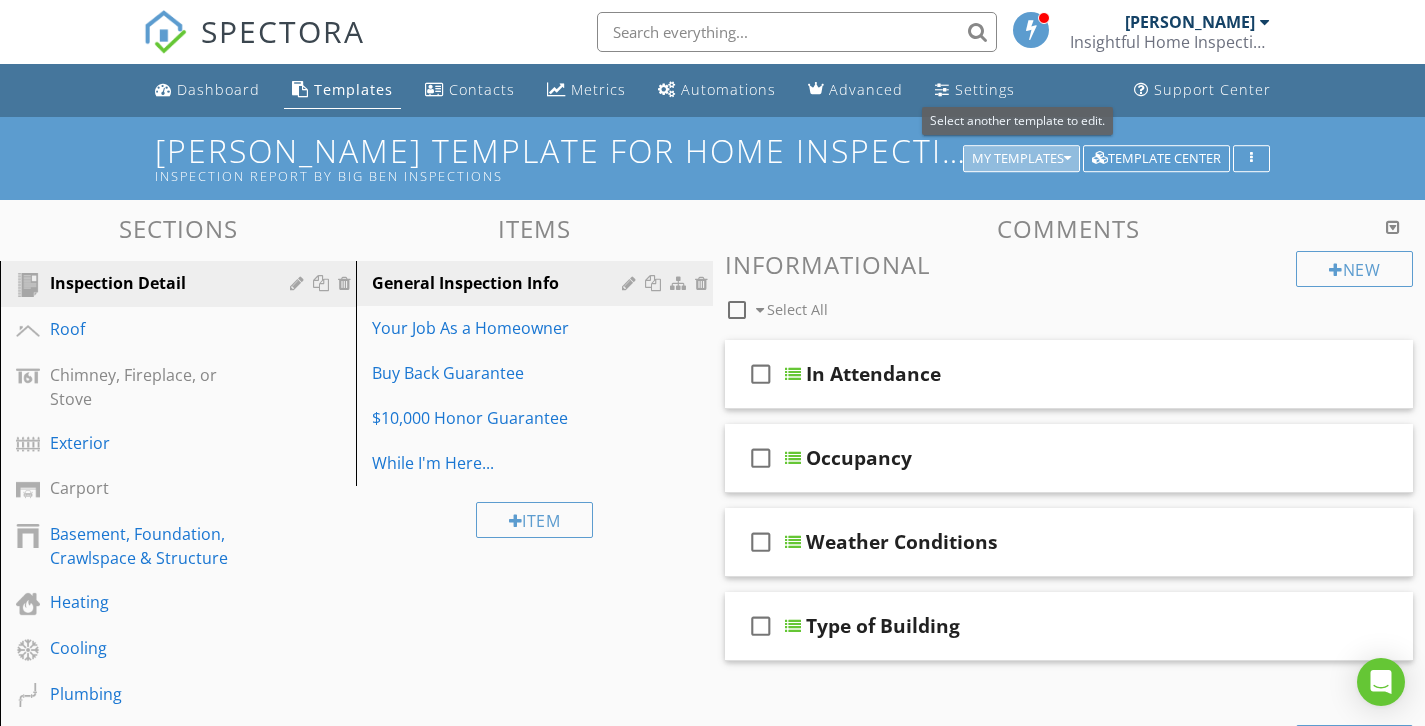 click on "My Templates" at bounding box center (1021, 159) 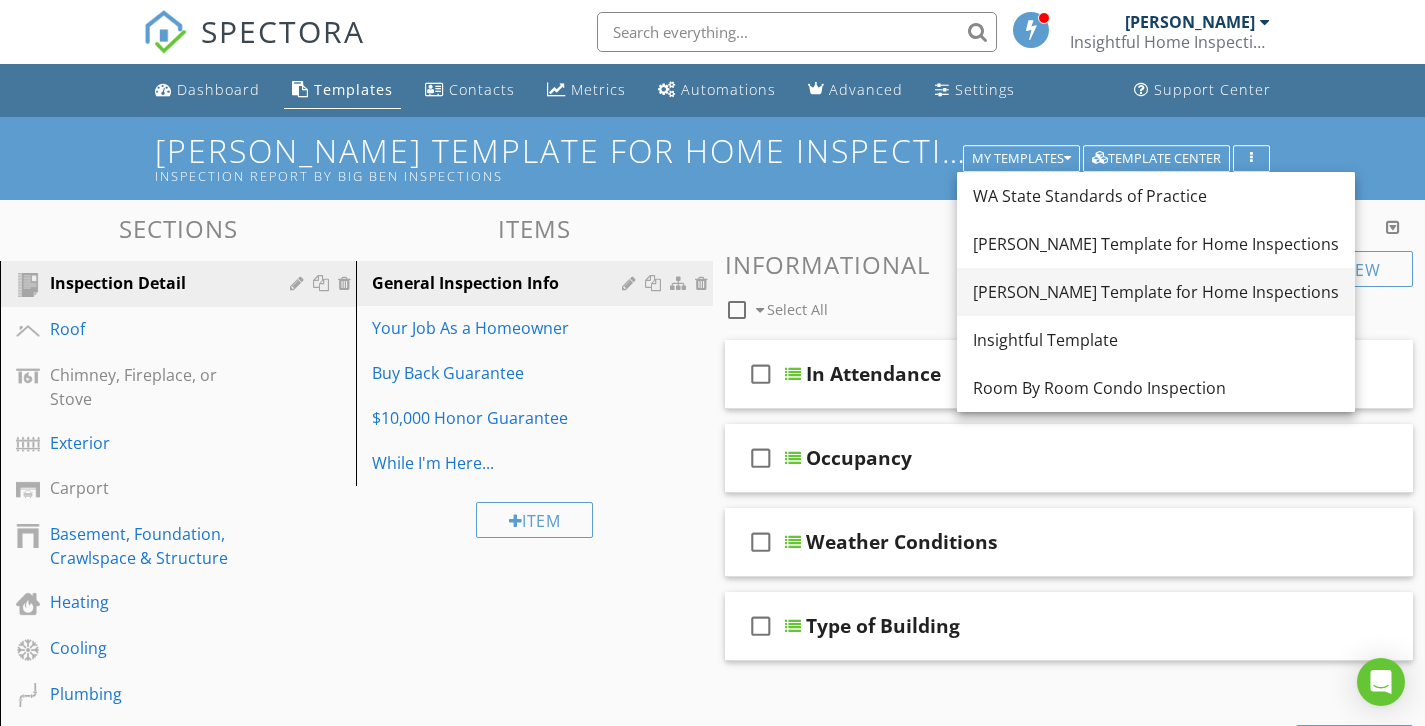 click on "[PERSON_NAME] Template for Home Inspections" at bounding box center (1156, 292) 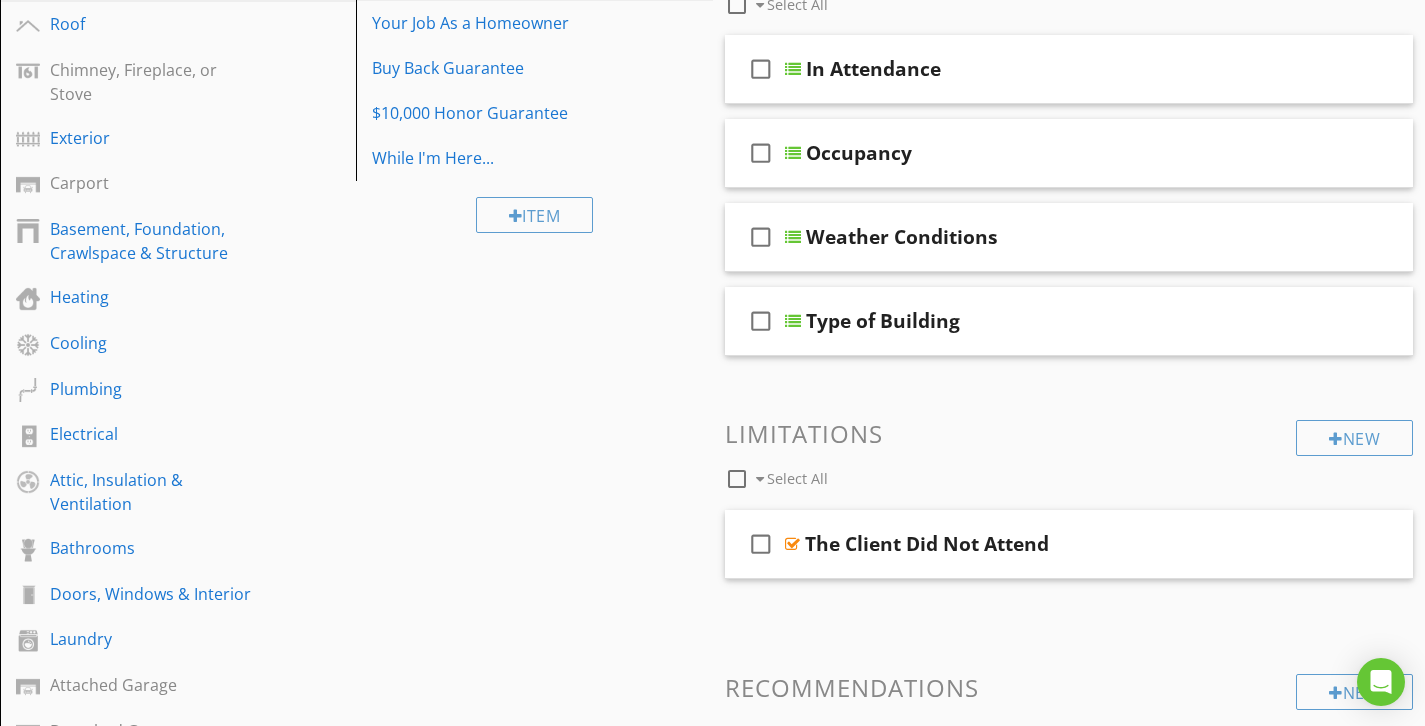 scroll, scrollTop: 0, scrollLeft: 0, axis: both 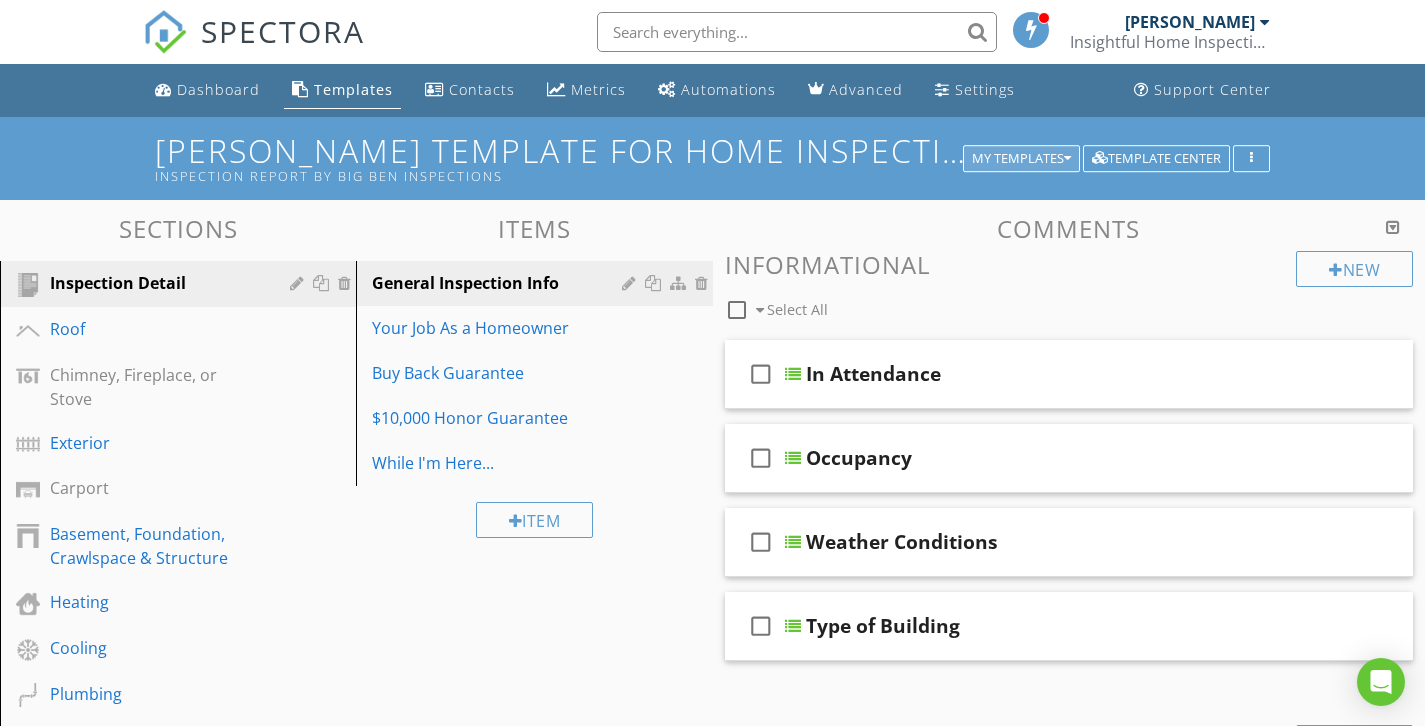 click on "My Templates" at bounding box center (1021, 159) 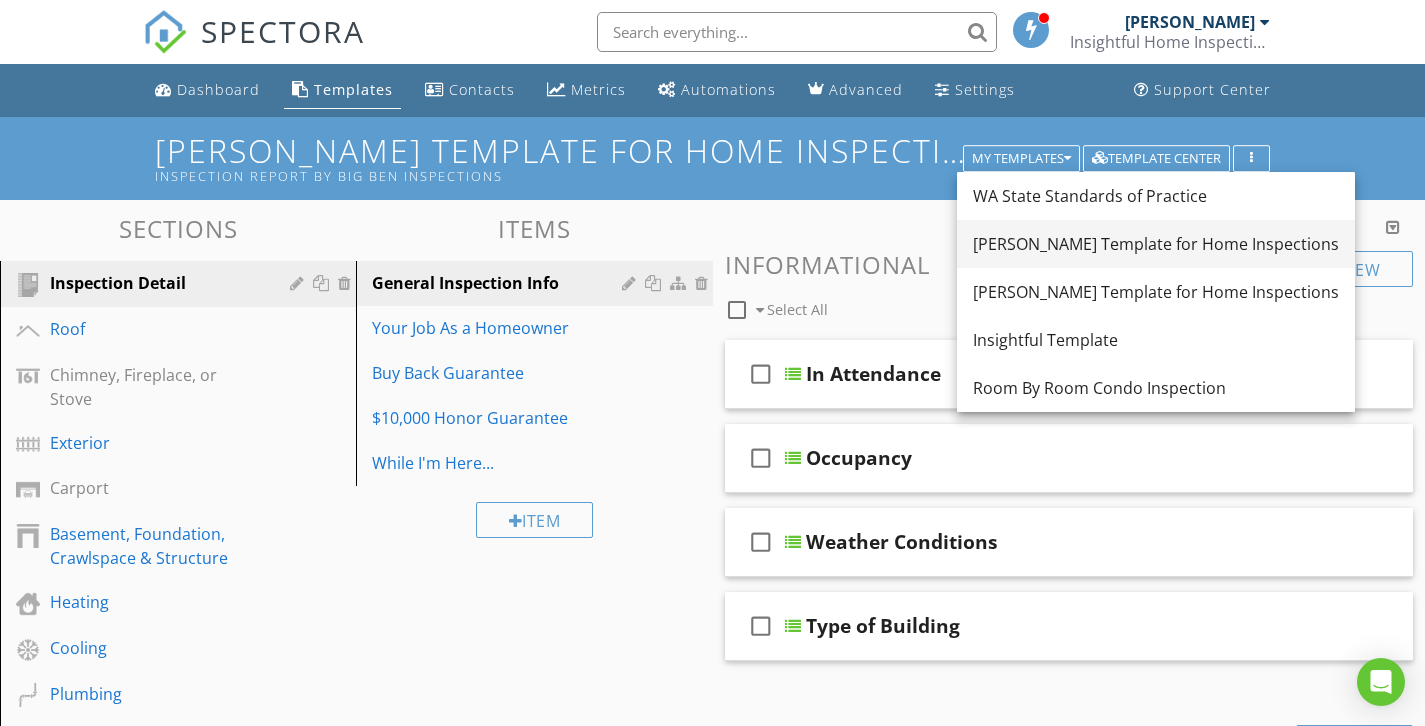 click on "[PERSON_NAME] Template for Home Inspections" at bounding box center [1156, 244] 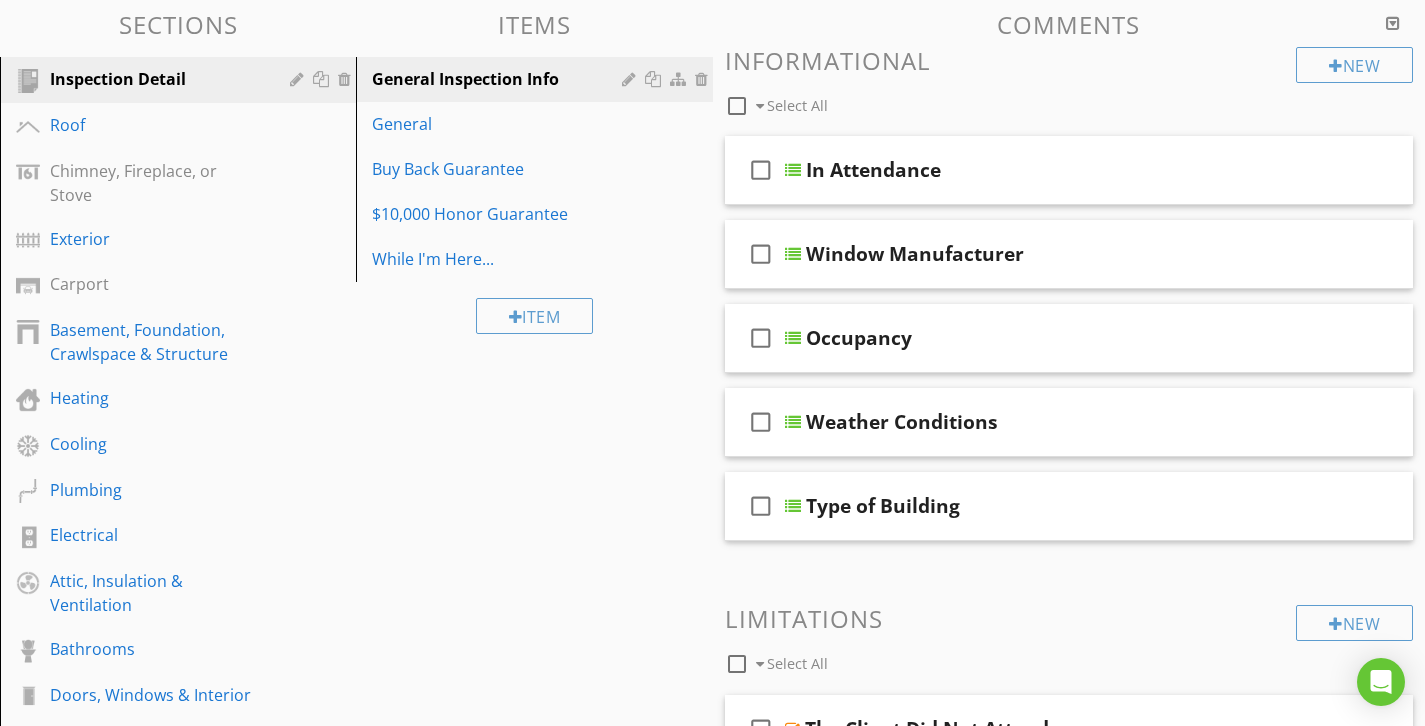 scroll, scrollTop: 0, scrollLeft: 0, axis: both 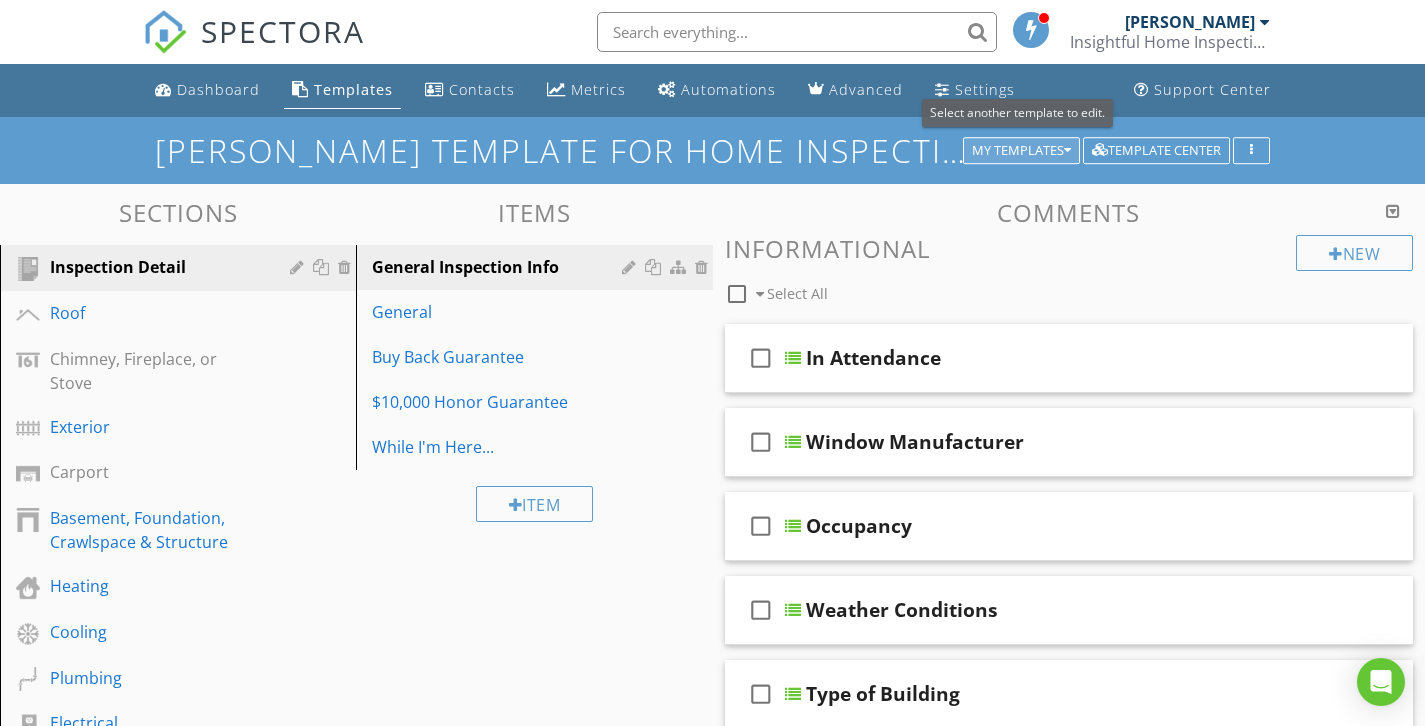 click on "My Templates" at bounding box center (1021, 151) 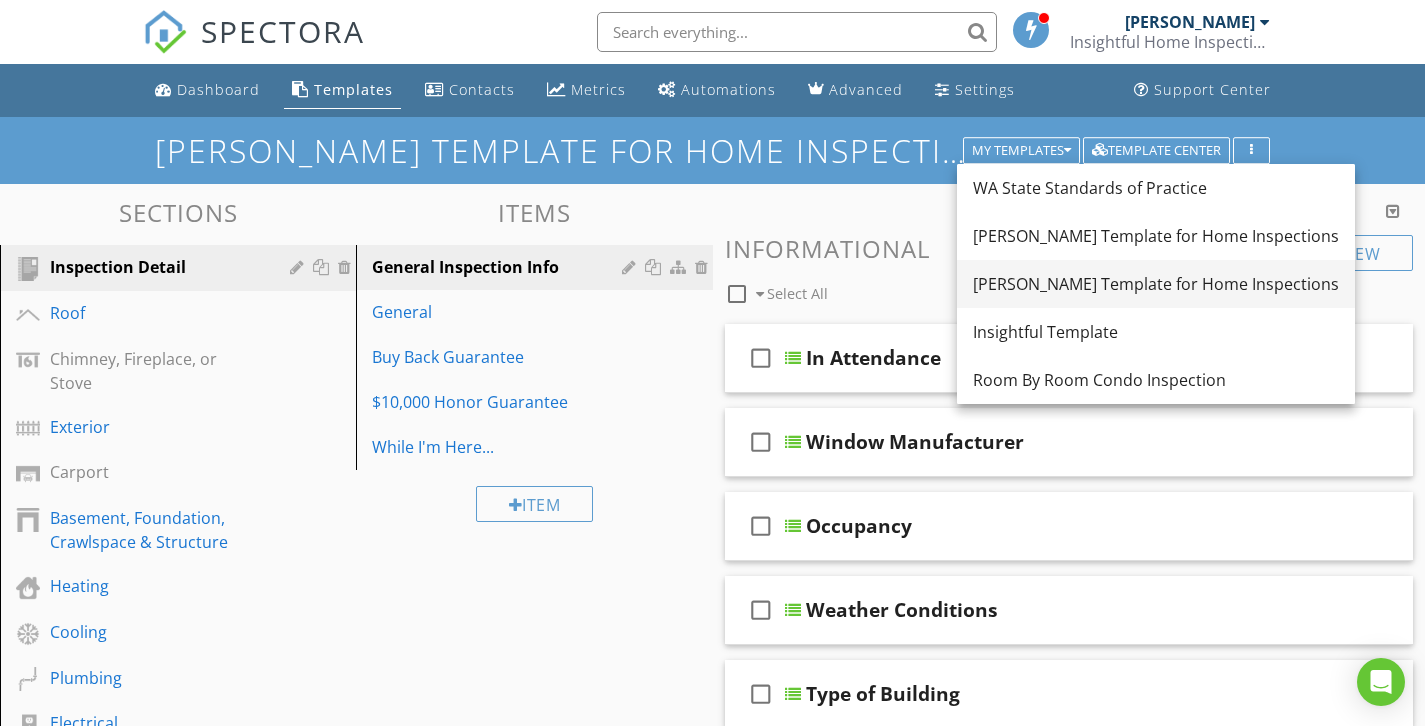 click on "[PERSON_NAME] Template for Home Inspections" at bounding box center (1156, 284) 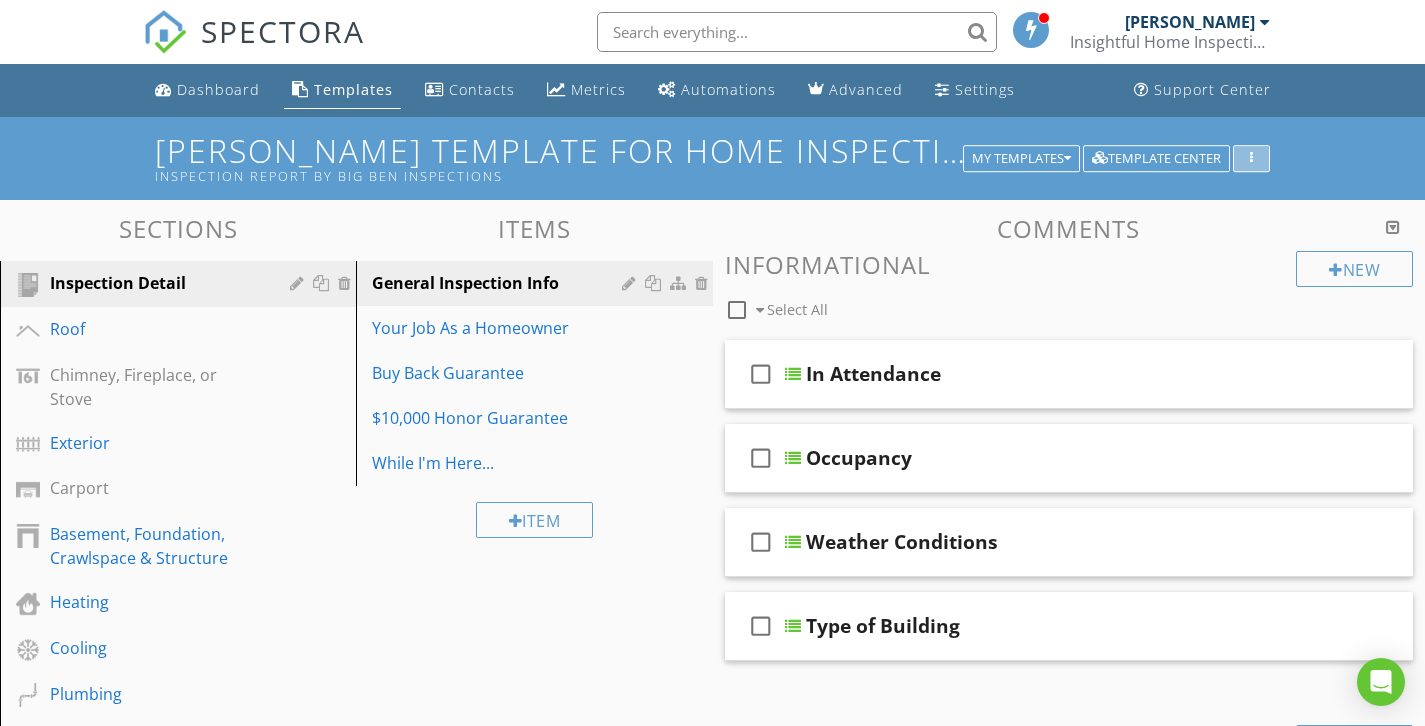 click at bounding box center (1251, 159) 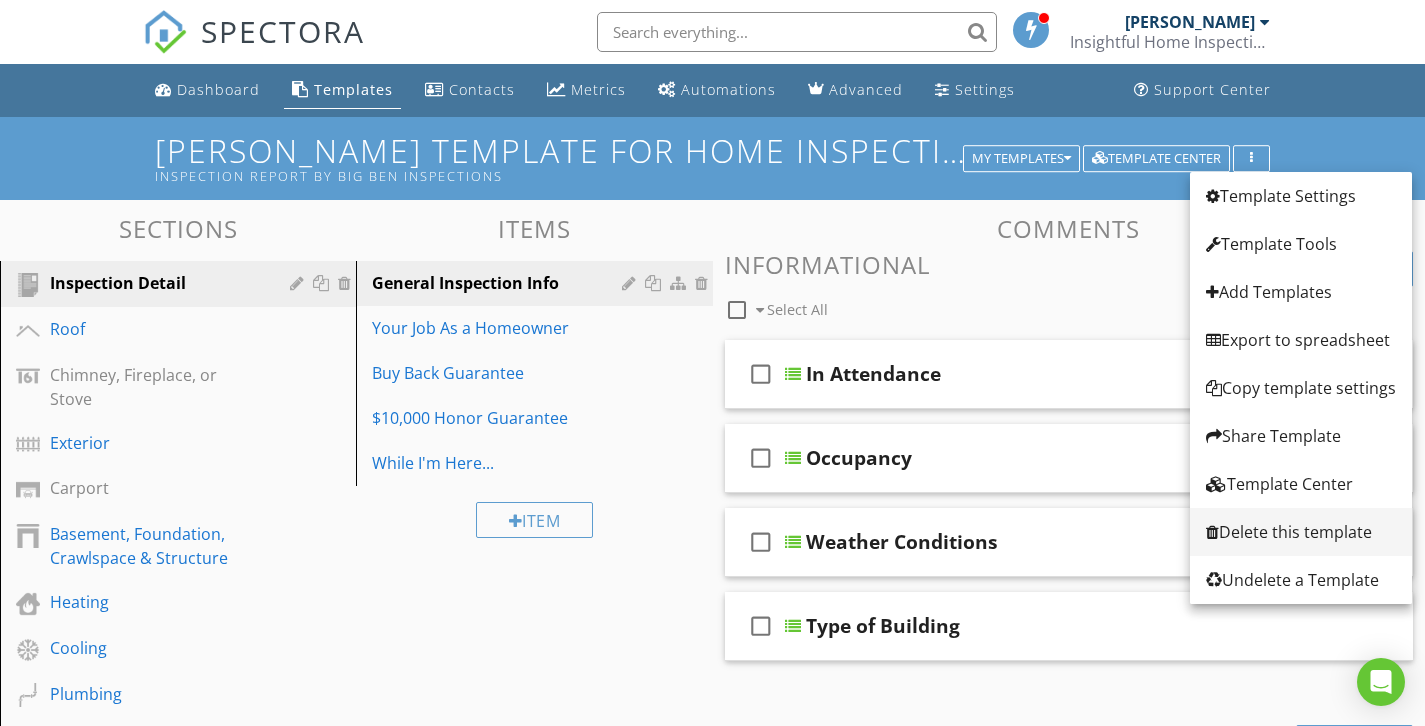 click on "Delete this template" at bounding box center [1301, 532] 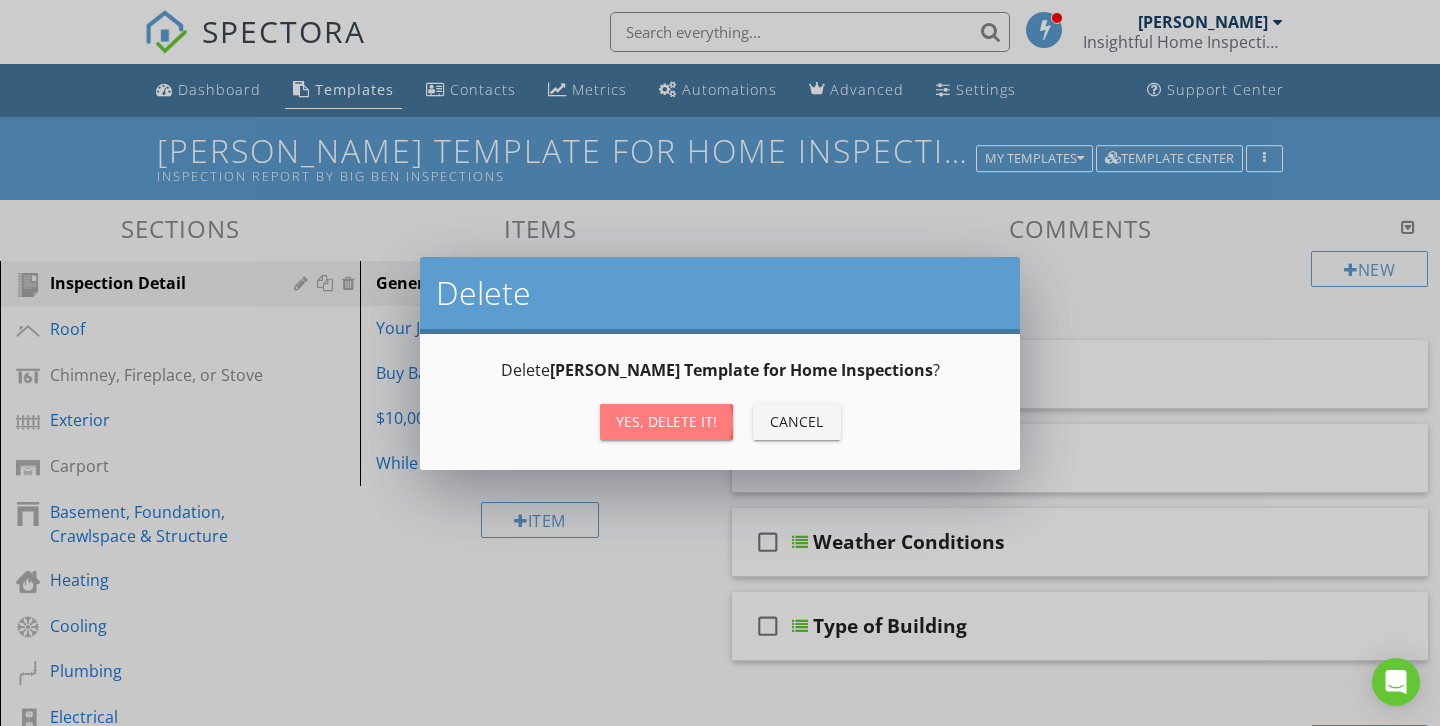 click on "Yes, Delete it!" at bounding box center (666, 421) 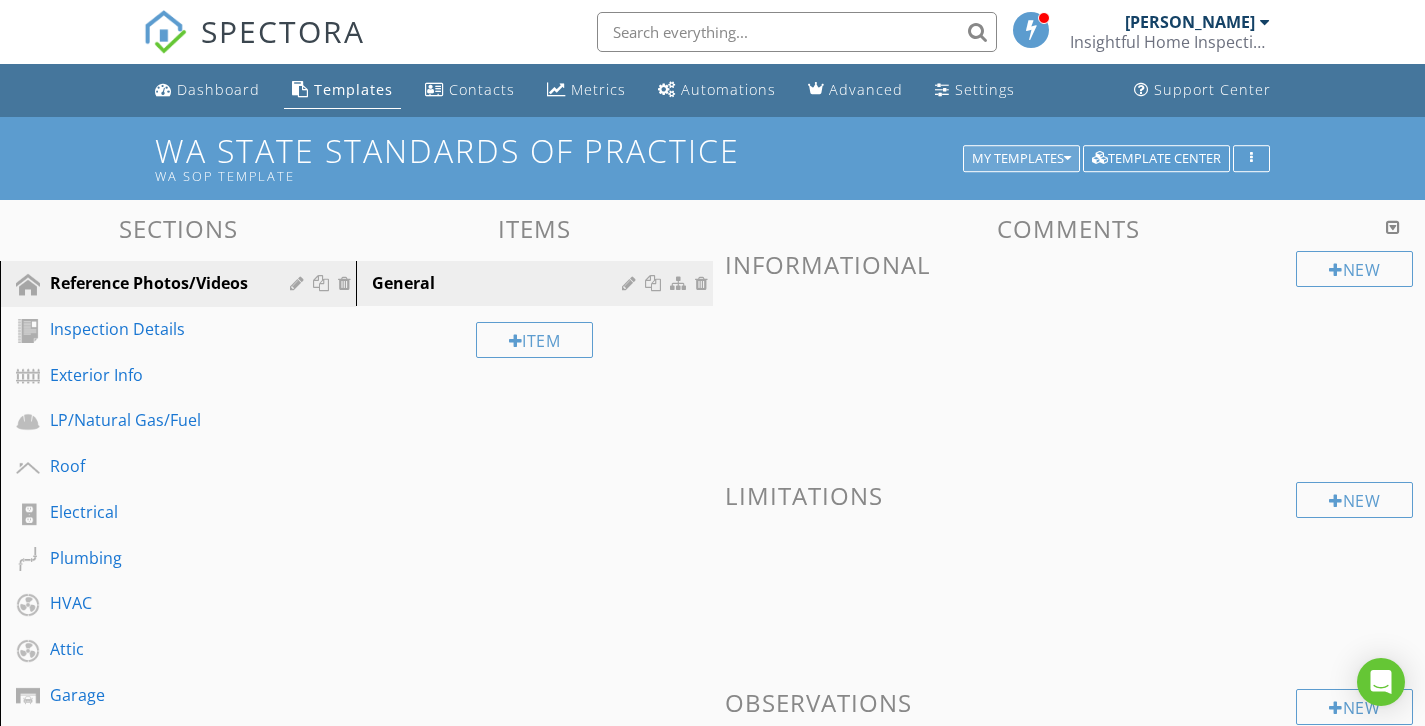 click on "My Templates" at bounding box center [1021, 159] 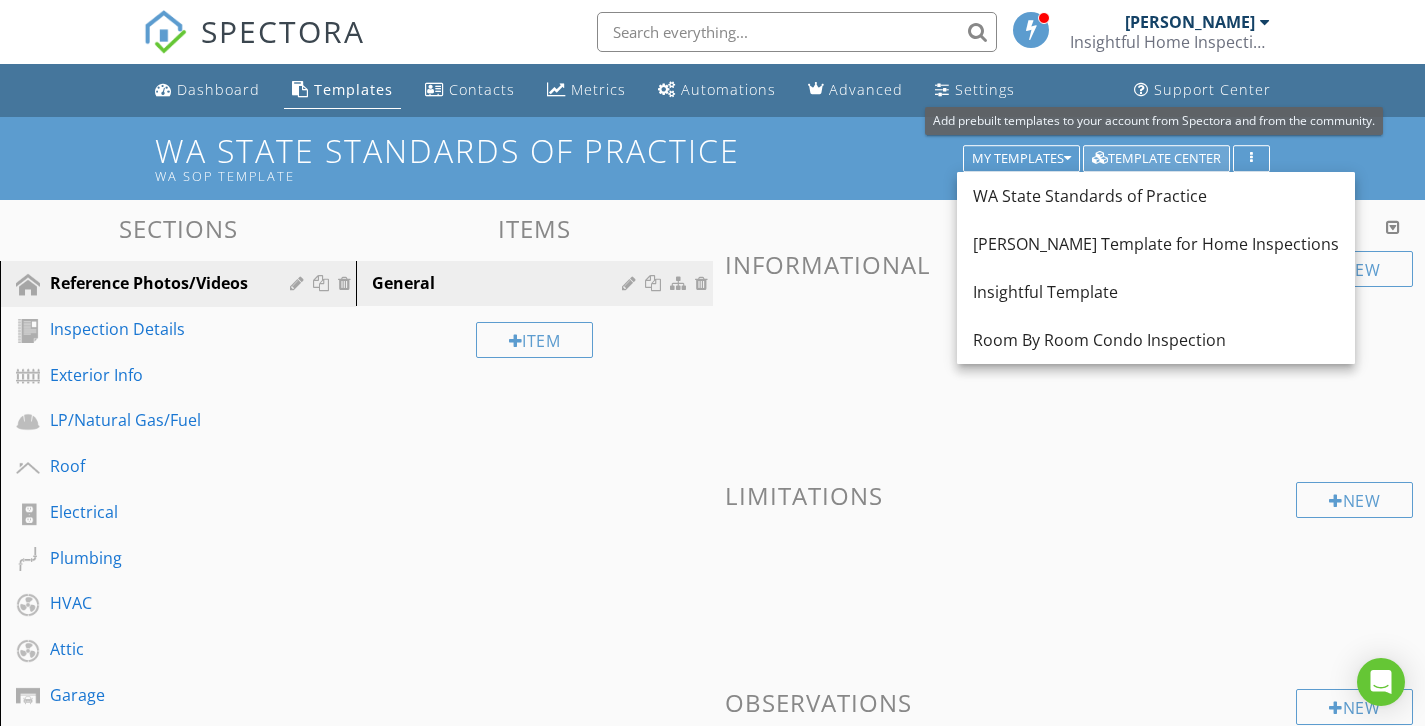 click on "Template Center" at bounding box center [1156, 159] 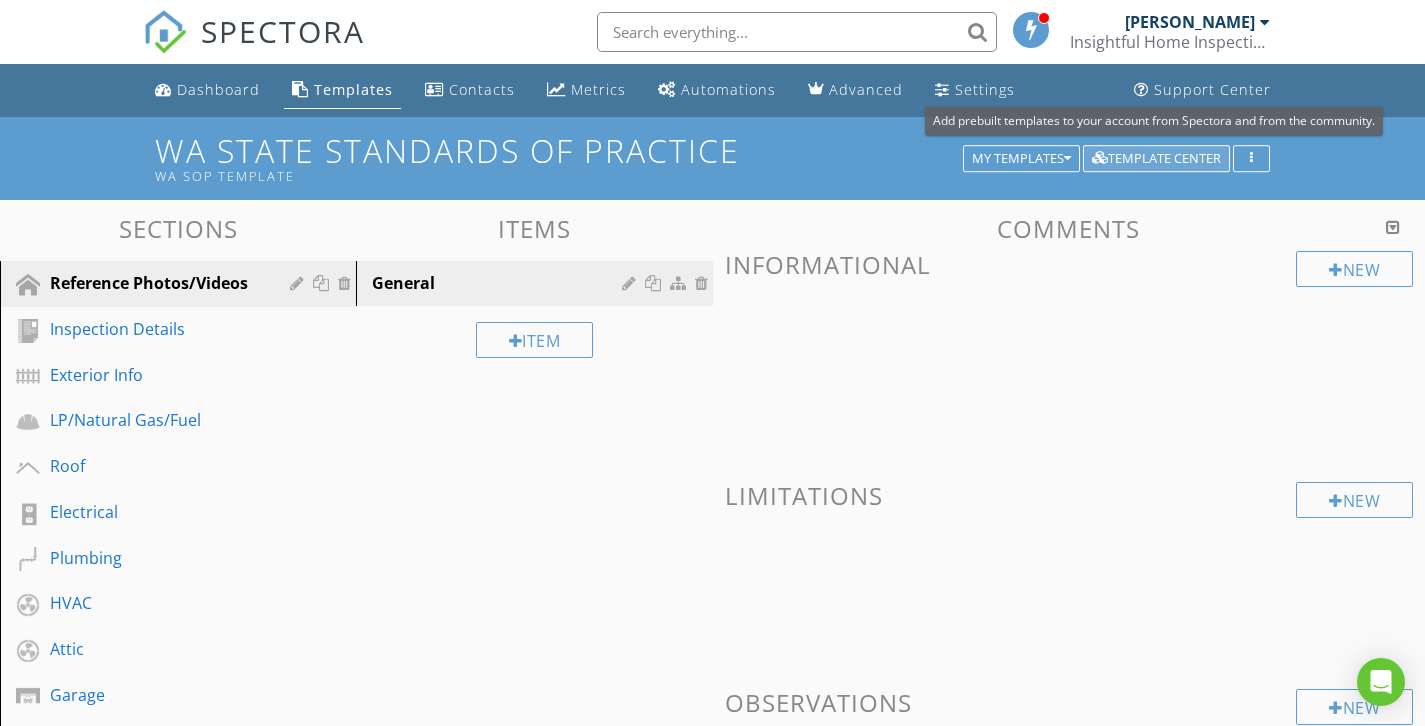click on "Template Center" at bounding box center (1156, 159) 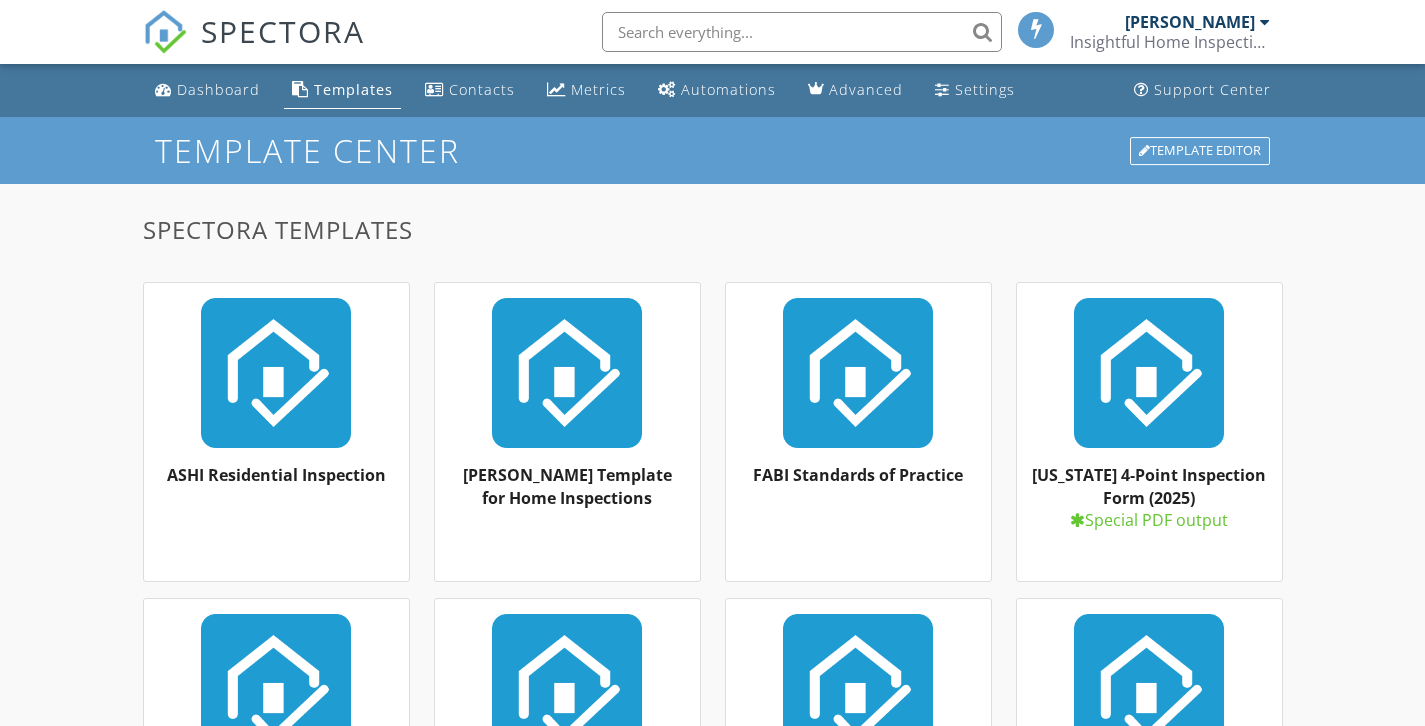 scroll, scrollTop: 0, scrollLeft: 0, axis: both 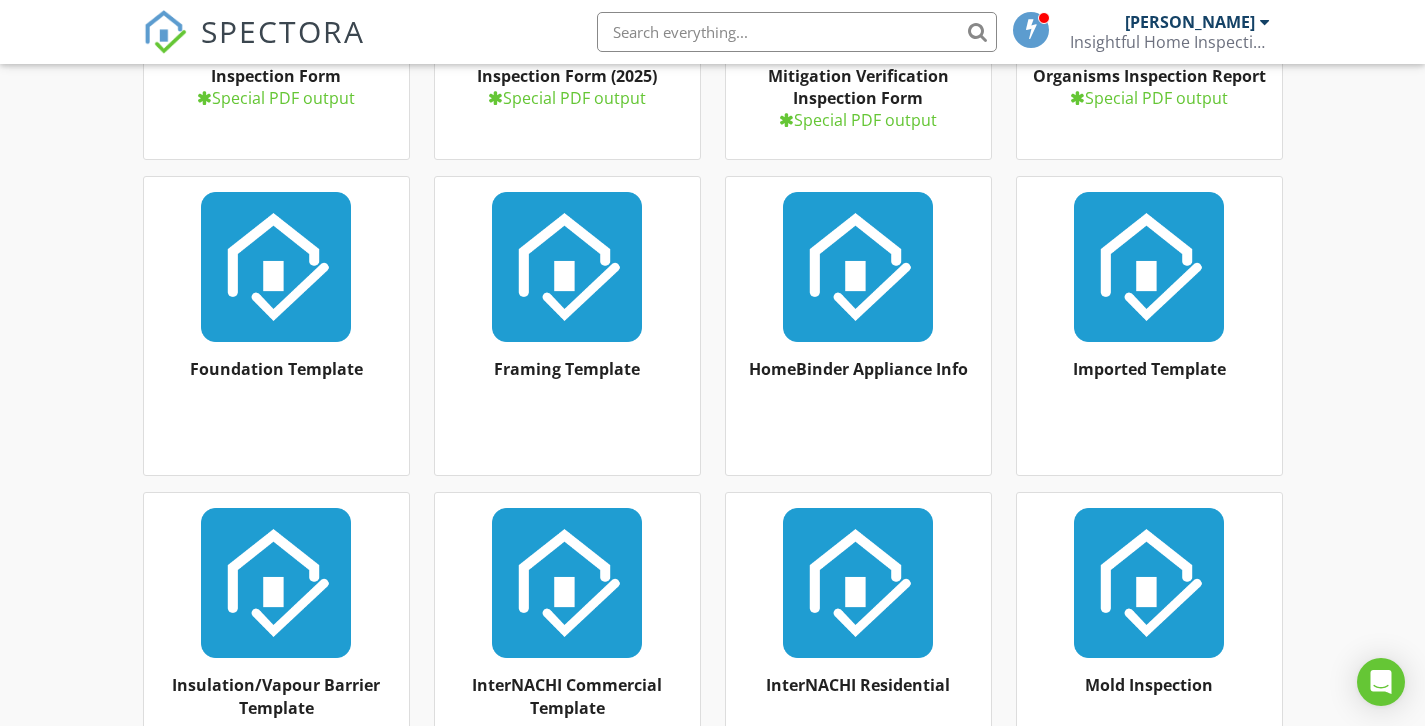 click at bounding box center [567, 267] 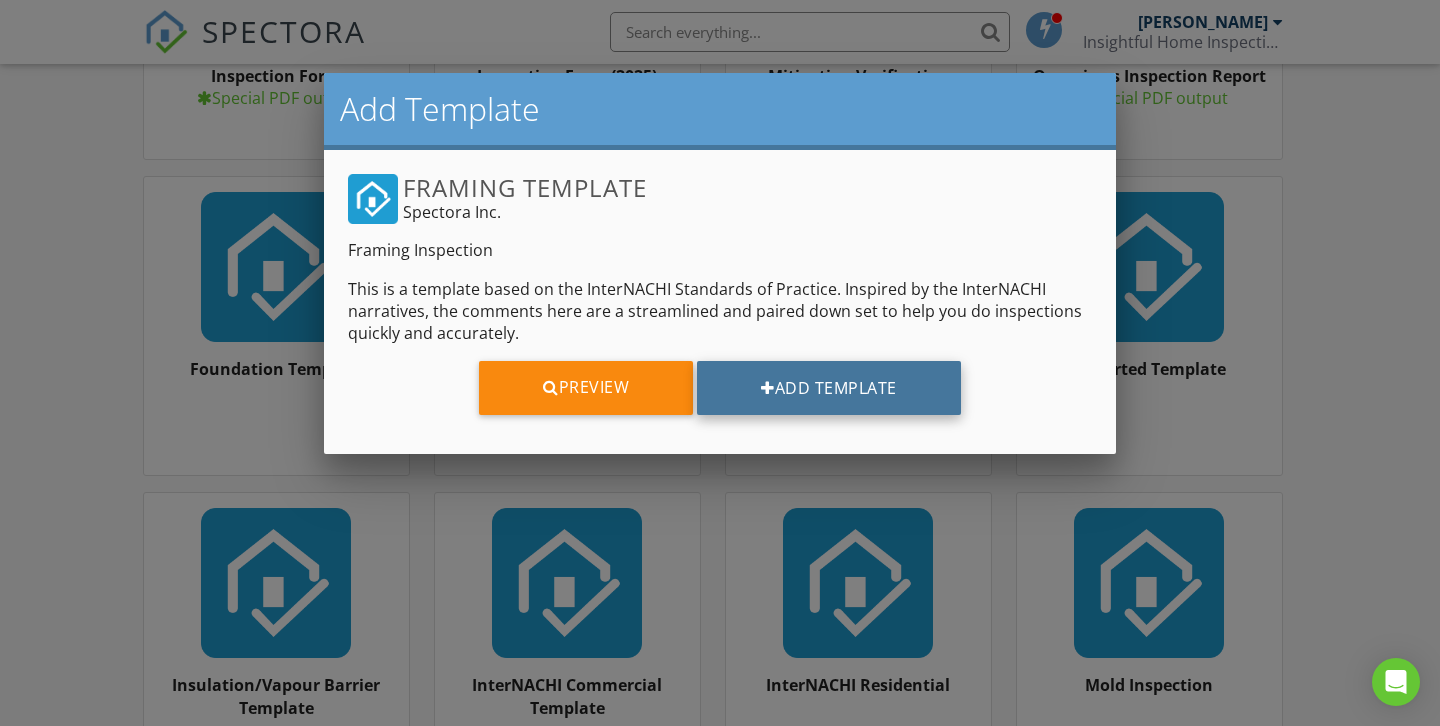 click on "Add Template" at bounding box center (829, 388) 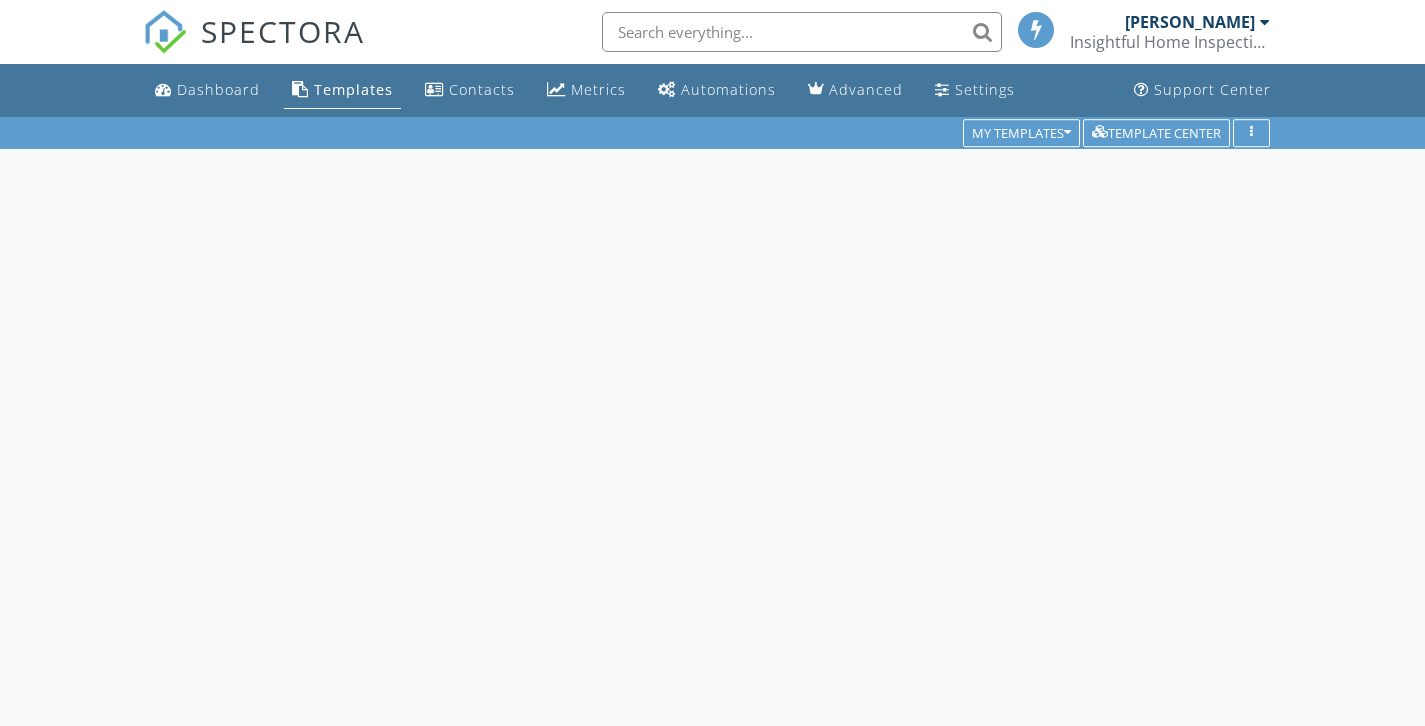 scroll, scrollTop: 0, scrollLeft: 0, axis: both 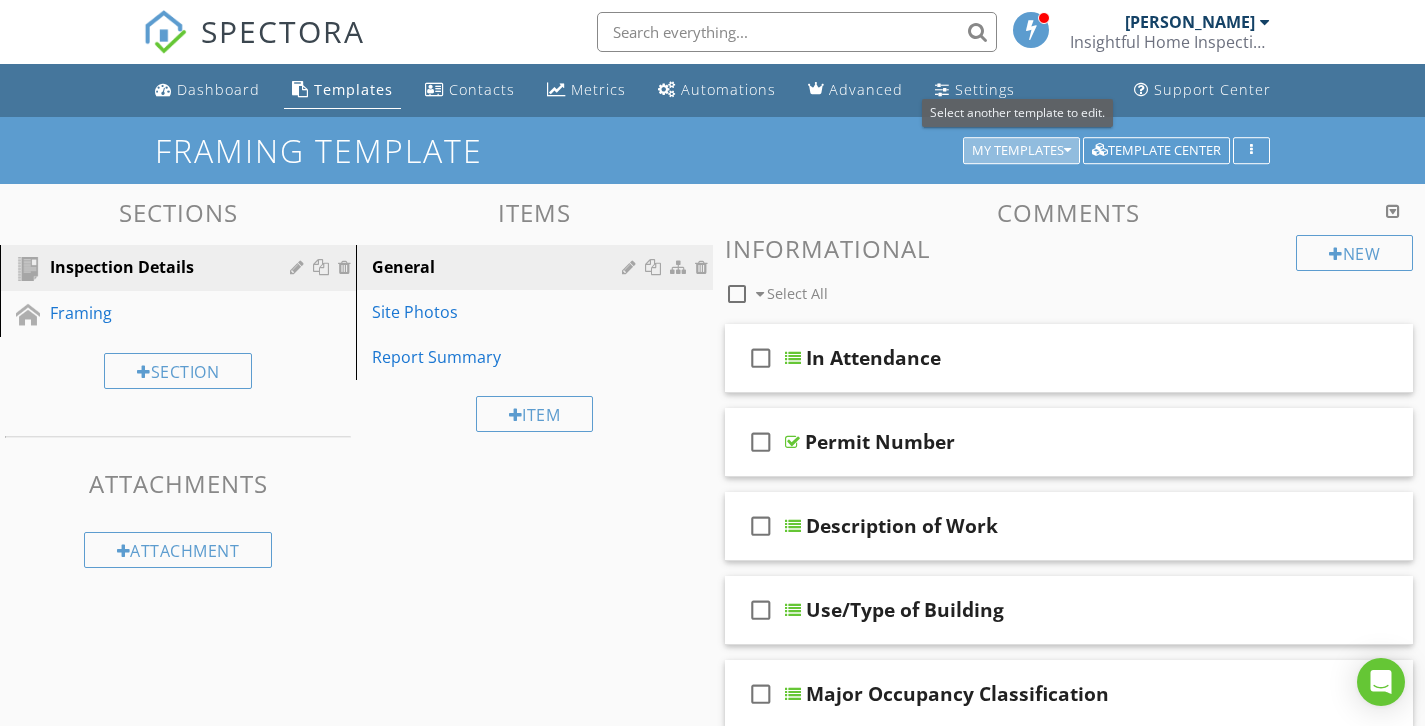 click on "My Templates" at bounding box center (1021, 151) 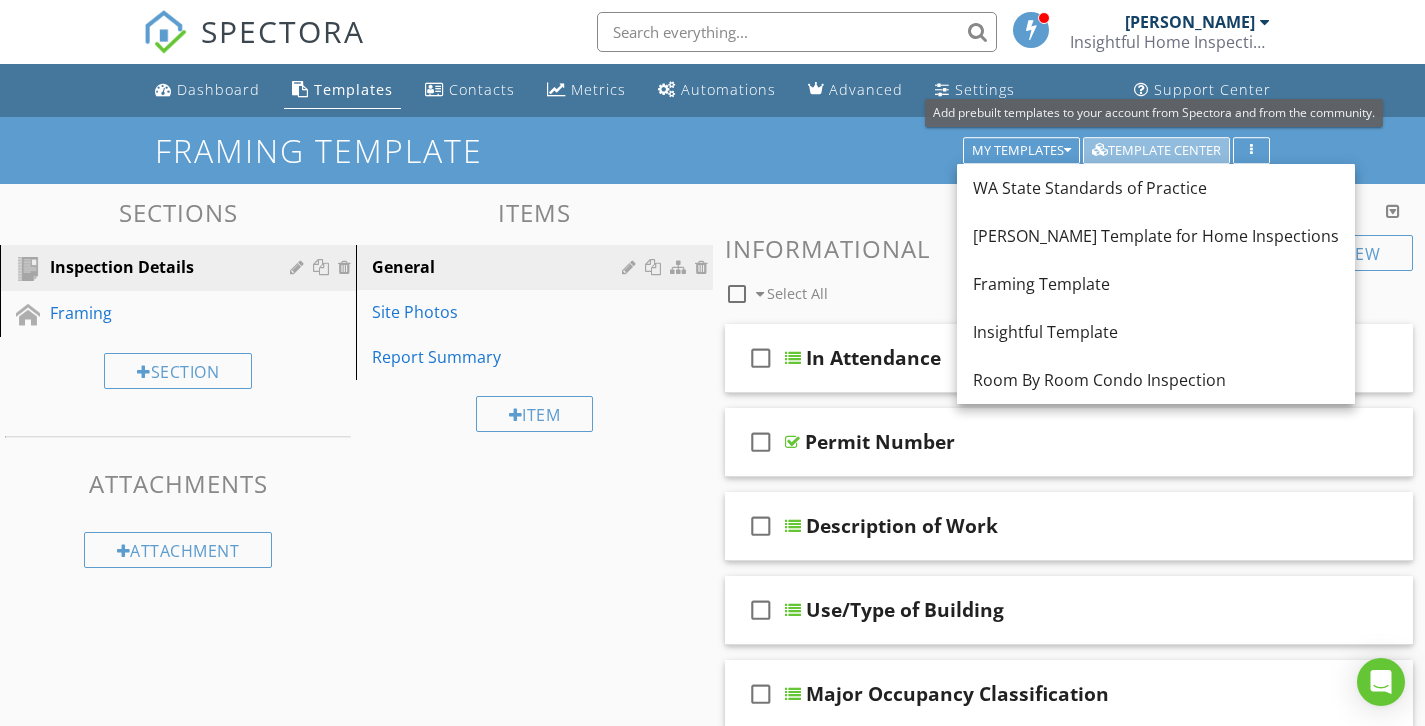 click on "Template Center" at bounding box center (1156, 151) 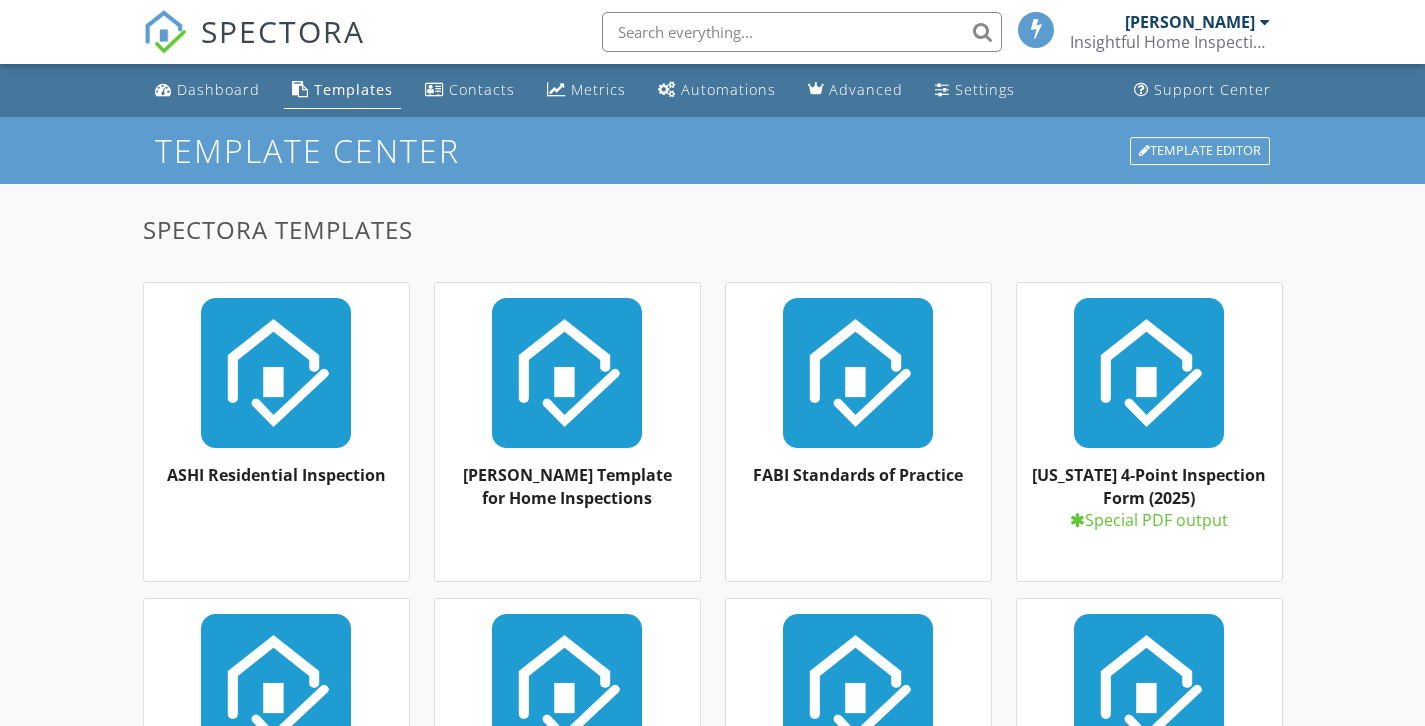 scroll, scrollTop: 0, scrollLeft: 0, axis: both 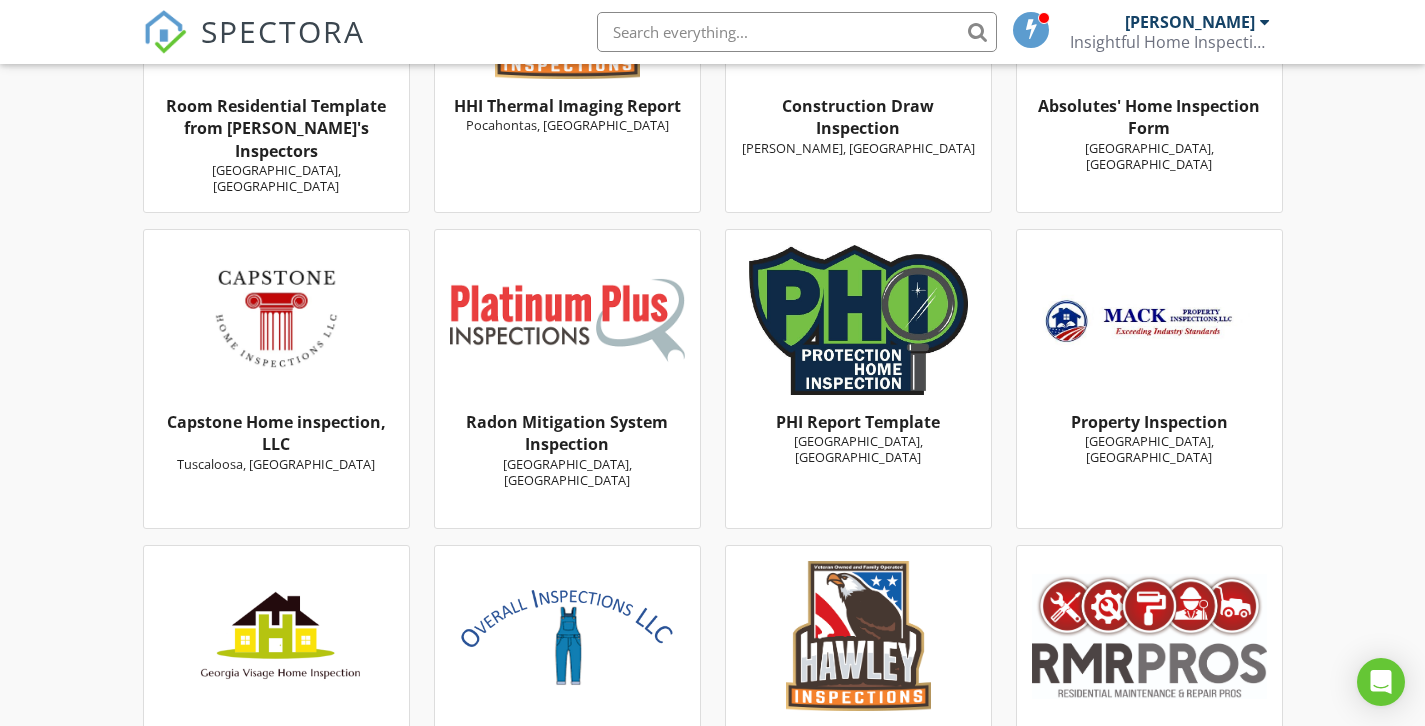click at bounding box center [858, 320] 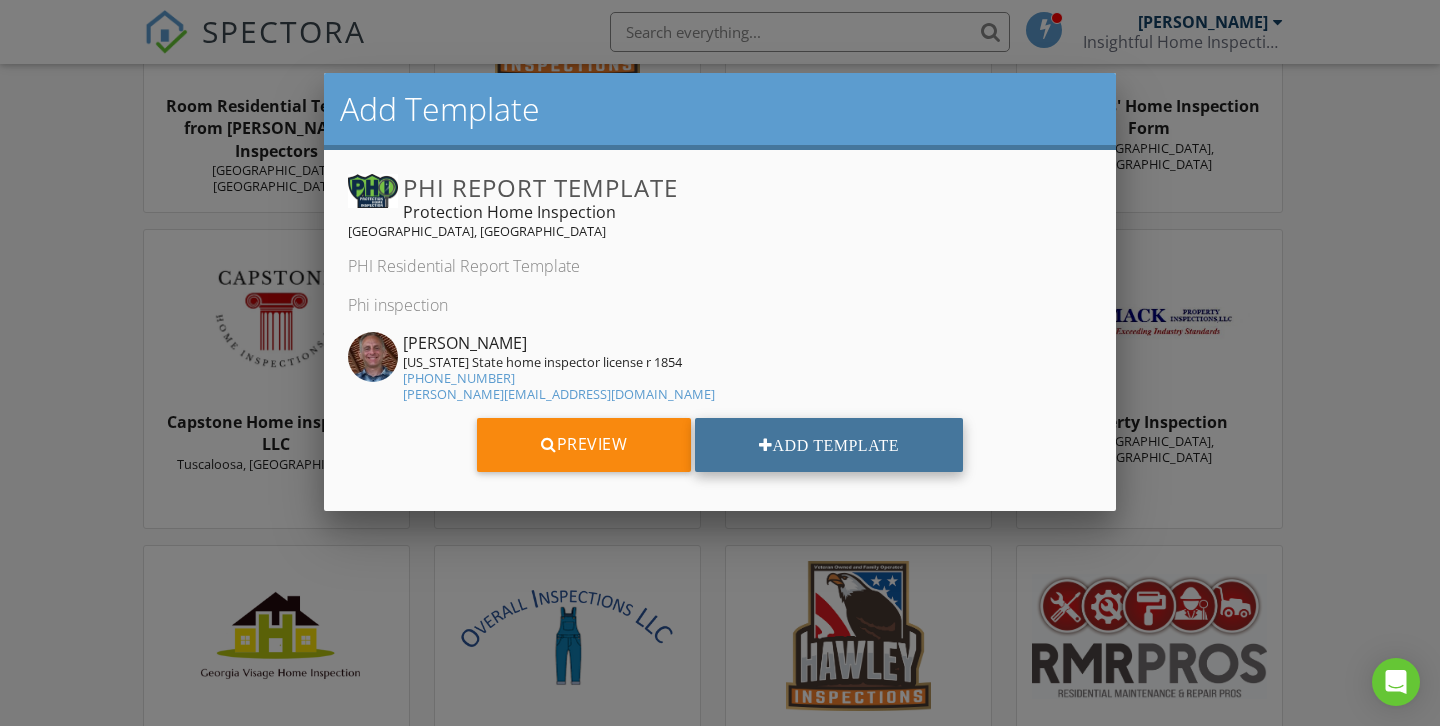 click on "Add Template" at bounding box center [829, 445] 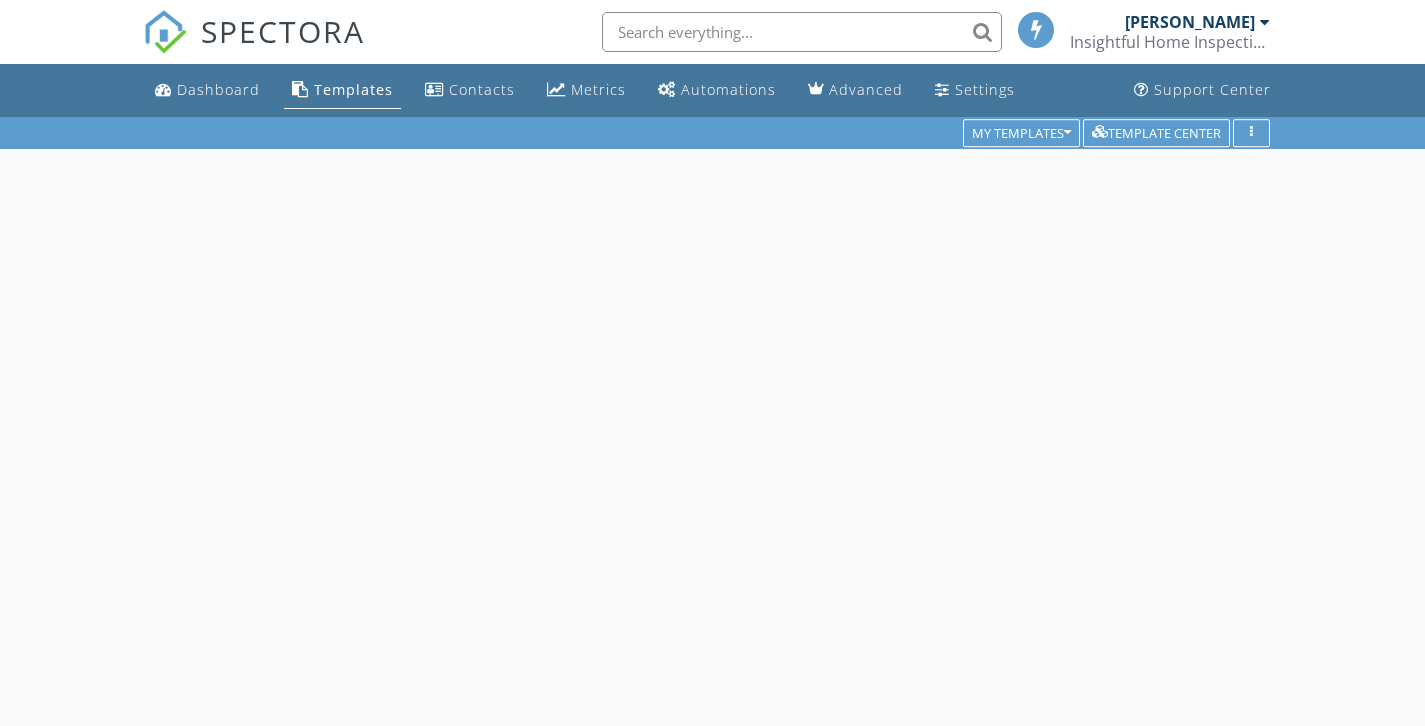 scroll, scrollTop: 0, scrollLeft: 0, axis: both 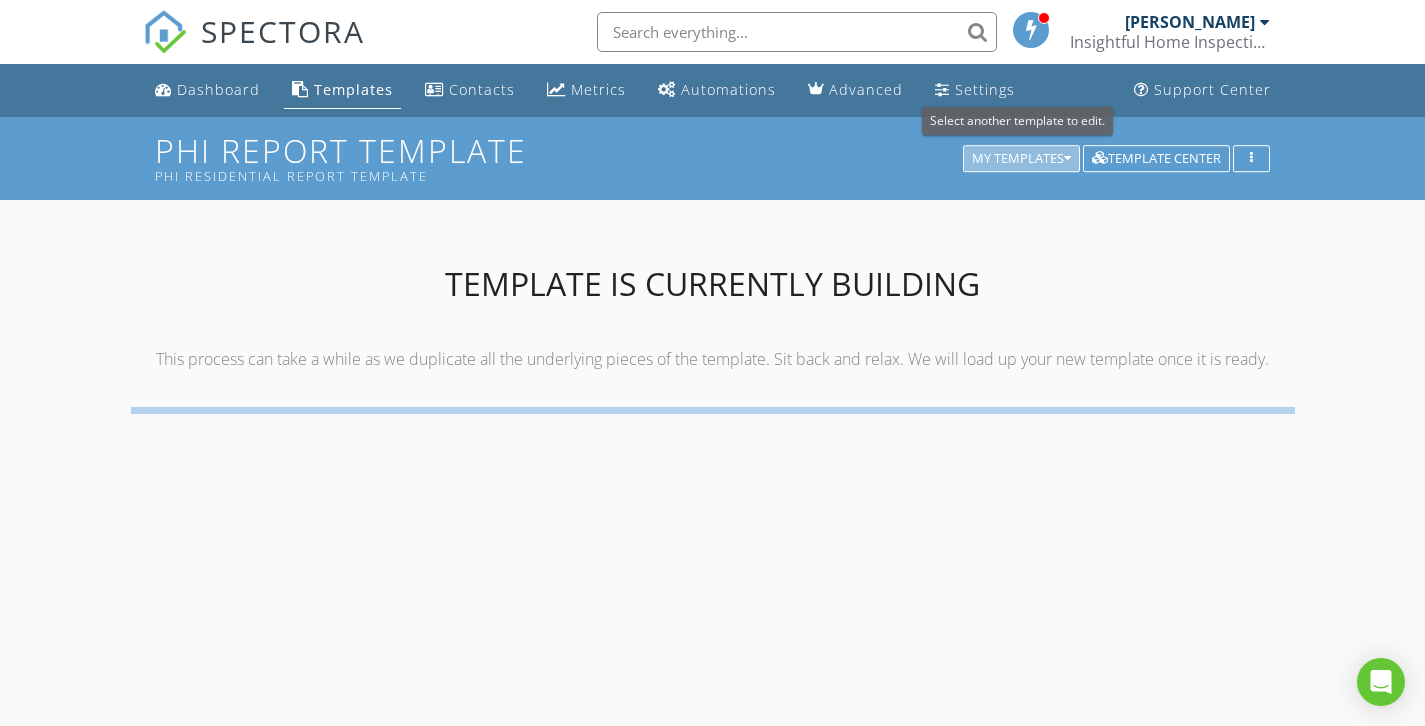 click on "My Templates" at bounding box center (1021, 159) 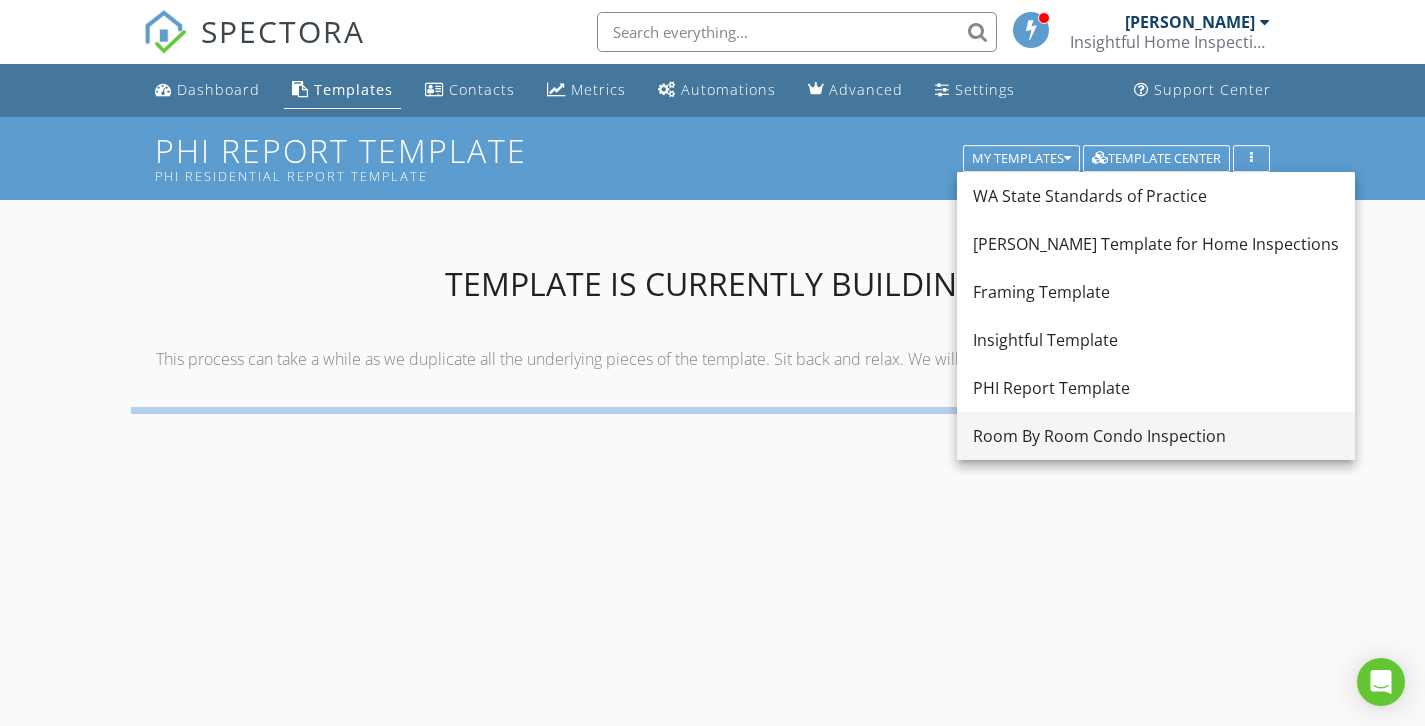 click on "Room By Room Condo Inspection" at bounding box center (1156, 436) 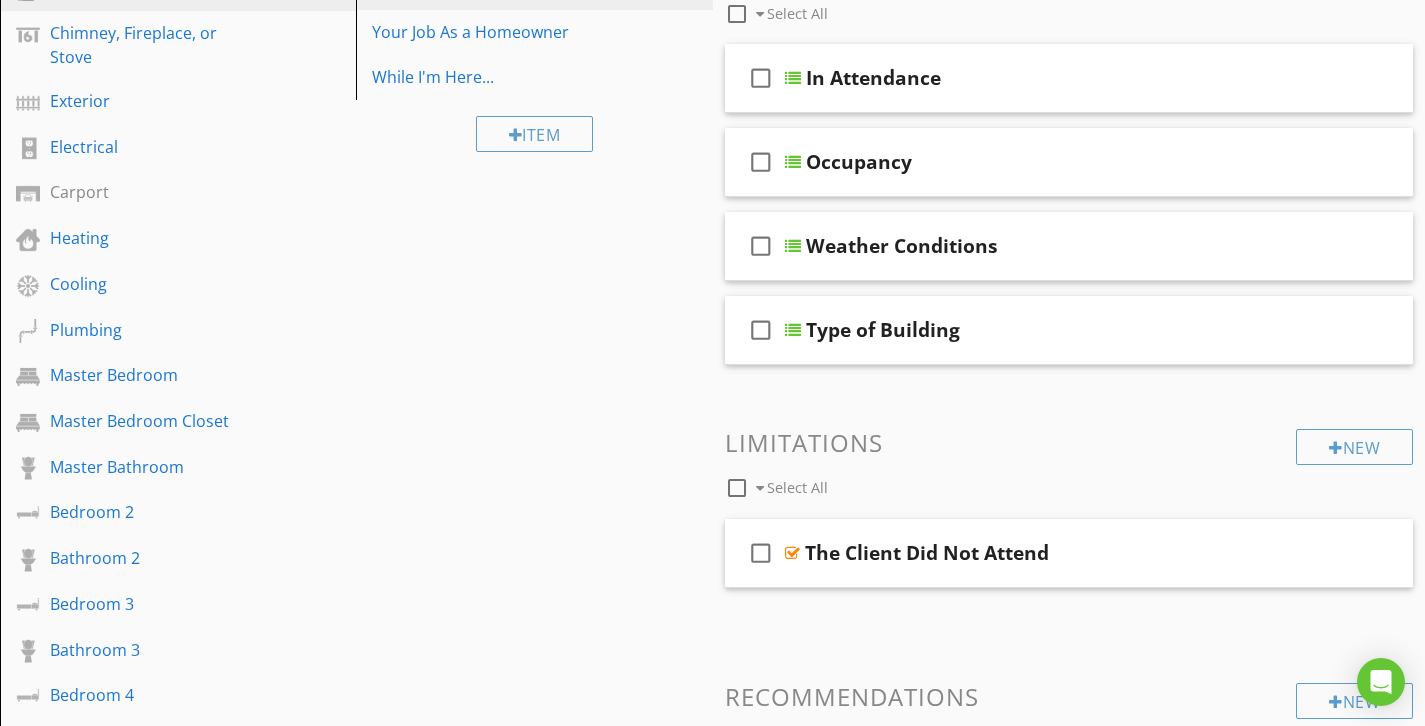 scroll, scrollTop: 0, scrollLeft: 0, axis: both 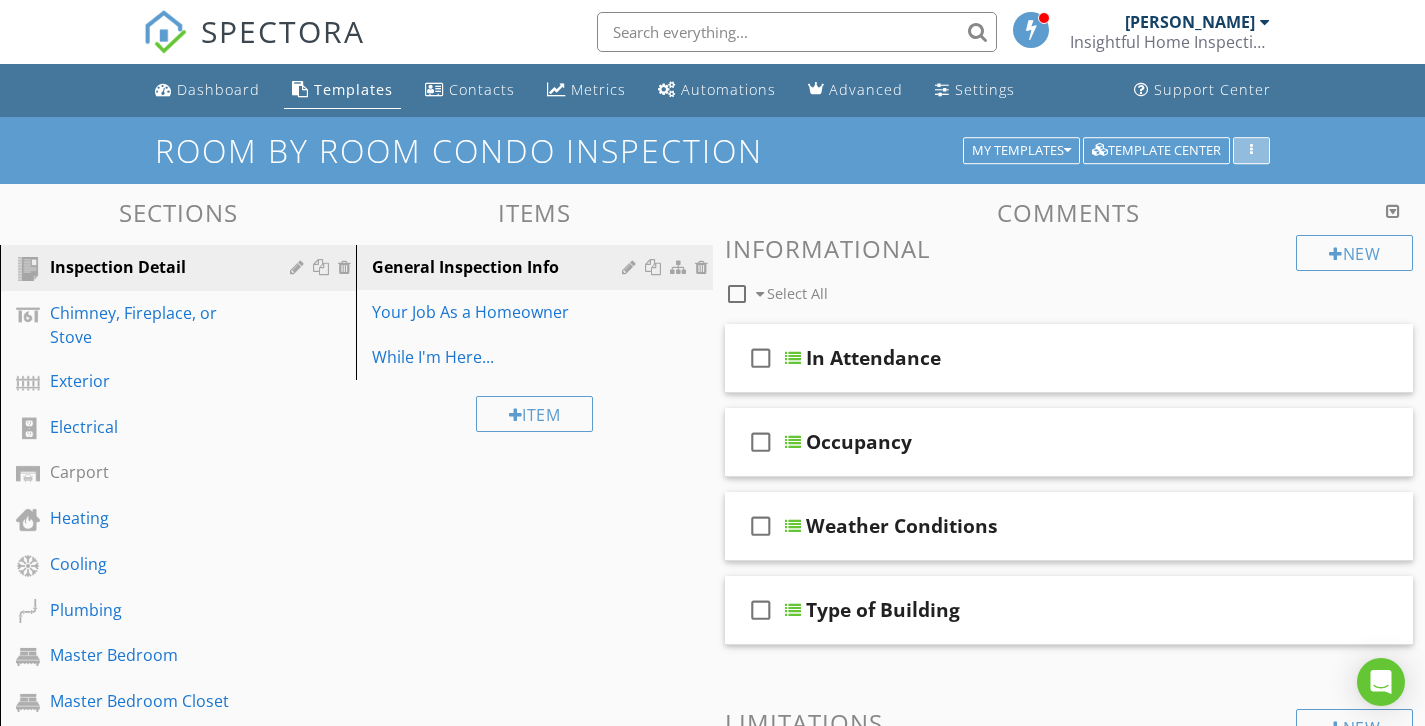 click at bounding box center [1251, 151] 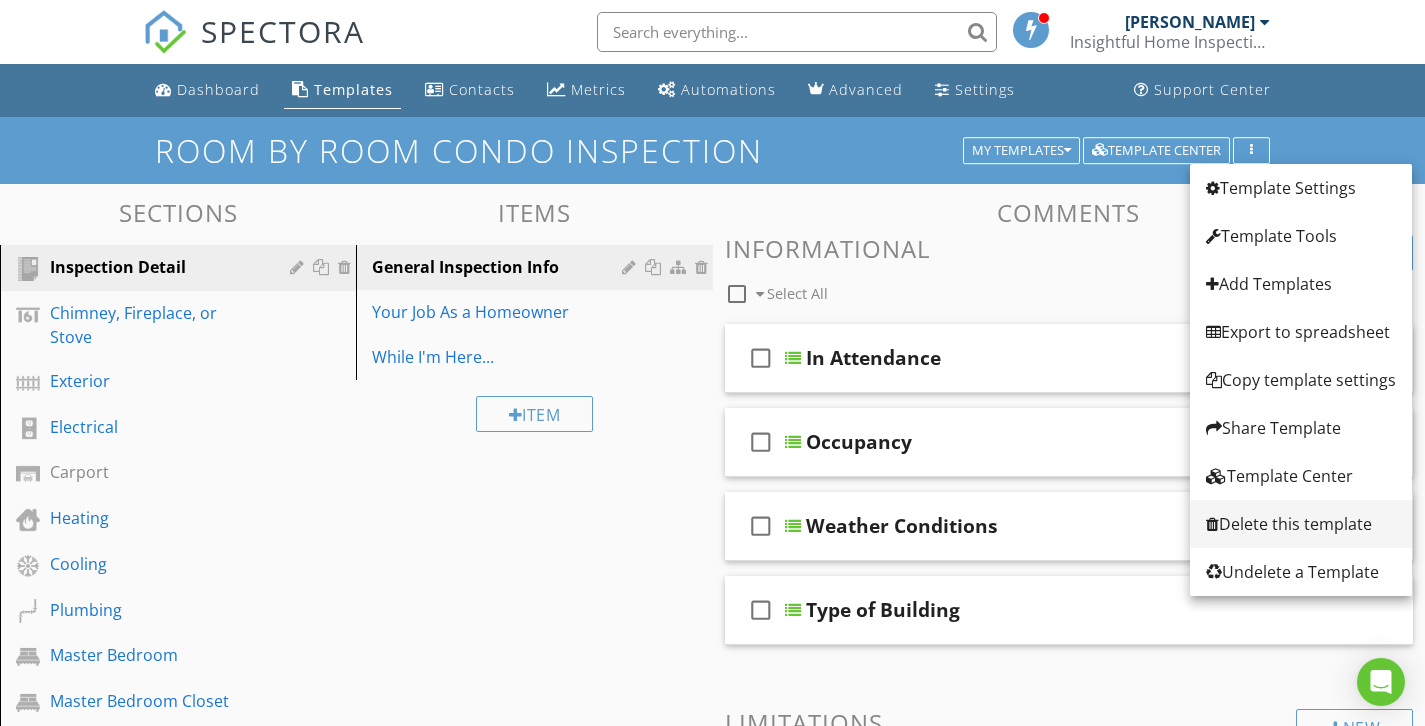 click on "Delete this template" at bounding box center [1301, 524] 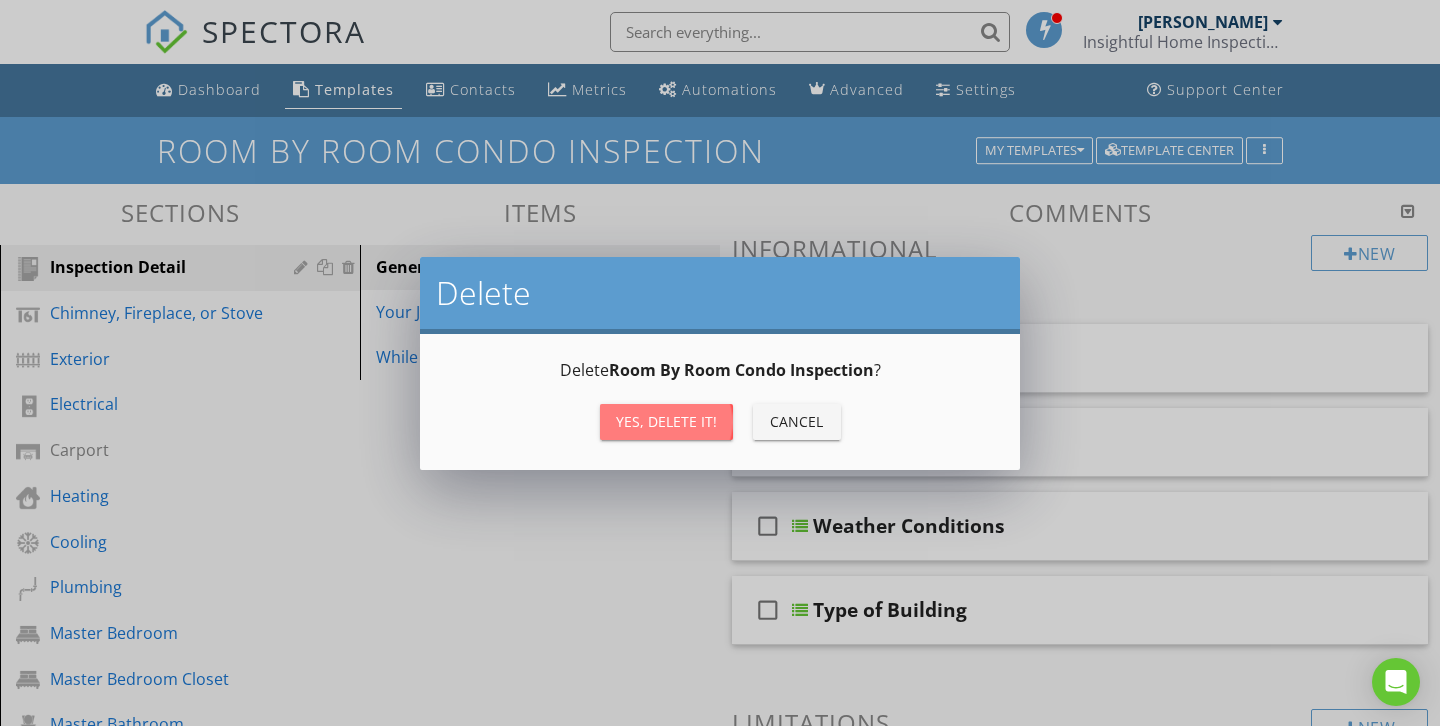 click on "Yes, Delete it!" at bounding box center [666, 421] 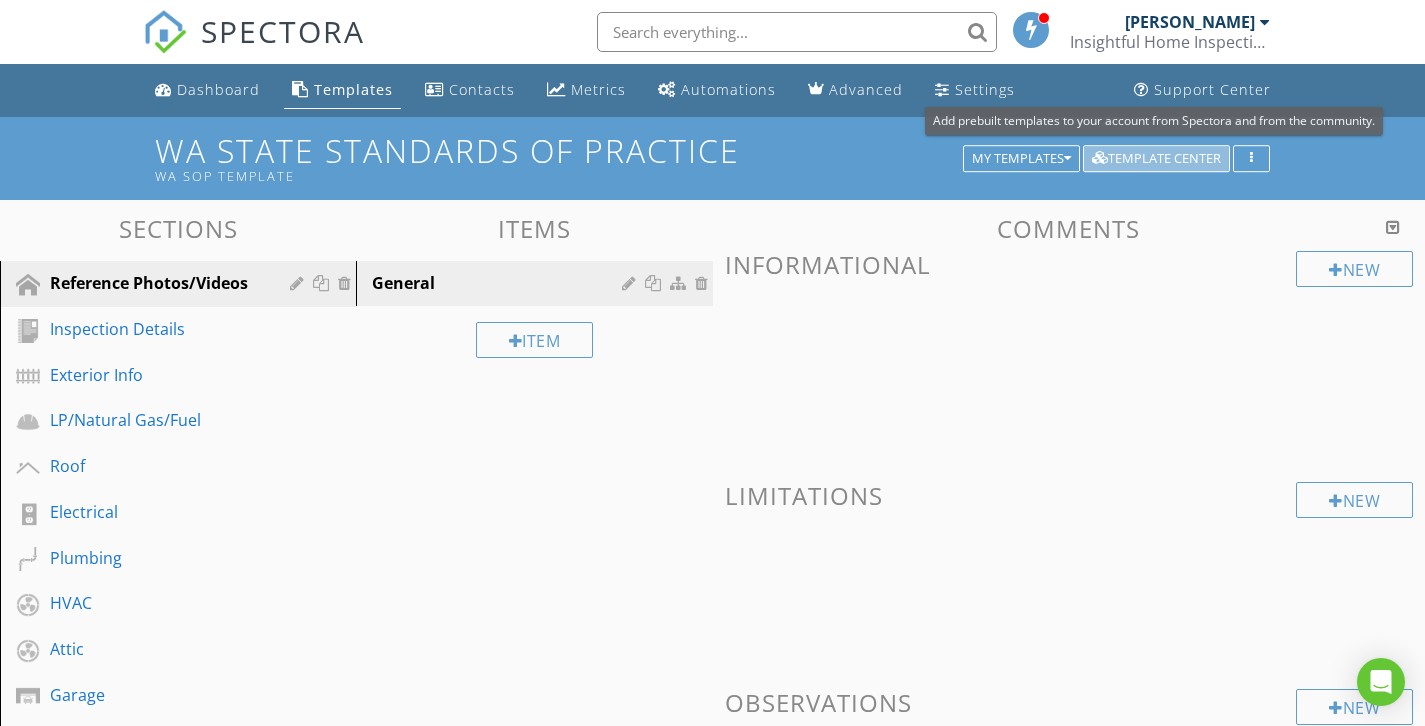 click on "Template Center" at bounding box center (1156, 159) 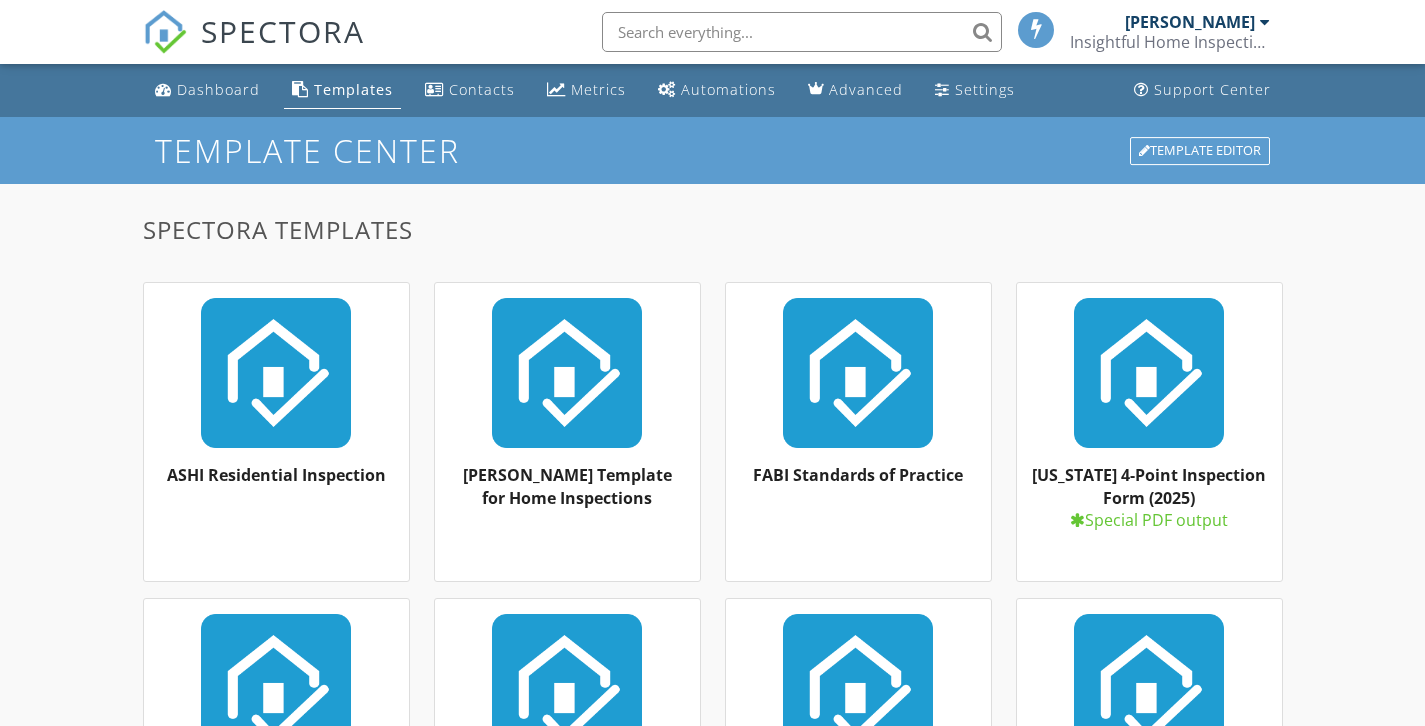 scroll, scrollTop: 0, scrollLeft: 0, axis: both 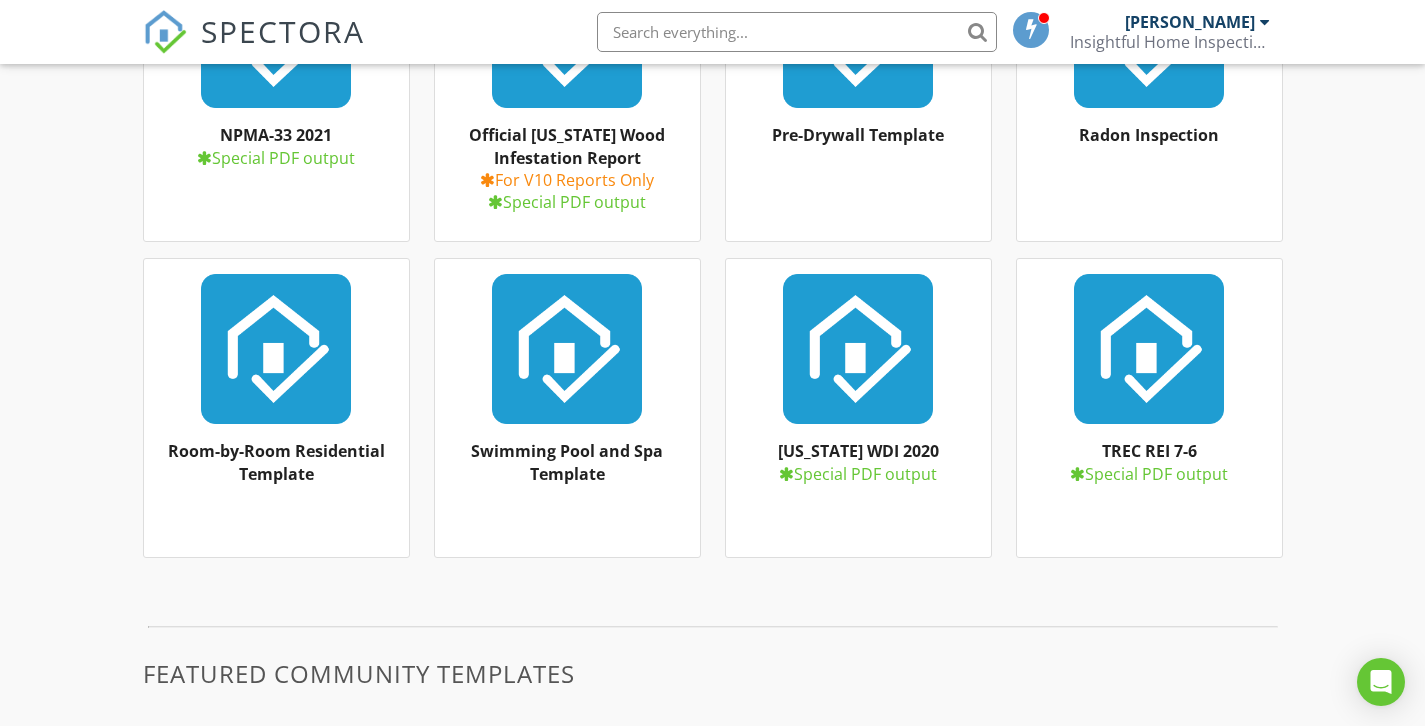 click at bounding box center (276, 349) 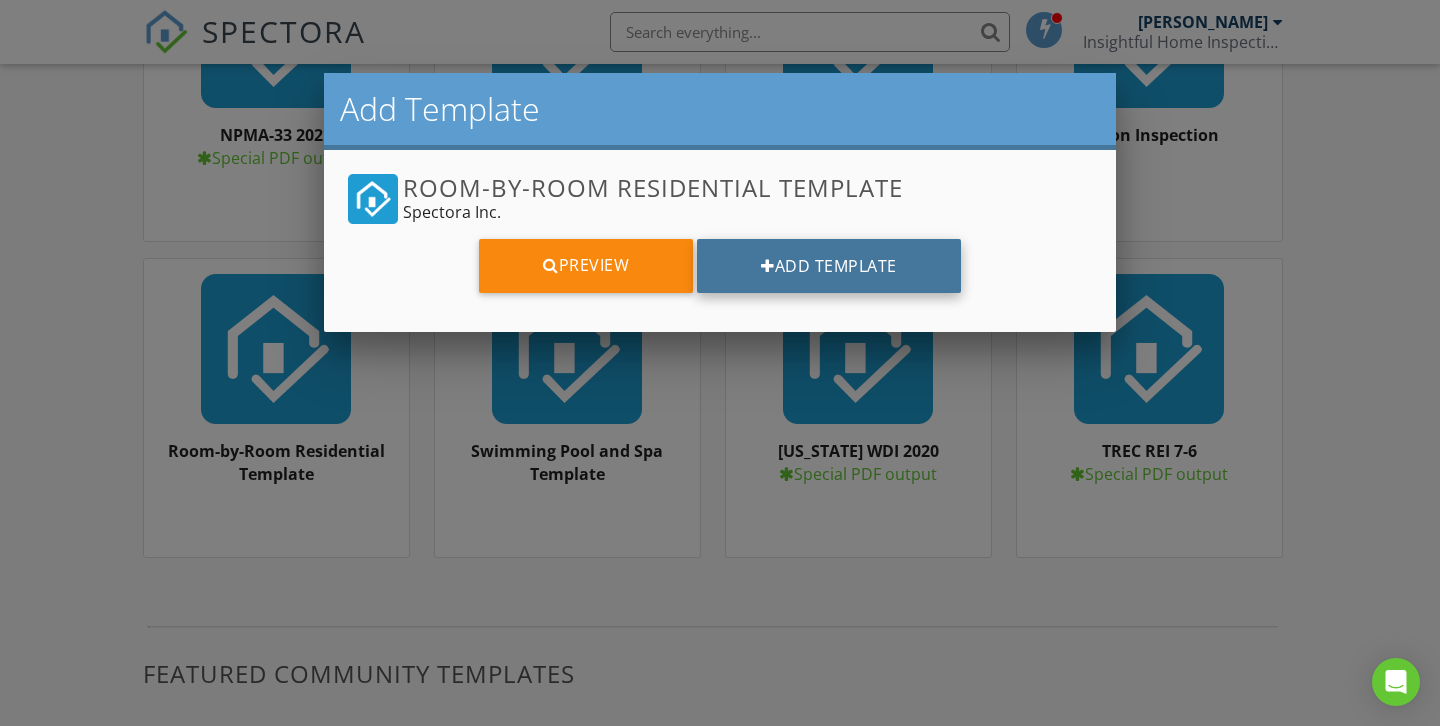 click on "Add Template" at bounding box center [829, 266] 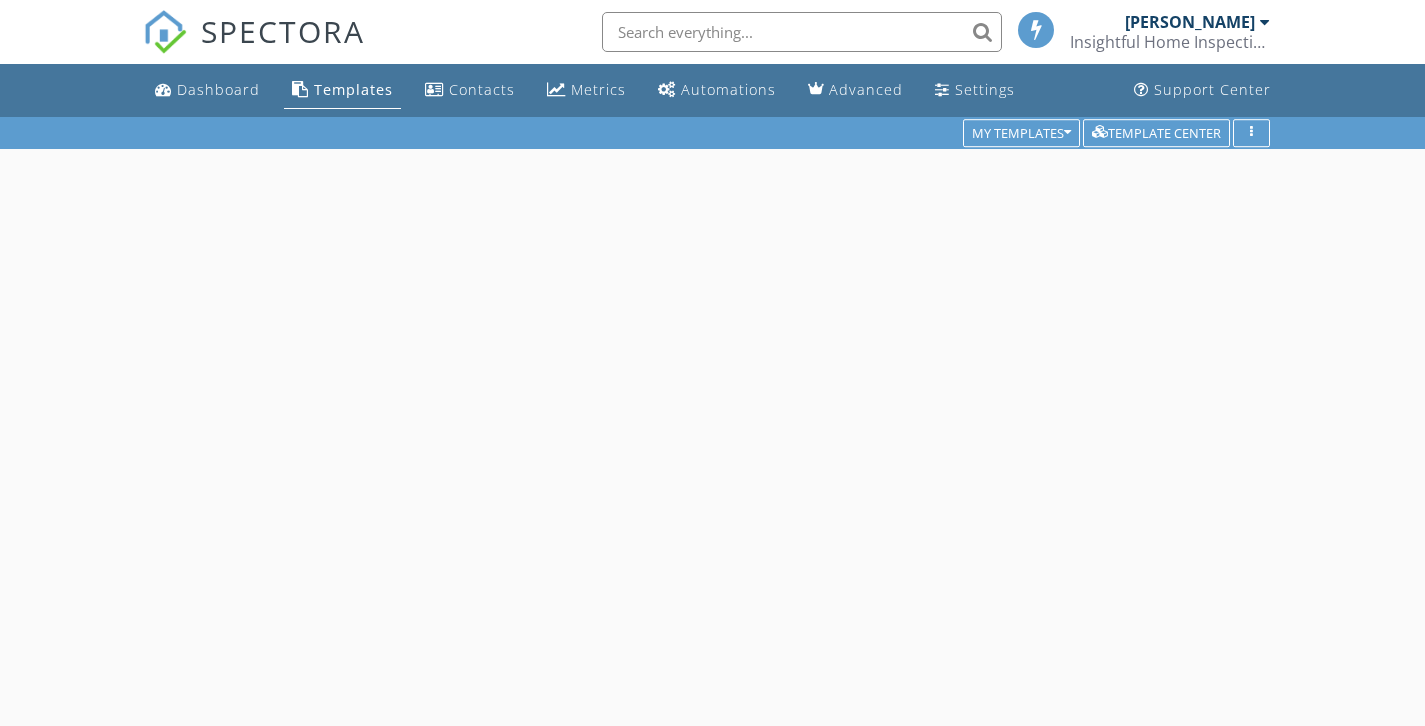scroll, scrollTop: 0, scrollLeft: 0, axis: both 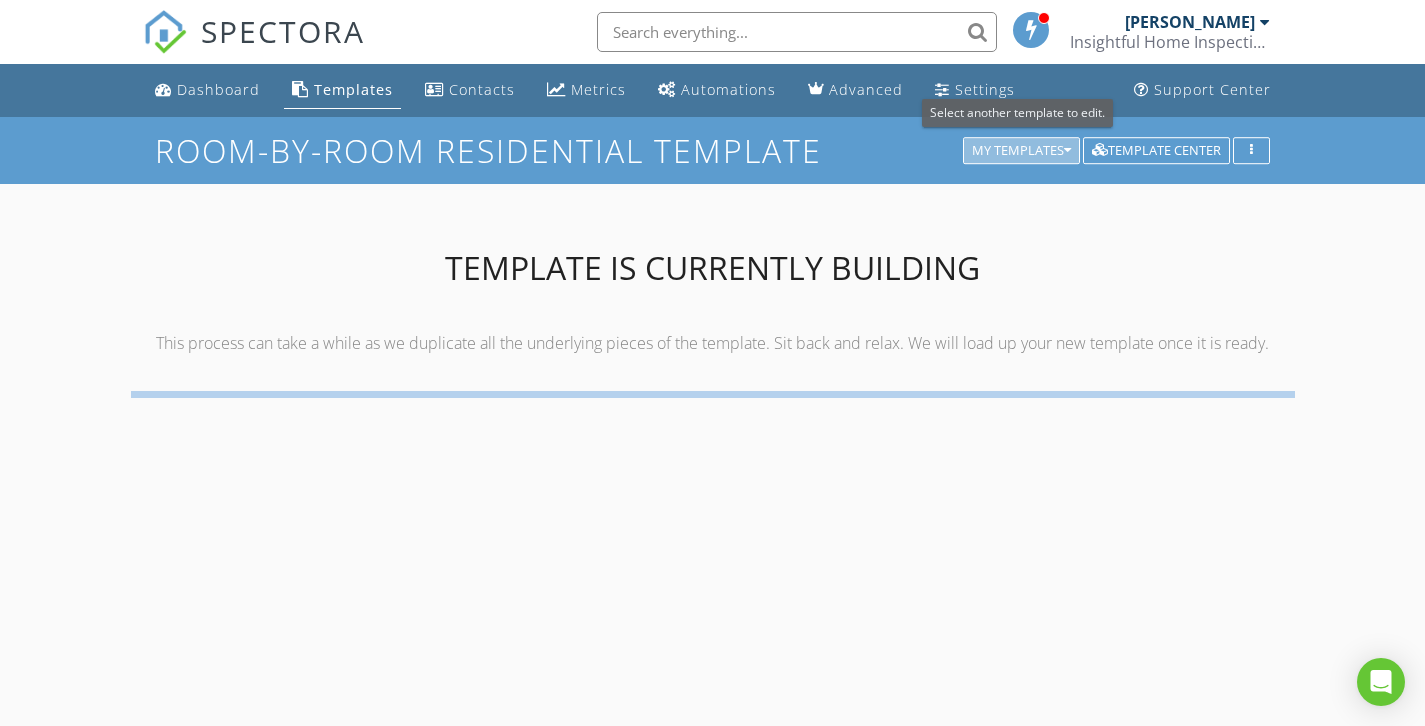 click on "My Templates" at bounding box center (1021, 151) 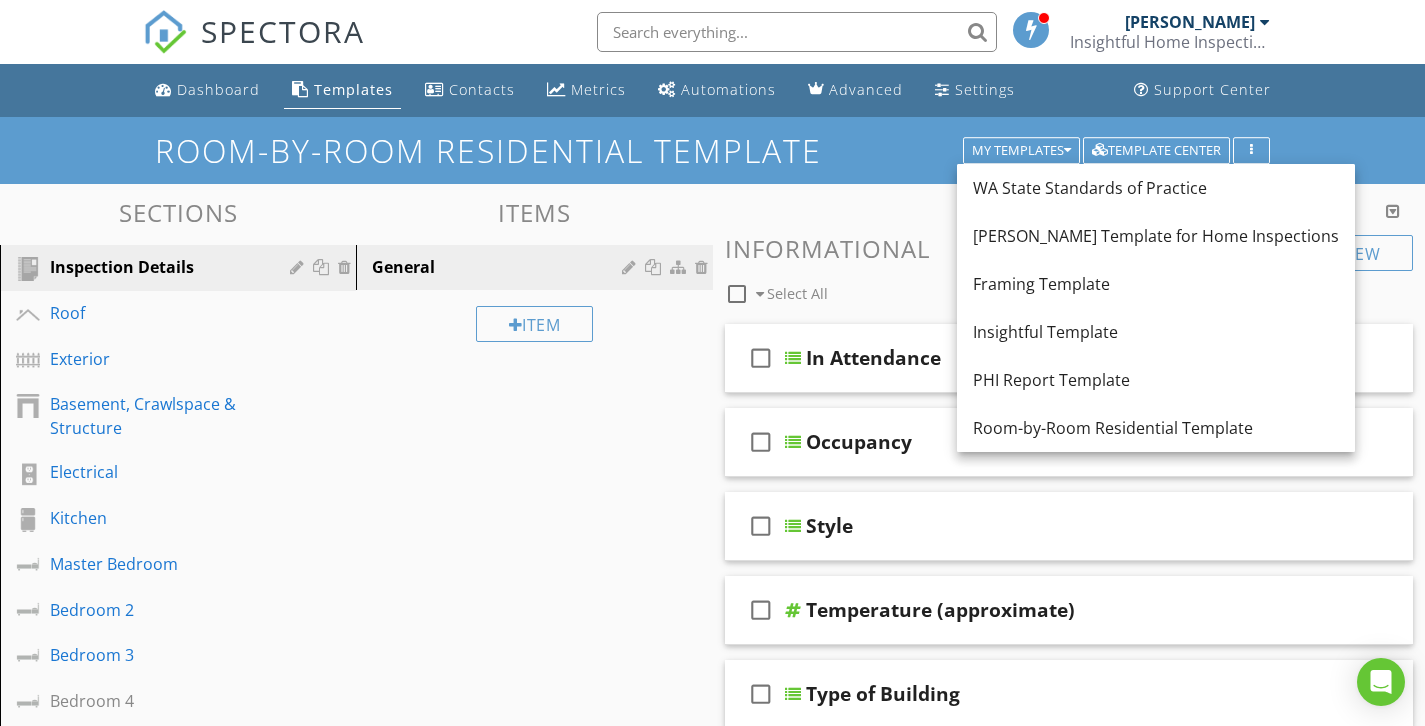 click on "Sections
Inspection Details           Roof           Exterior           Basement, Crawlspace & Structure           Electrical           Kitchen           Master Bedroom           Bedroom 2           Bedroom 3           Bedroom 4           Bedroom 5           Bedroom 6           Bathroom 1           Bathroom 2           Bathroom 3           Bathroom 4           Living Room           Laundry Room           Utility Room           Misc. Interior           Attic           Garage
Section
Attachments
Attachment
Items
General
Item
Comments
New
Informational   check_box_outline_blank     Select All       check_box_outline_blank
In Attendance
check_box_outline_blank
Occupancy
check_box_outline_blank" at bounding box center (712, 851) 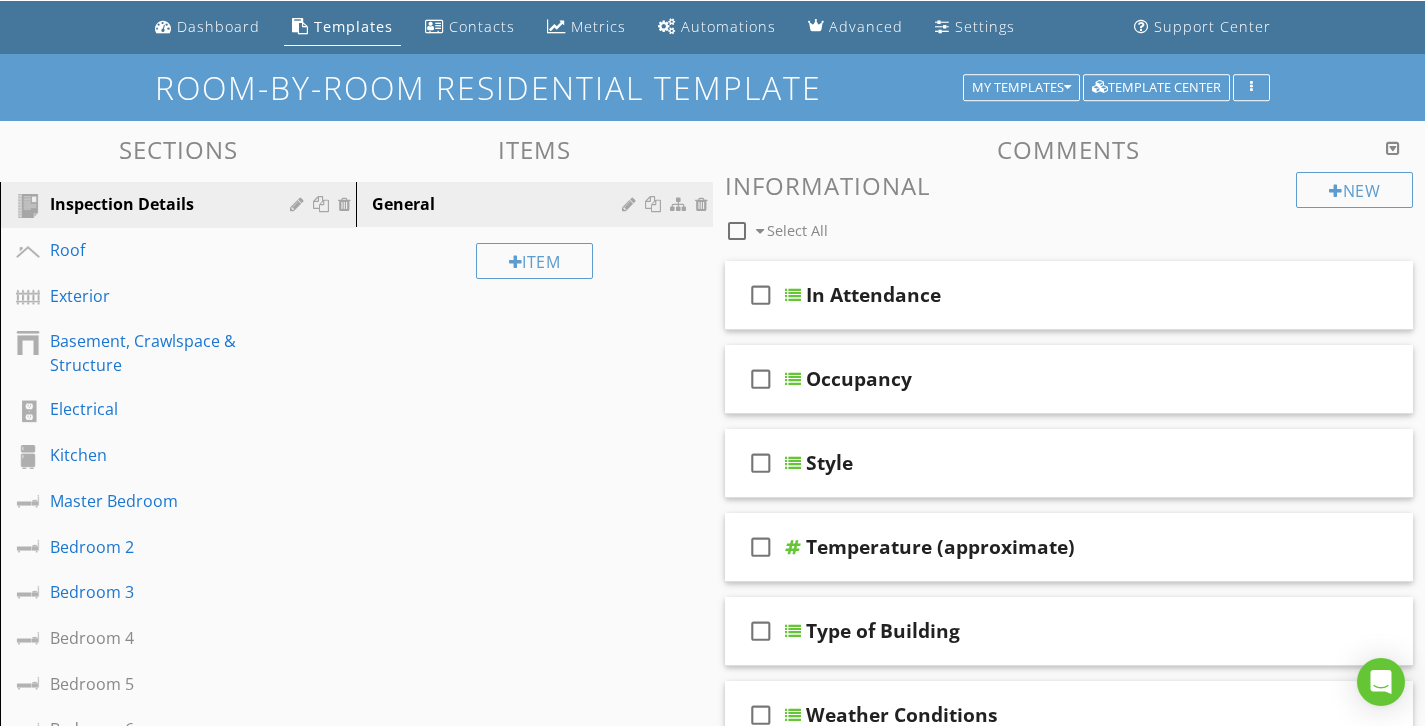 scroll, scrollTop: 62, scrollLeft: 0, axis: vertical 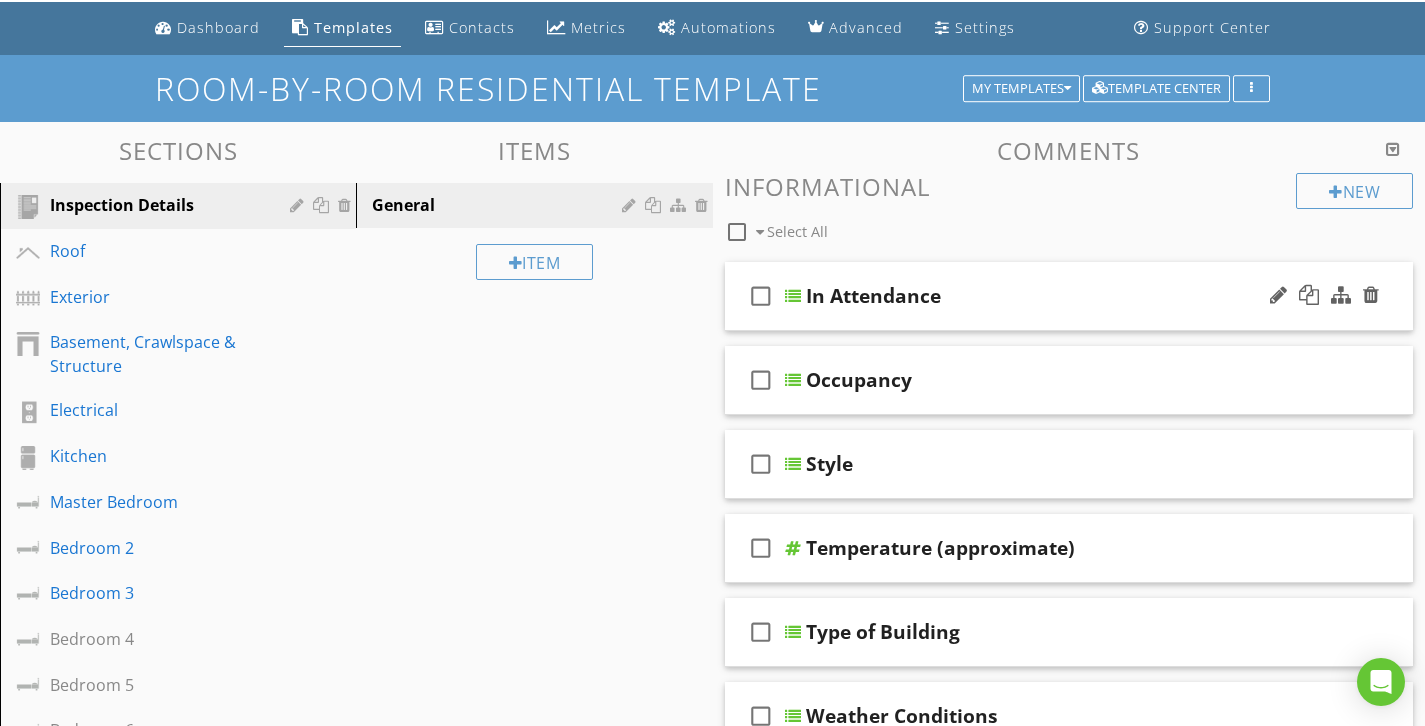 click on "In Attendance" at bounding box center (1049, 296) 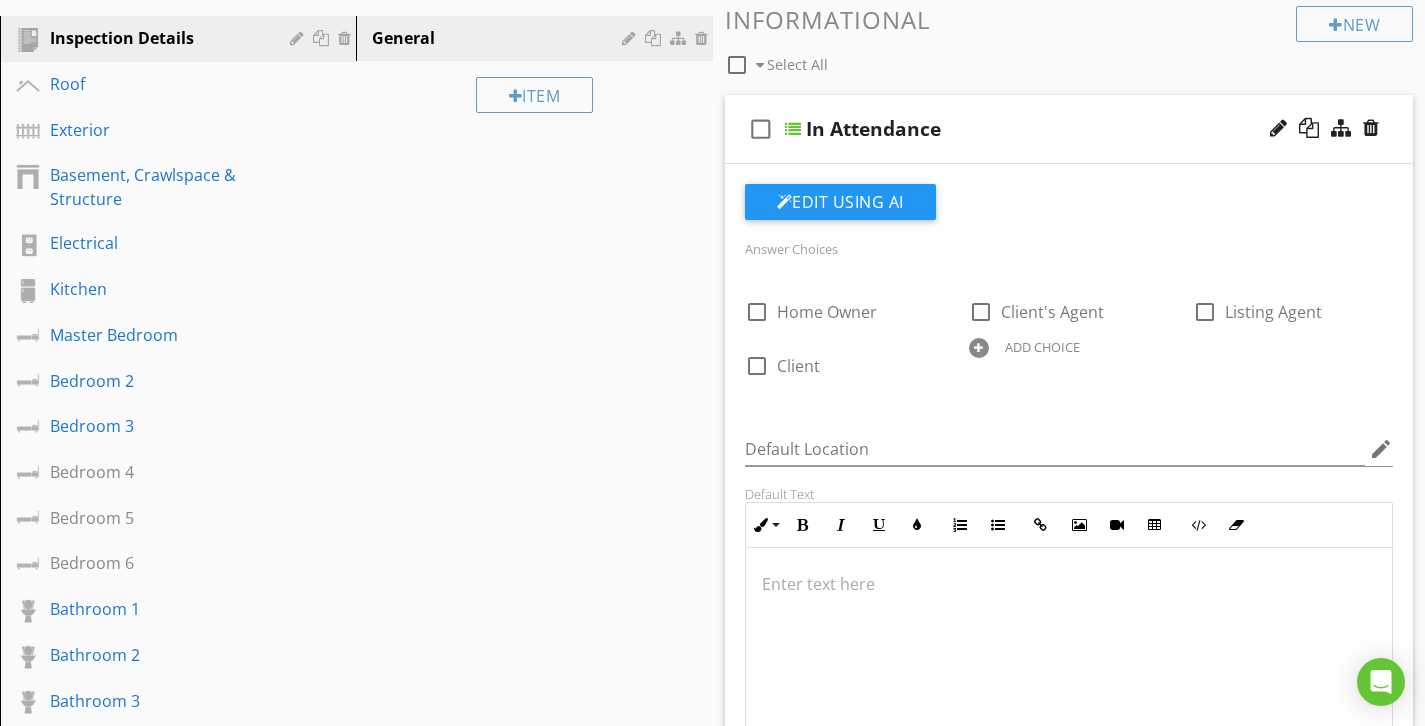 scroll, scrollTop: 196, scrollLeft: 0, axis: vertical 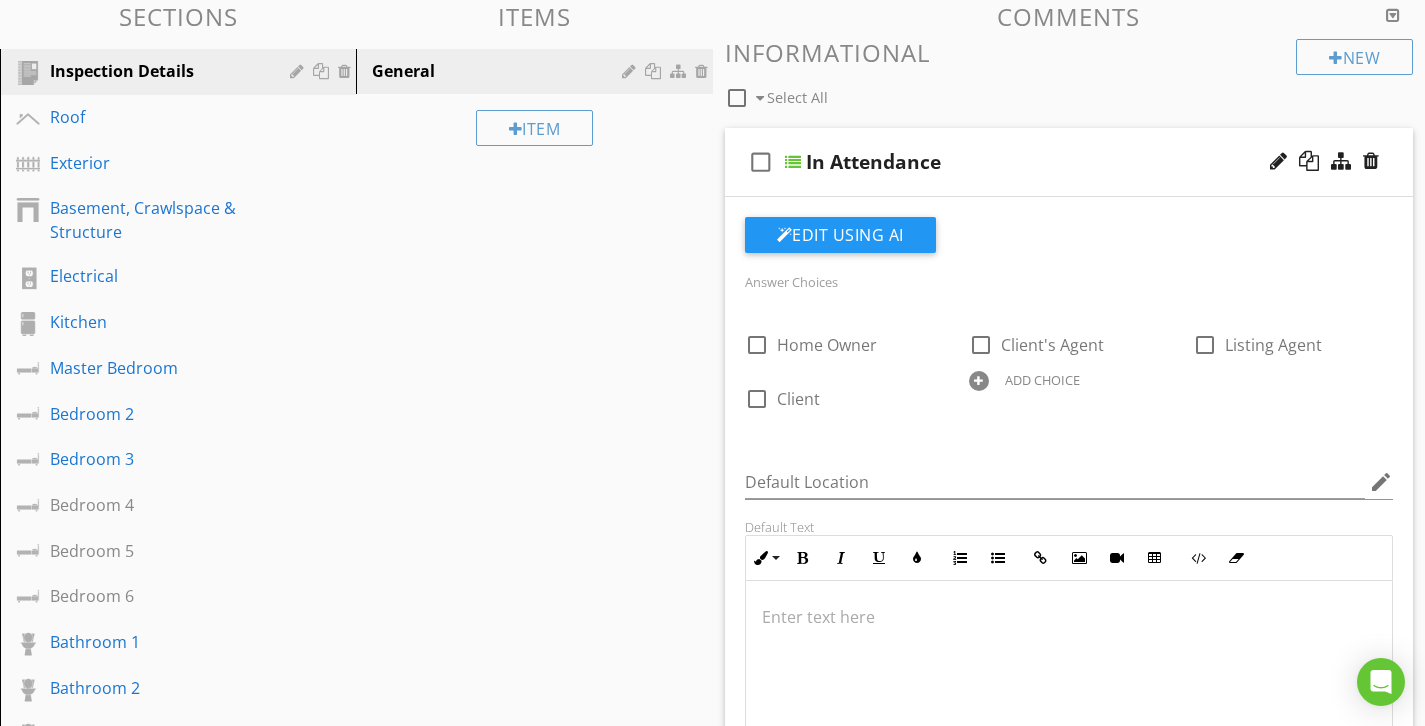 click on "In Attendance" at bounding box center [1049, 162] 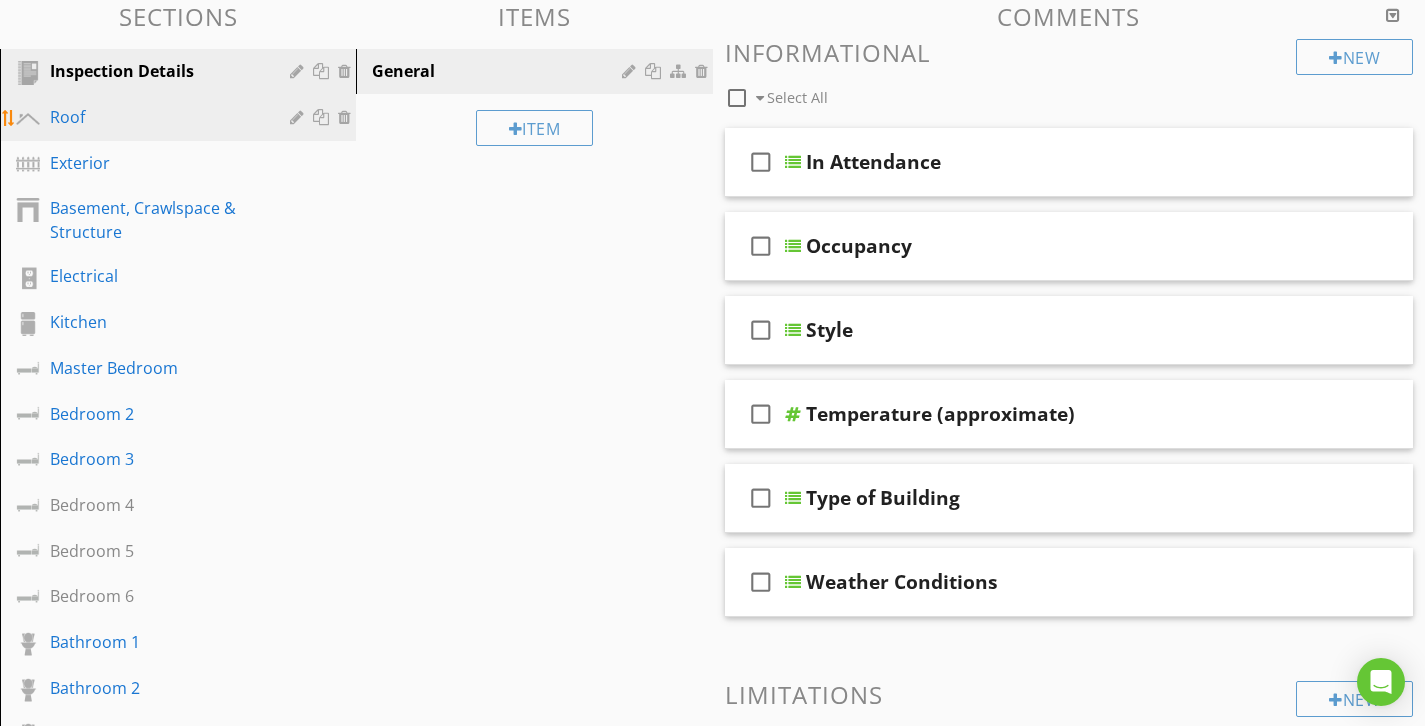 click on "Roof" at bounding box center (155, 117) 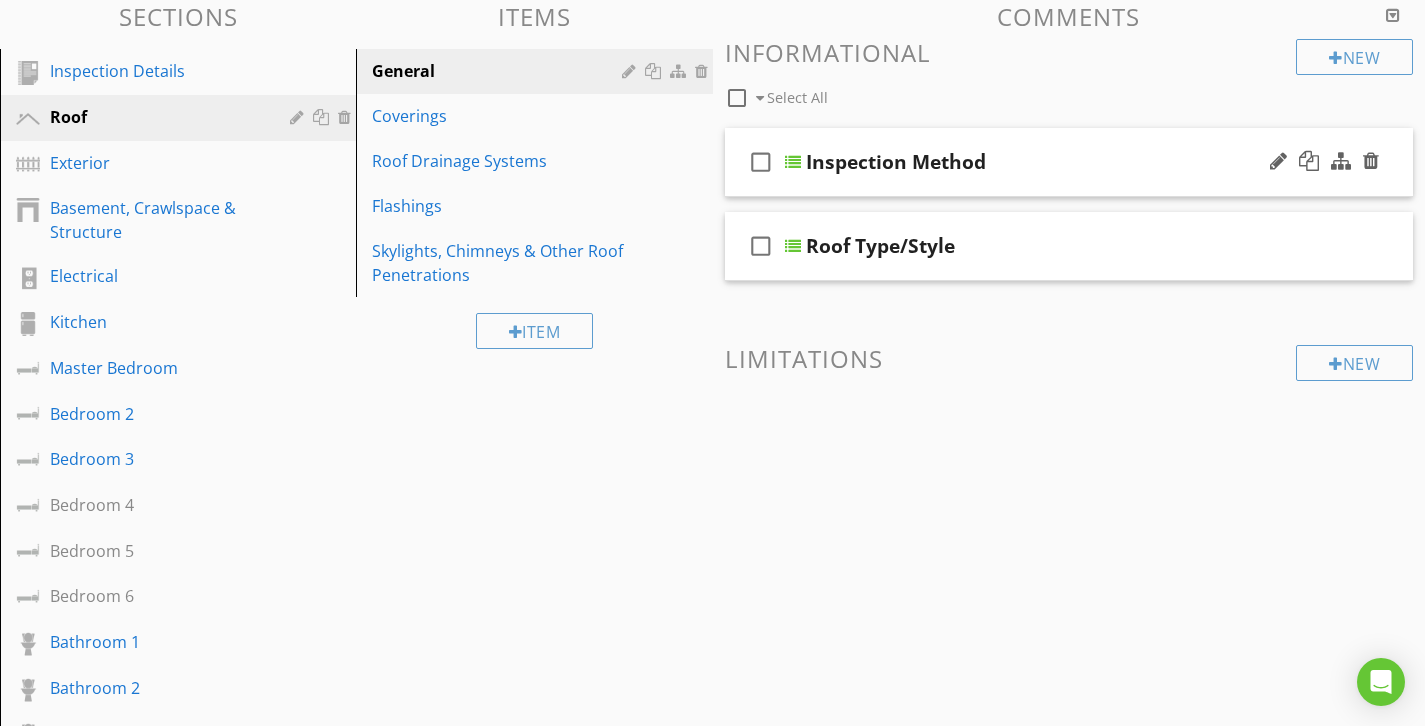 click on "Inspection Method" at bounding box center (1049, 162) 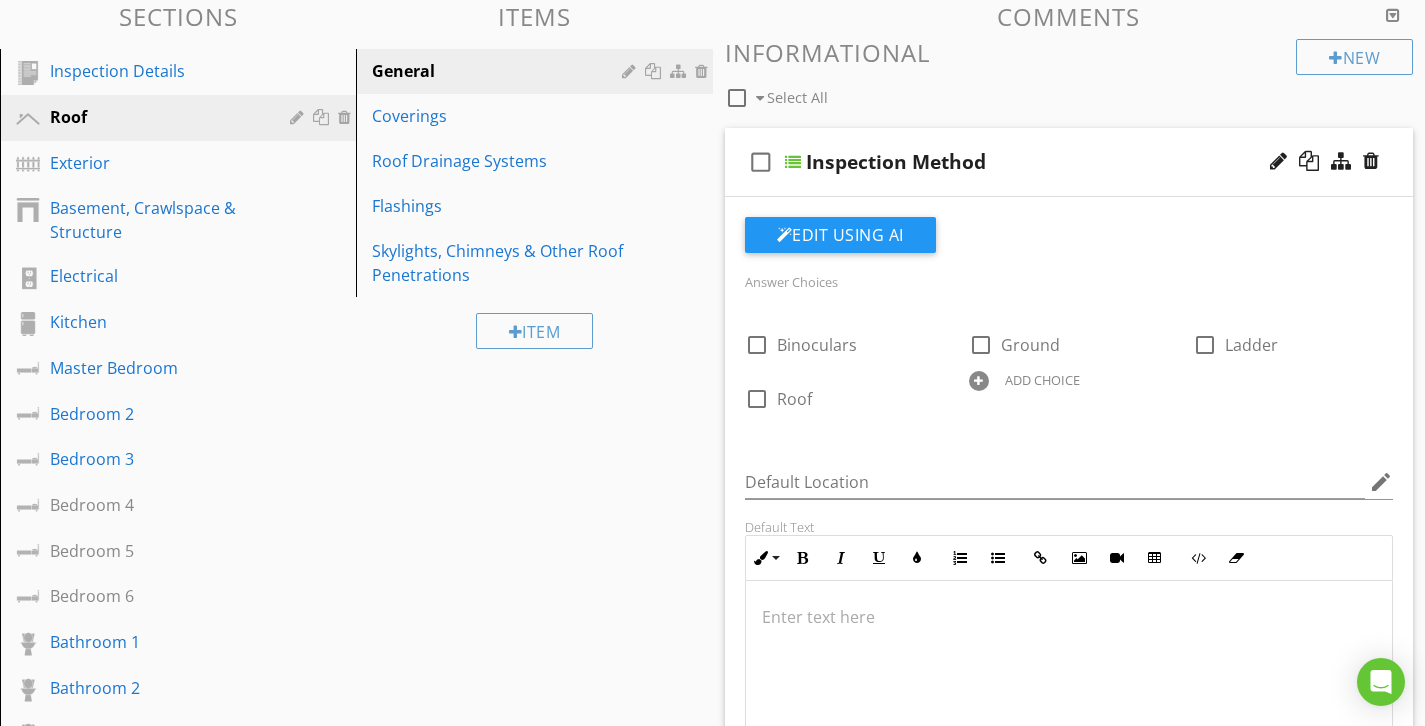 click on "Inspection Method" at bounding box center [1049, 162] 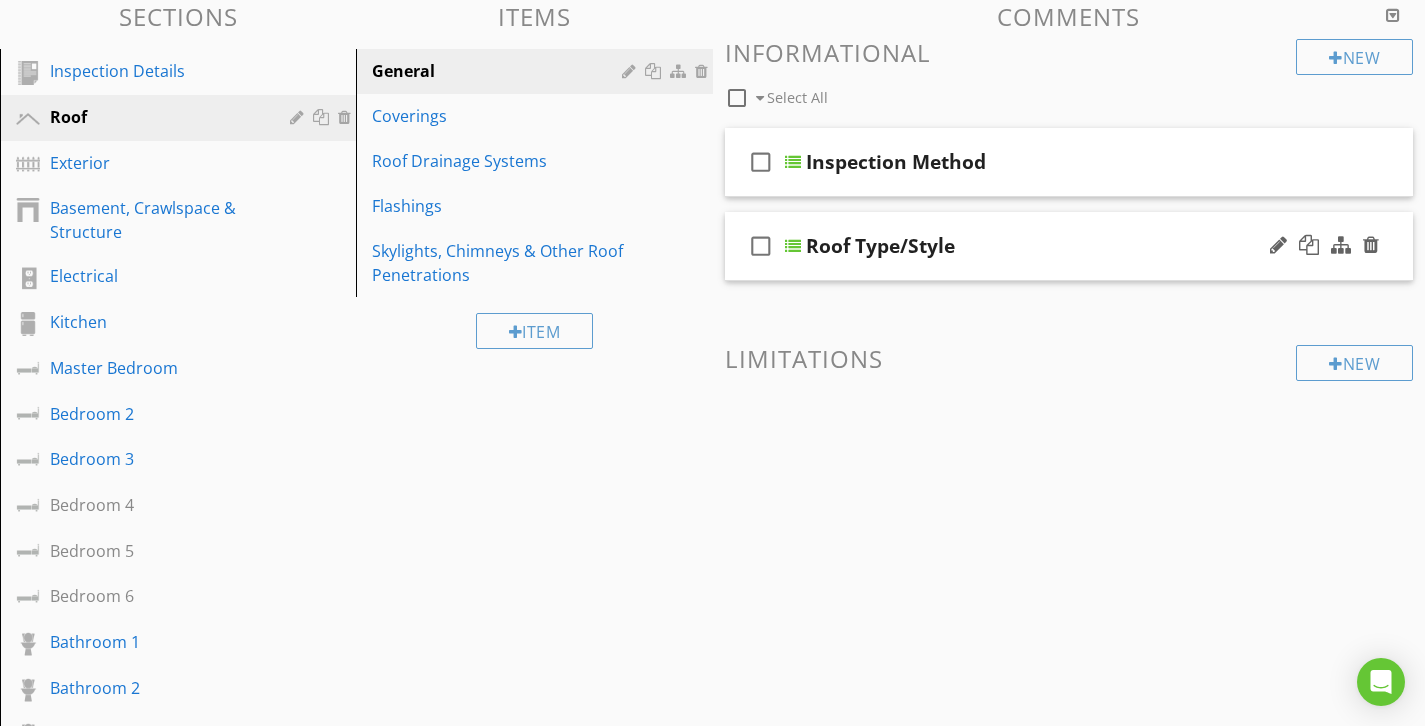 click on "Roof Type/Style" at bounding box center [1049, 246] 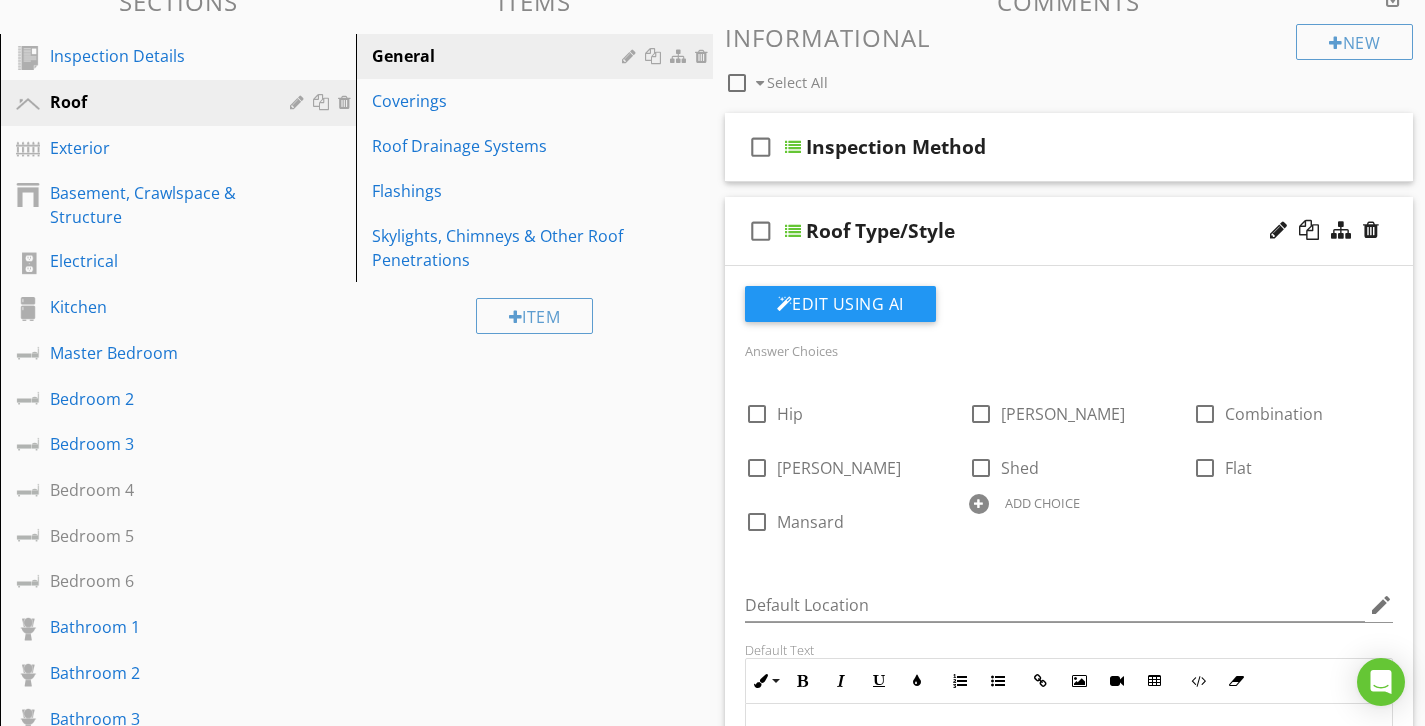 scroll, scrollTop: 186, scrollLeft: 0, axis: vertical 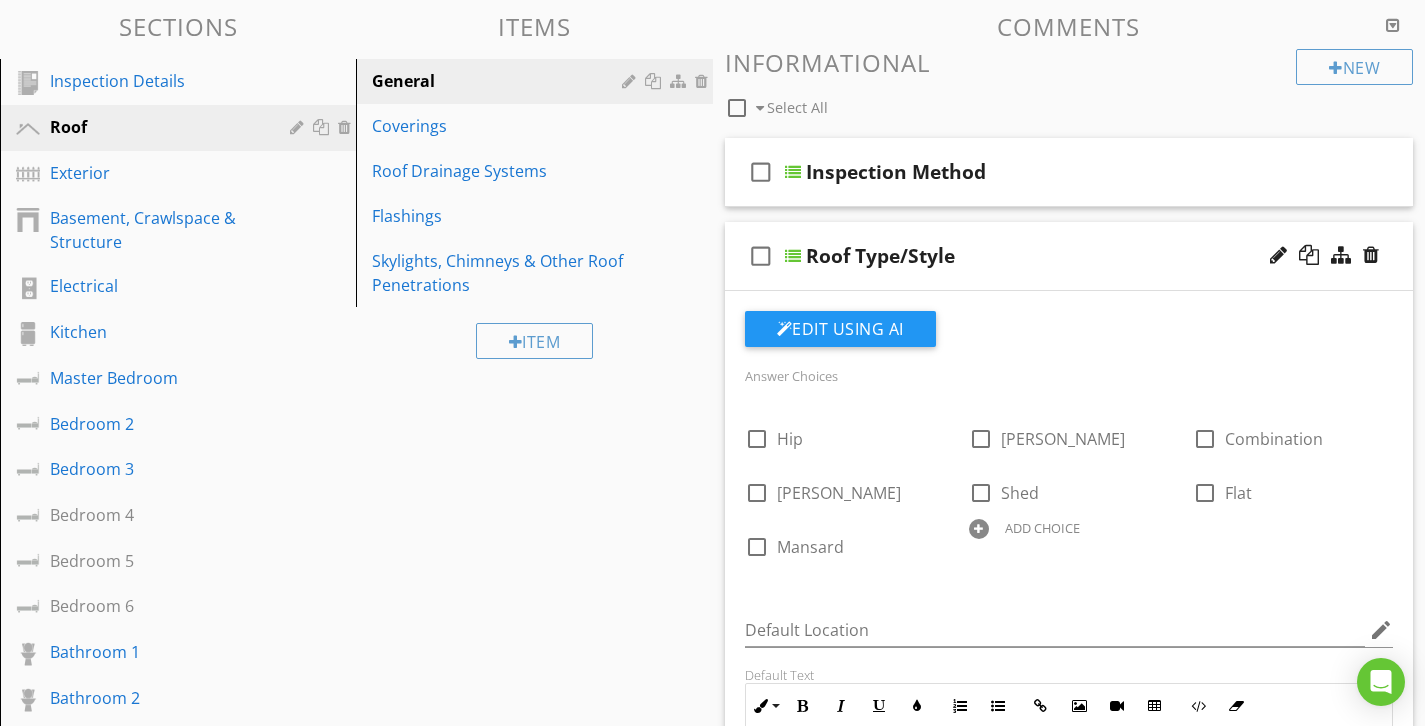 click on "check_box_outline_blank
Roof Type/Style" at bounding box center [1069, 256] 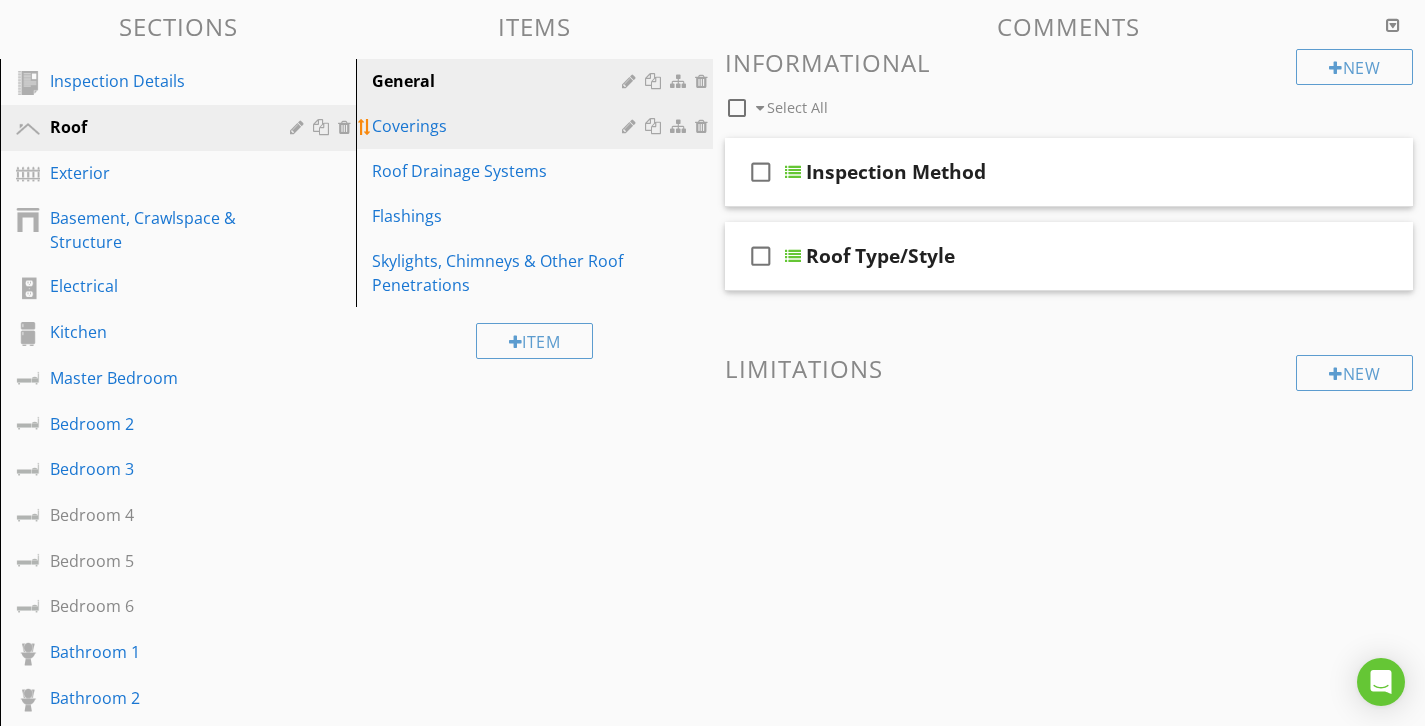click on "Coverings" at bounding box center [499, 126] 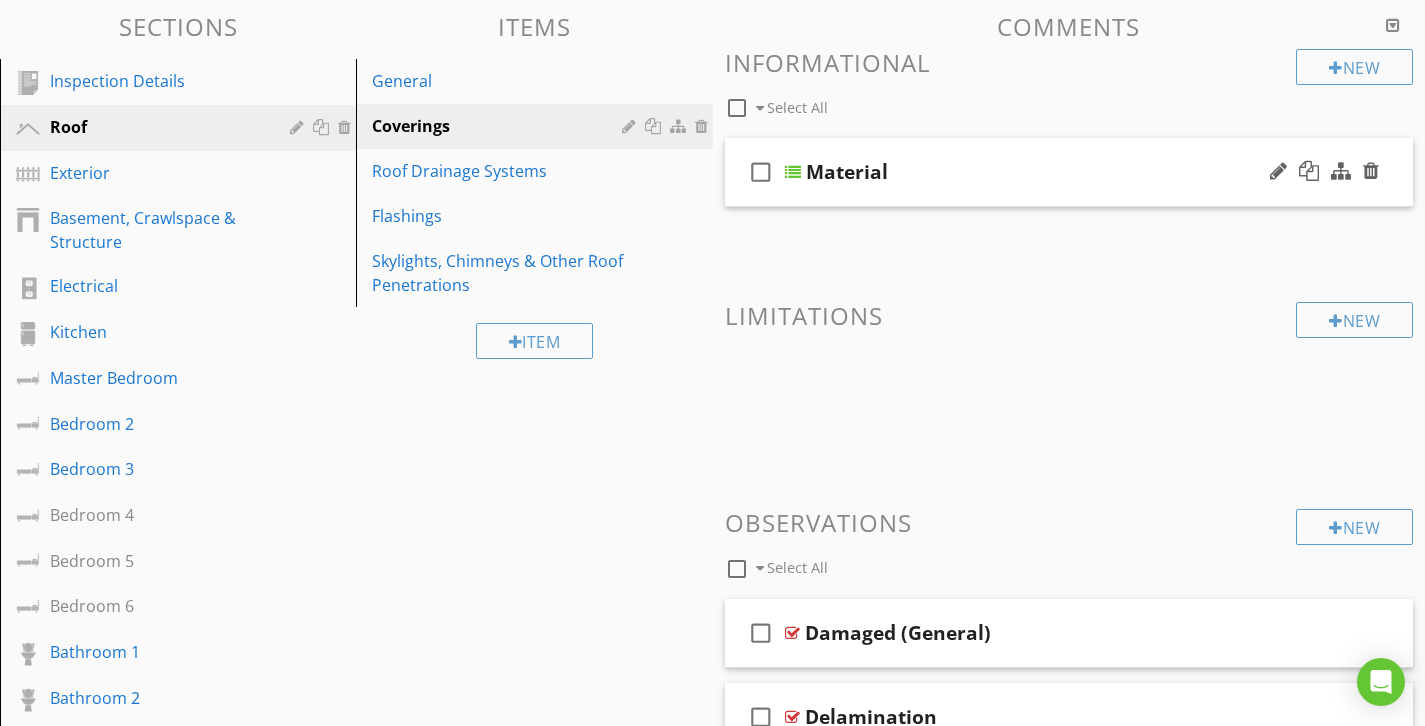 click on "Material" at bounding box center [1049, 172] 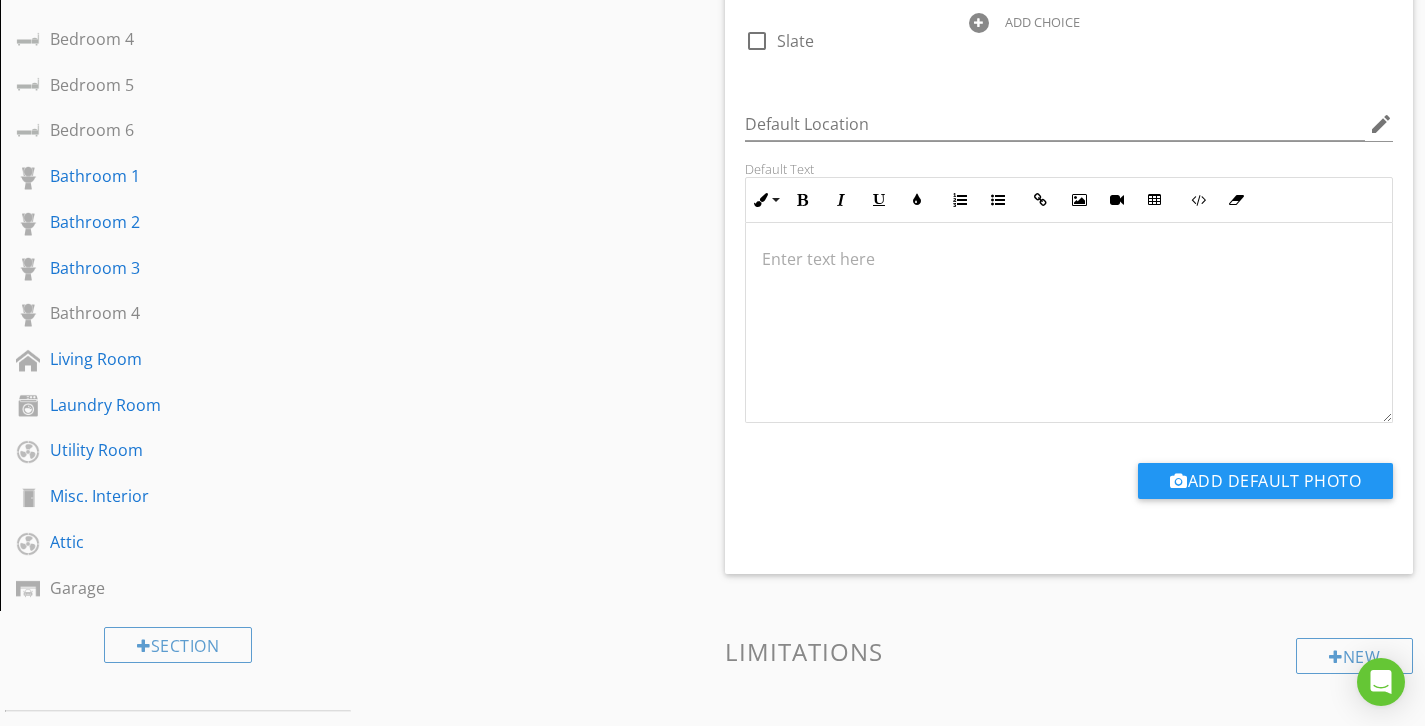 scroll, scrollTop: 0, scrollLeft: 0, axis: both 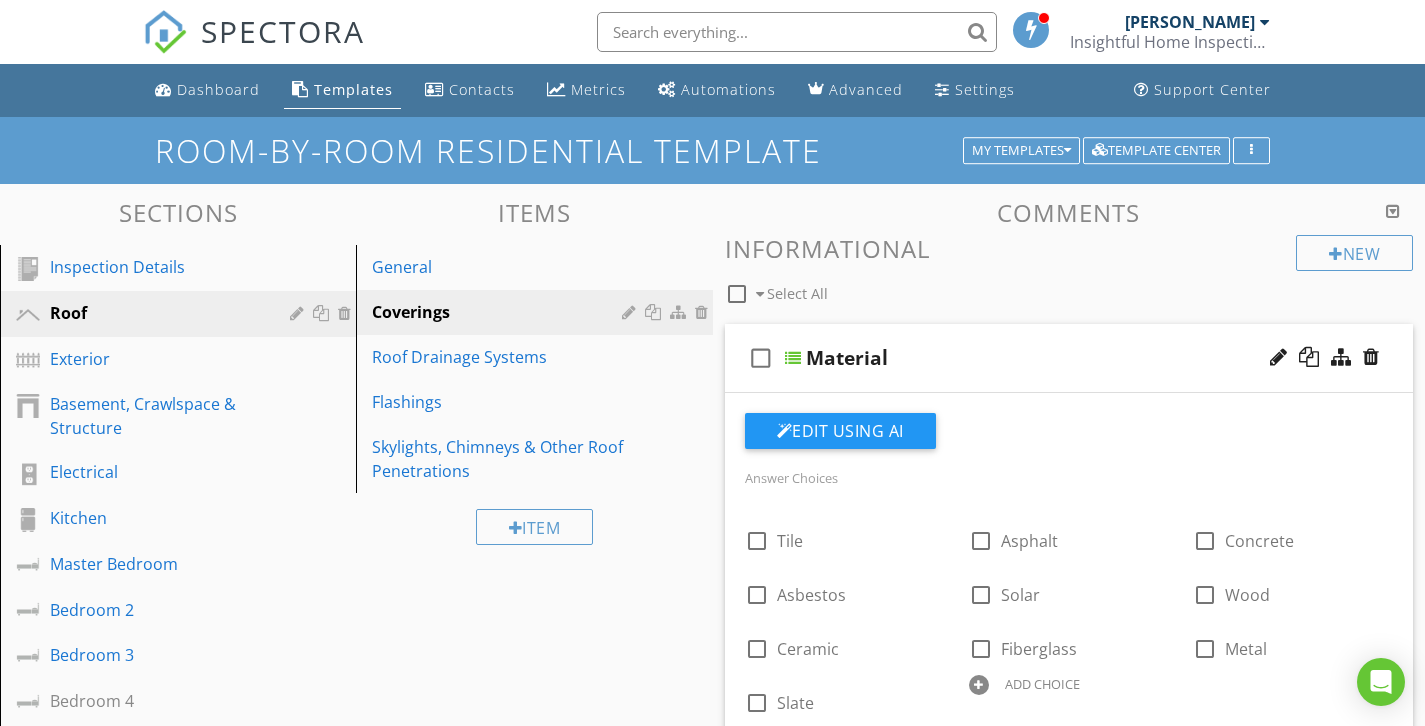 click on "Material" at bounding box center [1049, 358] 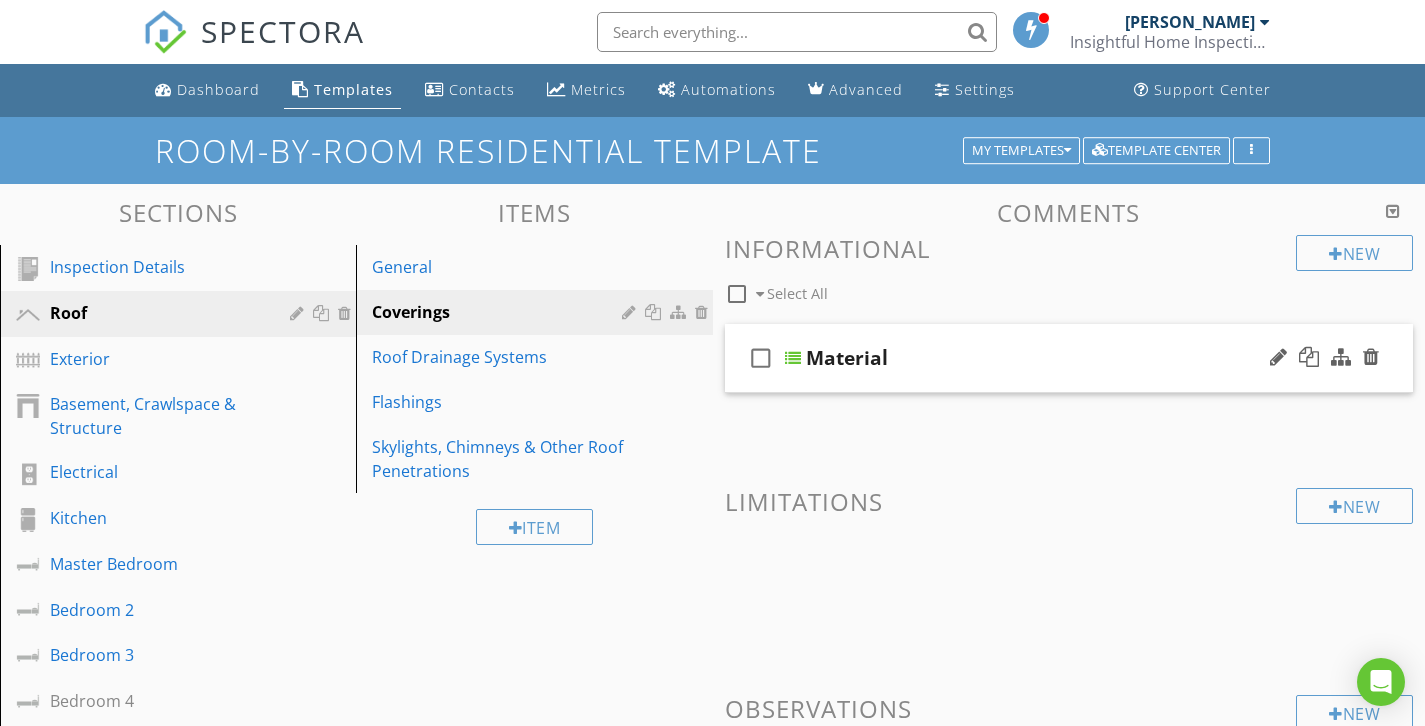 click on "check_box_outline_blank
Material" at bounding box center [1069, 358] 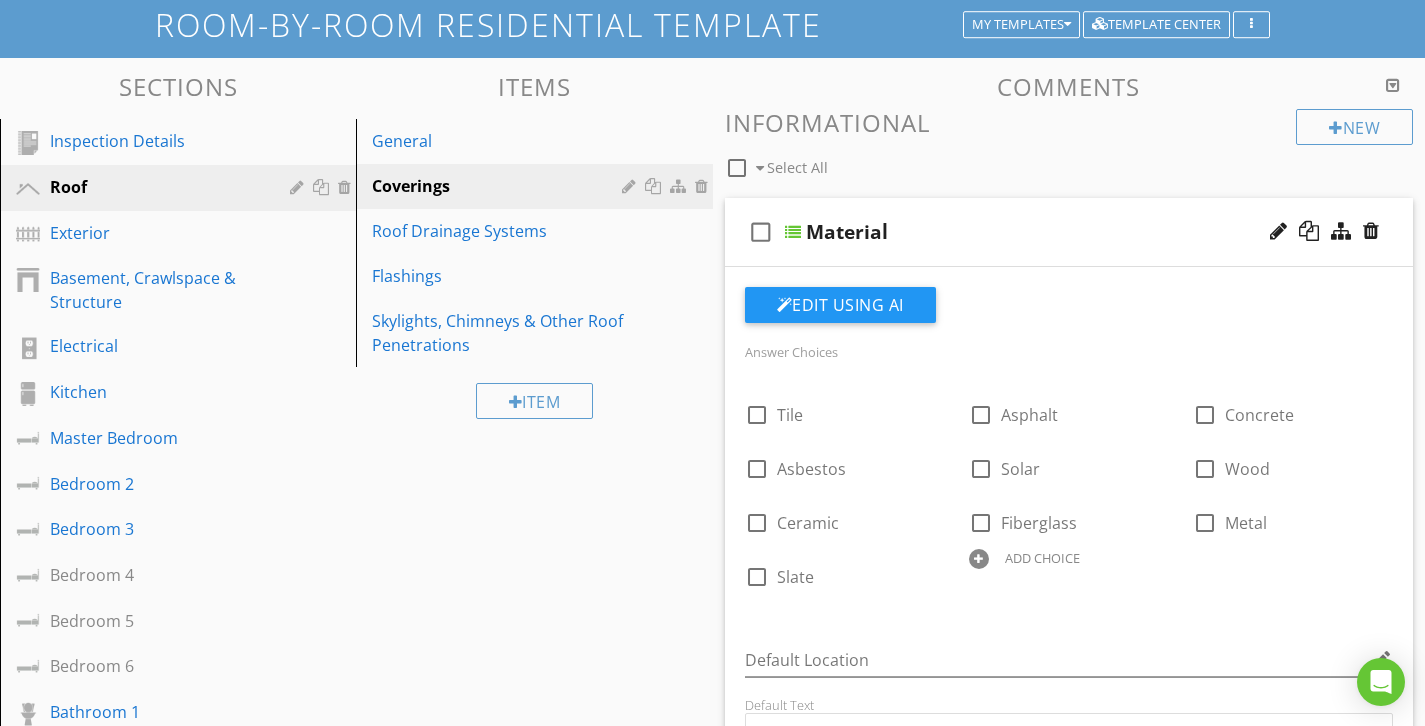scroll, scrollTop: 104, scrollLeft: 0, axis: vertical 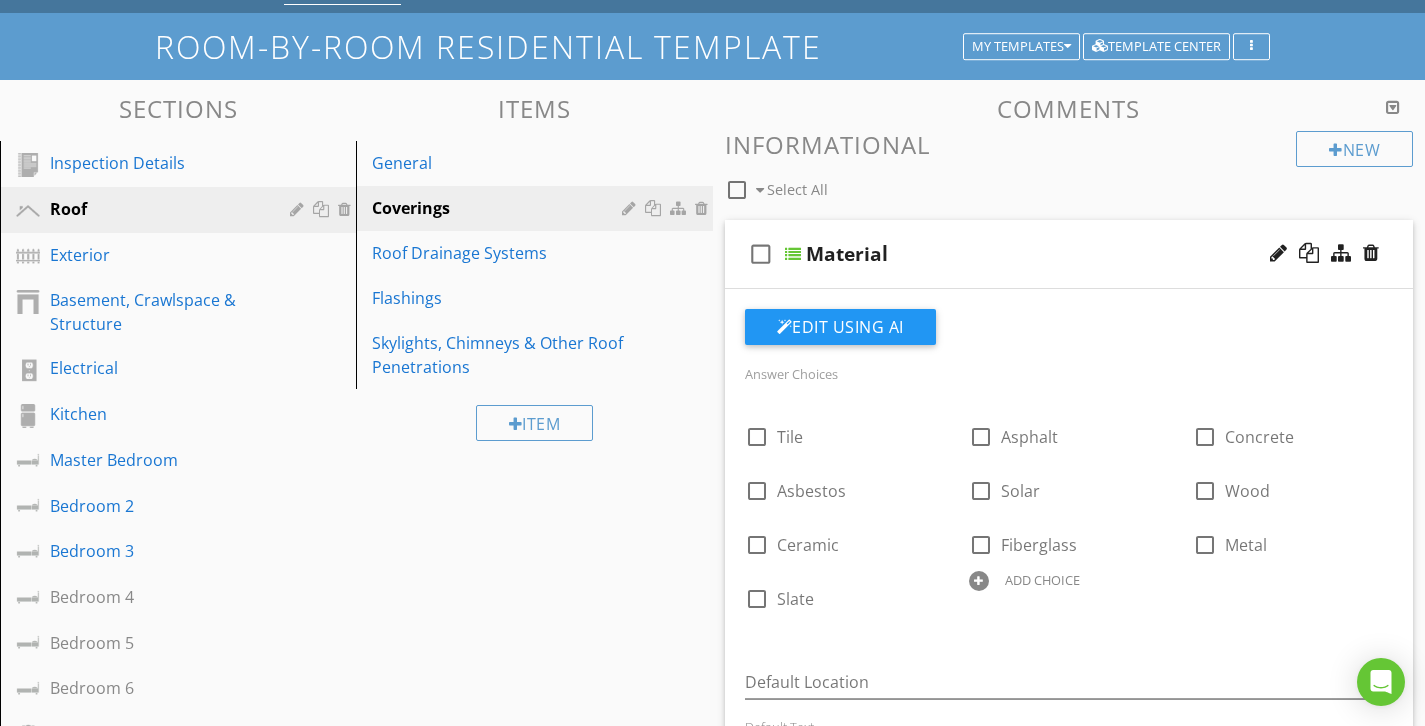 click on "Material" at bounding box center (1049, 254) 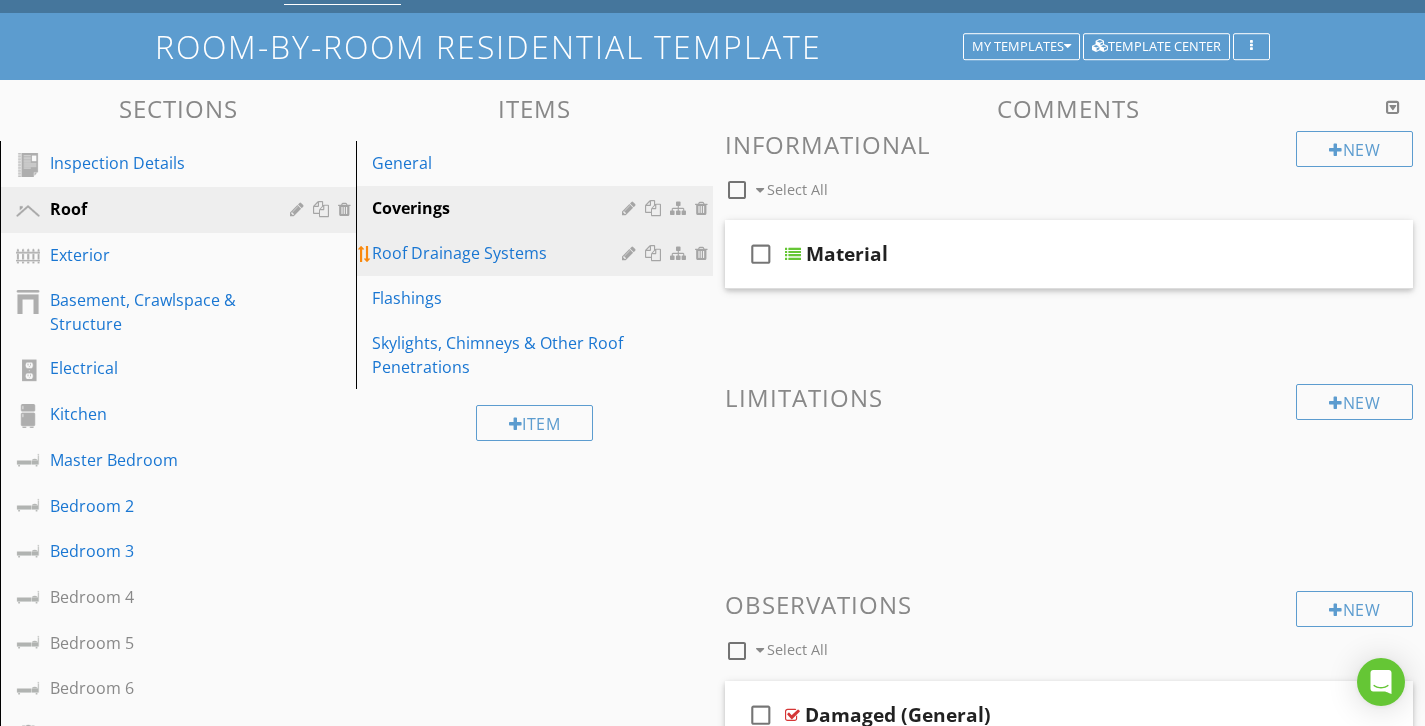click on "Roof Drainage Systems" at bounding box center [499, 253] 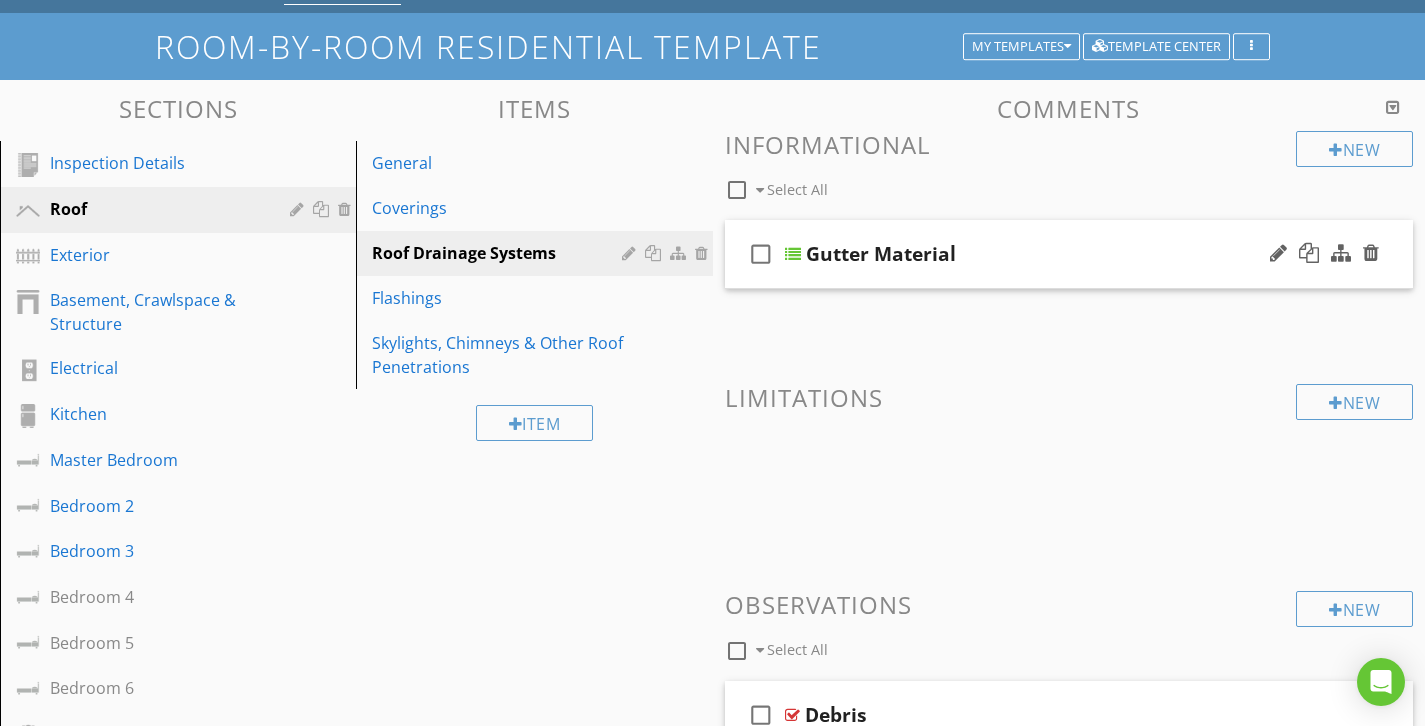 click on "Gutter Material" at bounding box center [1049, 254] 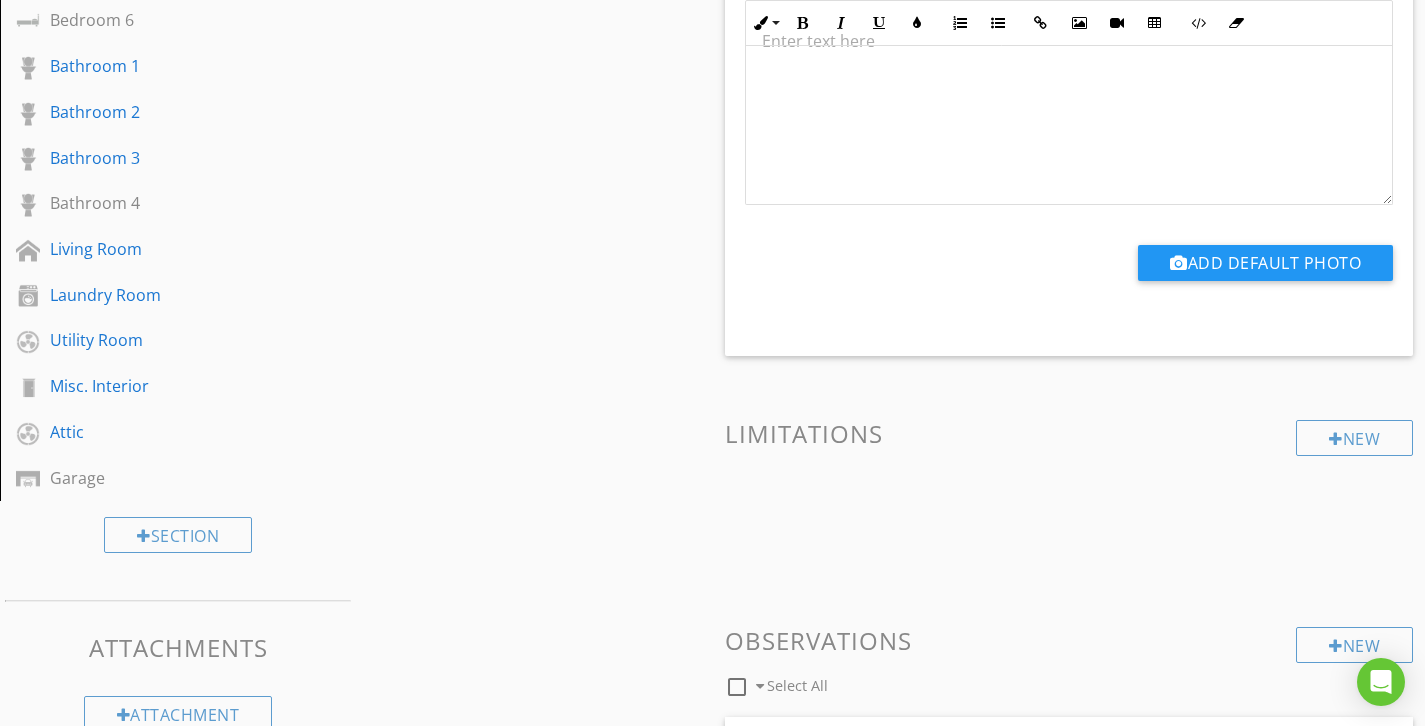 scroll, scrollTop: 0, scrollLeft: 0, axis: both 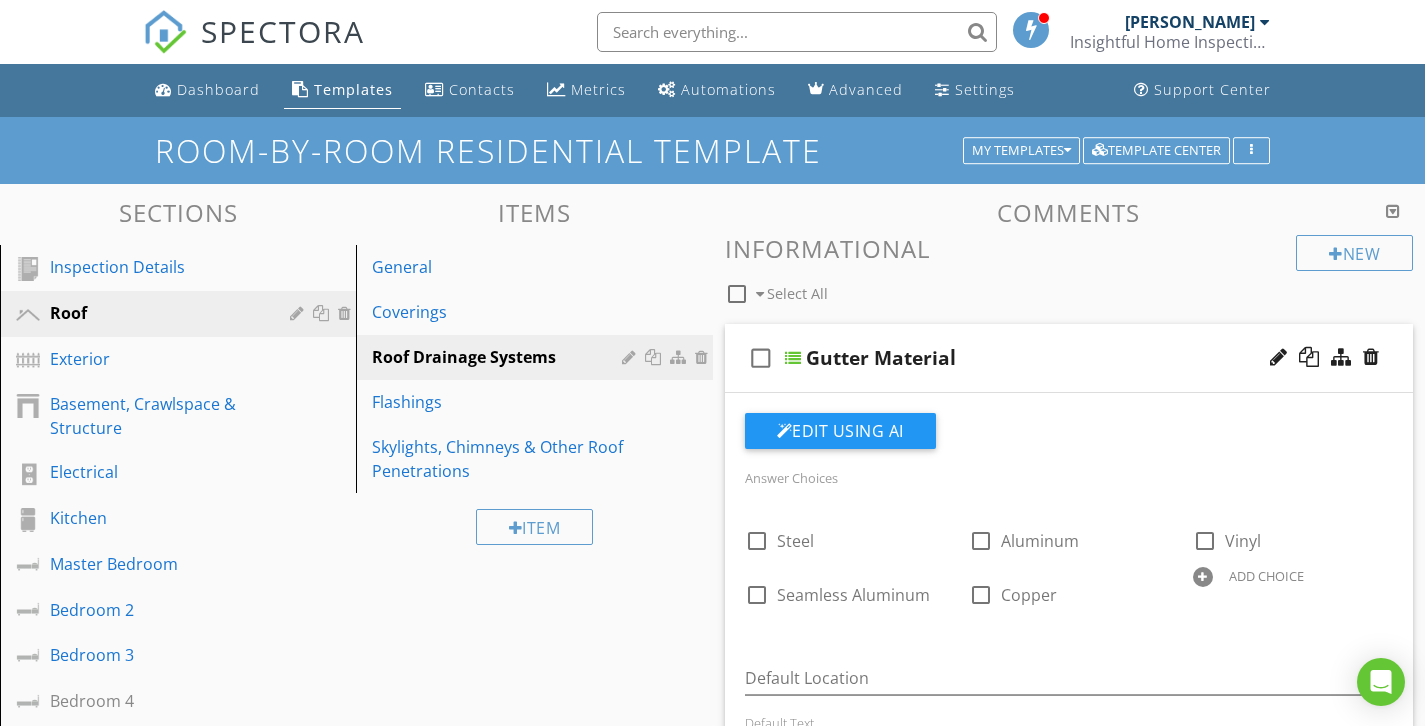 click on "Gutter Material" at bounding box center [1049, 358] 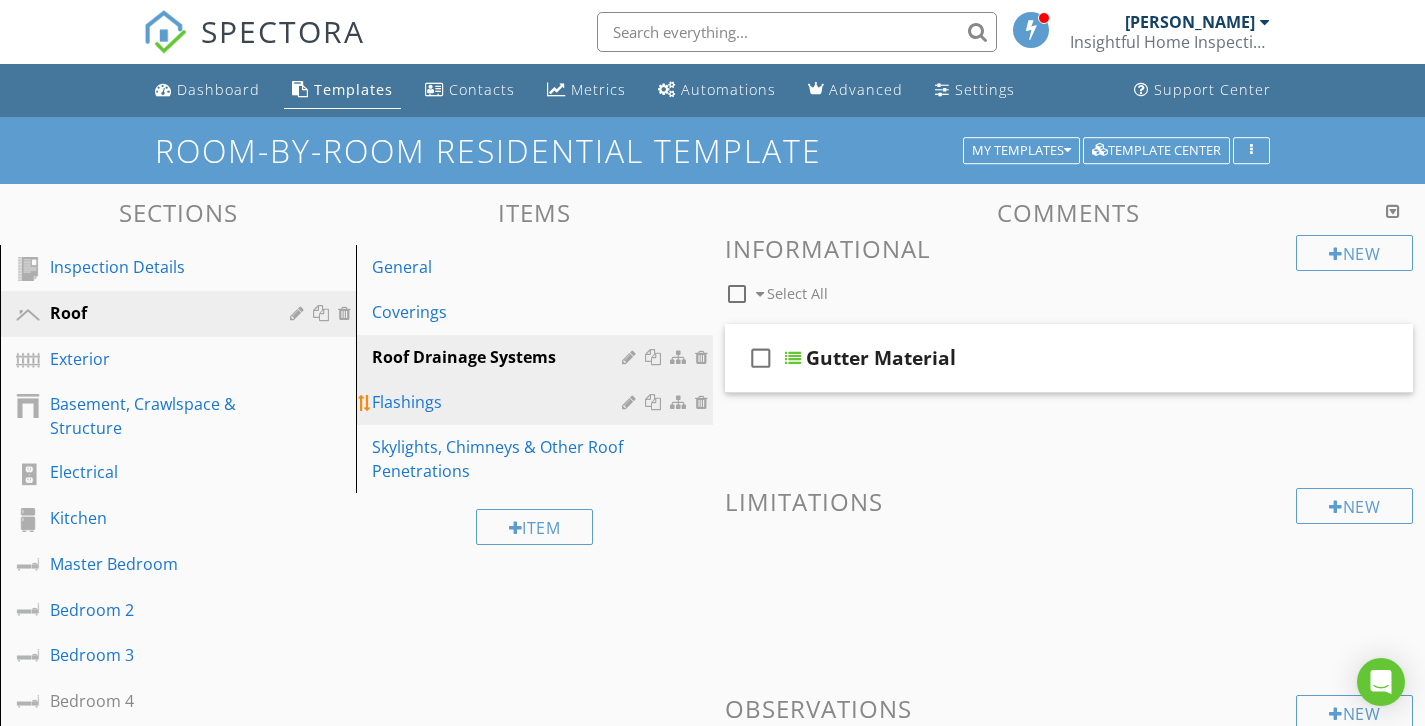click on "Flashings" at bounding box center (537, 402) 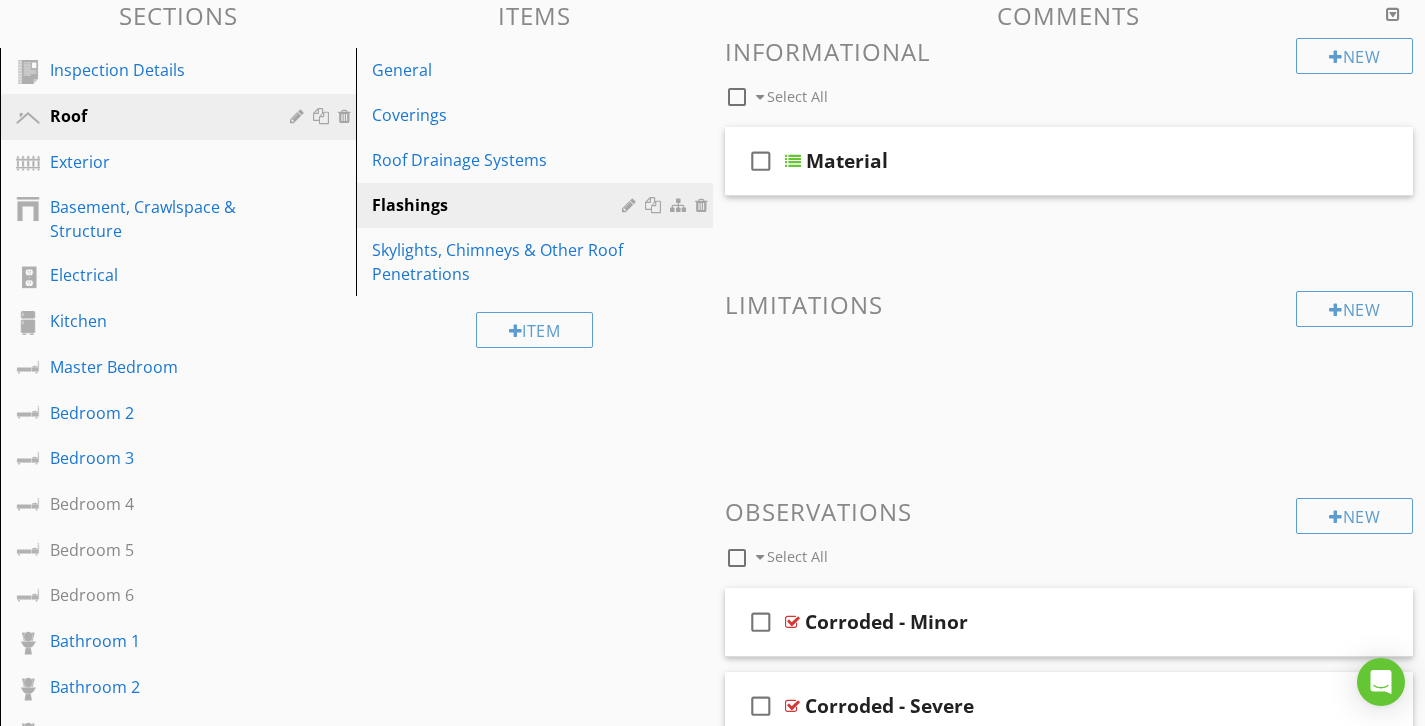 scroll, scrollTop: 196, scrollLeft: 0, axis: vertical 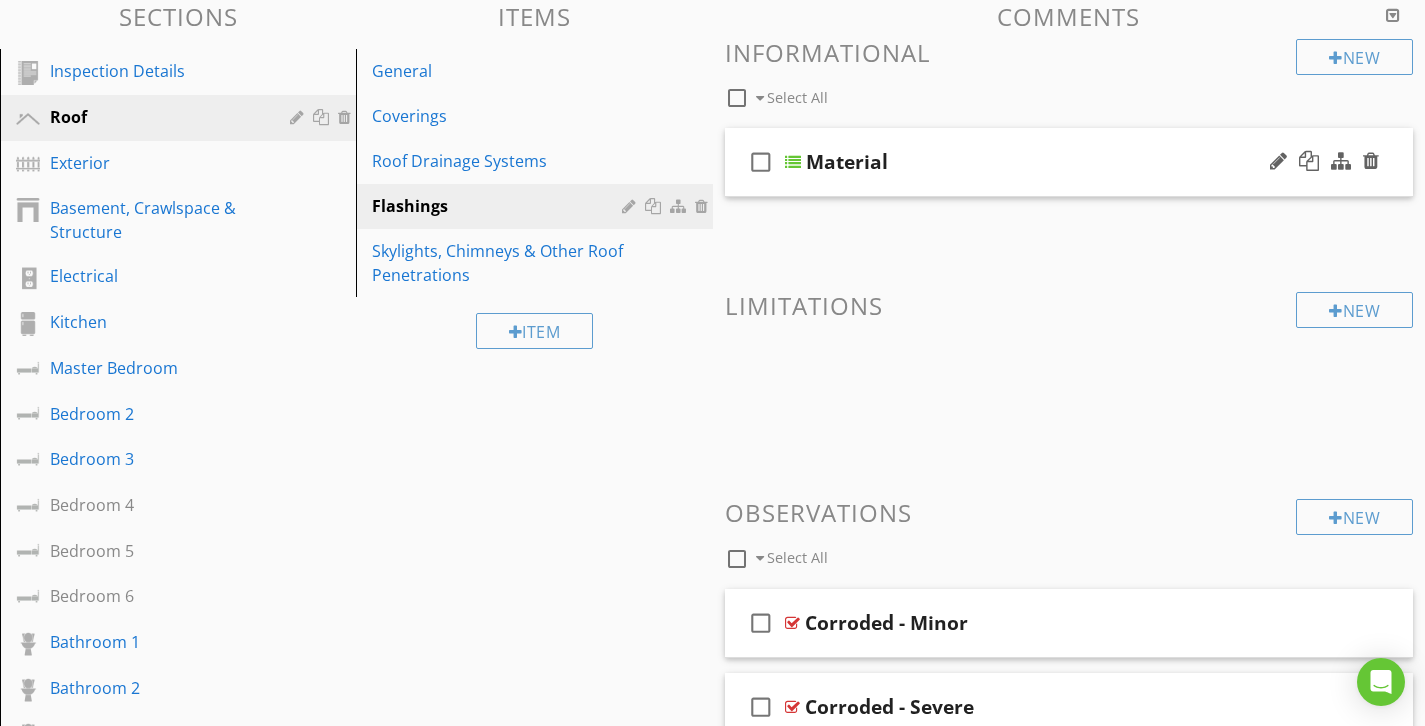 click on "check_box_outline_blank
Material" at bounding box center (1069, 162) 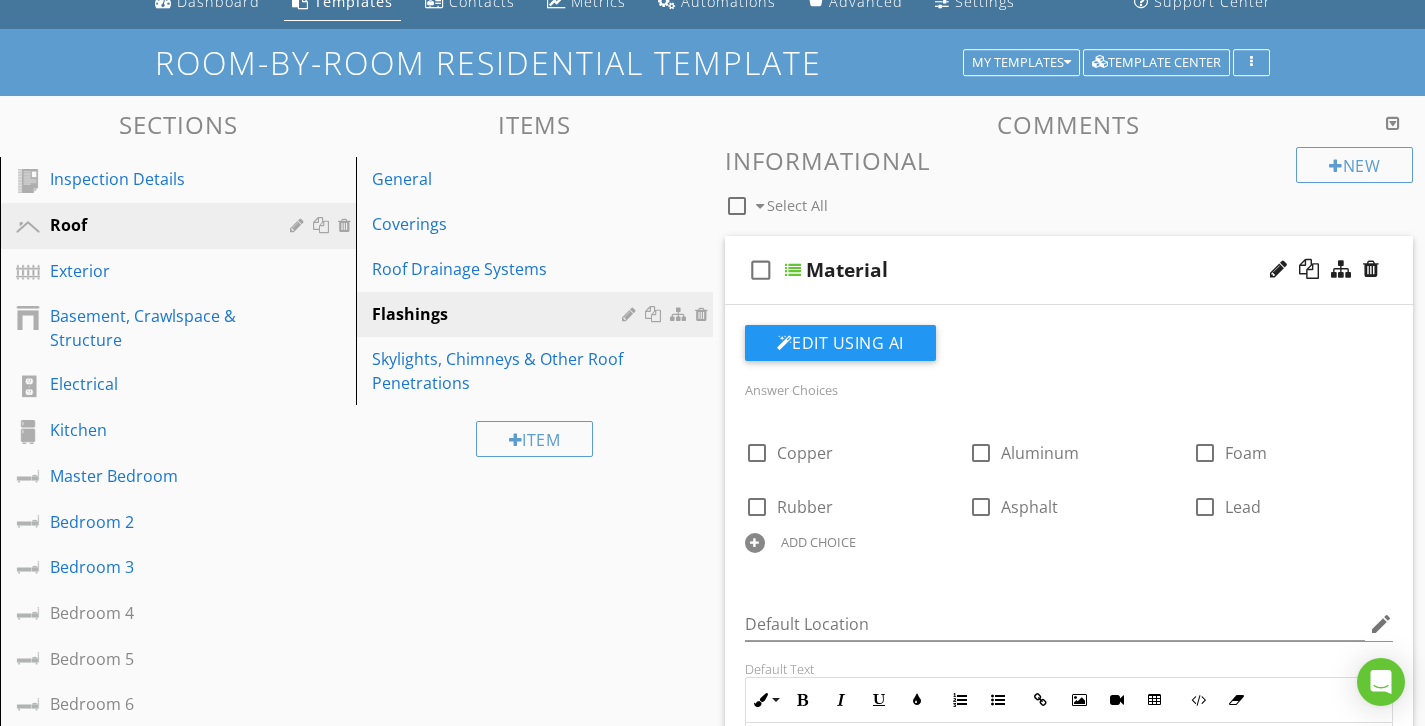 scroll, scrollTop: 76, scrollLeft: 0, axis: vertical 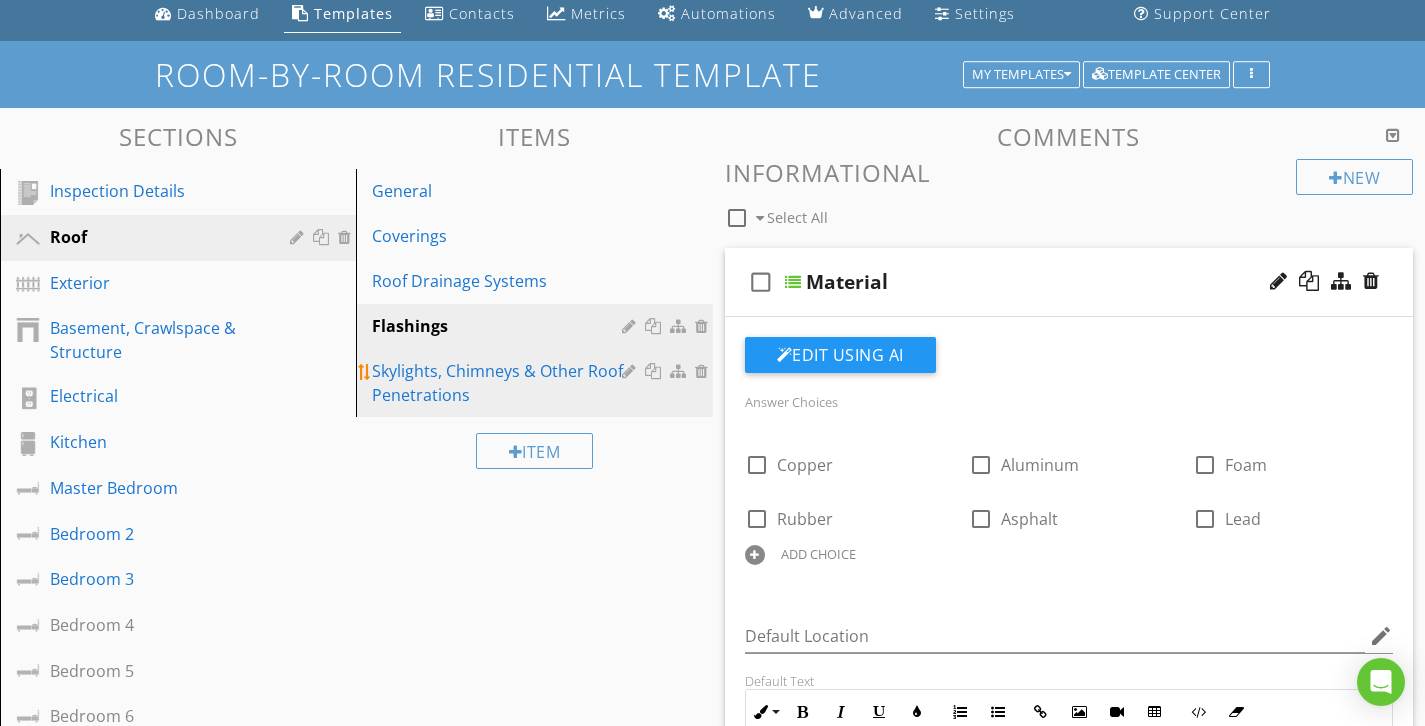 click on "Skylights, Chimneys & Other Roof Penetrations" at bounding box center (499, 383) 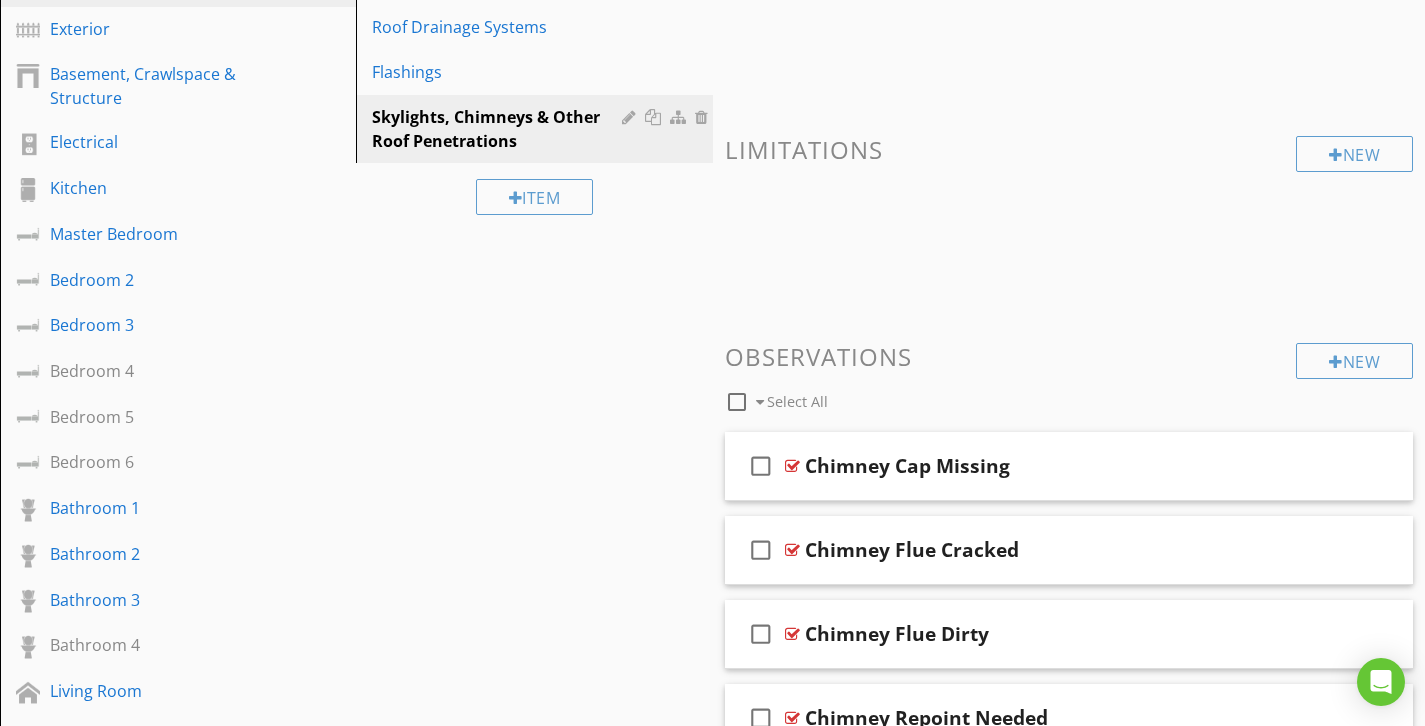scroll, scrollTop: 404, scrollLeft: 0, axis: vertical 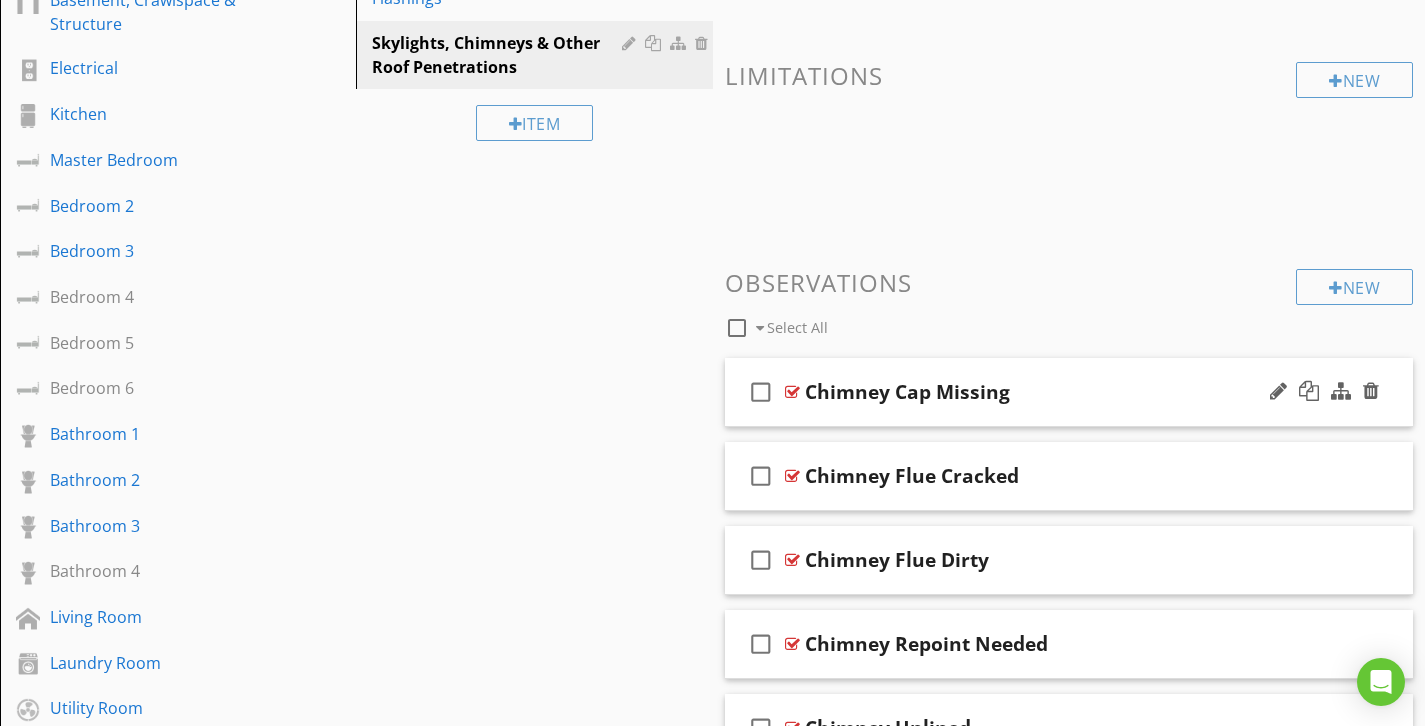 click on "check_box_outline_blank
Chimney Cap Missing" at bounding box center [1069, 392] 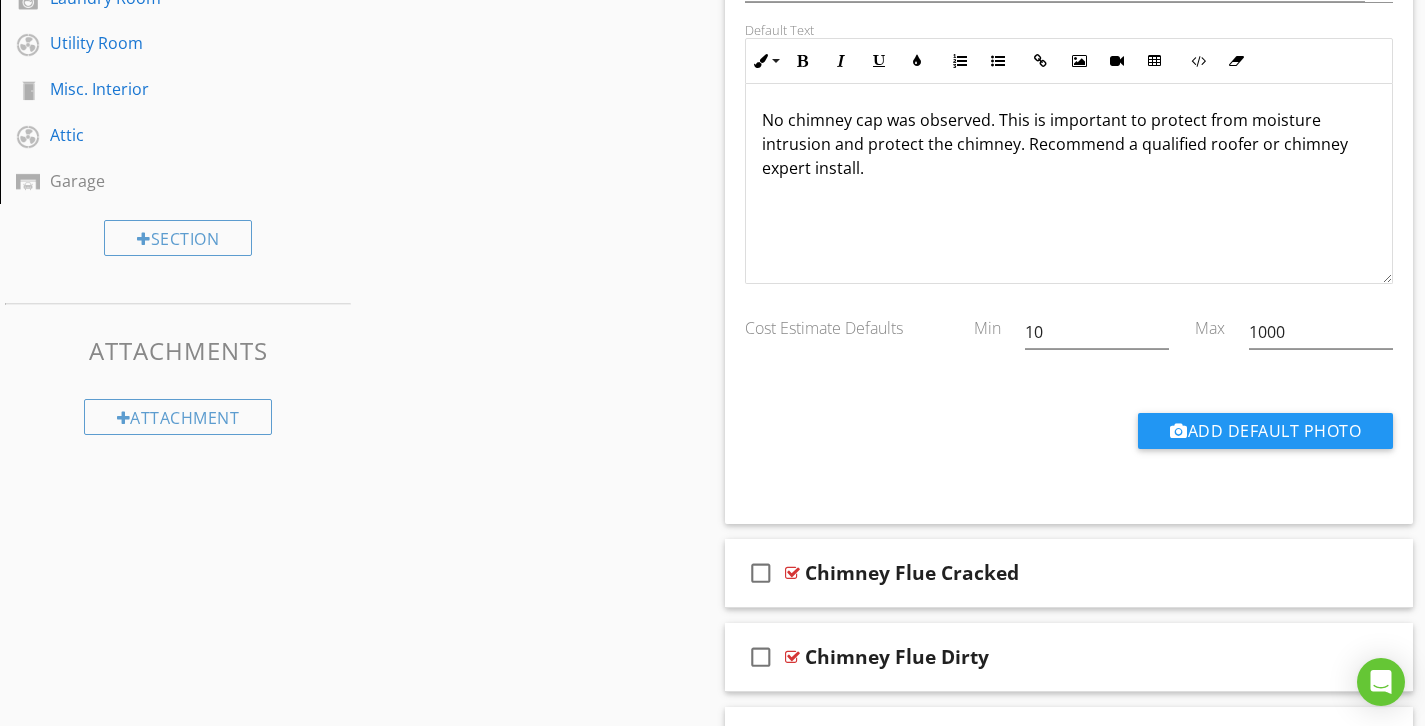 scroll, scrollTop: 1064, scrollLeft: 0, axis: vertical 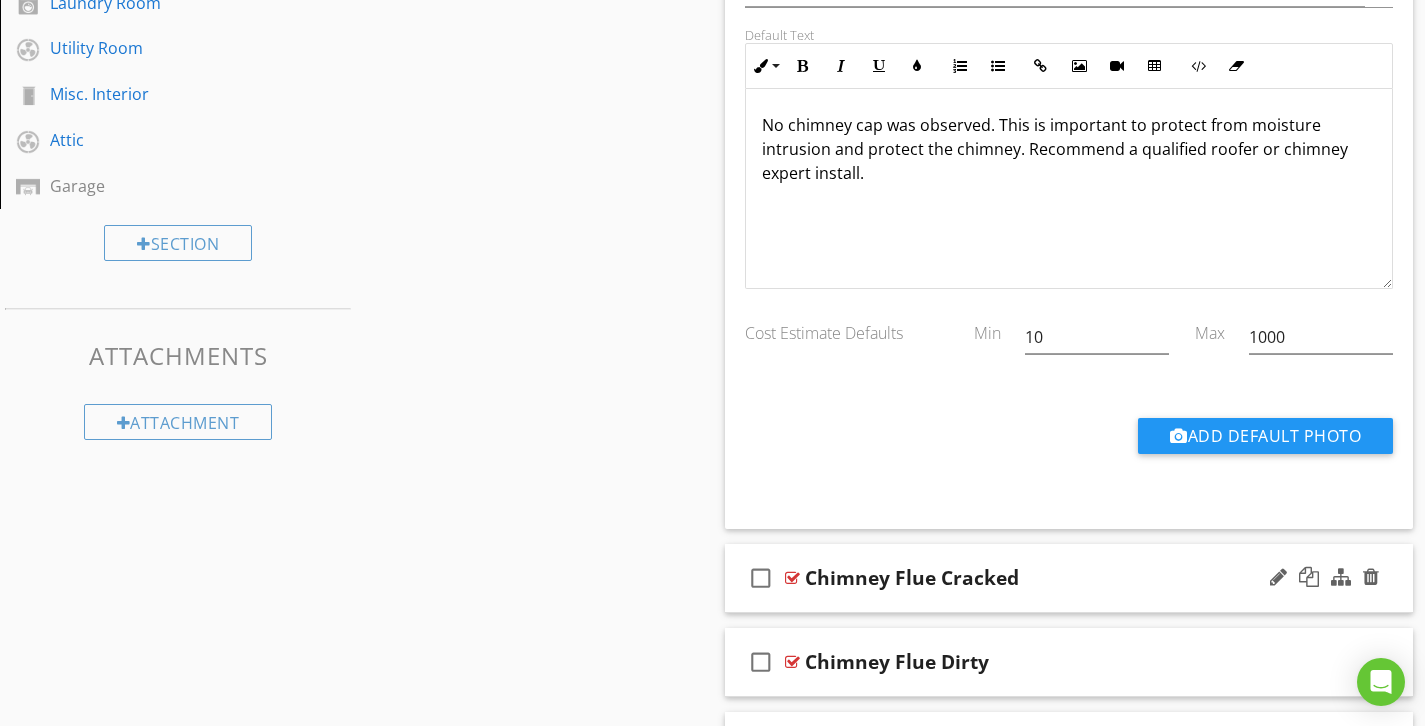 click on "Chimney Flue Cracked" at bounding box center (1048, 578) 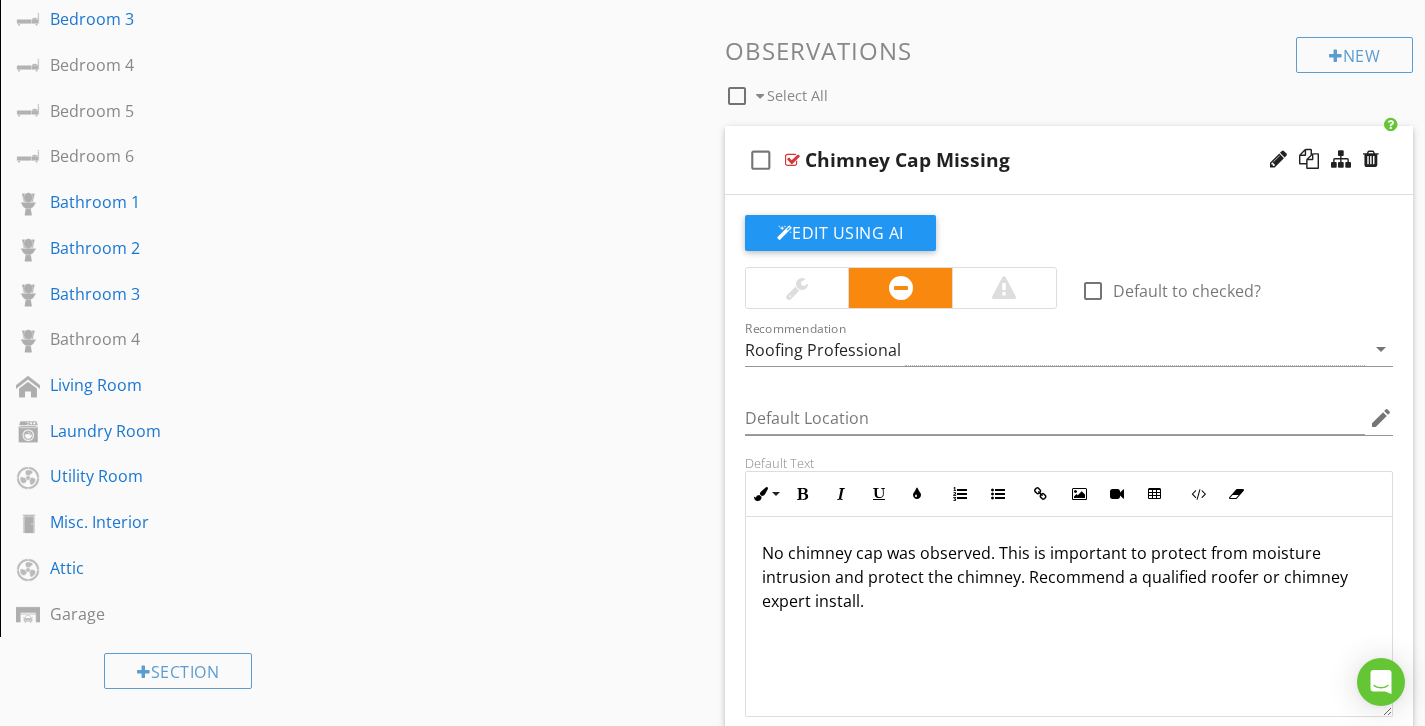 scroll, scrollTop: 632, scrollLeft: 0, axis: vertical 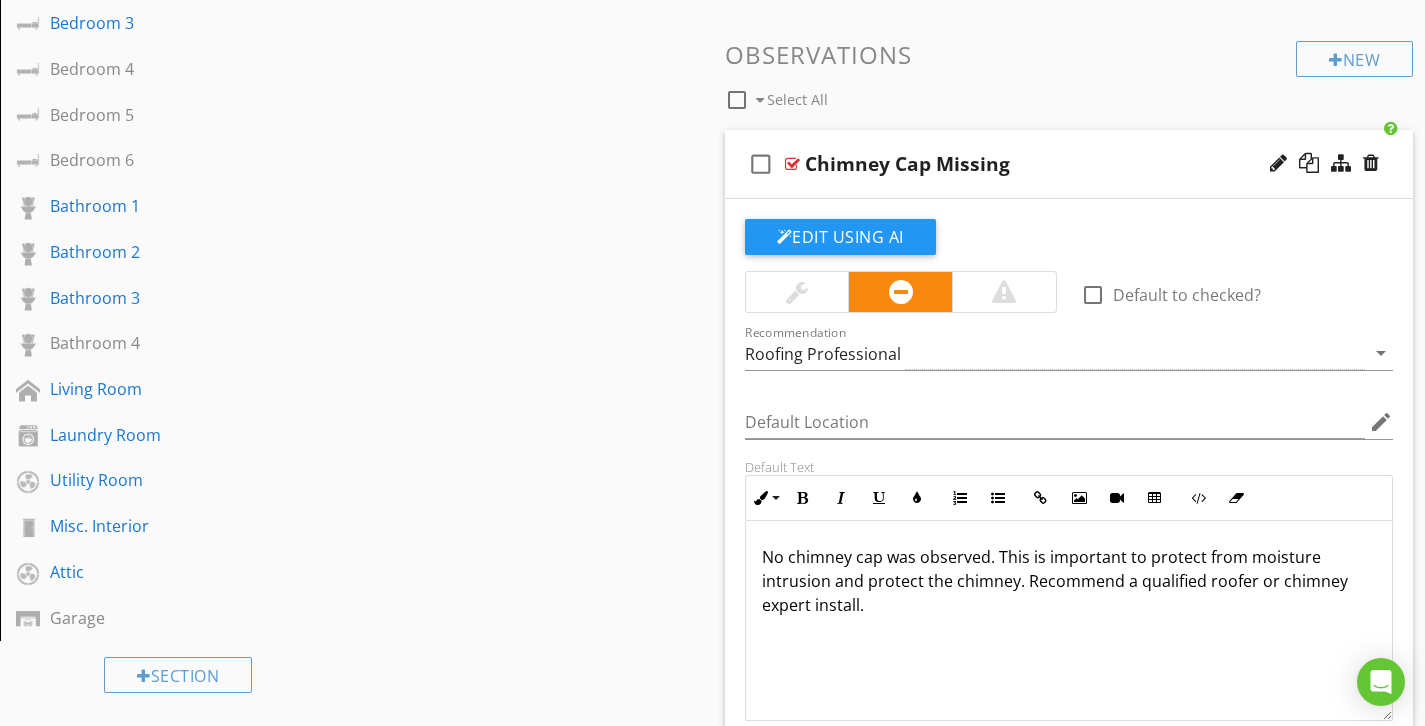 click on "check_box_outline_blank
Chimney Cap Missing" at bounding box center [1069, 164] 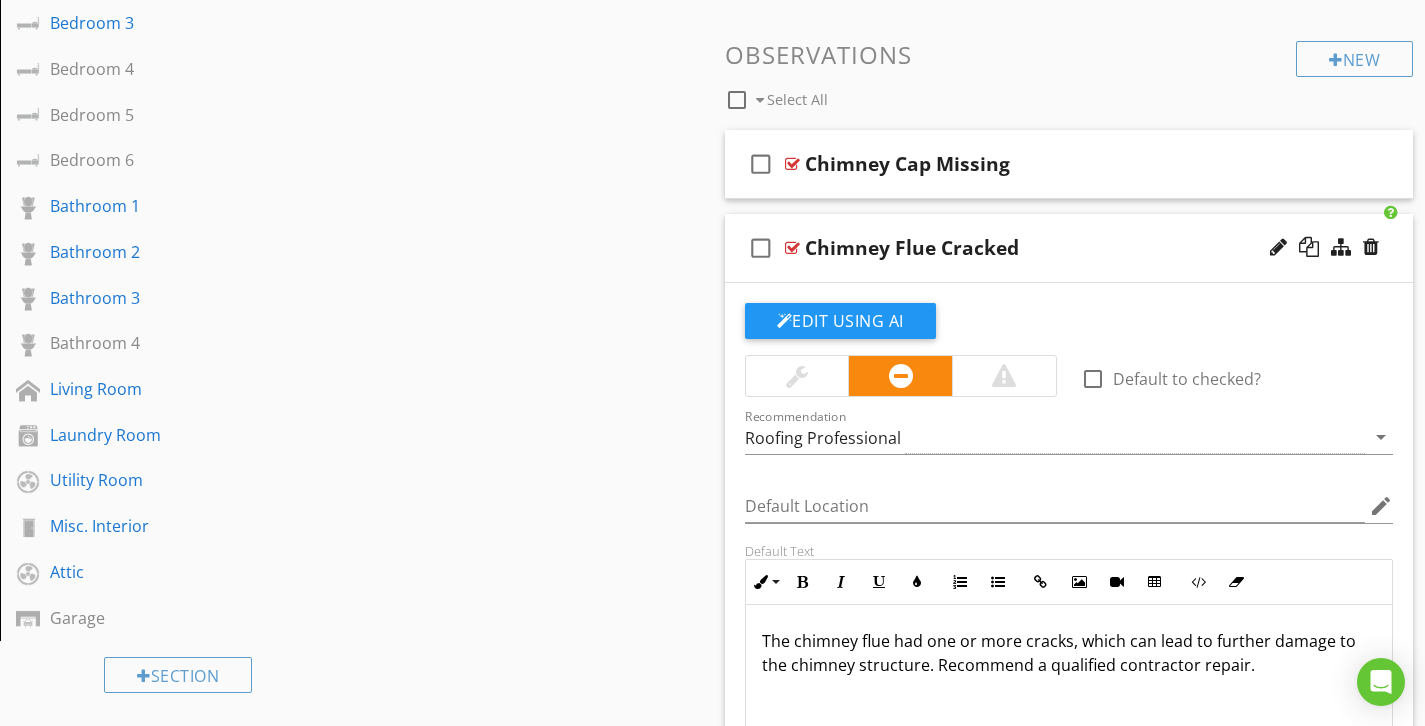 click on "Chimney Flue Cracked" at bounding box center (1048, 248) 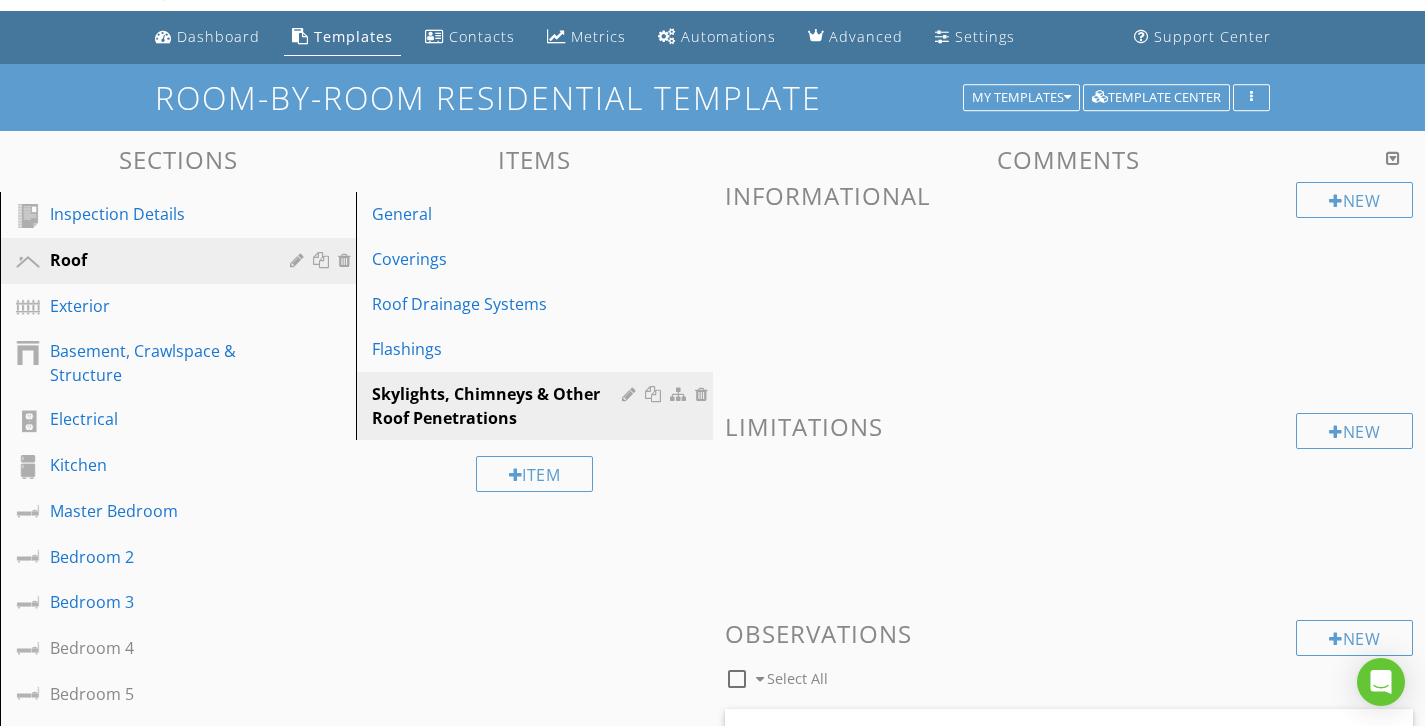 scroll, scrollTop: 47, scrollLeft: 0, axis: vertical 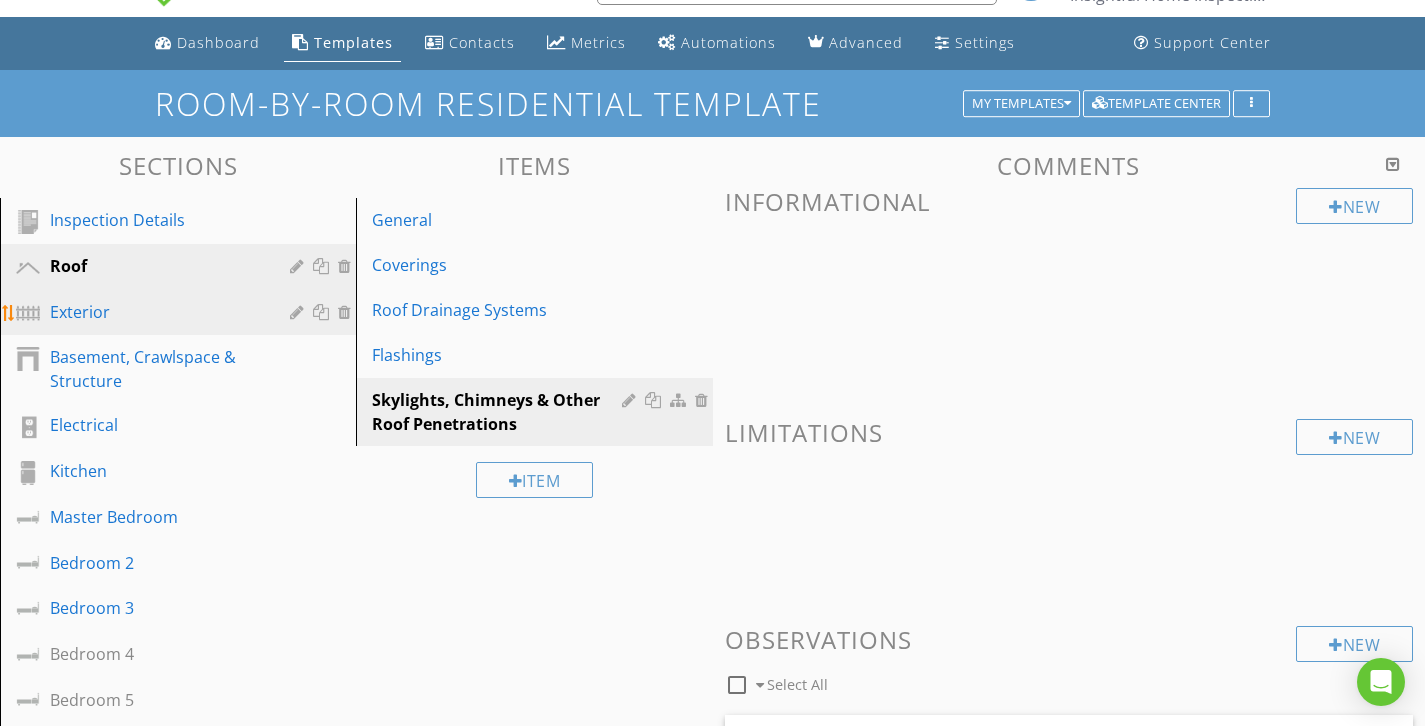 click on "Exterior" at bounding box center [155, 312] 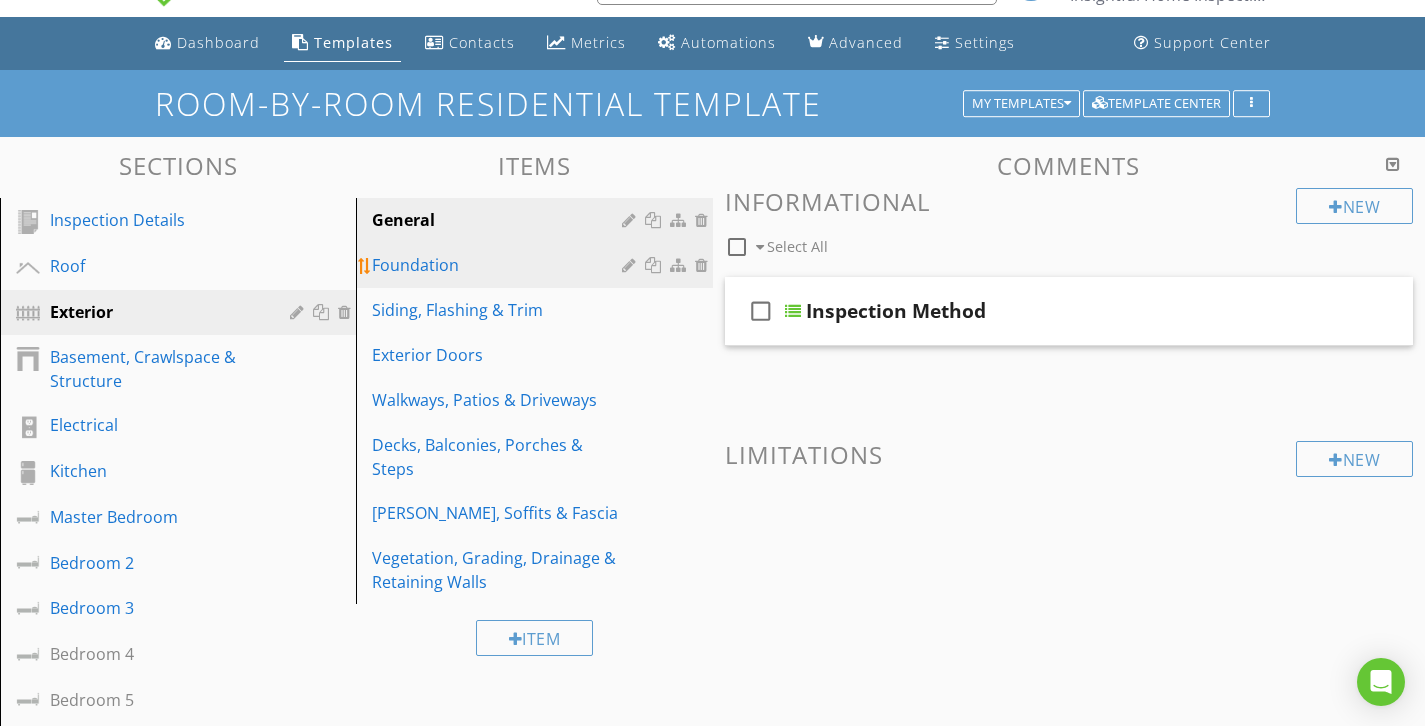 click on "Foundation" at bounding box center [499, 265] 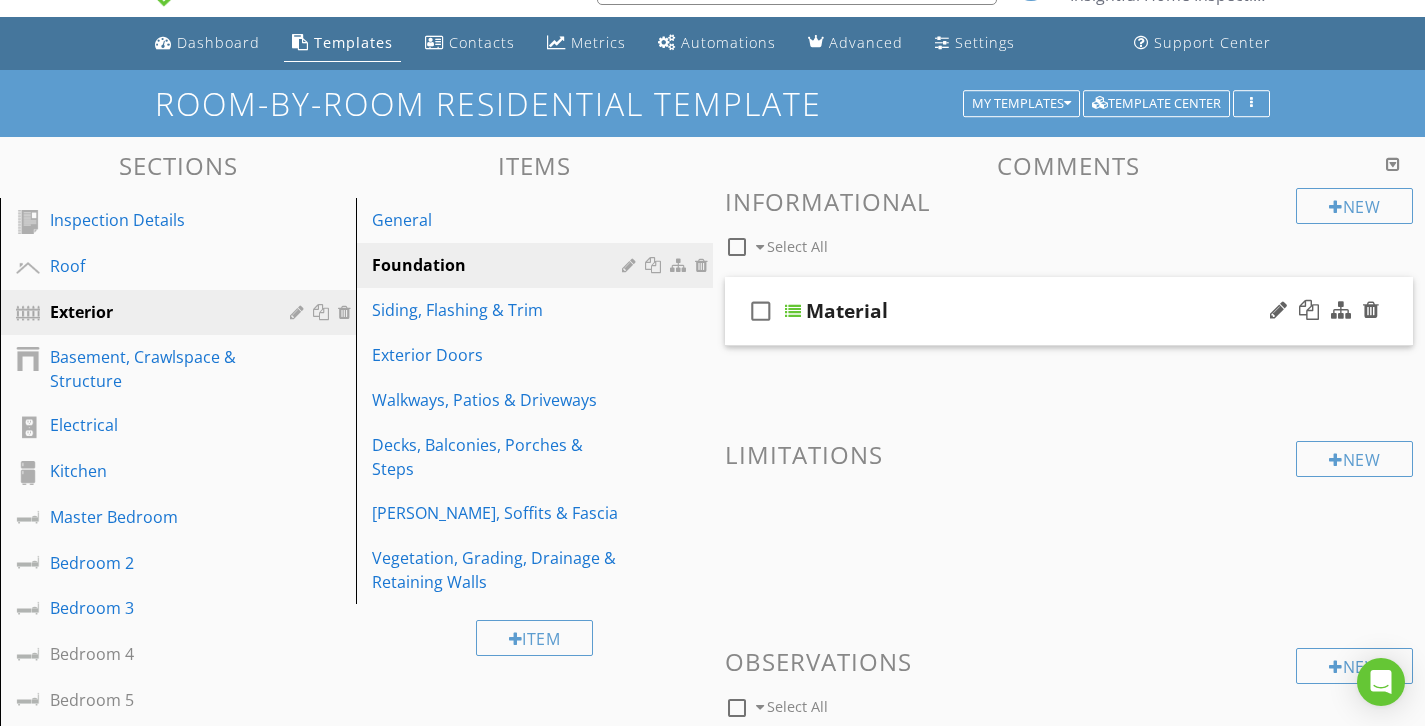 click on "check_box_outline_blank
Material" at bounding box center (1069, 311) 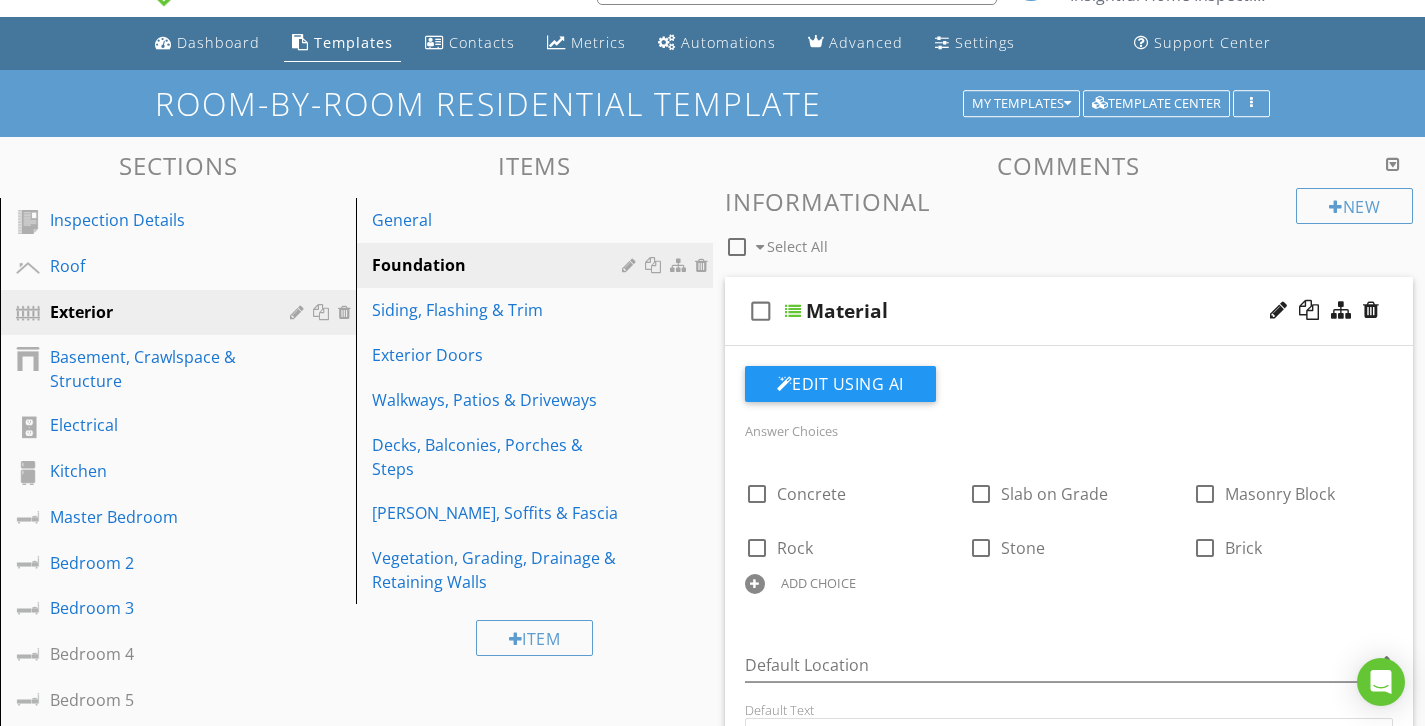click on "check_box_outline_blank
Material" at bounding box center (1069, 311) 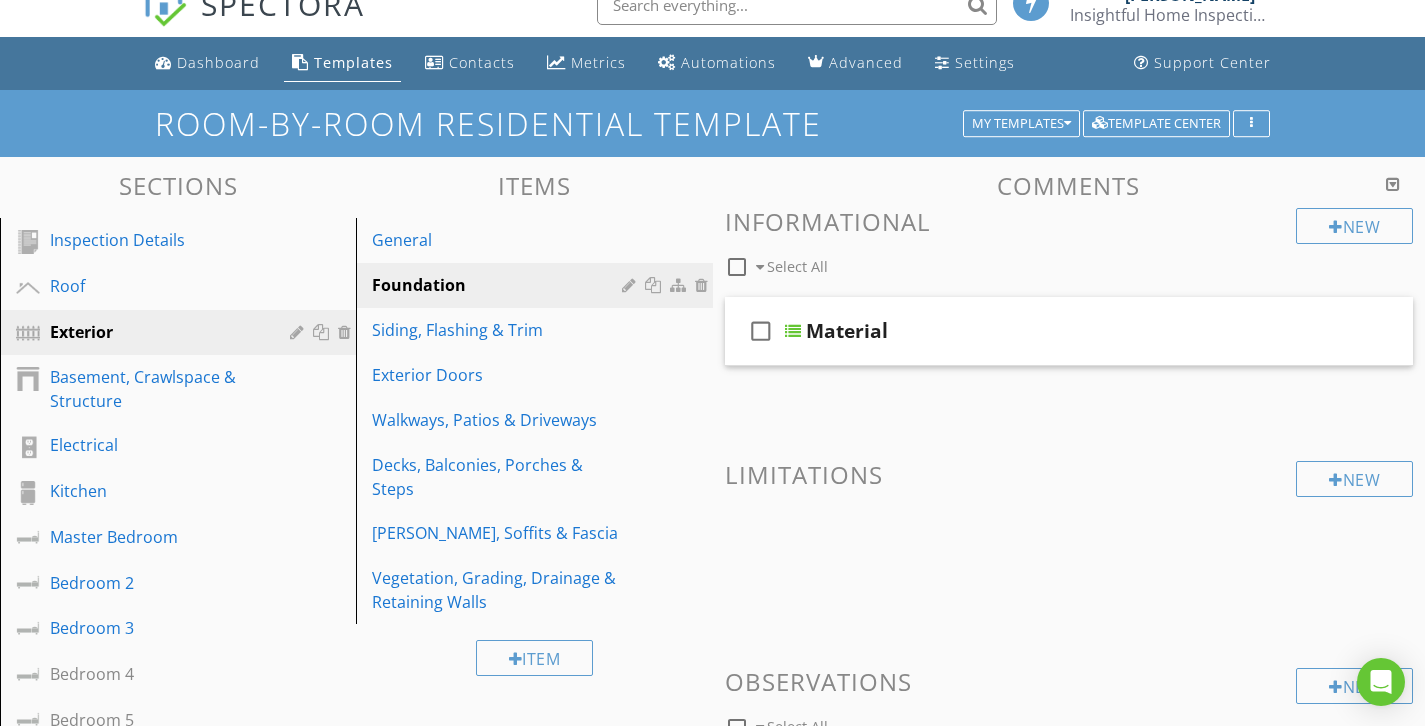 scroll, scrollTop: 17, scrollLeft: 0, axis: vertical 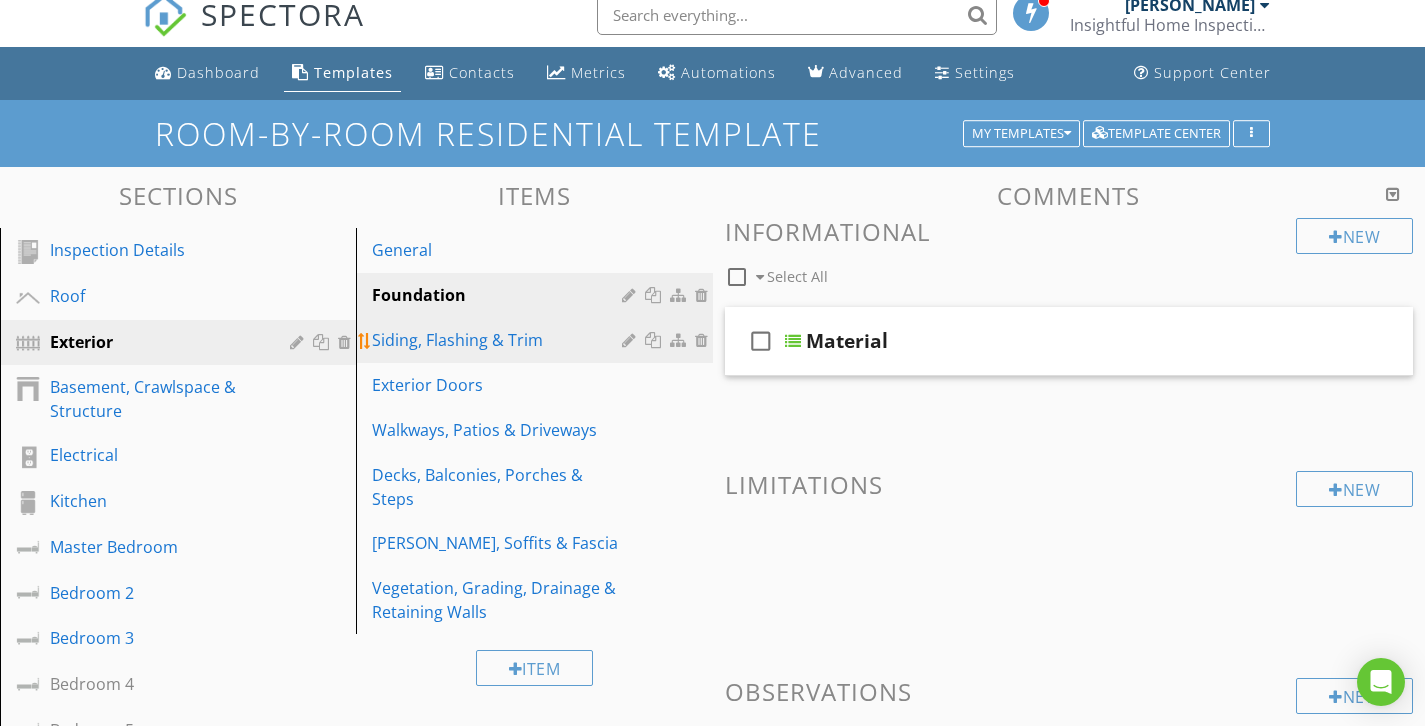 click on "Siding, Flashing & Trim" at bounding box center [499, 340] 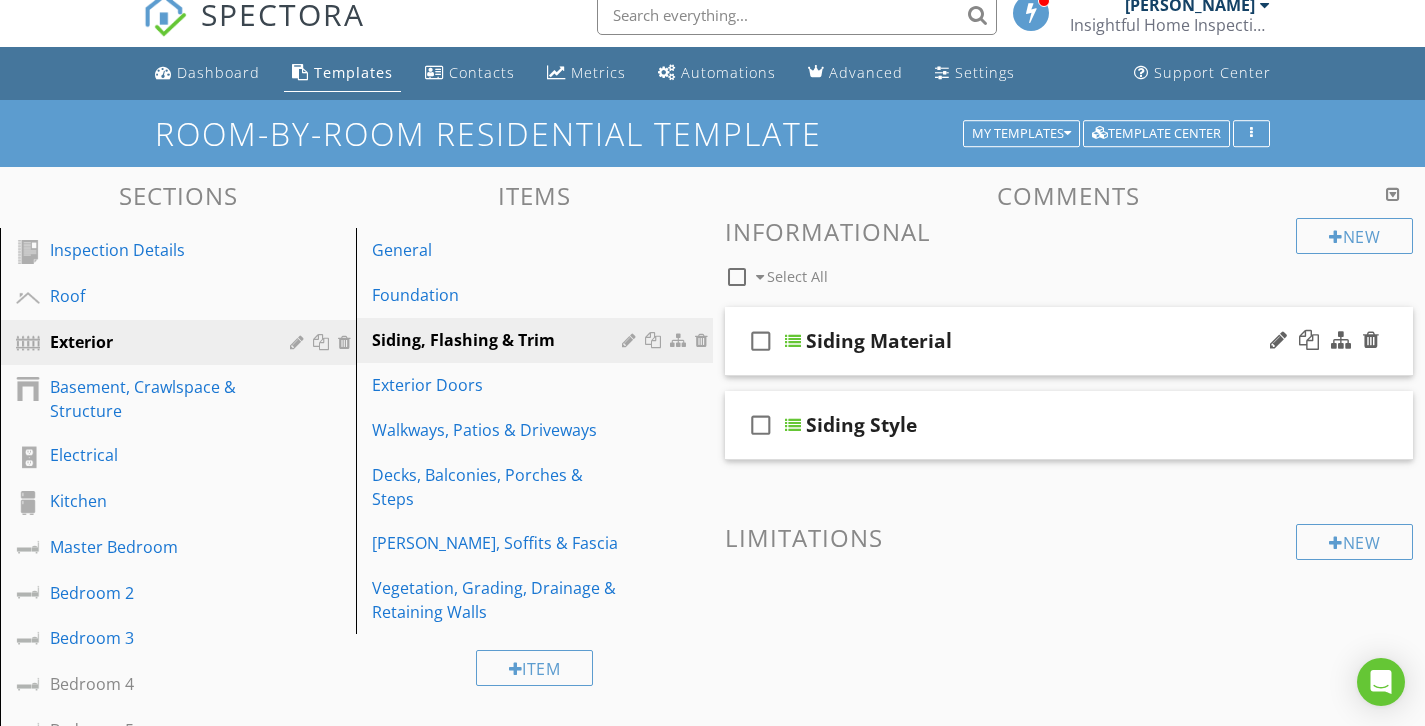click on "Siding Material" at bounding box center [1049, 341] 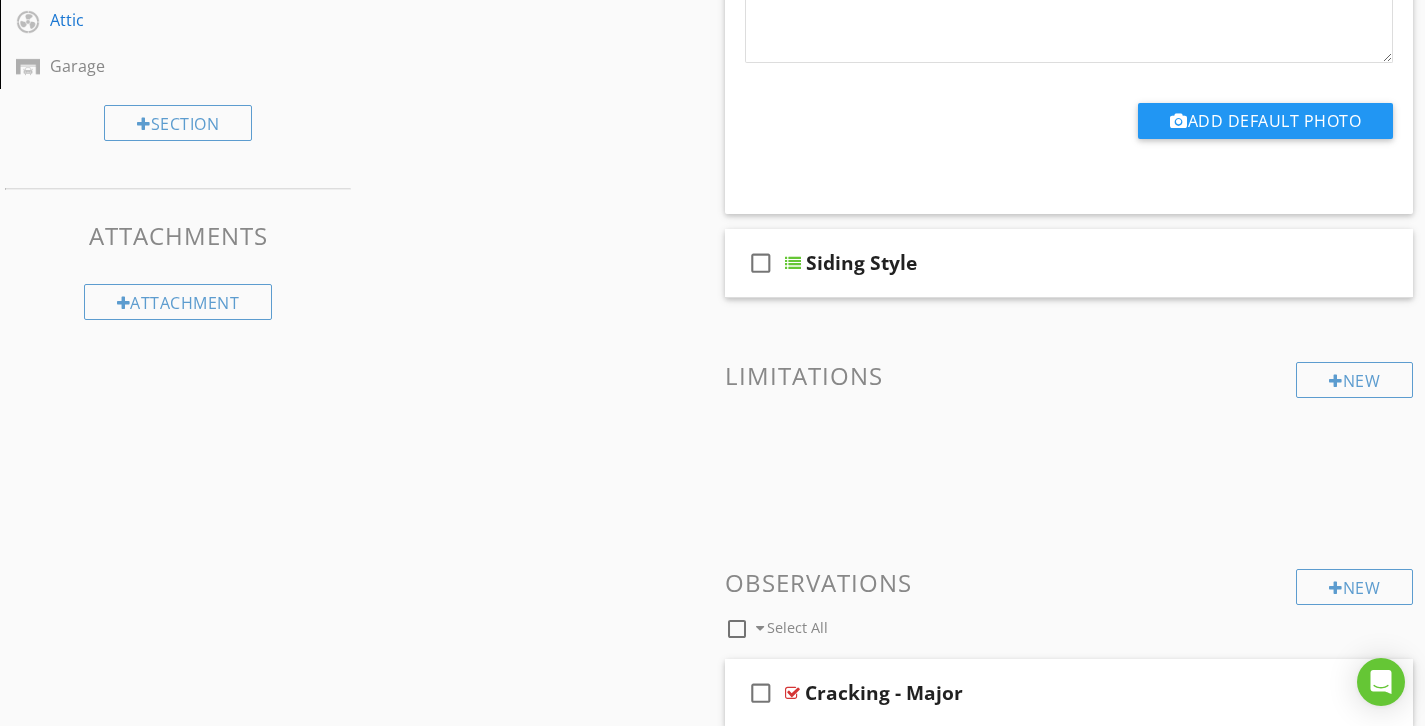 scroll, scrollTop: 1112, scrollLeft: 0, axis: vertical 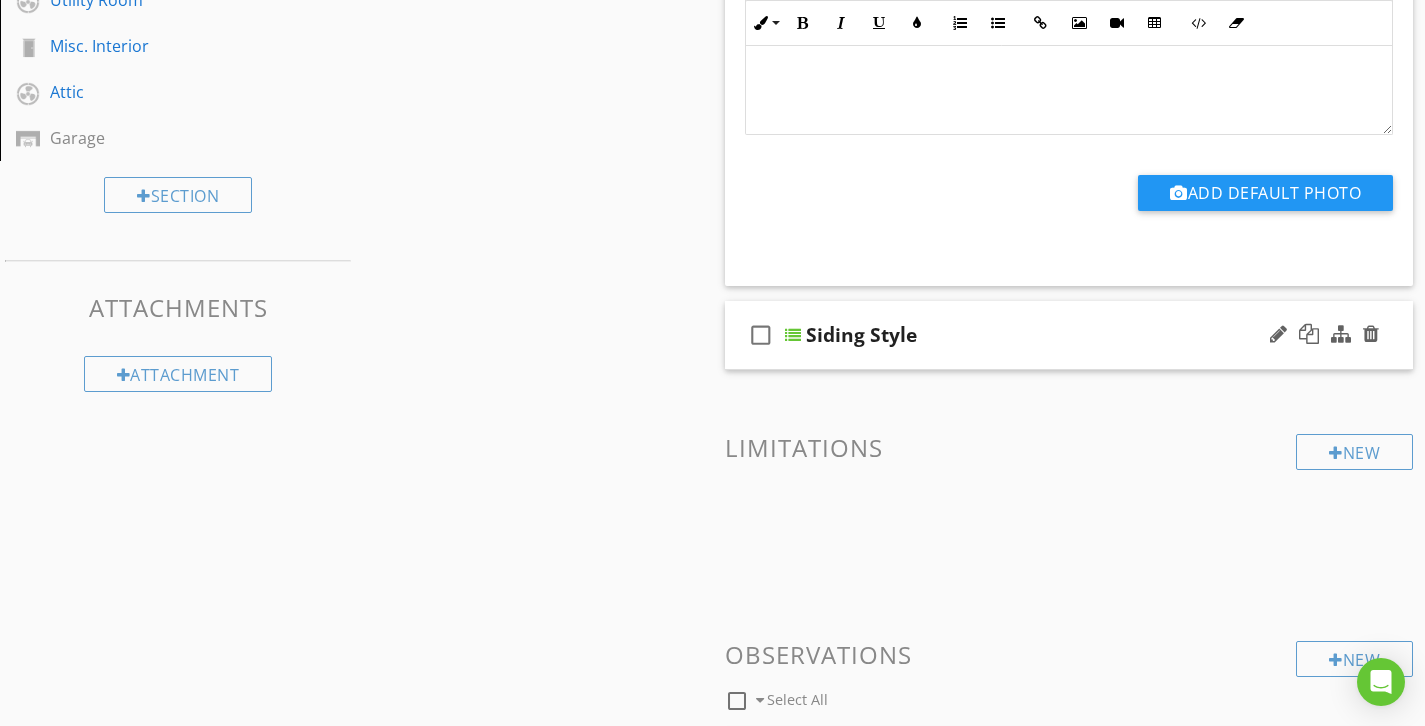 click on "Siding Style" at bounding box center [1049, 335] 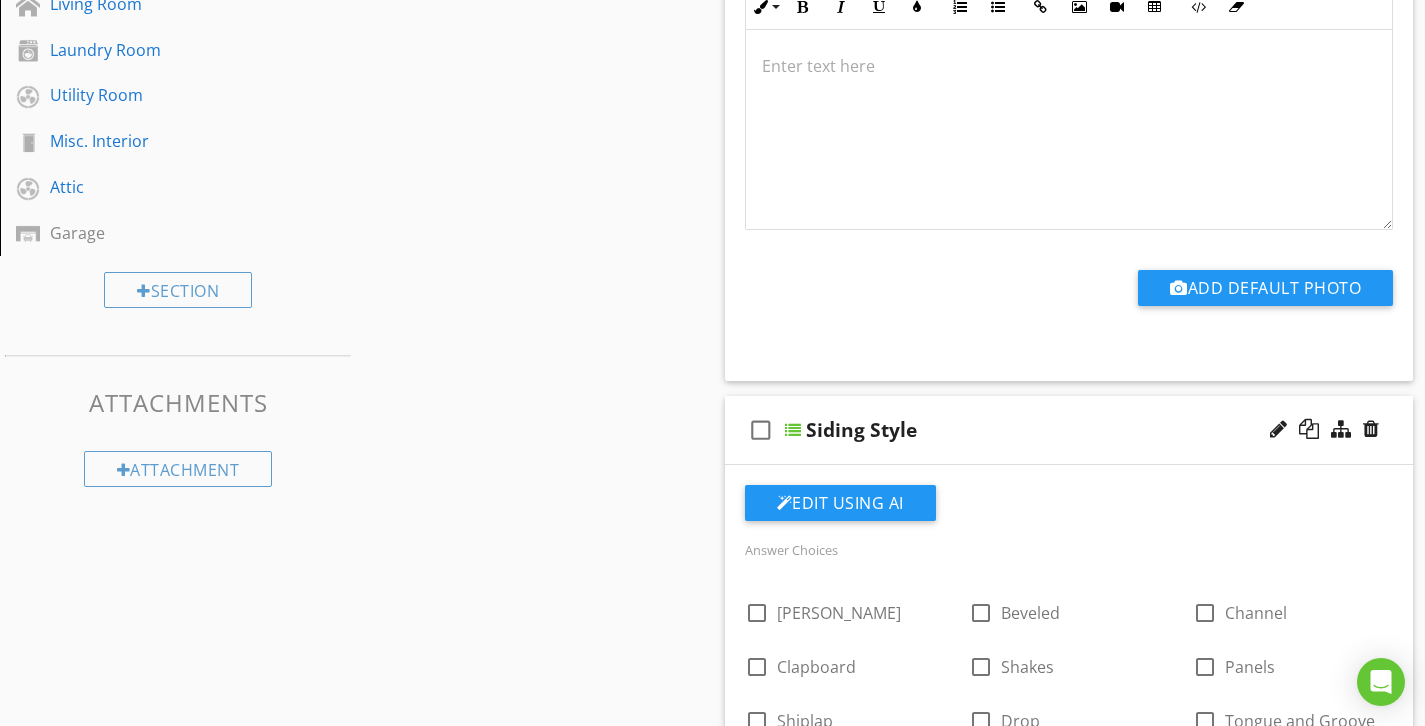 scroll, scrollTop: 0, scrollLeft: 0, axis: both 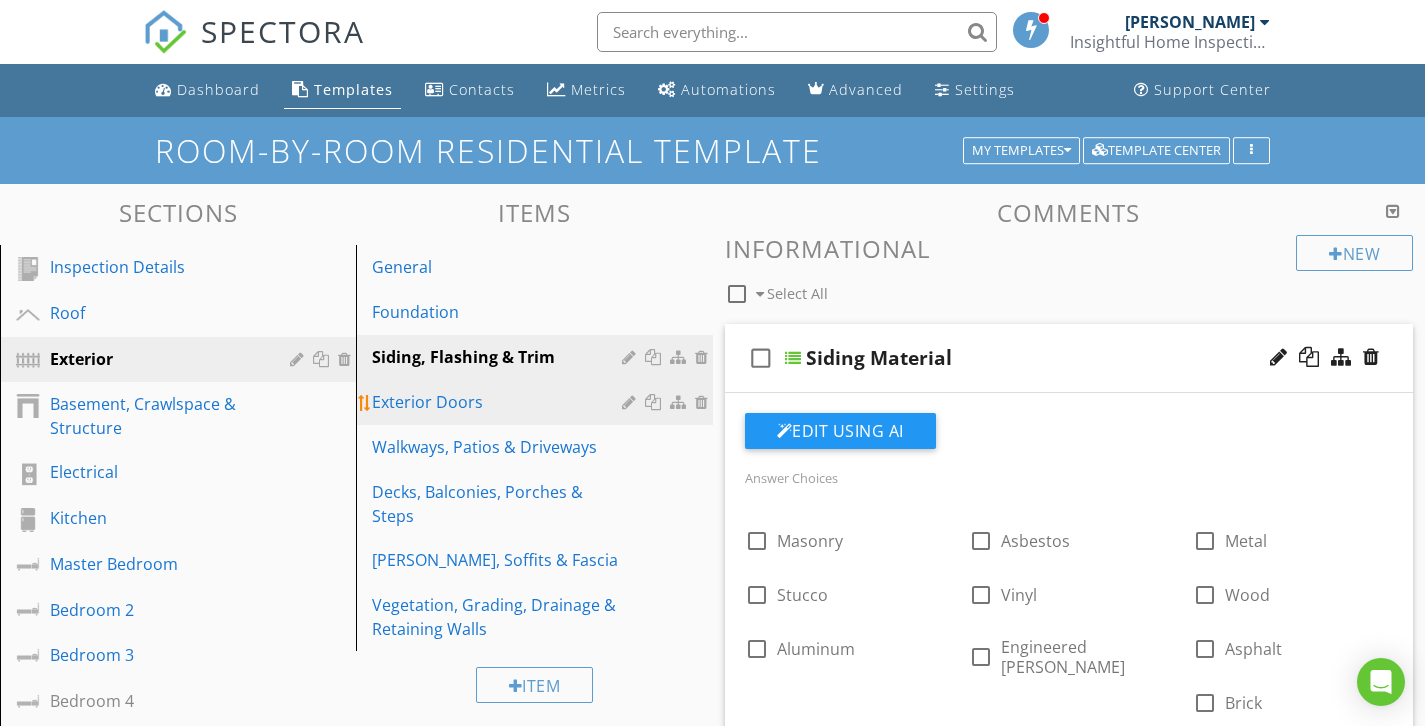 click on "Exterior Doors" at bounding box center [499, 402] 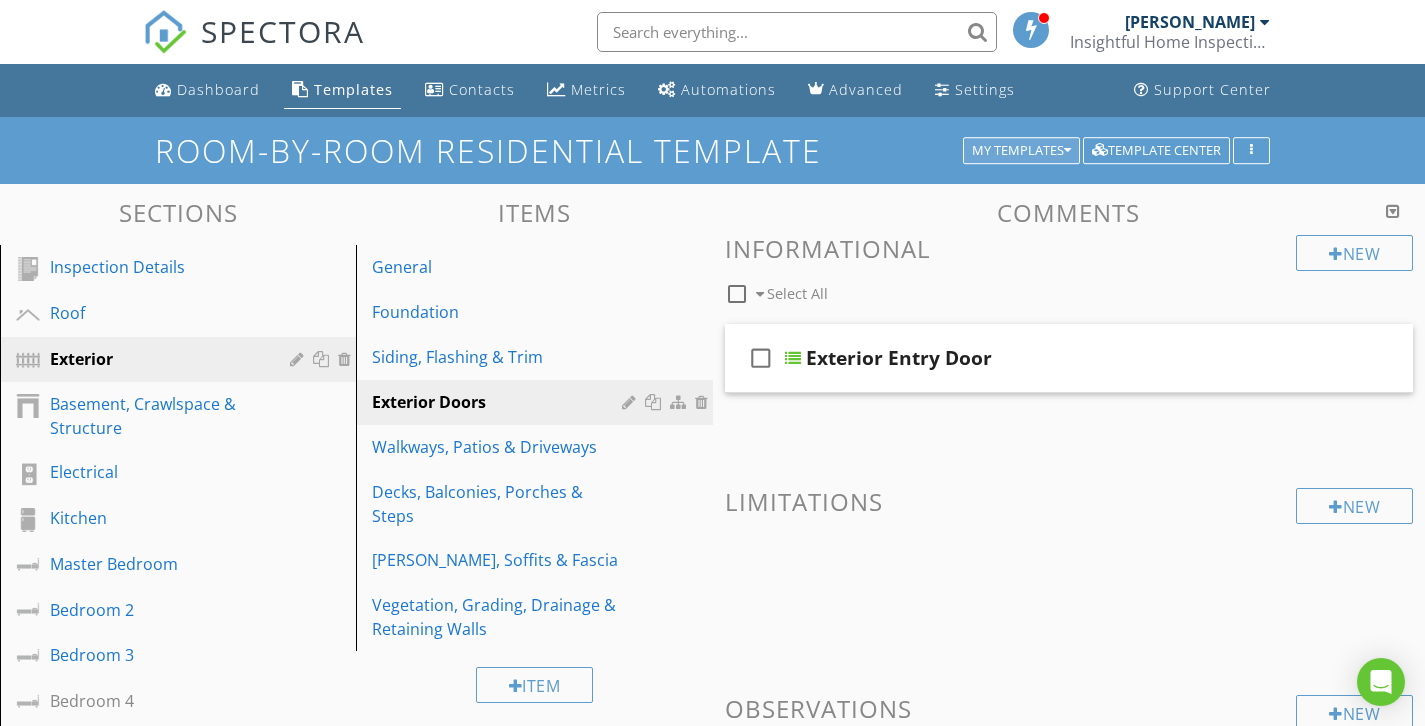 click on "My Templates" at bounding box center [1021, 151] 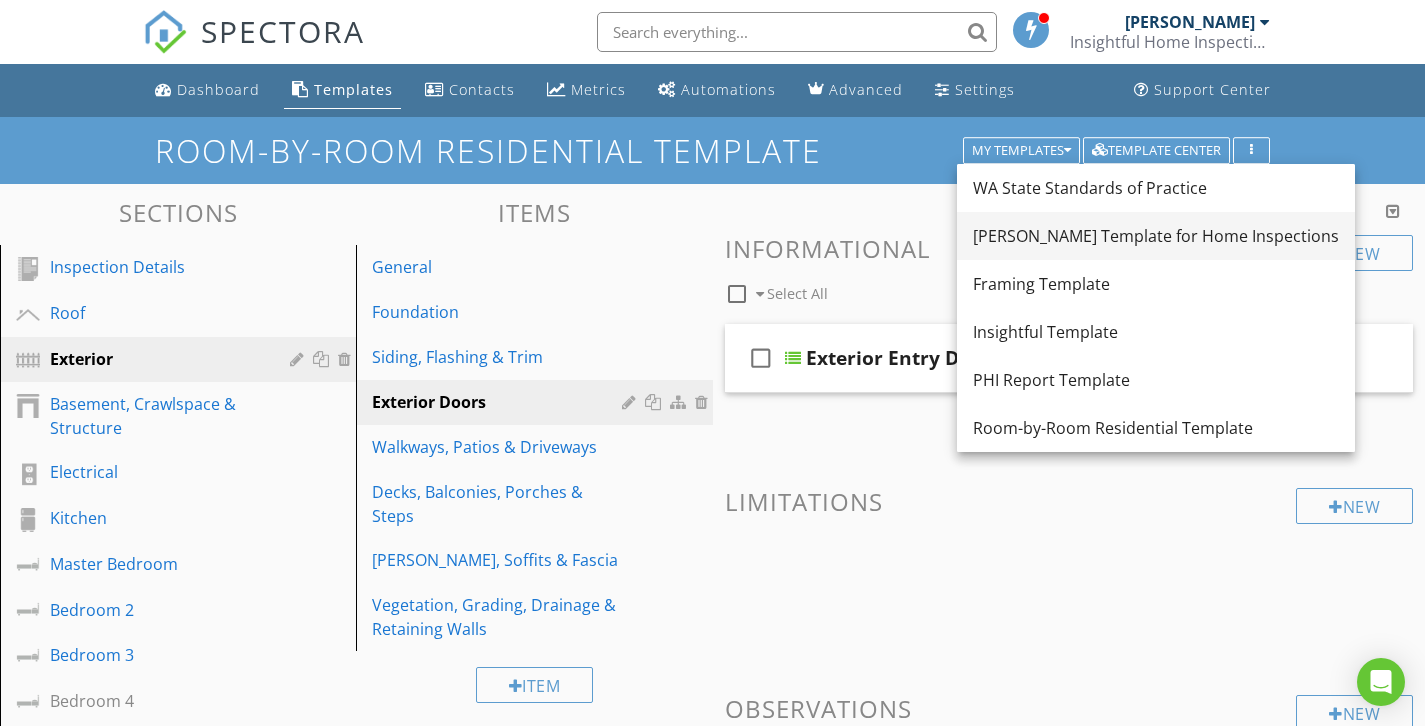 click on "[PERSON_NAME] Template for Home Inspections" at bounding box center [1156, 236] 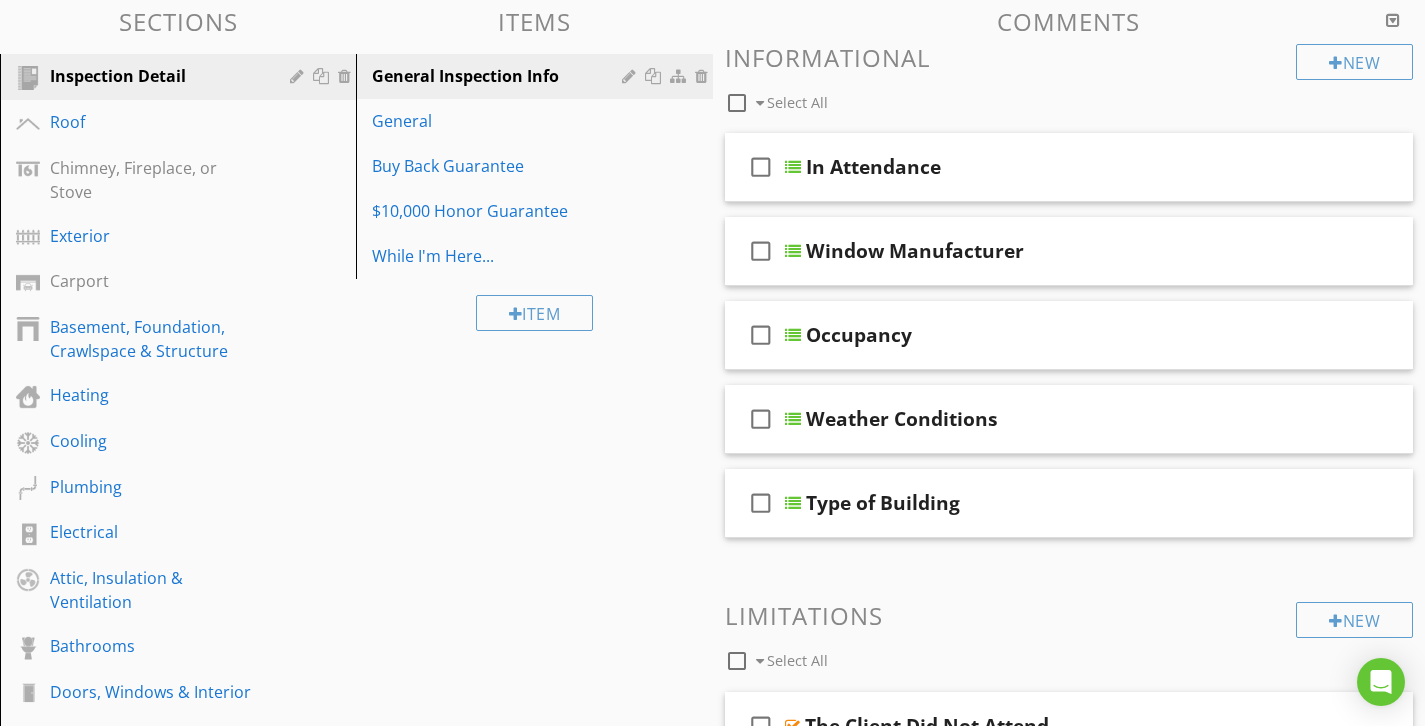 scroll, scrollTop: 191, scrollLeft: 0, axis: vertical 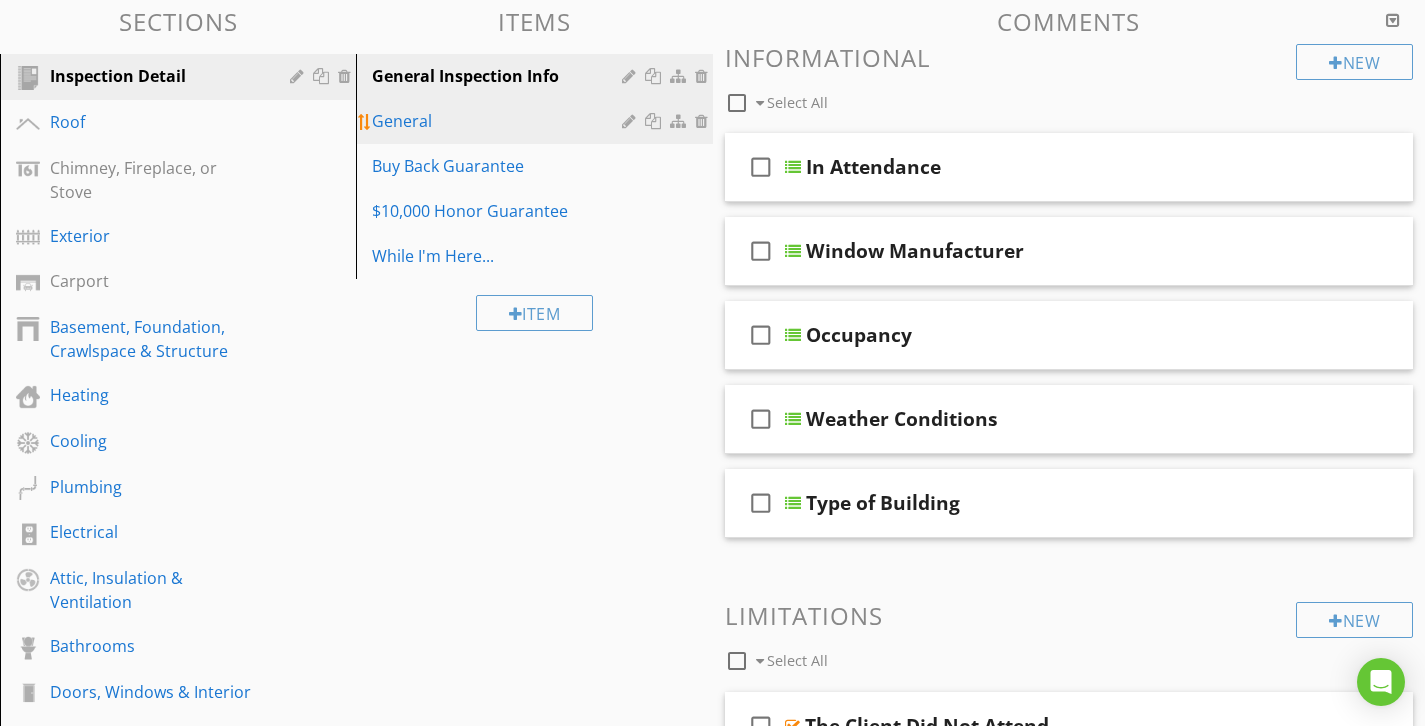 click on "General" at bounding box center [499, 121] 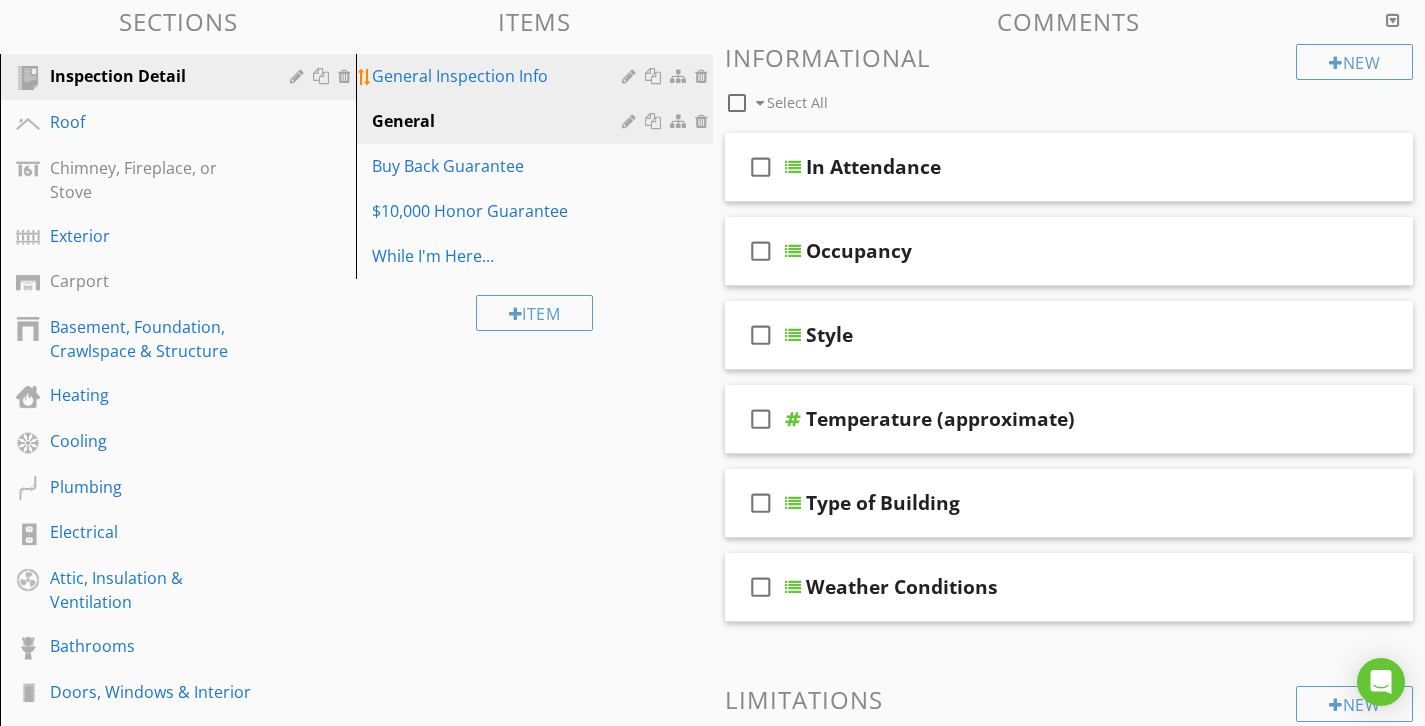 click on "General Inspection Info" at bounding box center [499, 76] 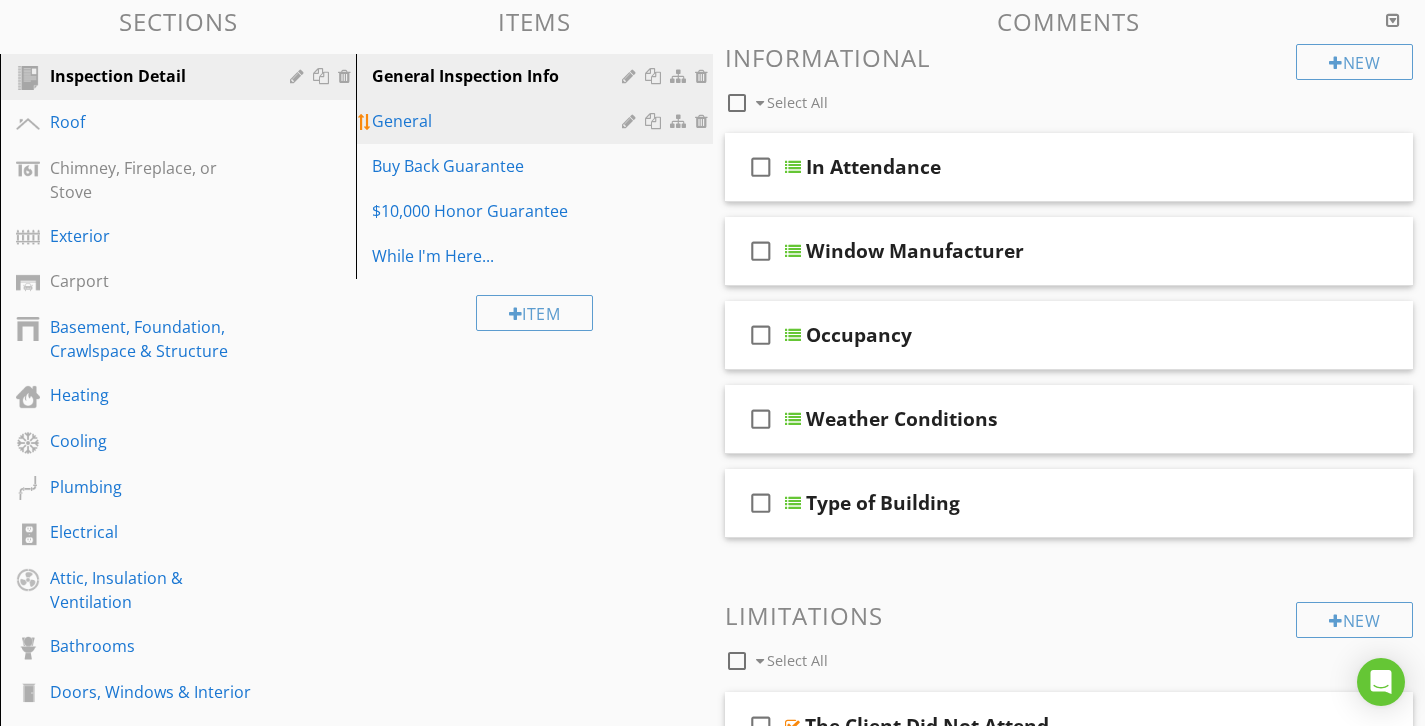 click on "General" at bounding box center (499, 121) 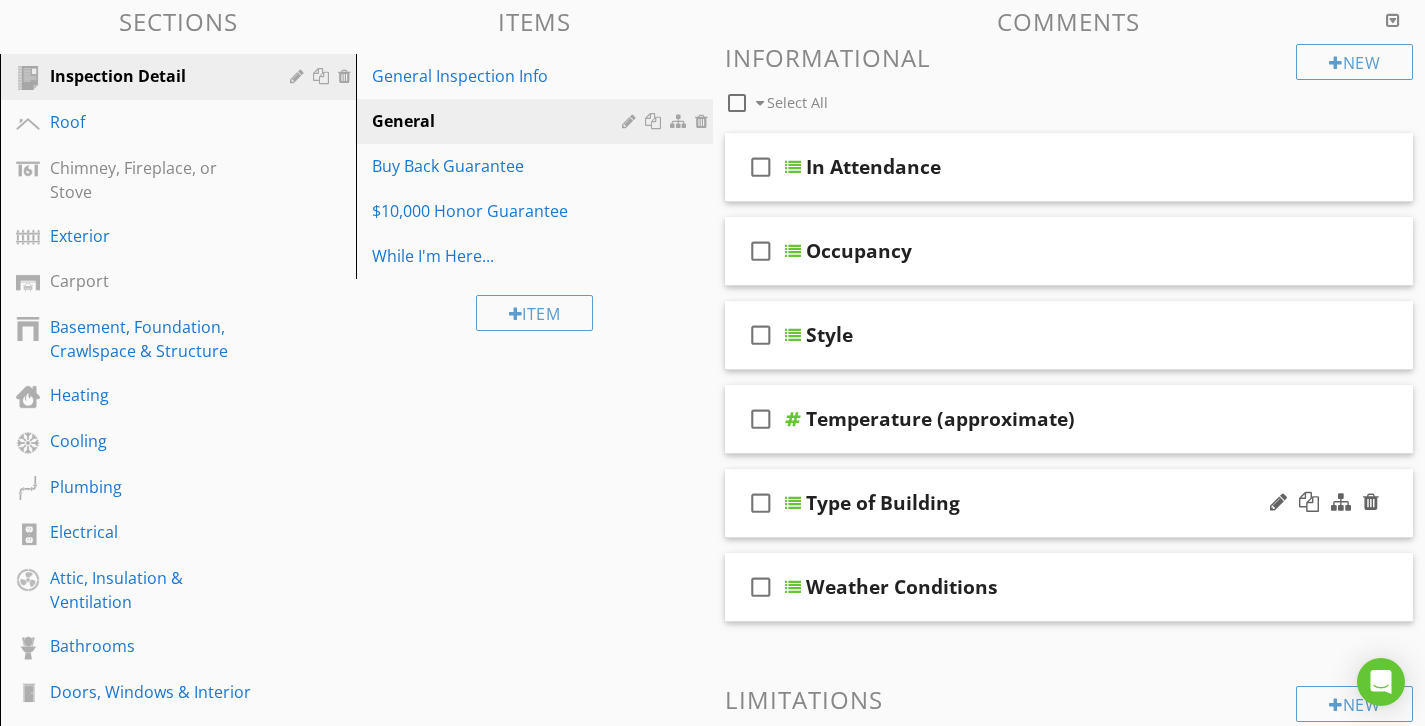 click on "check_box_outline_blank
Type of Building" at bounding box center (1069, 503) 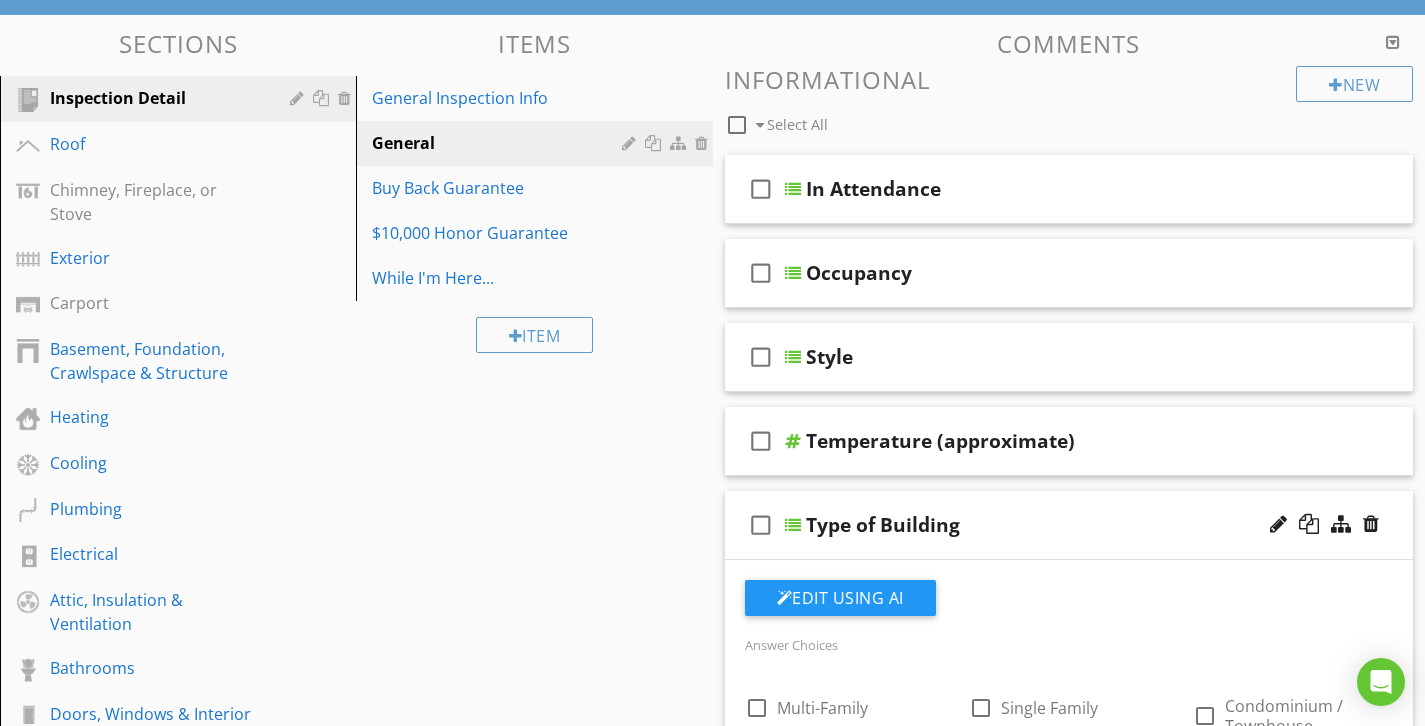 scroll, scrollTop: 167, scrollLeft: 0, axis: vertical 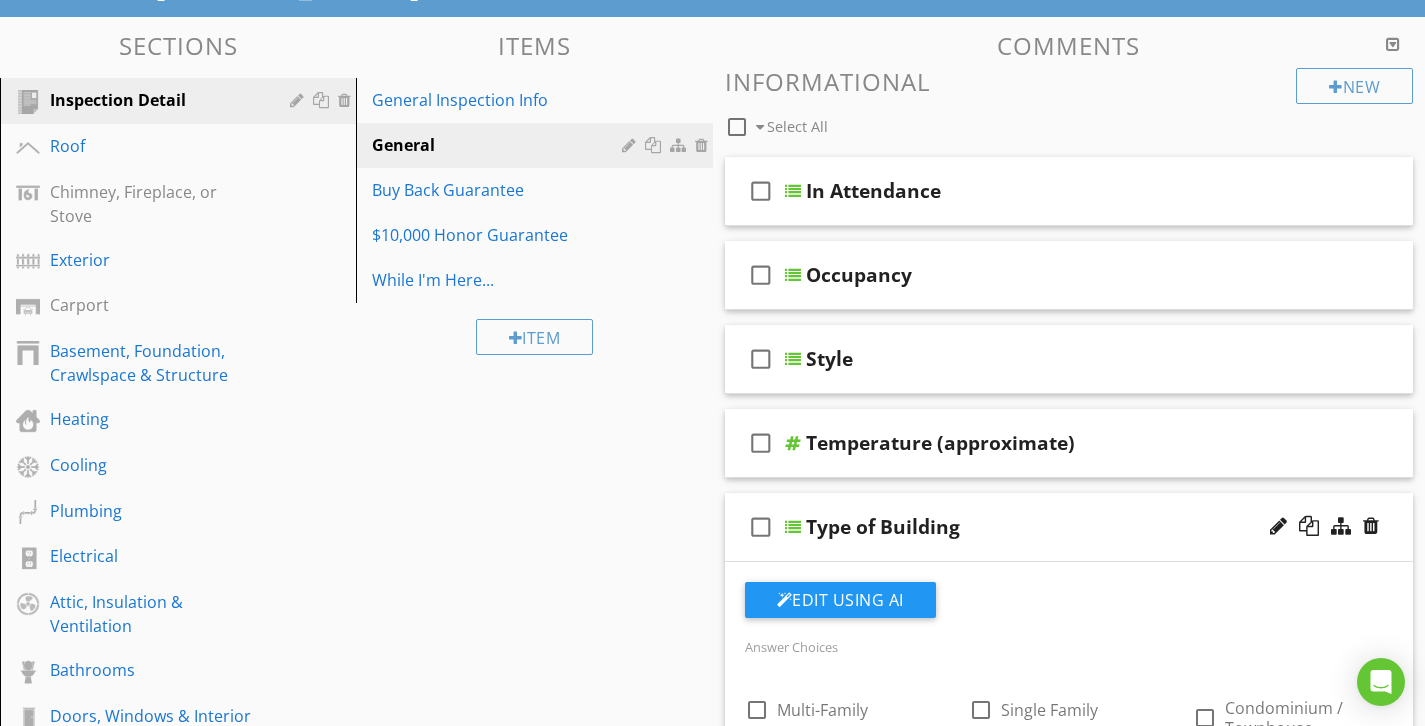 click on "check_box_outline_blank
Type of Building" at bounding box center [1069, 527] 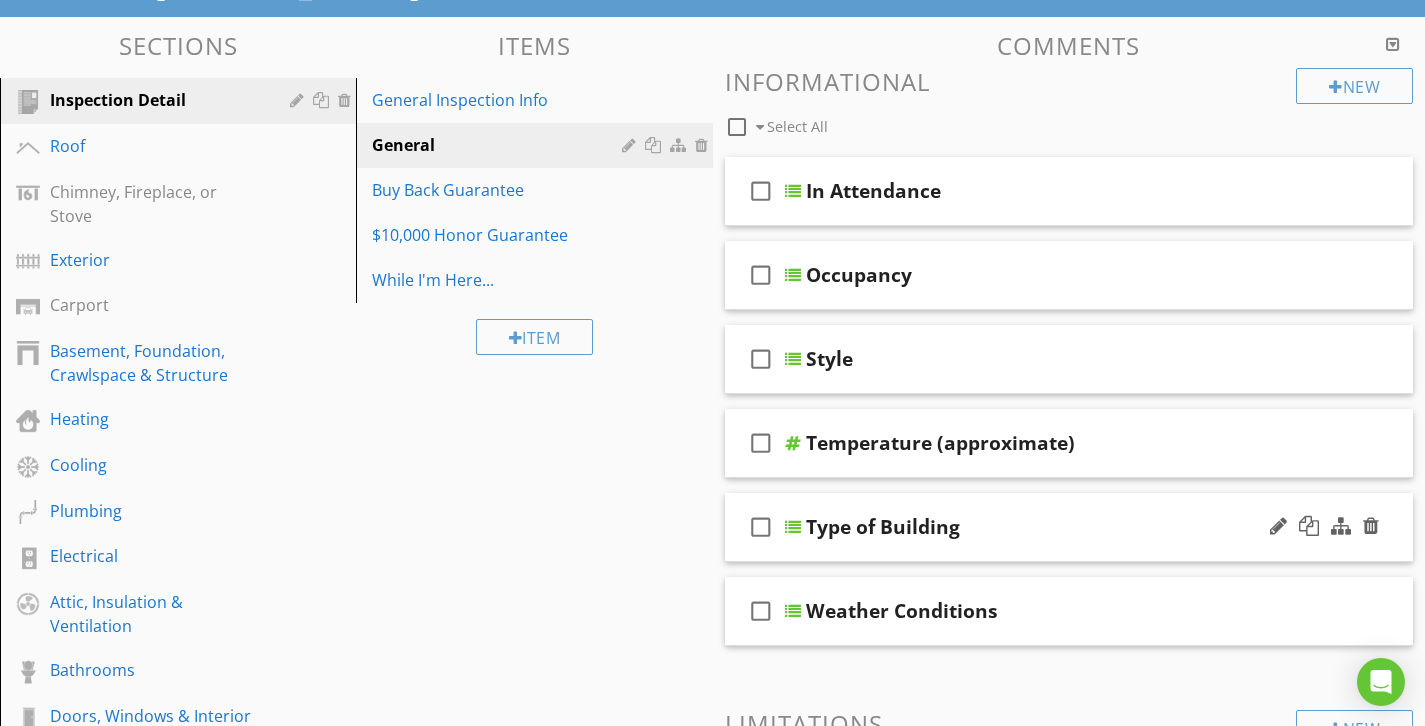 click on "check_box_outline_blank
Type of Building" at bounding box center (1069, 527) 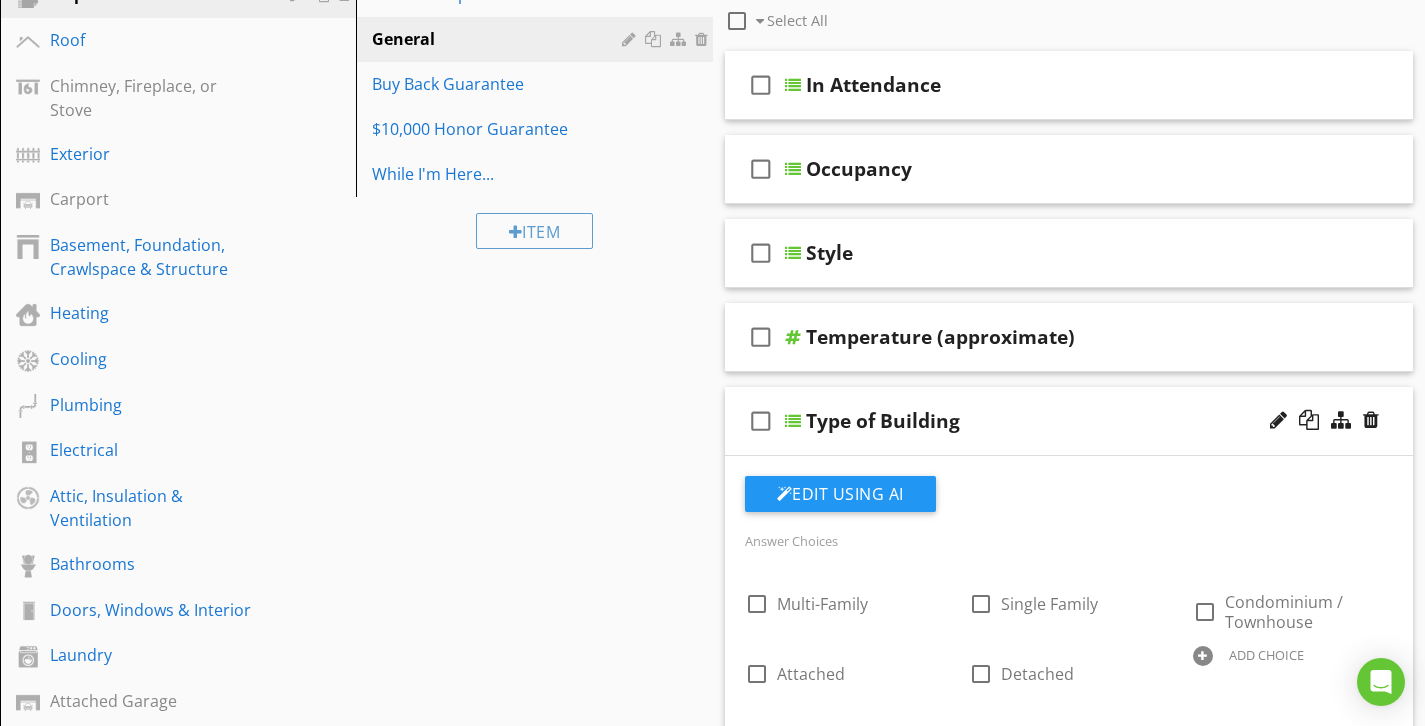 scroll, scrollTop: 274, scrollLeft: 0, axis: vertical 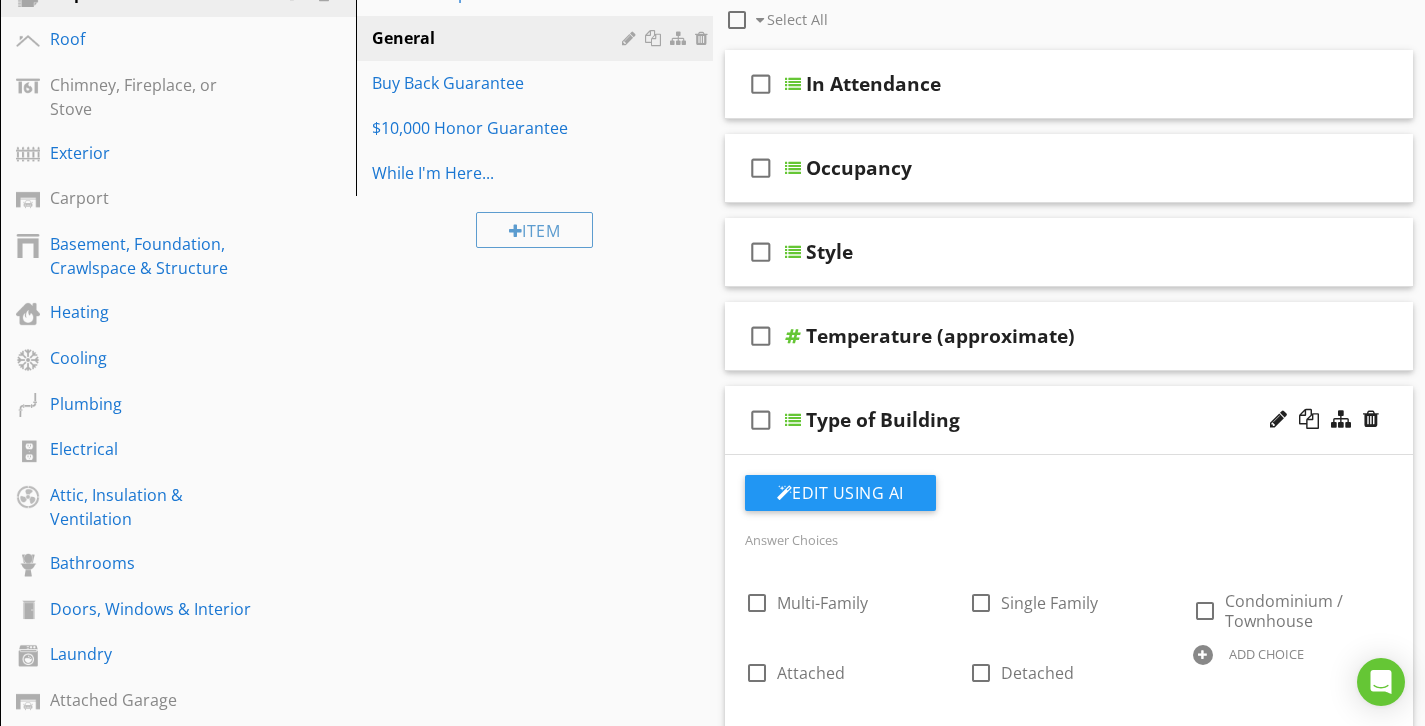 click on "check_box_outline_blank
Type of Building" at bounding box center (1069, 420) 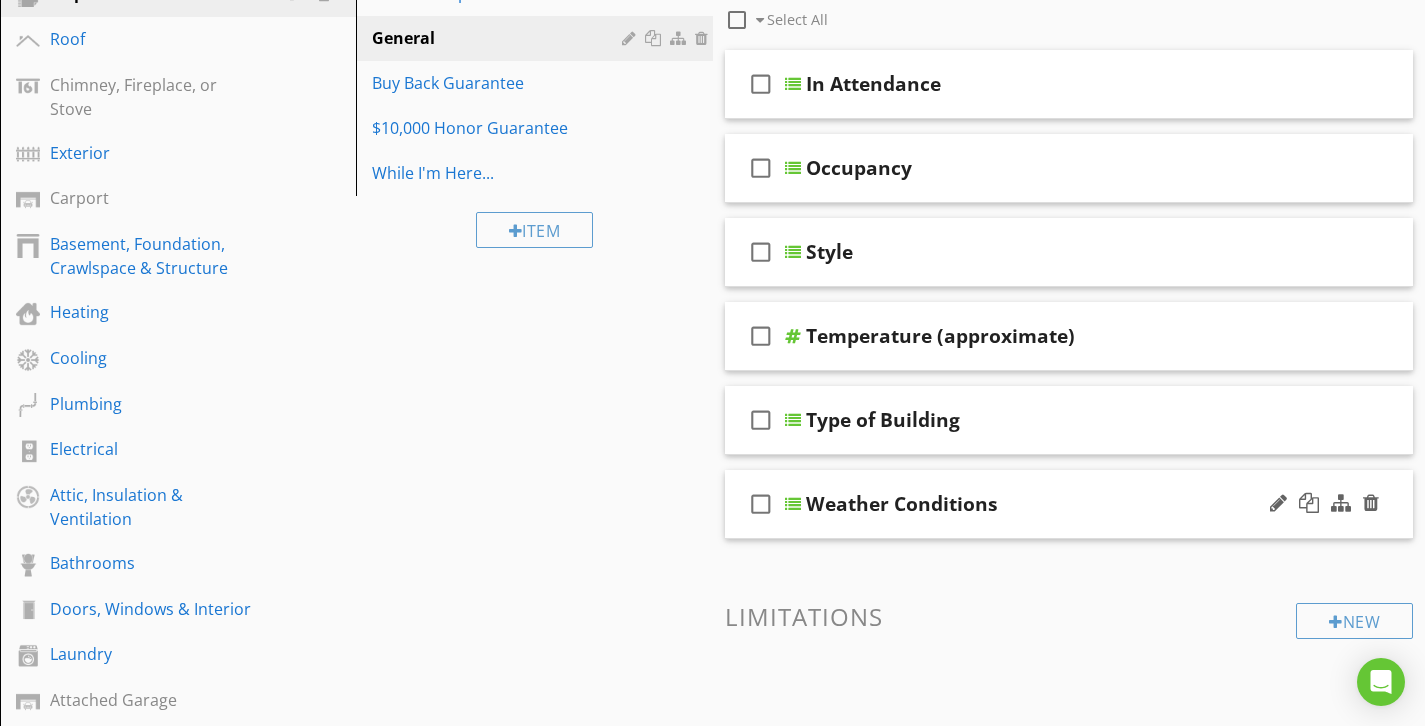 click on "check_box_outline_blank
Weather Conditions" at bounding box center (1069, 504) 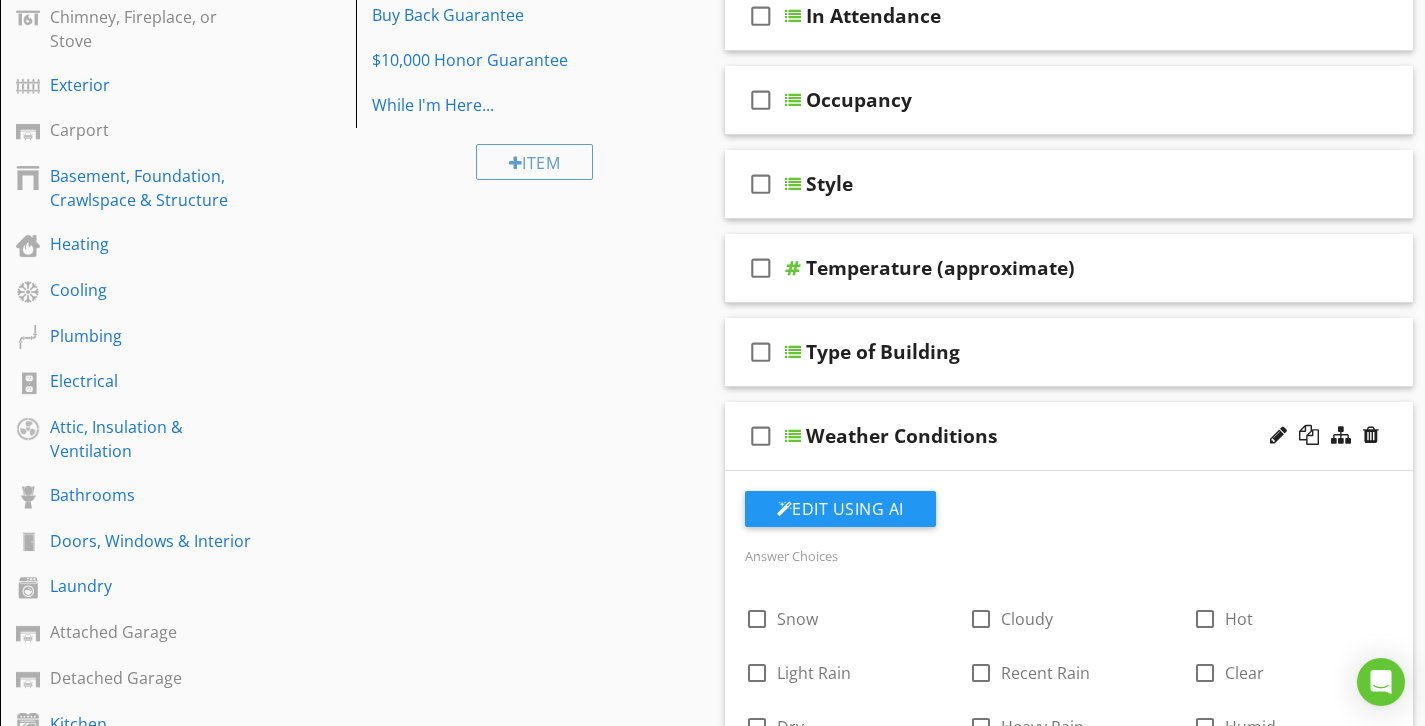 scroll, scrollTop: 339, scrollLeft: 0, axis: vertical 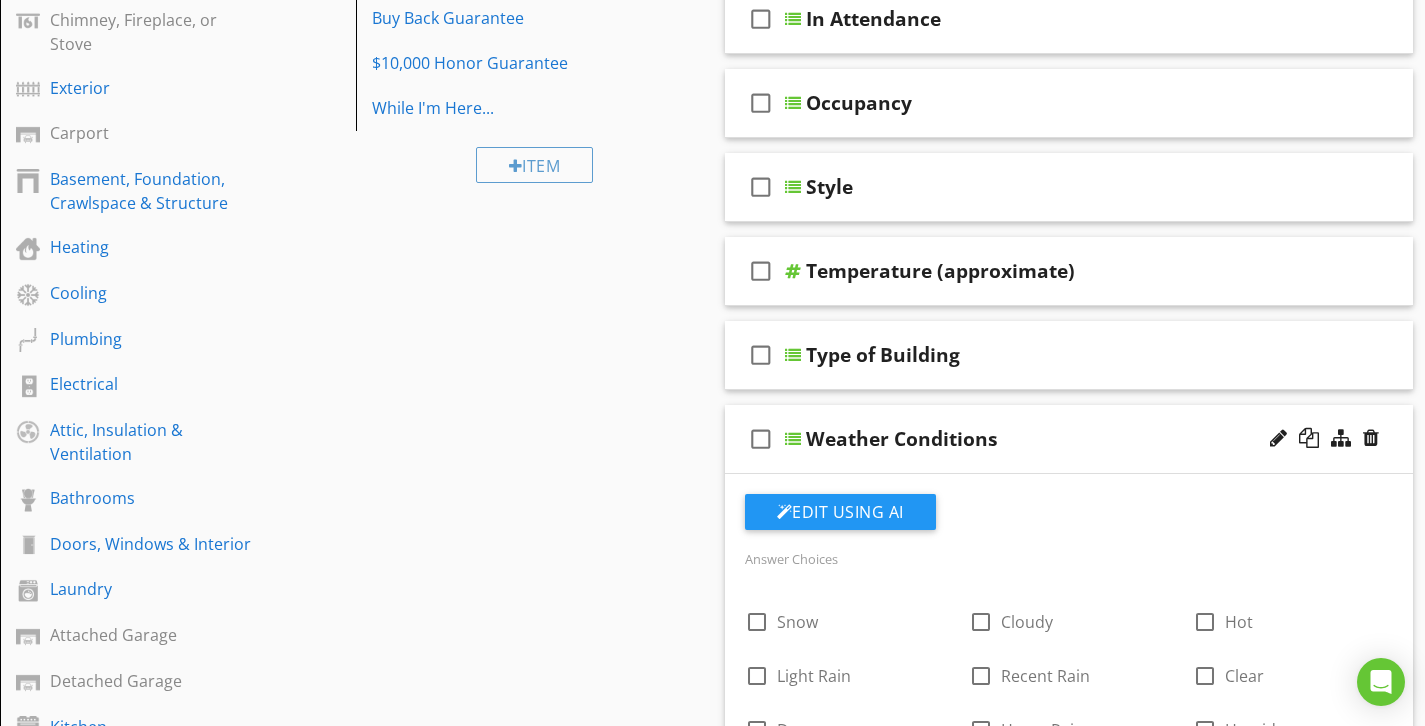 click on "Weather Conditions" at bounding box center [1049, 439] 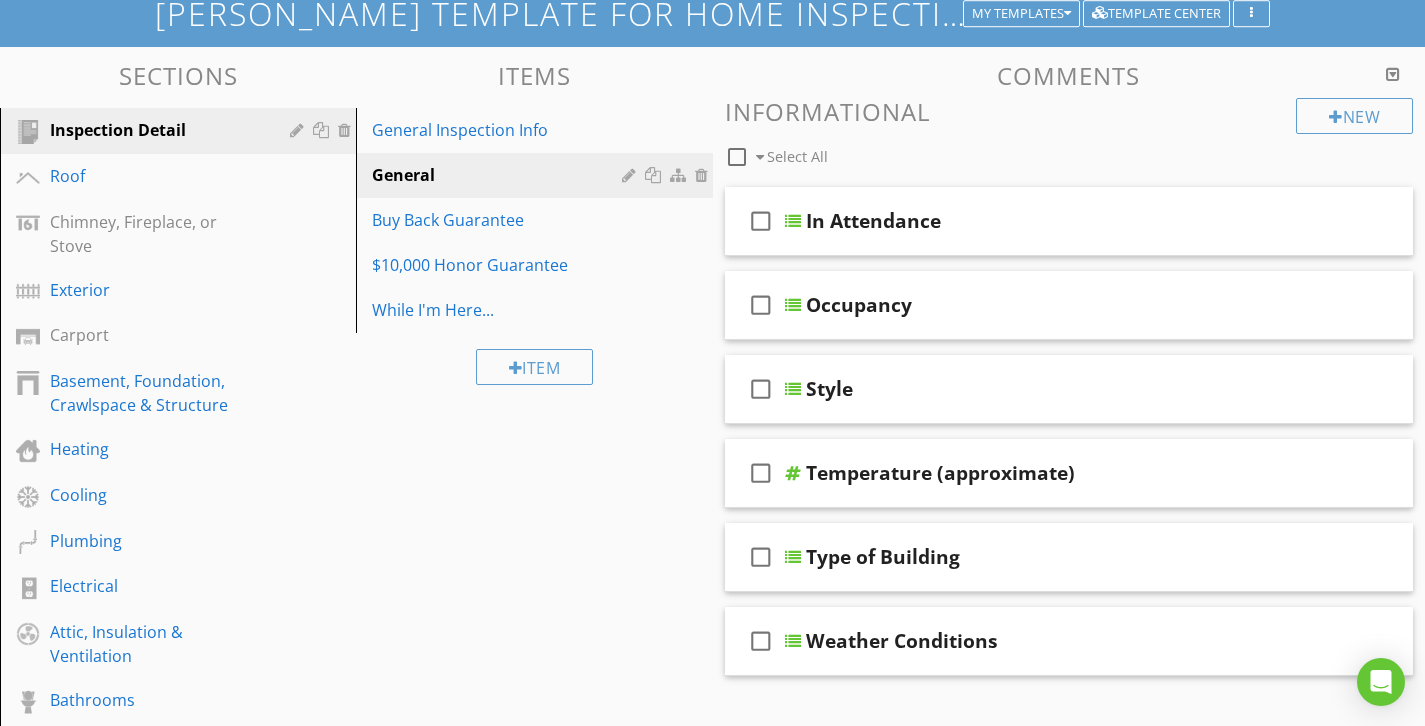 scroll, scrollTop: 83, scrollLeft: 0, axis: vertical 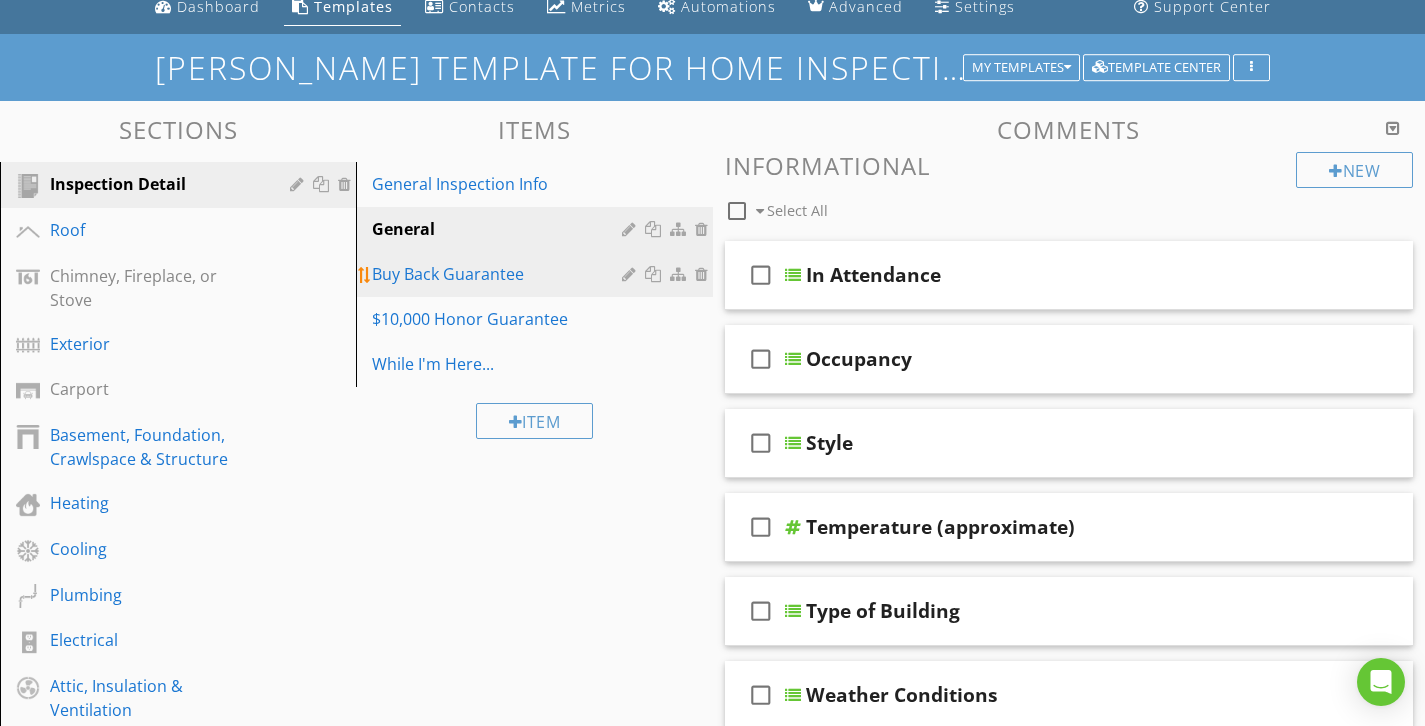 click on "Buy Back Guarantee" at bounding box center (537, 274) 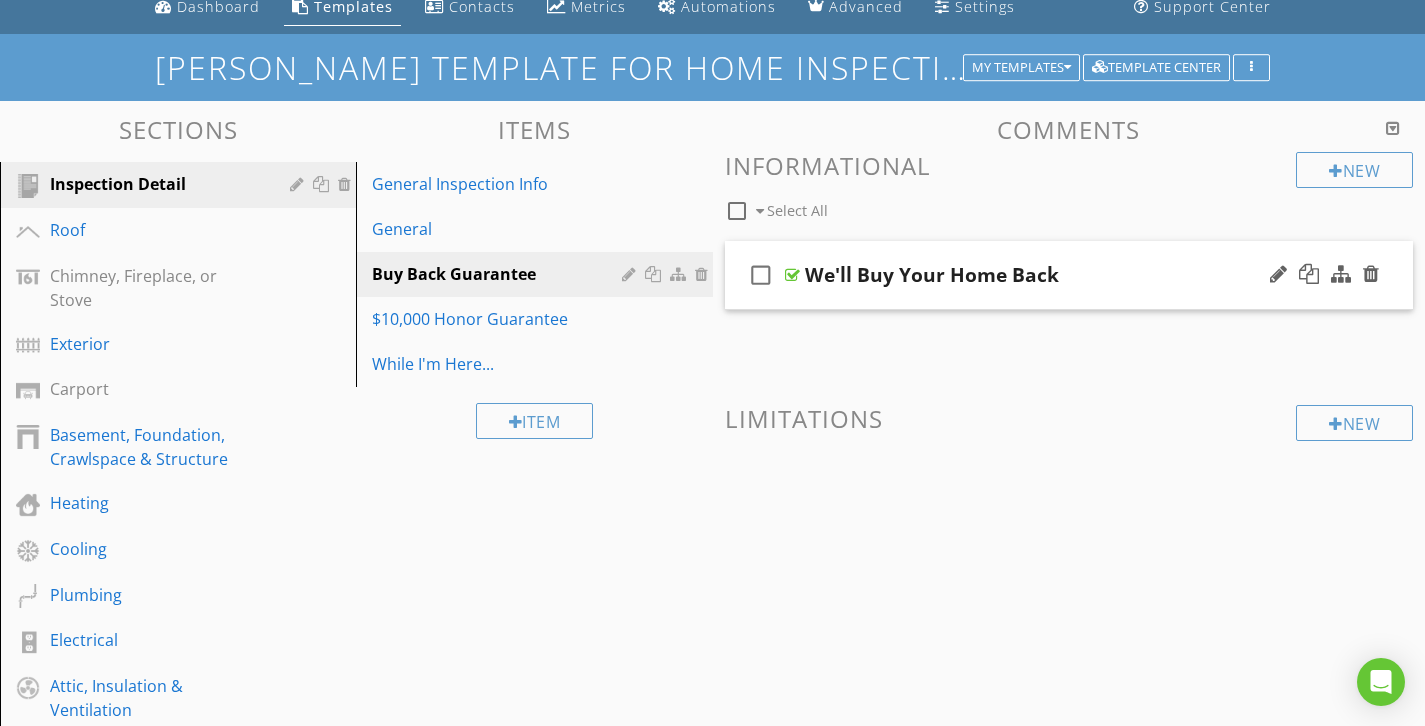 click on "We'll Buy Your Home Back" at bounding box center (1048, 275) 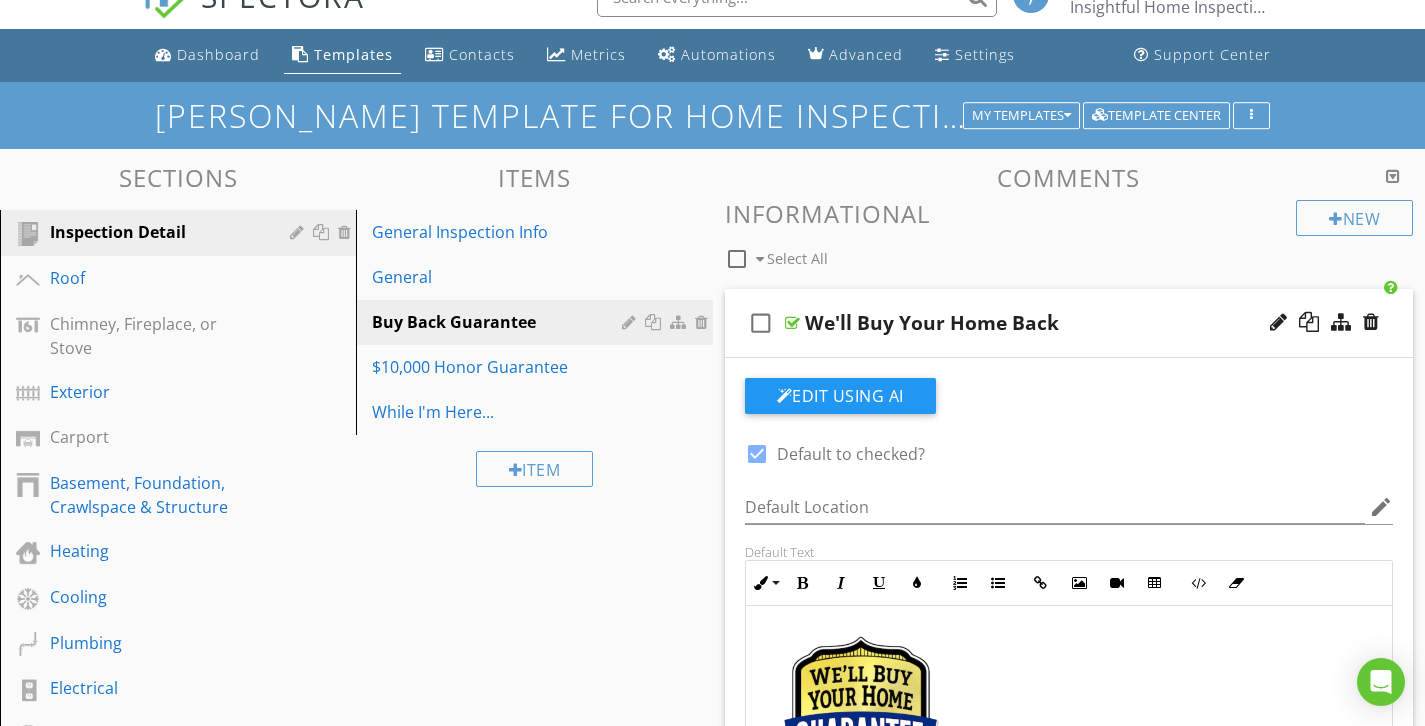scroll, scrollTop: 26, scrollLeft: 0, axis: vertical 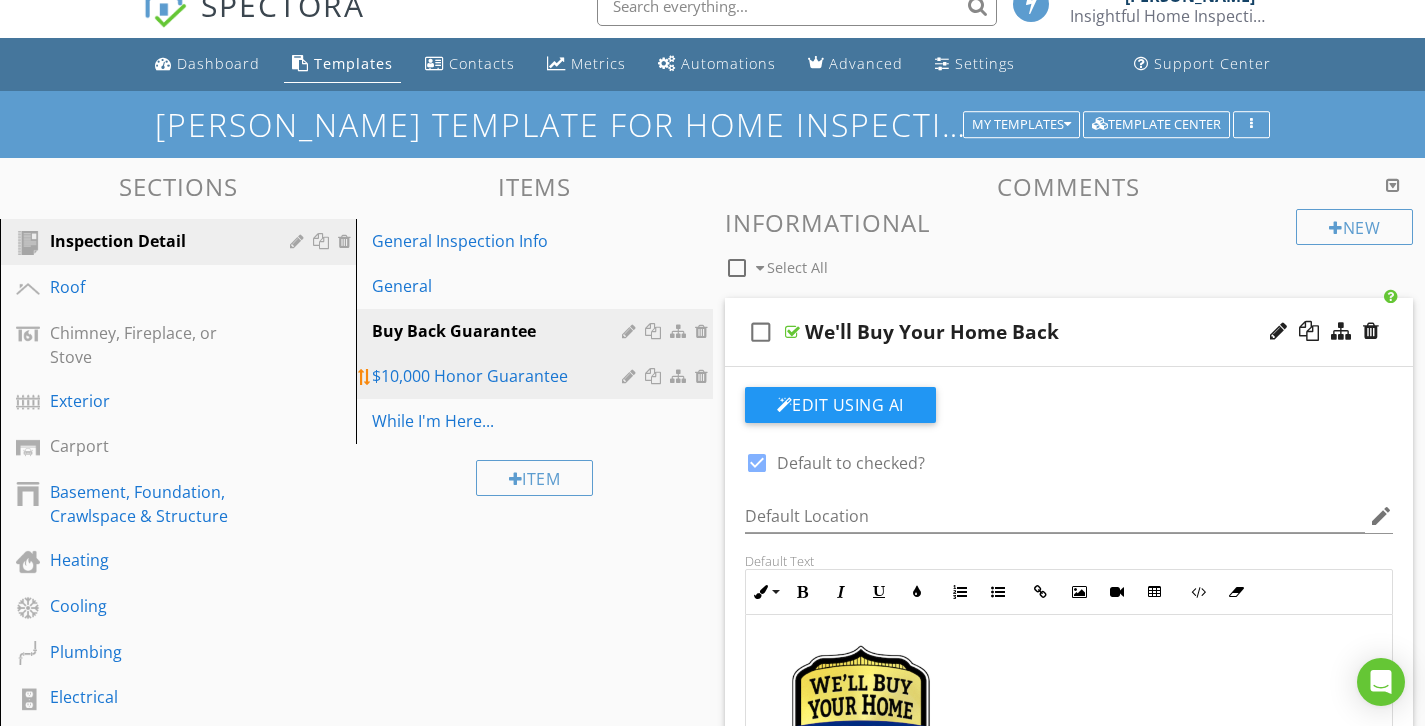 click on "$10,000 Honor Guarantee" at bounding box center [499, 376] 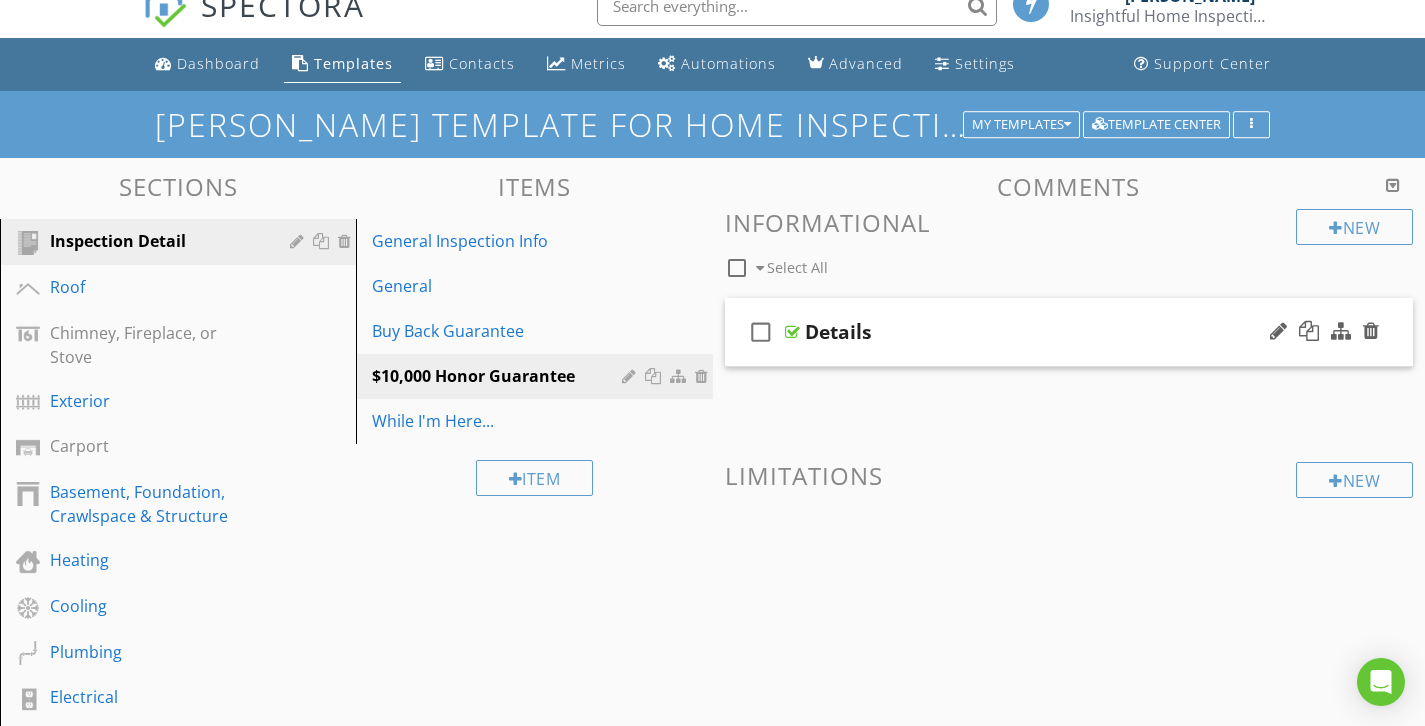 click on "Details" at bounding box center (1048, 332) 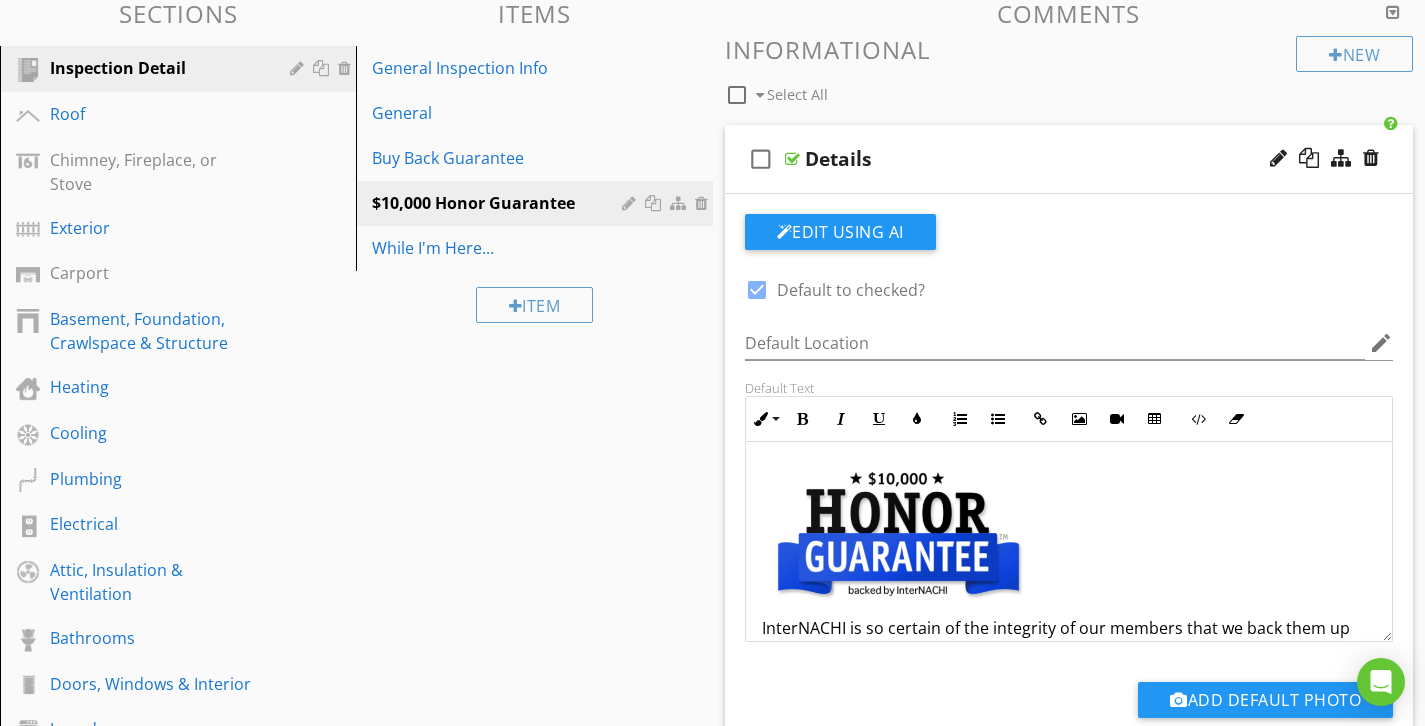 scroll, scrollTop: 200, scrollLeft: 0, axis: vertical 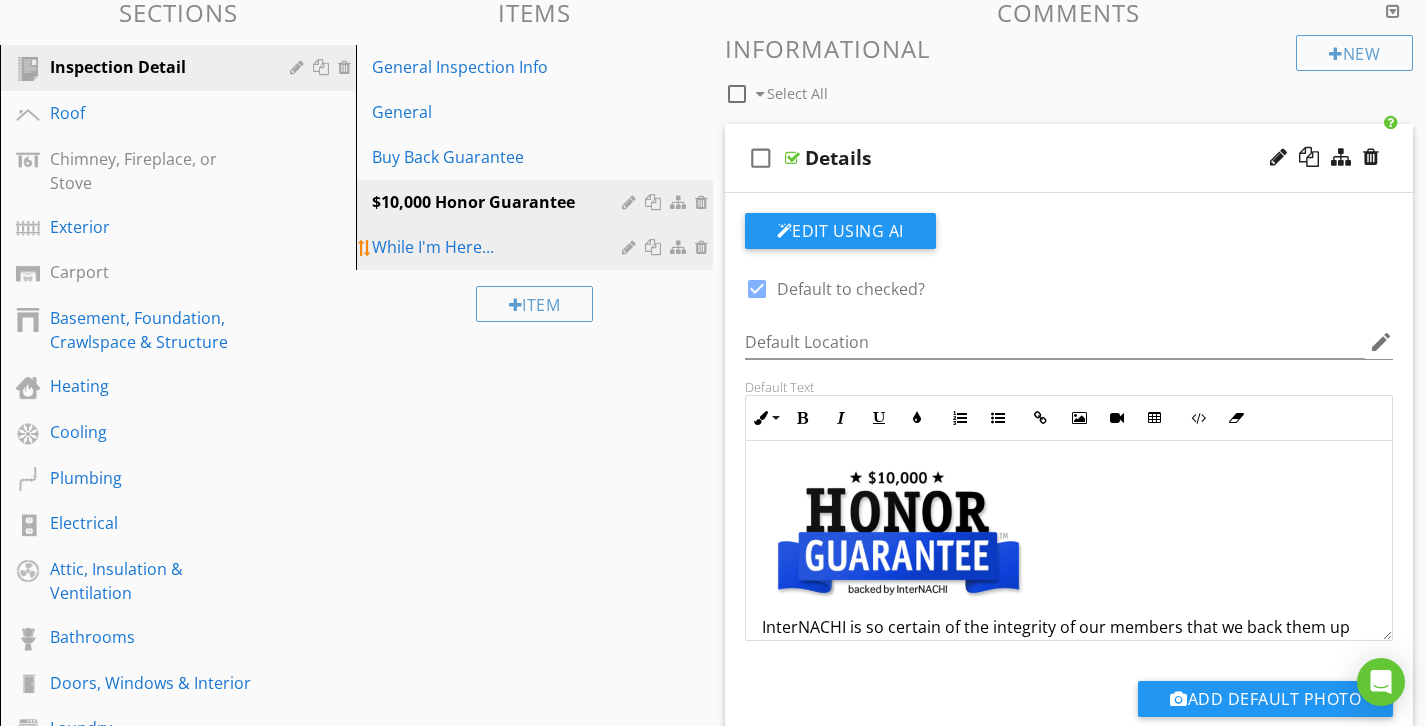 click on "While I'm Here..." at bounding box center [499, 247] 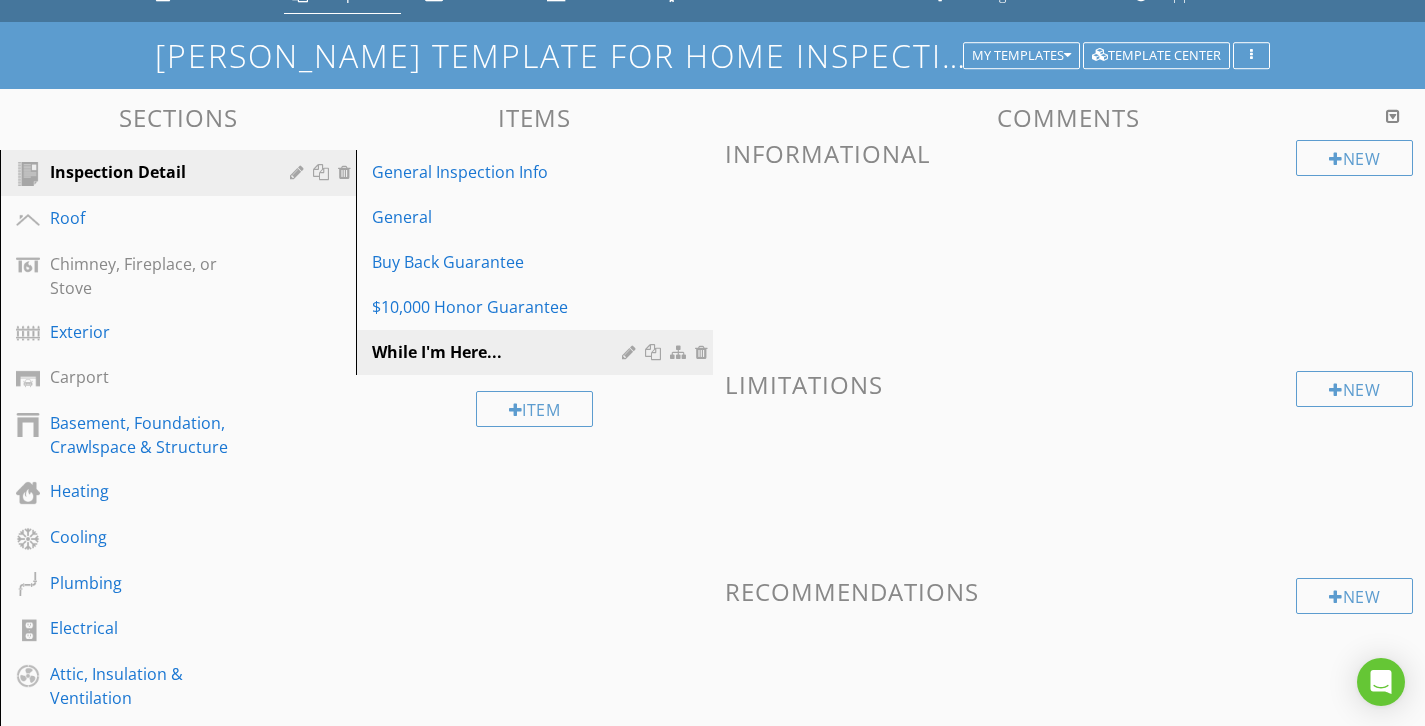 scroll, scrollTop: 98, scrollLeft: 0, axis: vertical 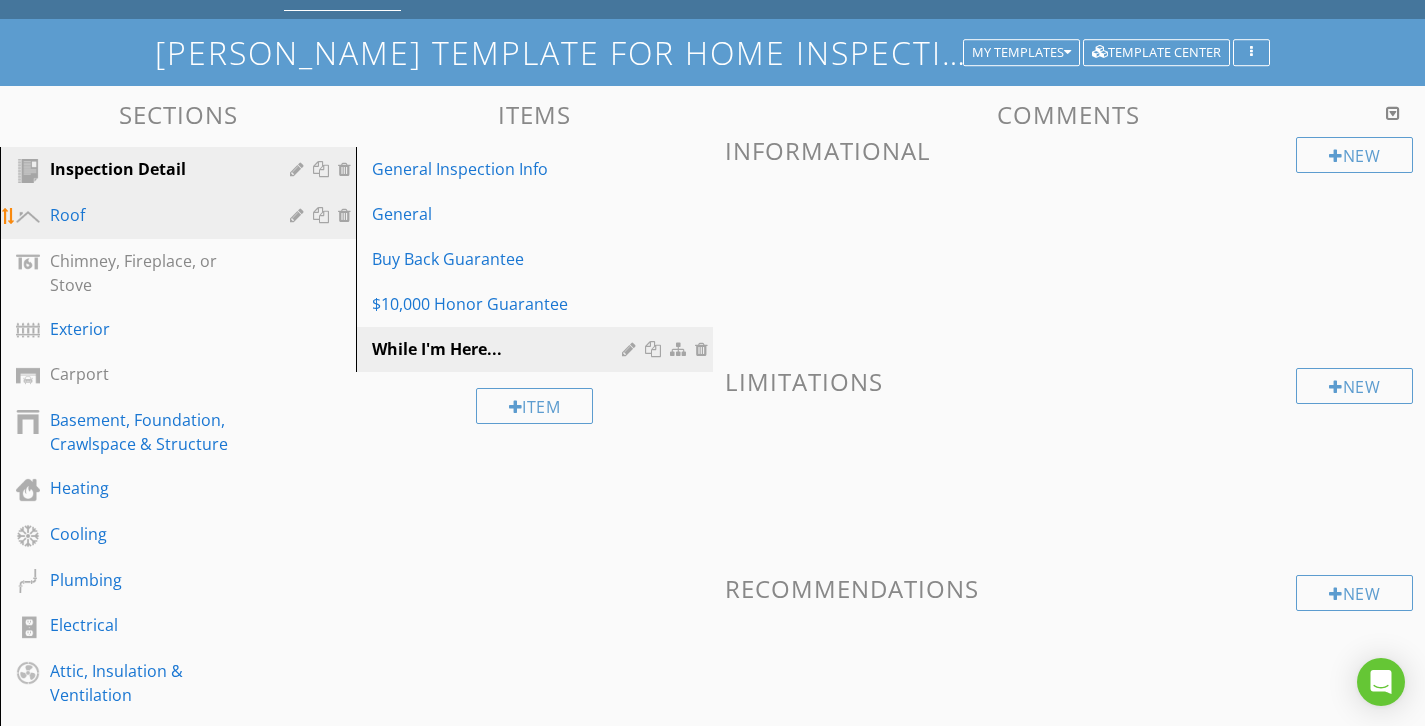 click on "Roof" at bounding box center [155, 215] 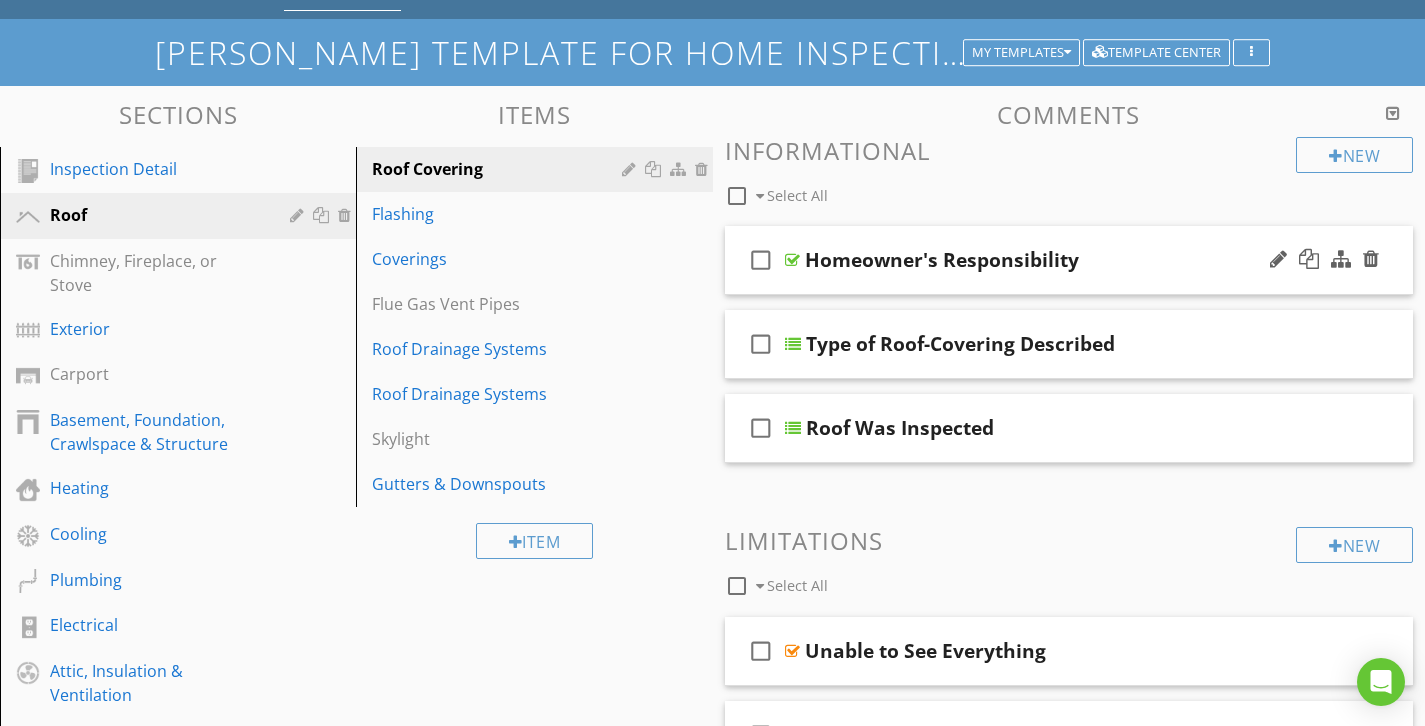 click on "Homeowner's Responsibility" at bounding box center (1048, 260) 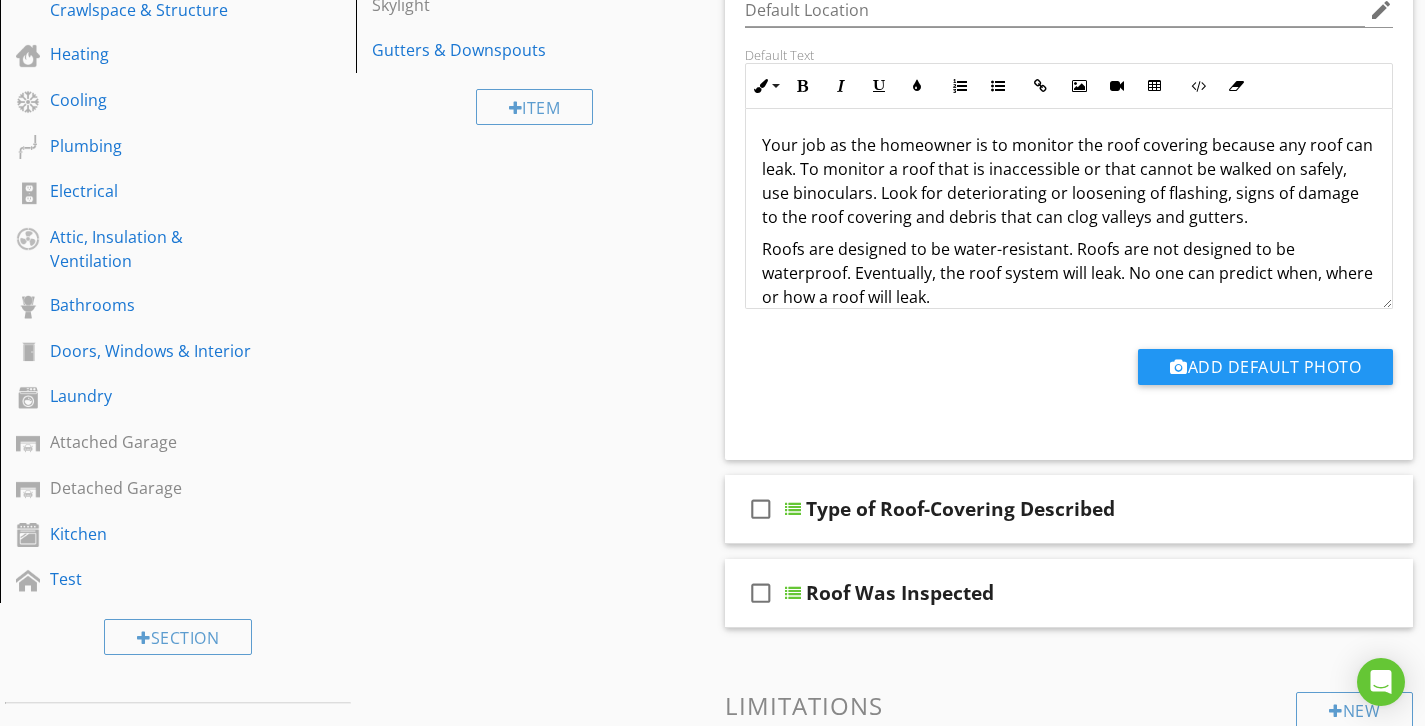 scroll, scrollTop: 528, scrollLeft: 0, axis: vertical 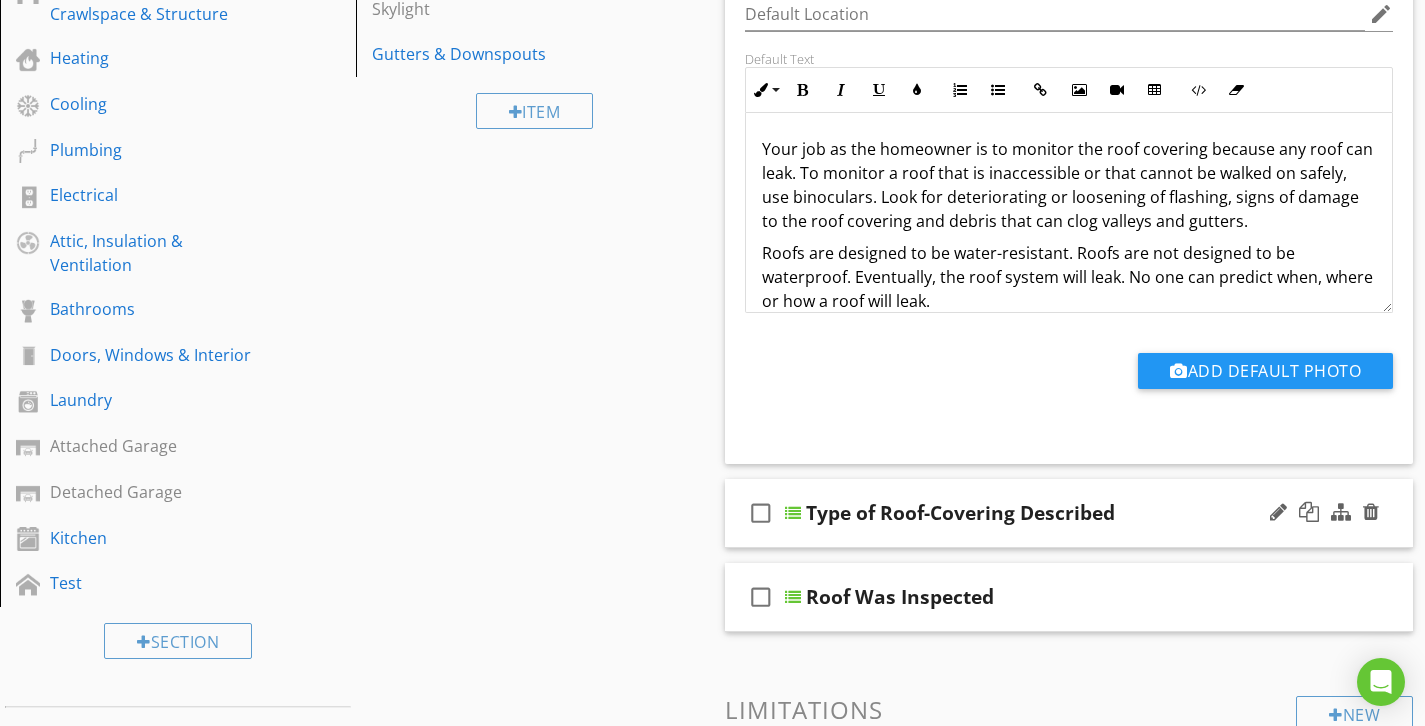 click on "Type of Roof-Covering Described" at bounding box center [1049, 513] 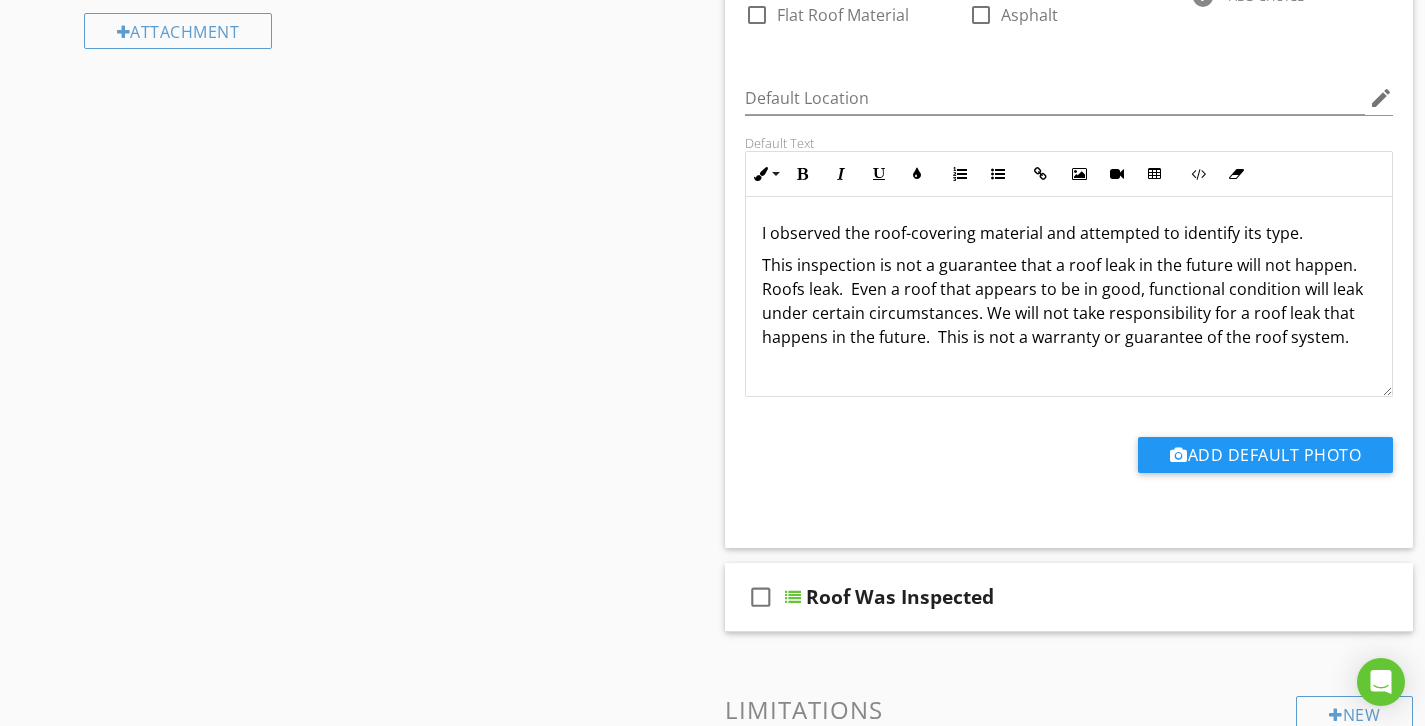 scroll, scrollTop: 1328, scrollLeft: 0, axis: vertical 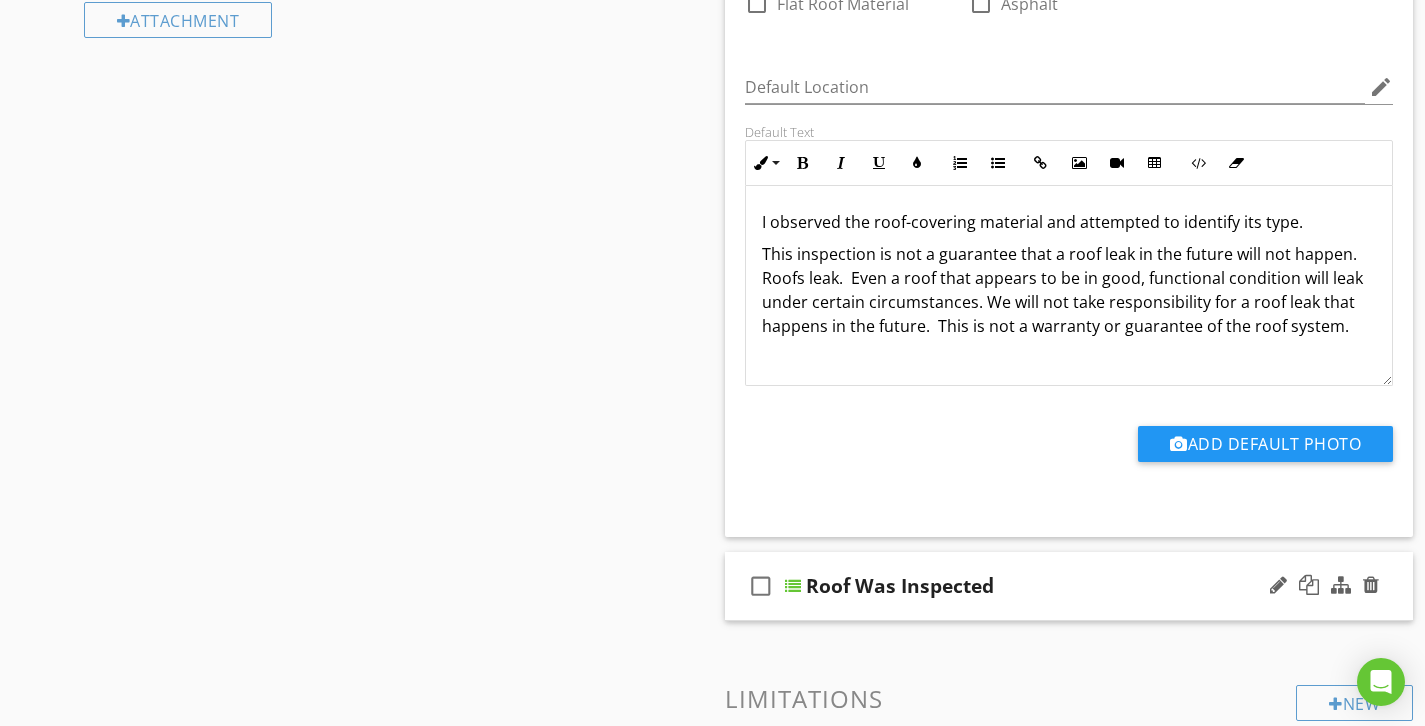 click on "check_box_outline_blank
Roof Was Inspected" at bounding box center (1069, 586) 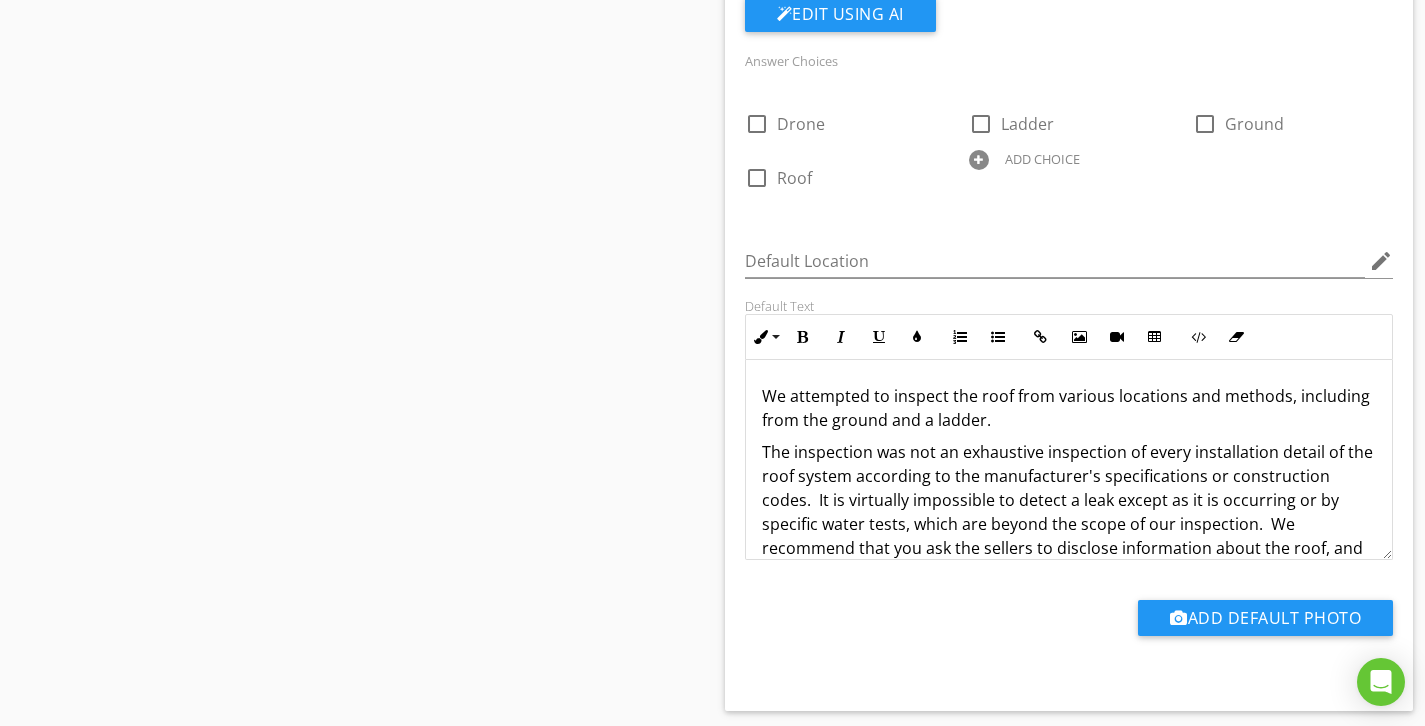 scroll, scrollTop: 2032, scrollLeft: 0, axis: vertical 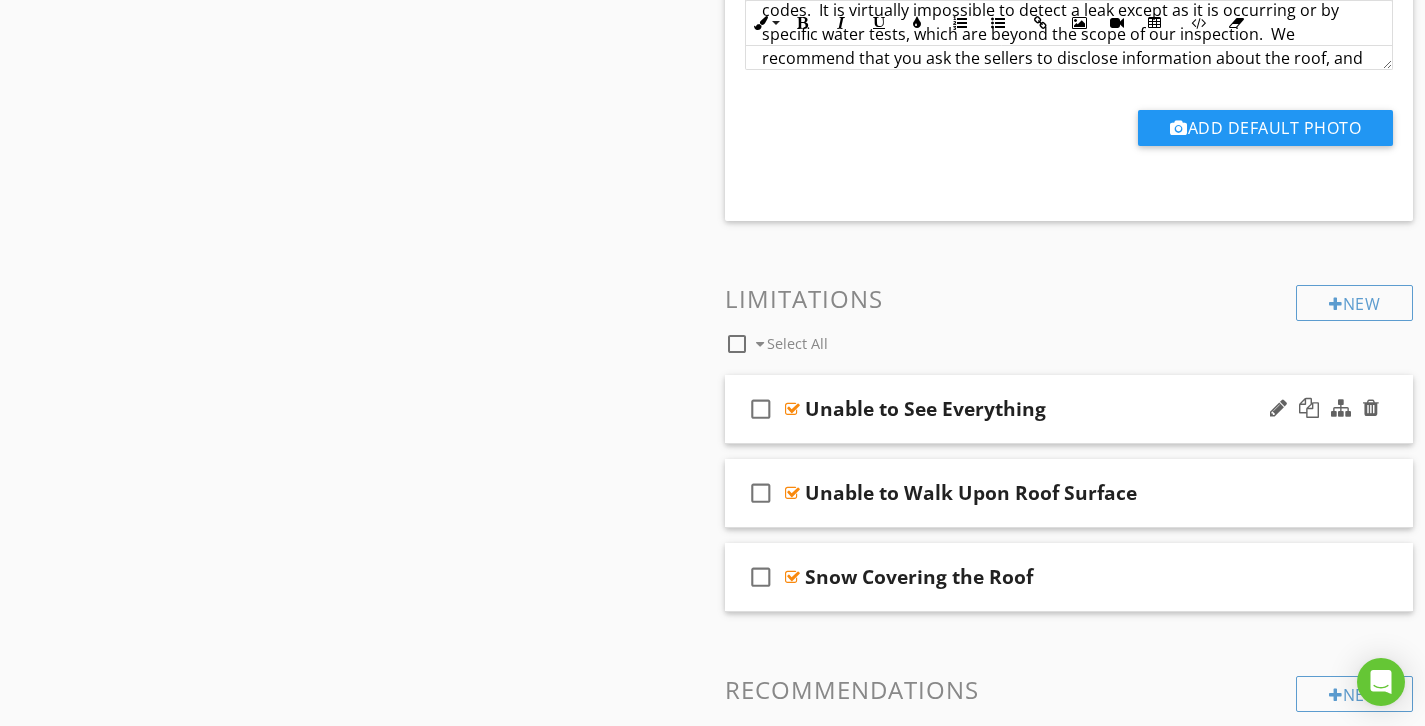 click on "Unable to See Everything" at bounding box center [1048, 409] 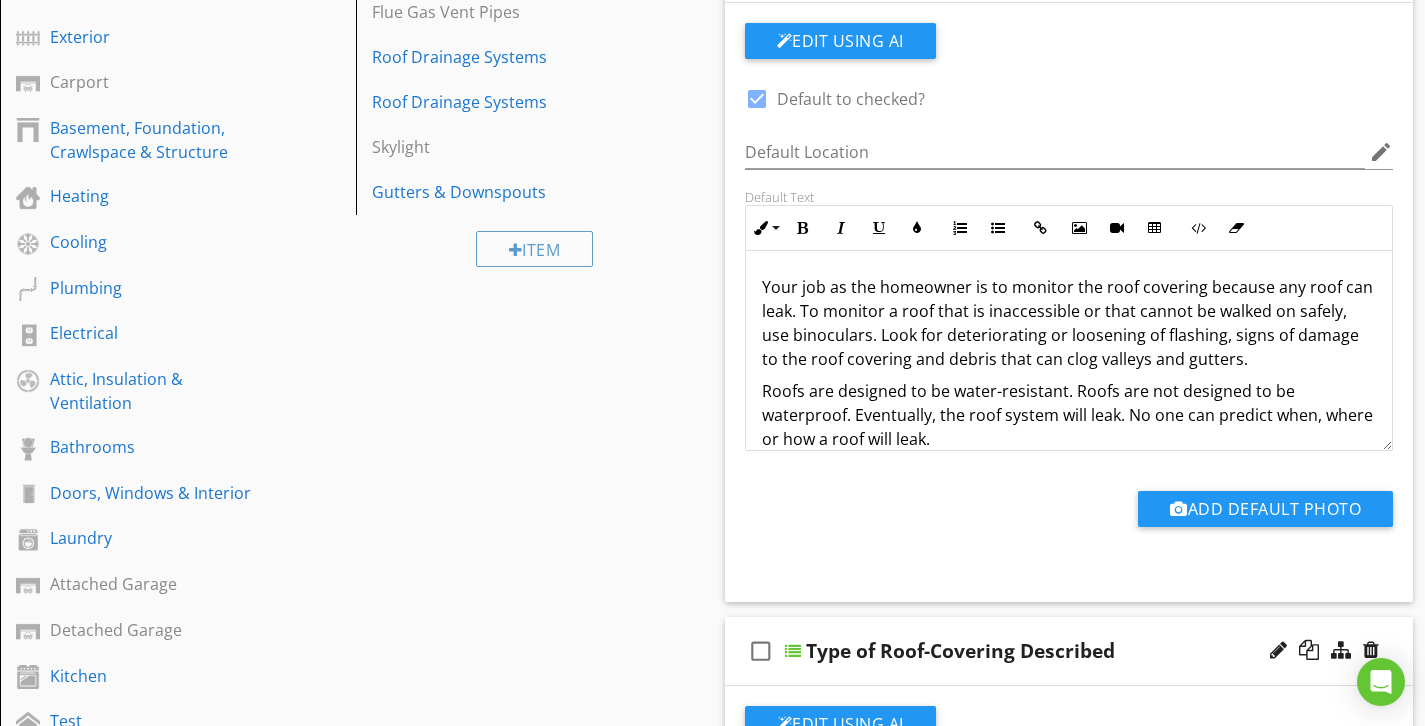 scroll, scrollTop: 359, scrollLeft: 0, axis: vertical 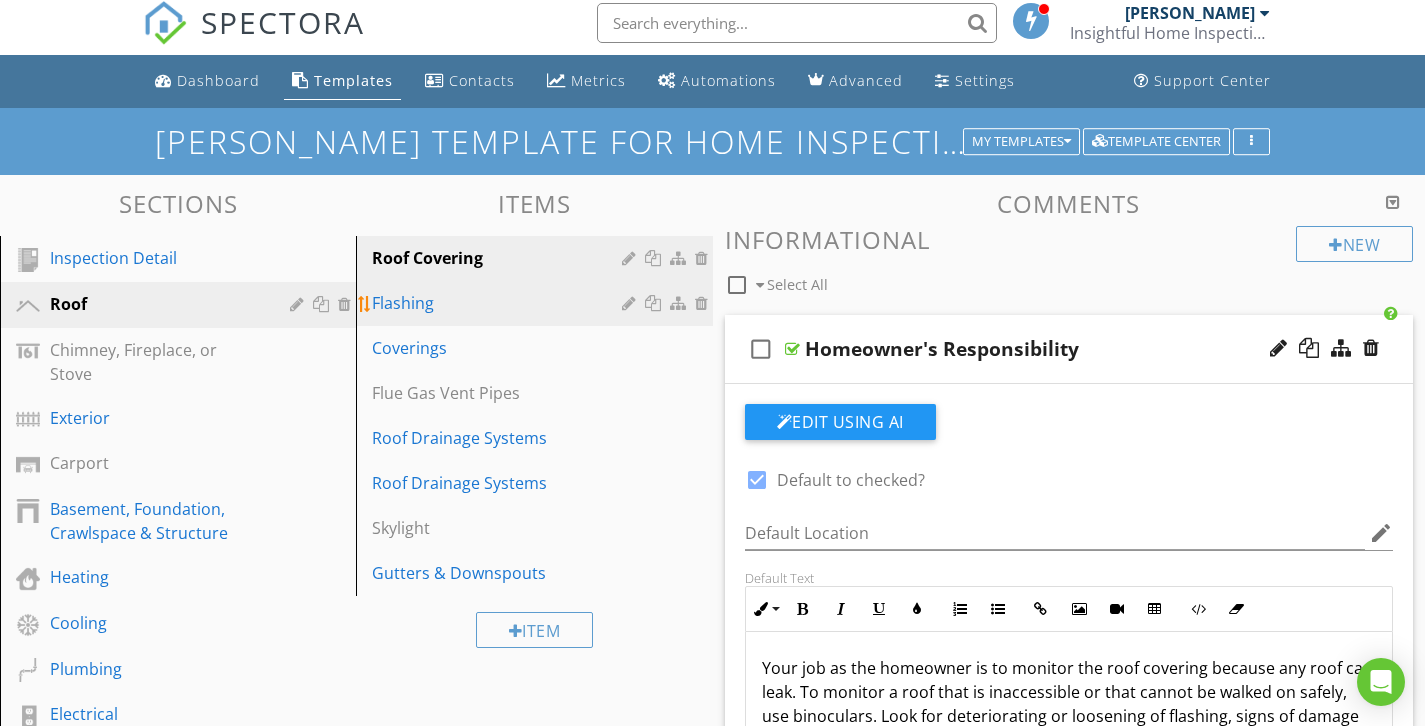 click on "Flashing" at bounding box center [499, 303] 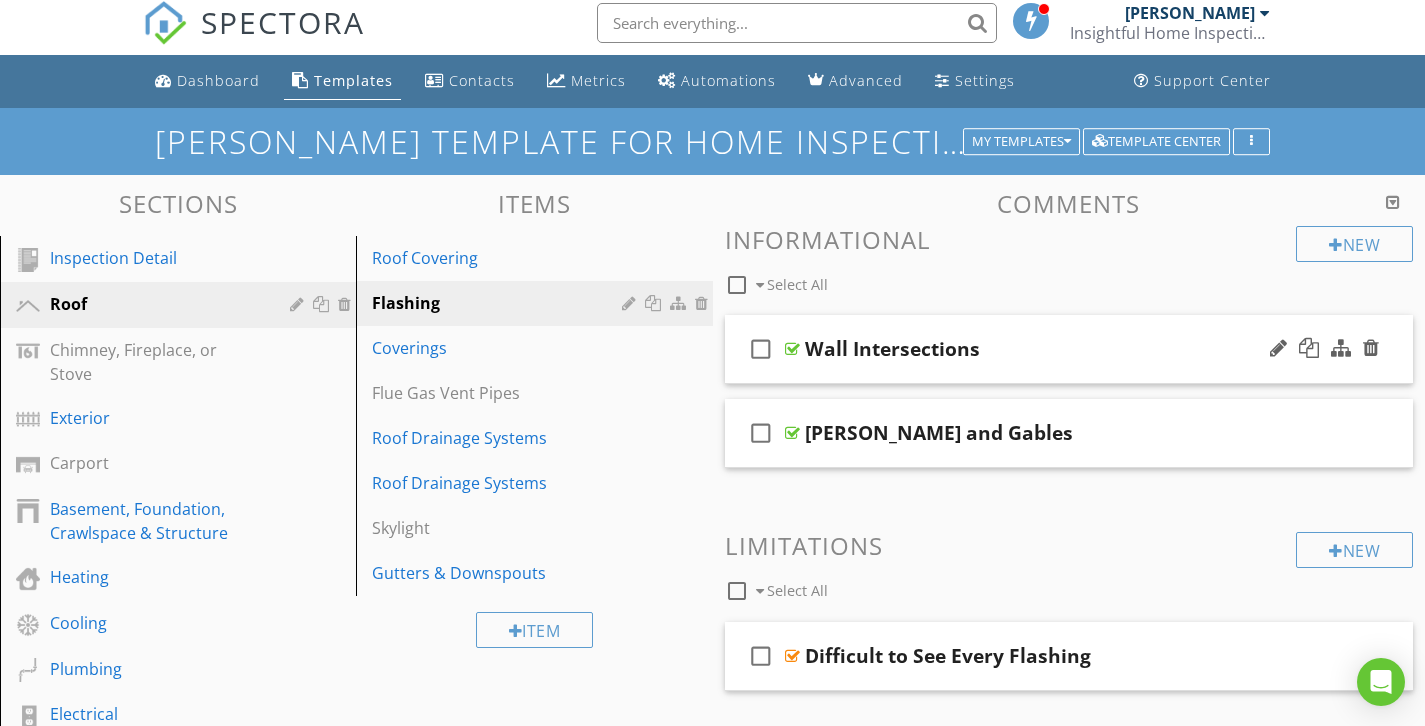 click on "Wall Intersections" at bounding box center (1048, 349) 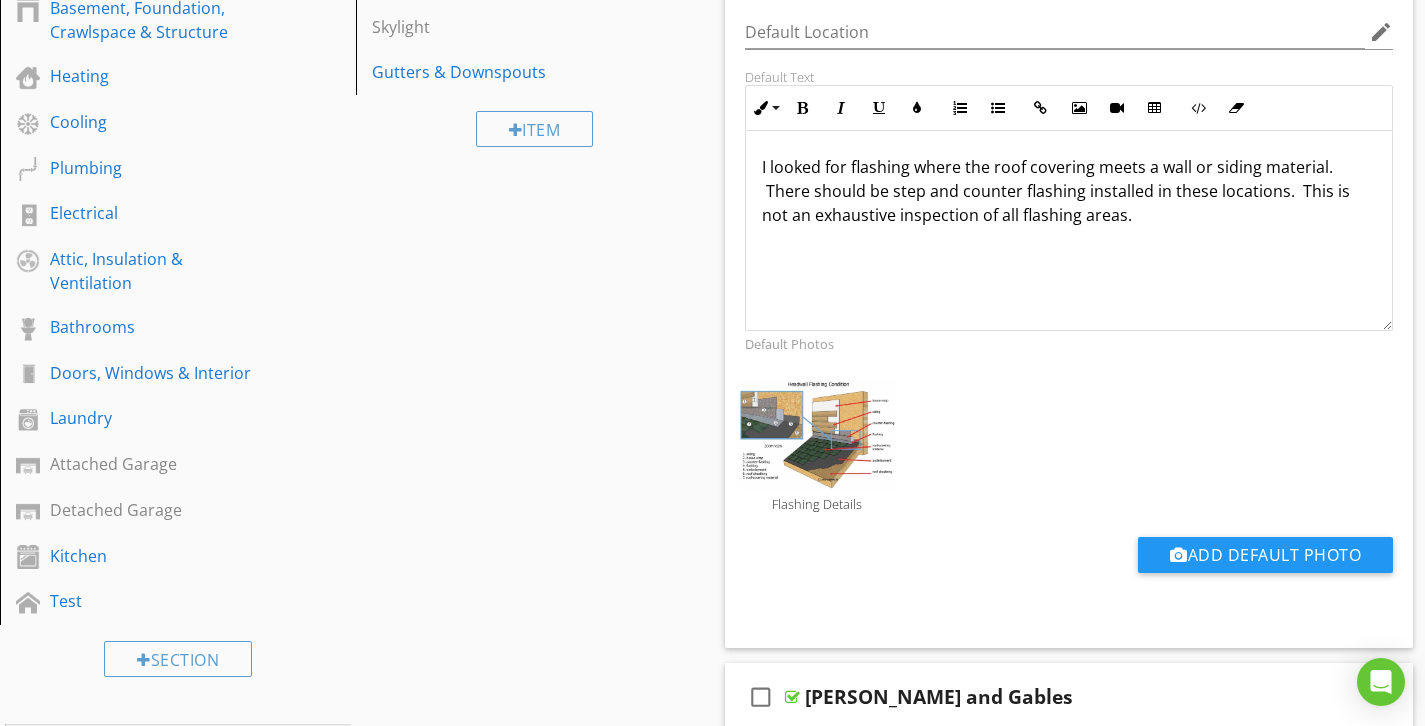 scroll, scrollTop: 513, scrollLeft: 0, axis: vertical 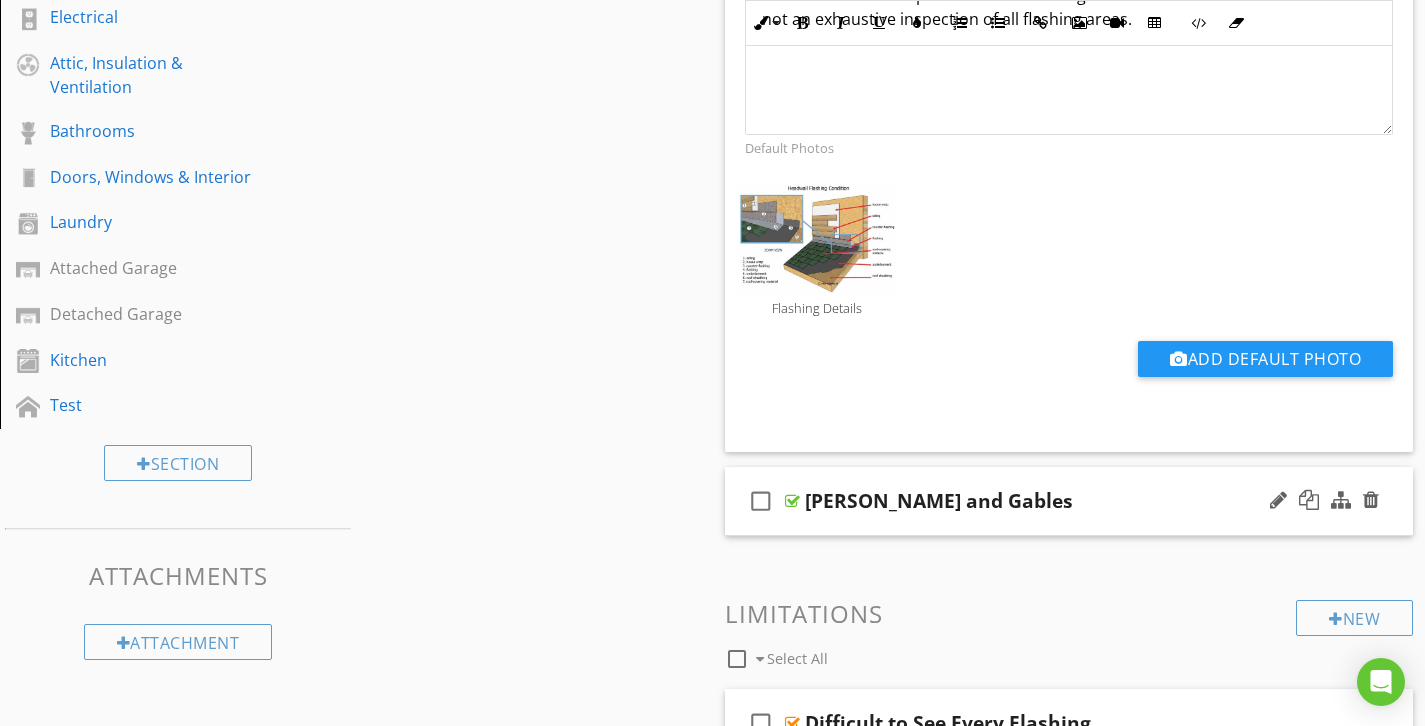 click on "[PERSON_NAME] and Gables" at bounding box center [1048, 501] 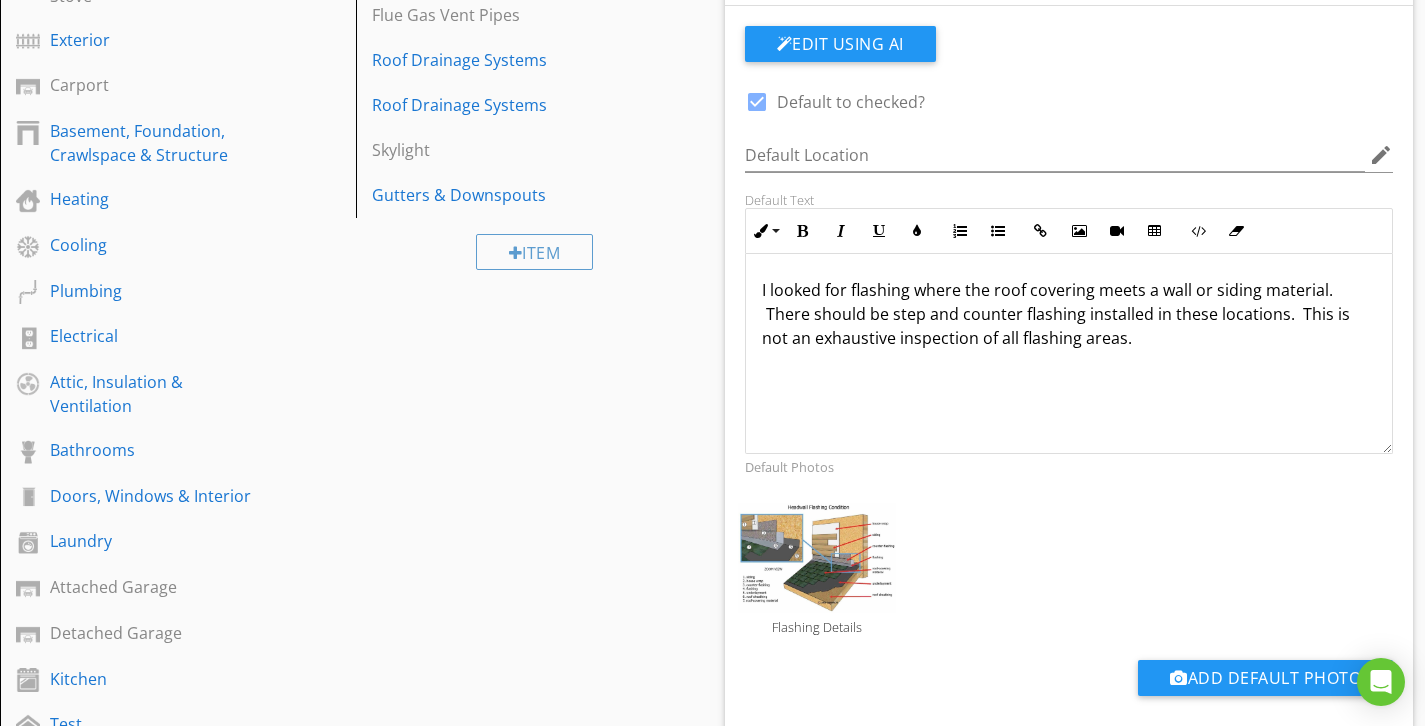 scroll, scrollTop: 370, scrollLeft: 0, axis: vertical 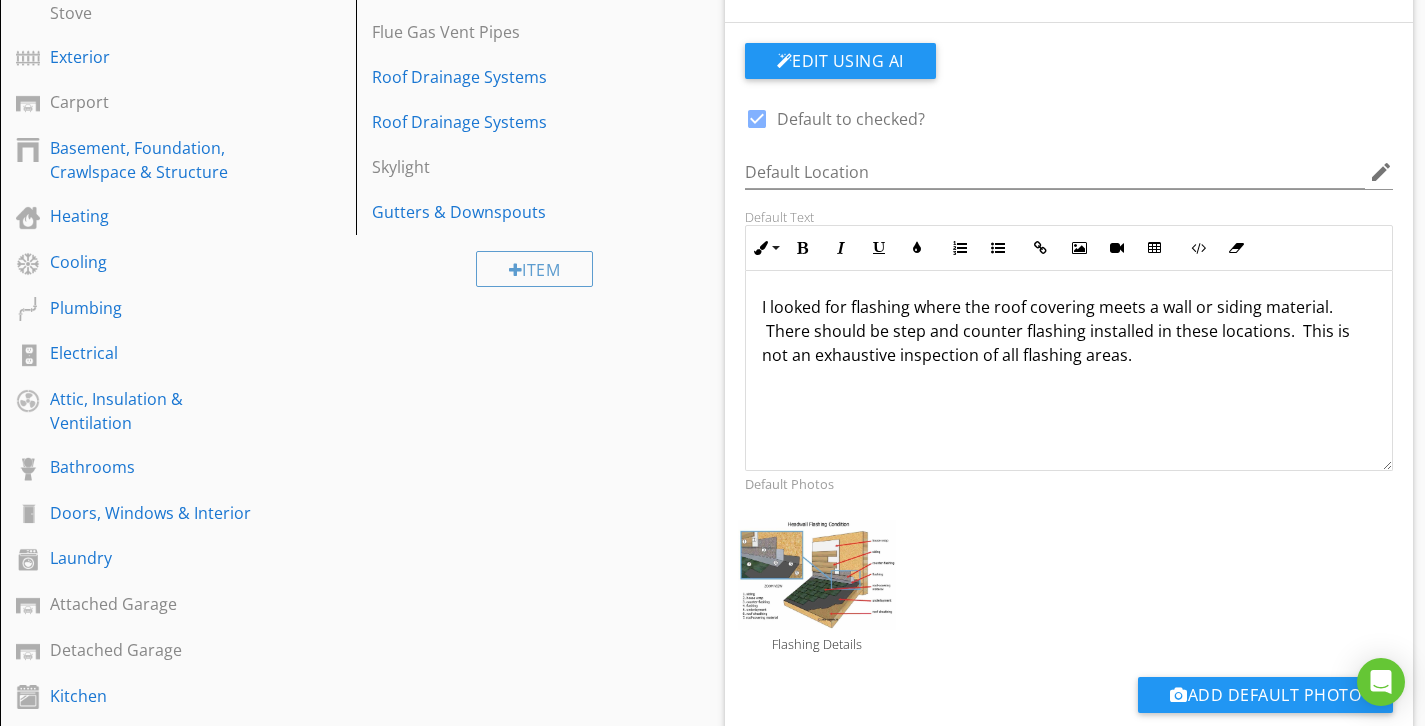 click on "Default Photos" at bounding box center [789, 484] 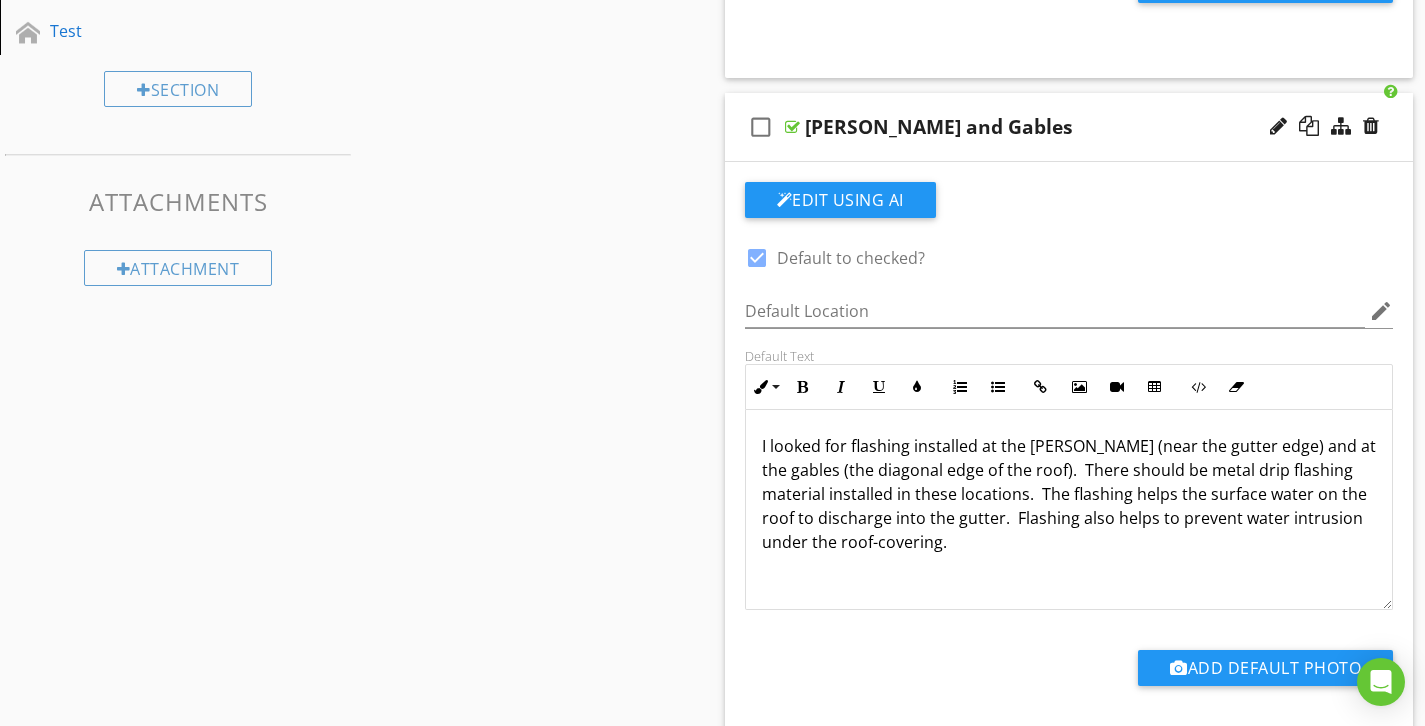 scroll, scrollTop: 1092, scrollLeft: 0, axis: vertical 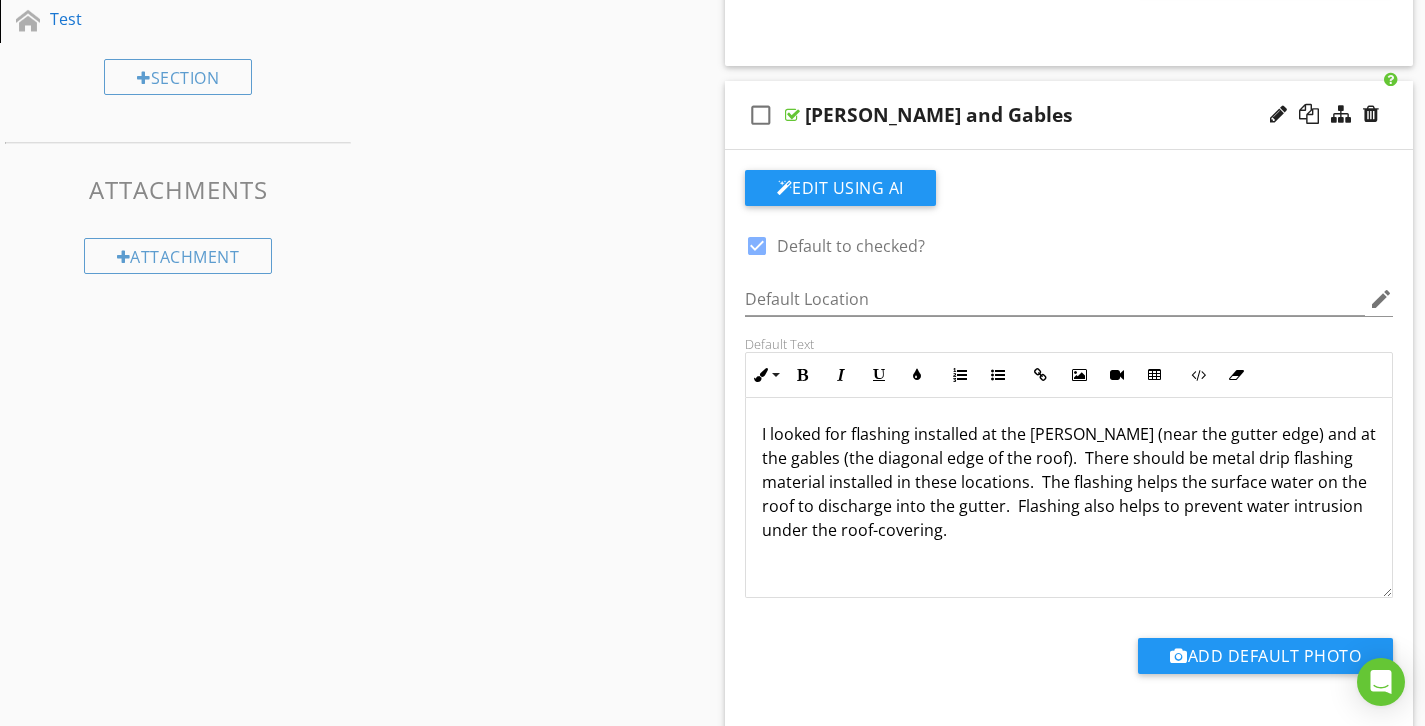 click on "[PERSON_NAME] and Gables" at bounding box center [1048, 115] 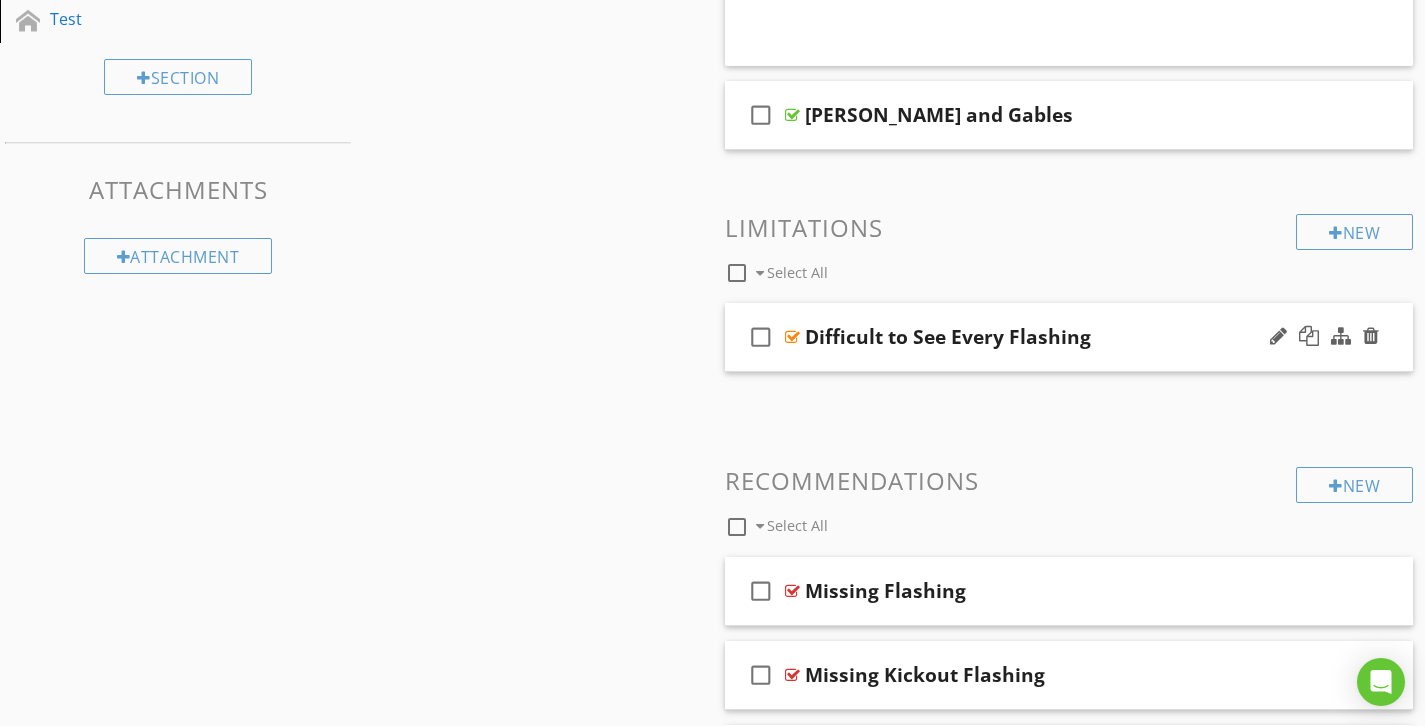 click on "Difficult to See Every Flashing" at bounding box center (1048, 337) 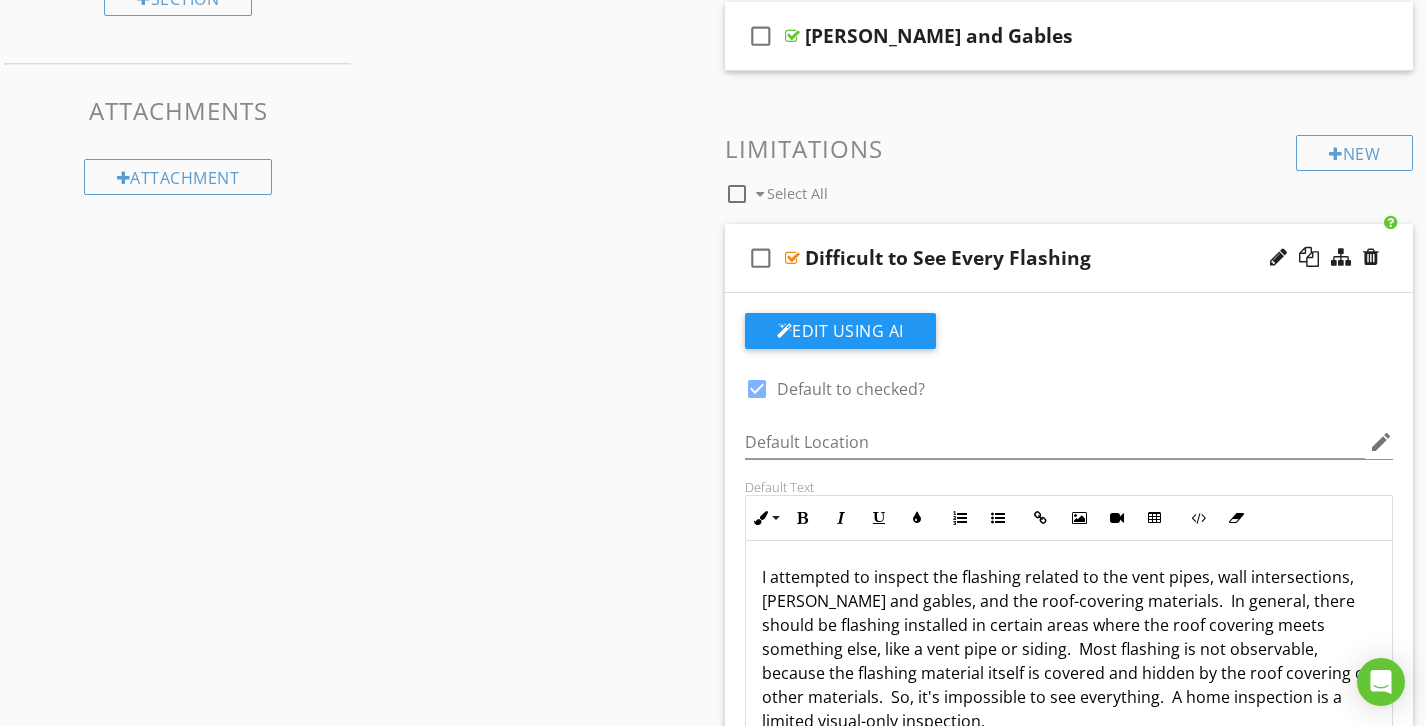scroll, scrollTop: 1155, scrollLeft: 0, axis: vertical 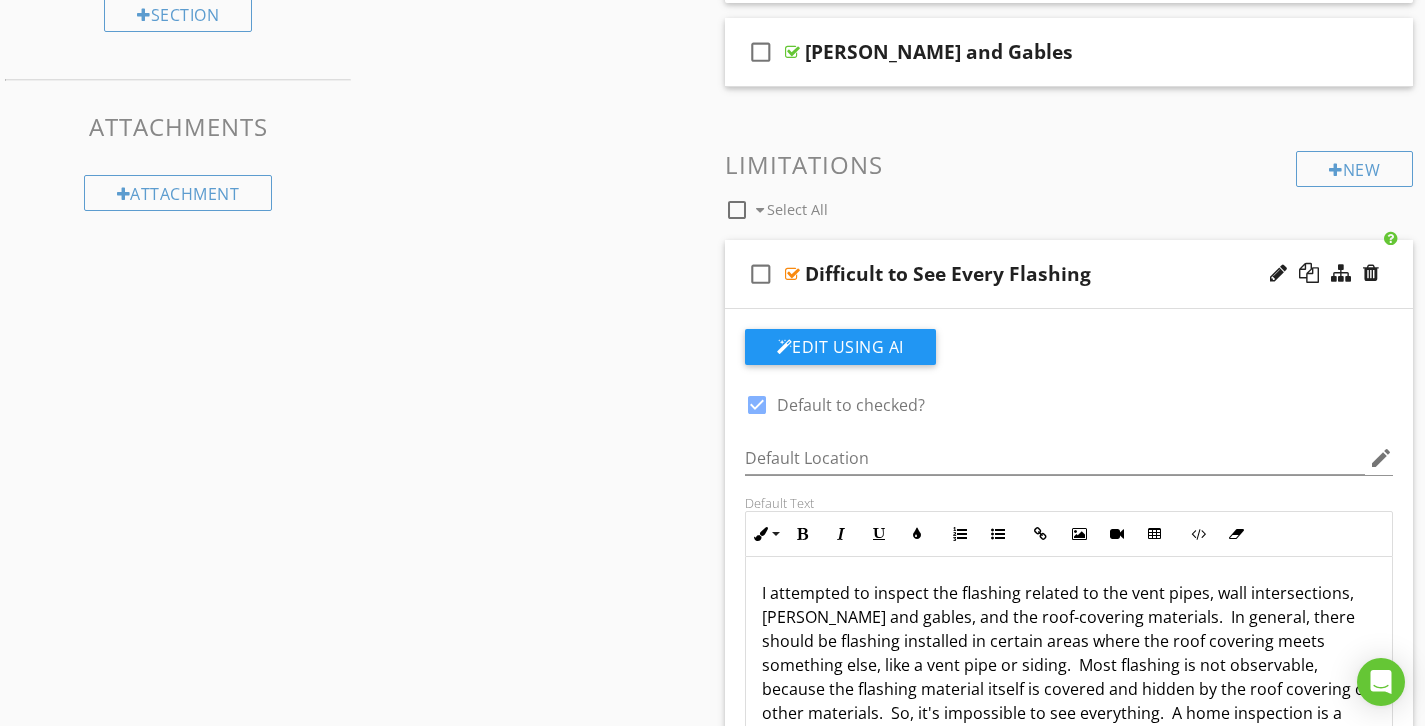 click on "Difficult to See Every Flashing" at bounding box center (1048, 274) 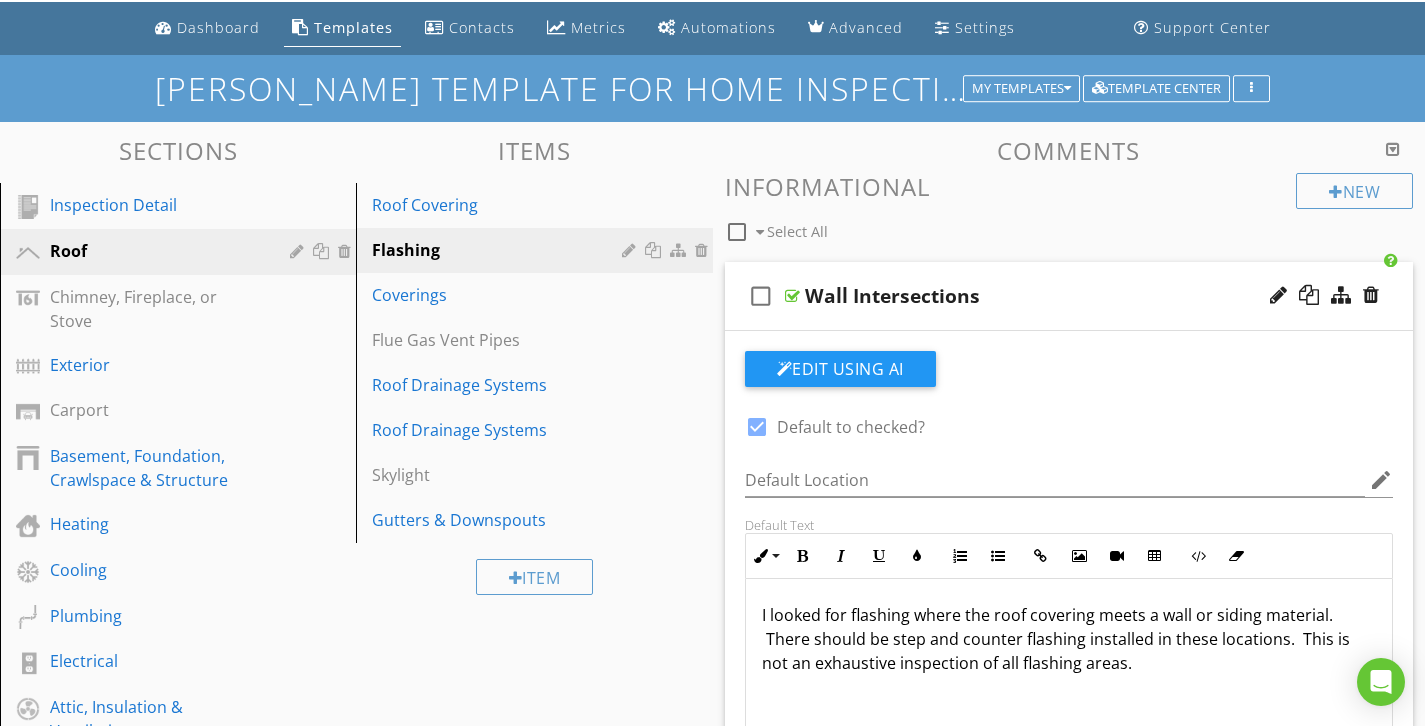 scroll, scrollTop: 56, scrollLeft: 0, axis: vertical 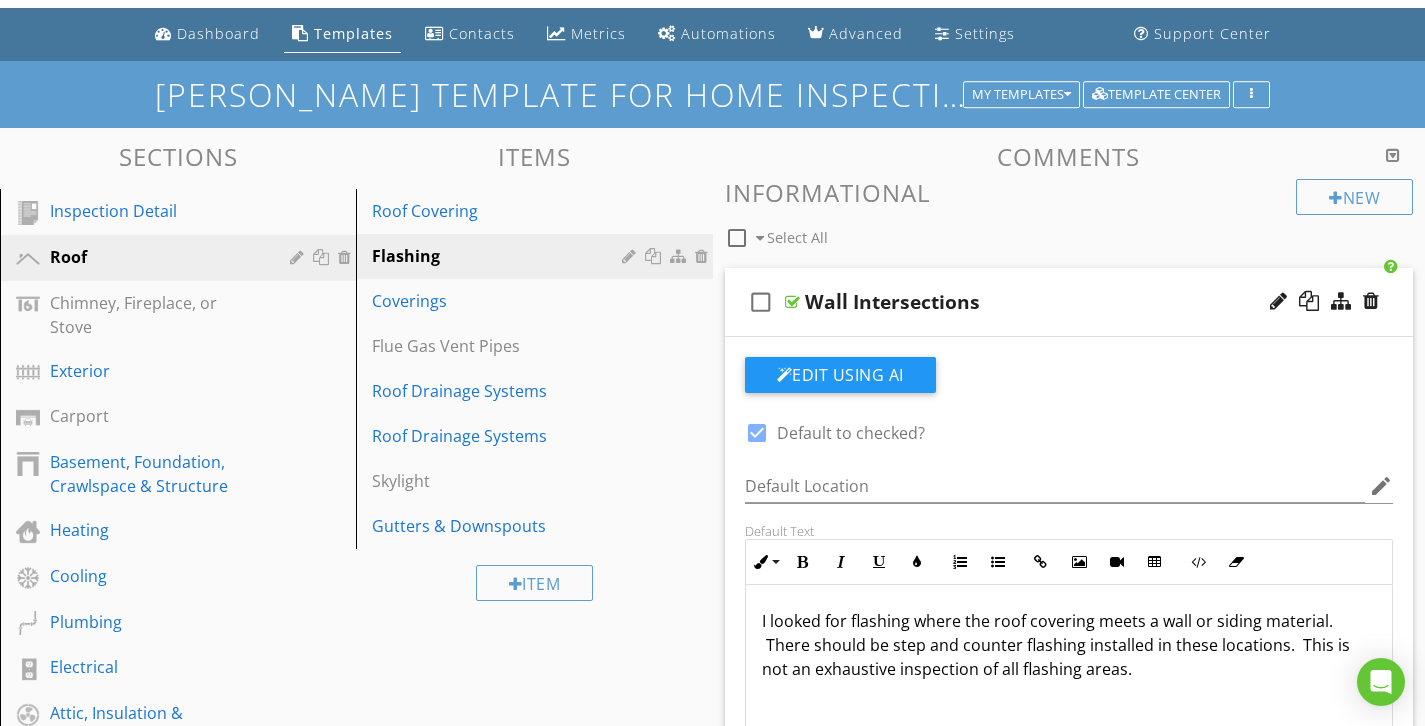click on "check_box_outline_blank
Wall Intersections" at bounding box center [1069, 302] 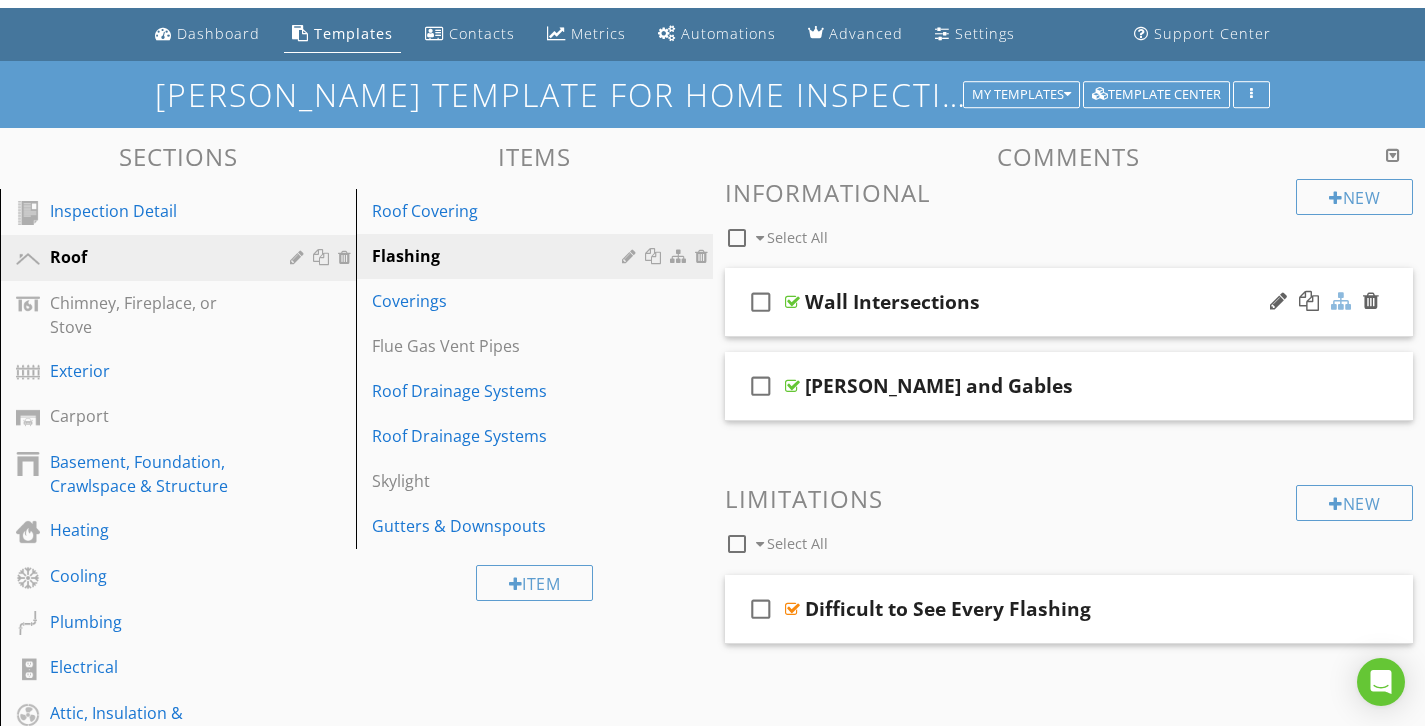 click at bounding box center [1341, 301] 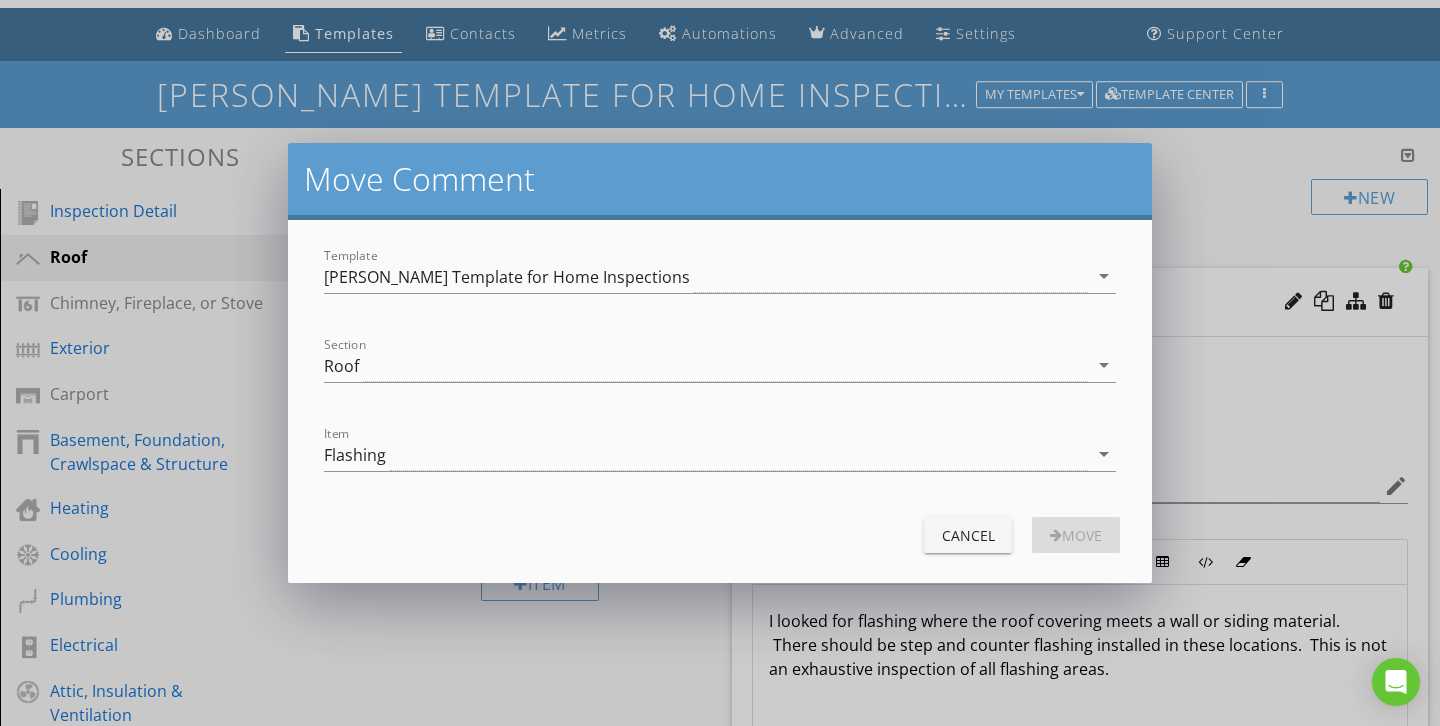 click on "Cancel" at bounding box center [968, 535] 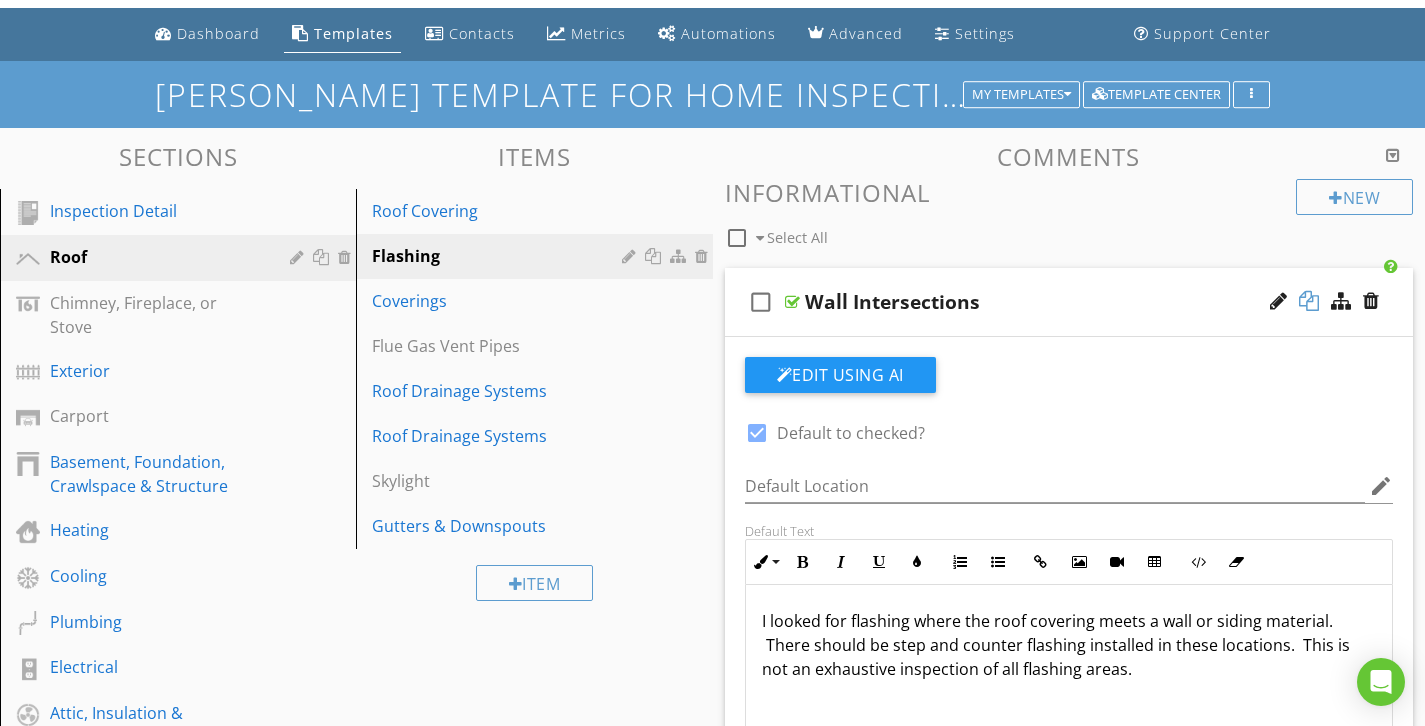 click at bounding box center [1309, 301] 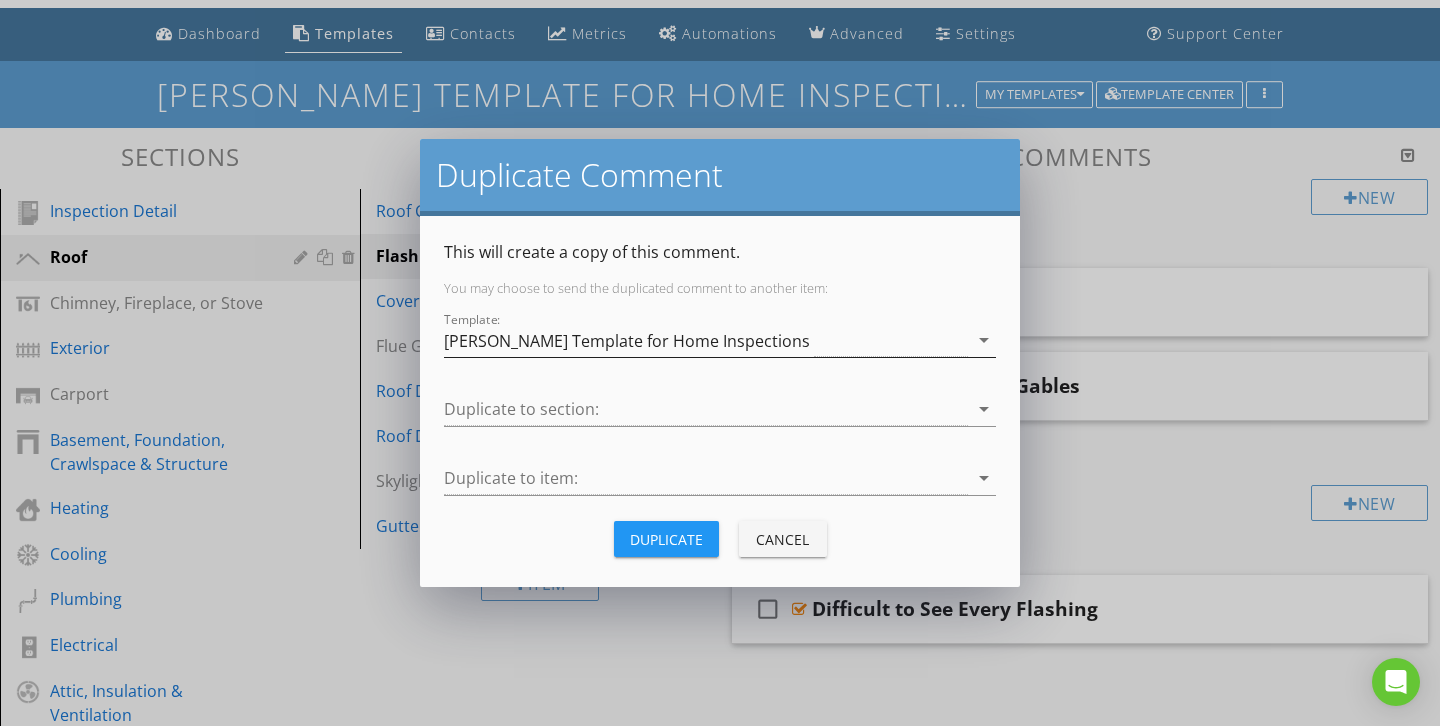 click on "[PERSON_NAME] Template for Home Inspections" at bounding box center [706, 340] 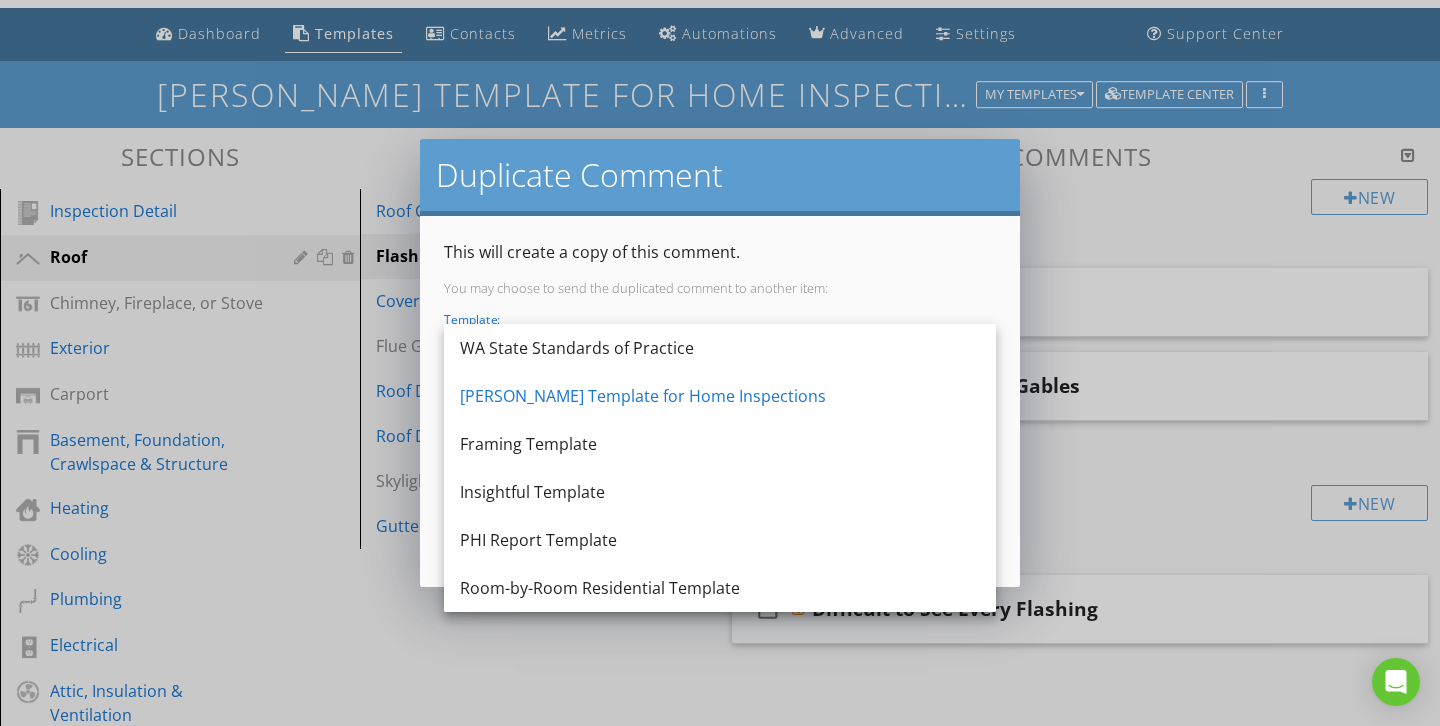 click on "WA State Standards of Practice" at bounding box center [720, 348] 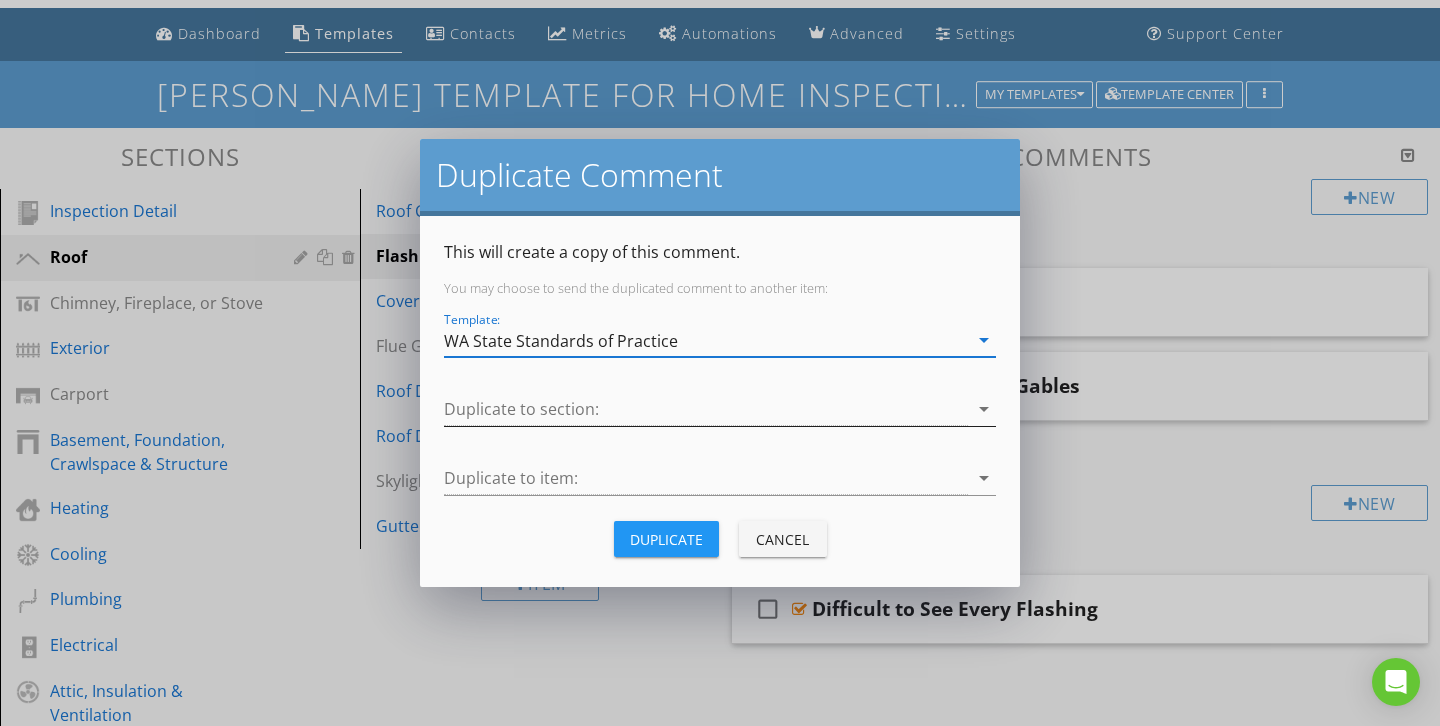 click at bounding box center [706, 409] 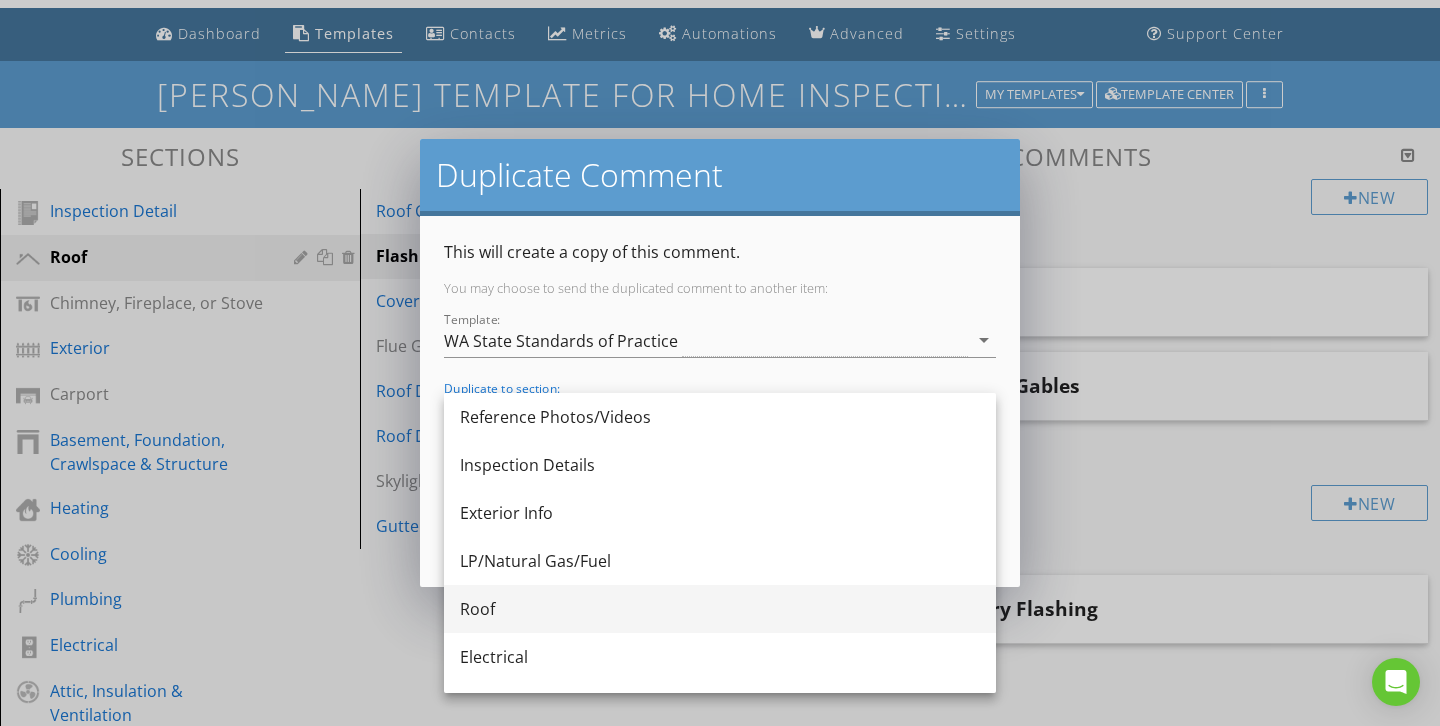 click on "Roof" at bounding box center (720, 609) 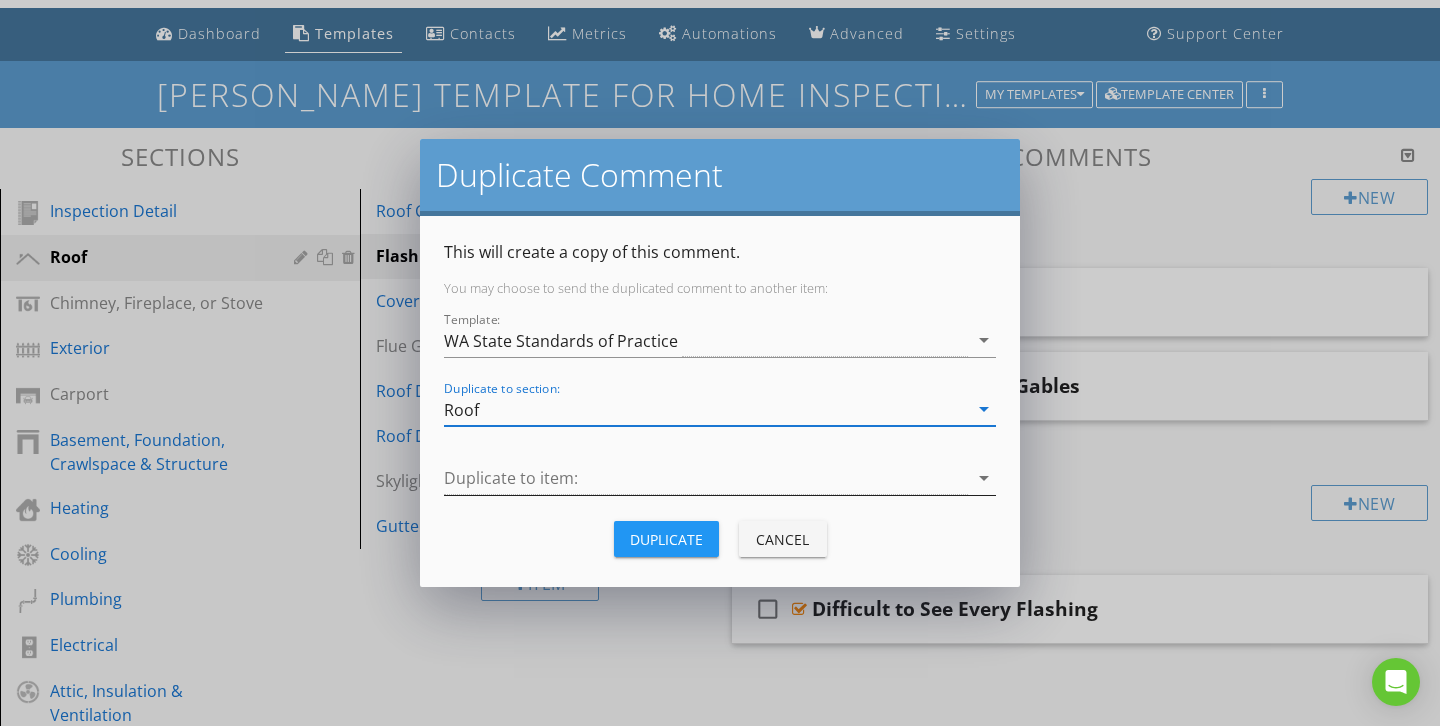 click at bounding box center [706, 478] 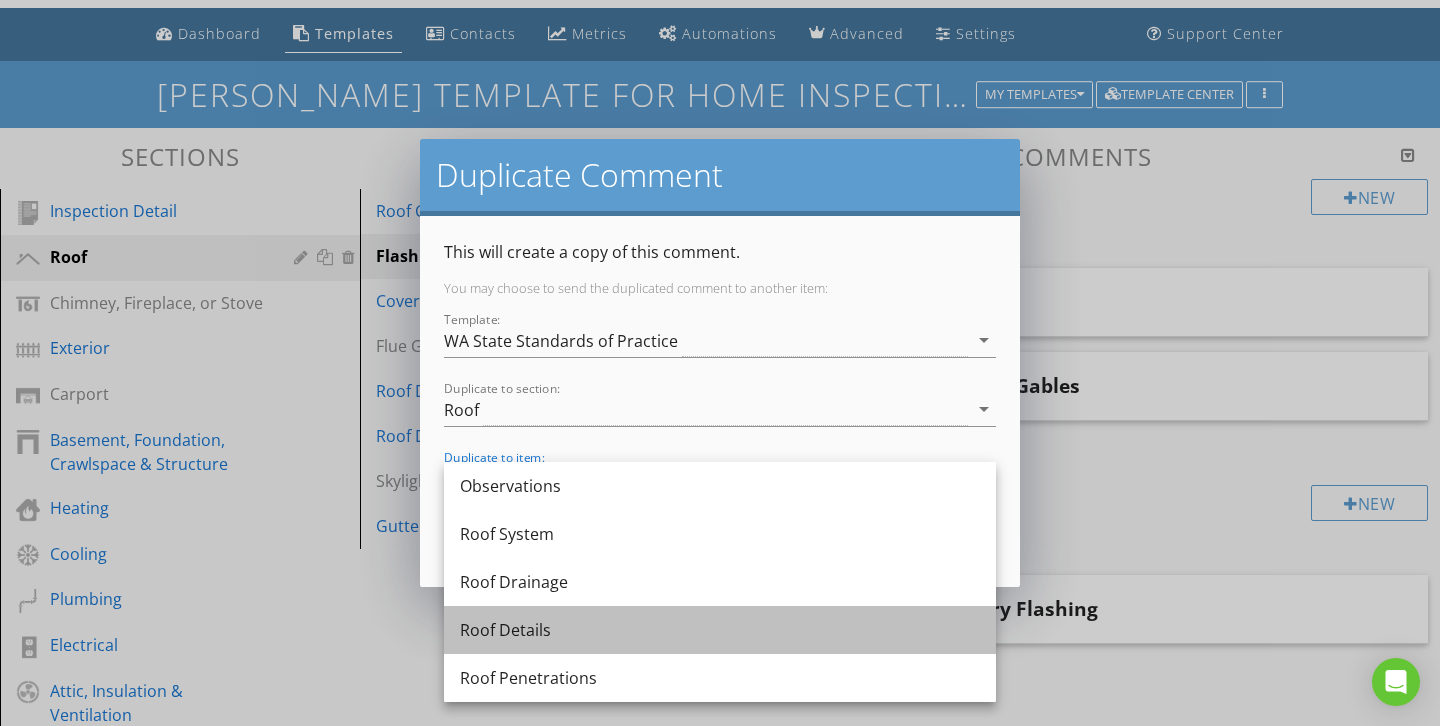 click on "Roof Details" at bounding box center [720, 630] 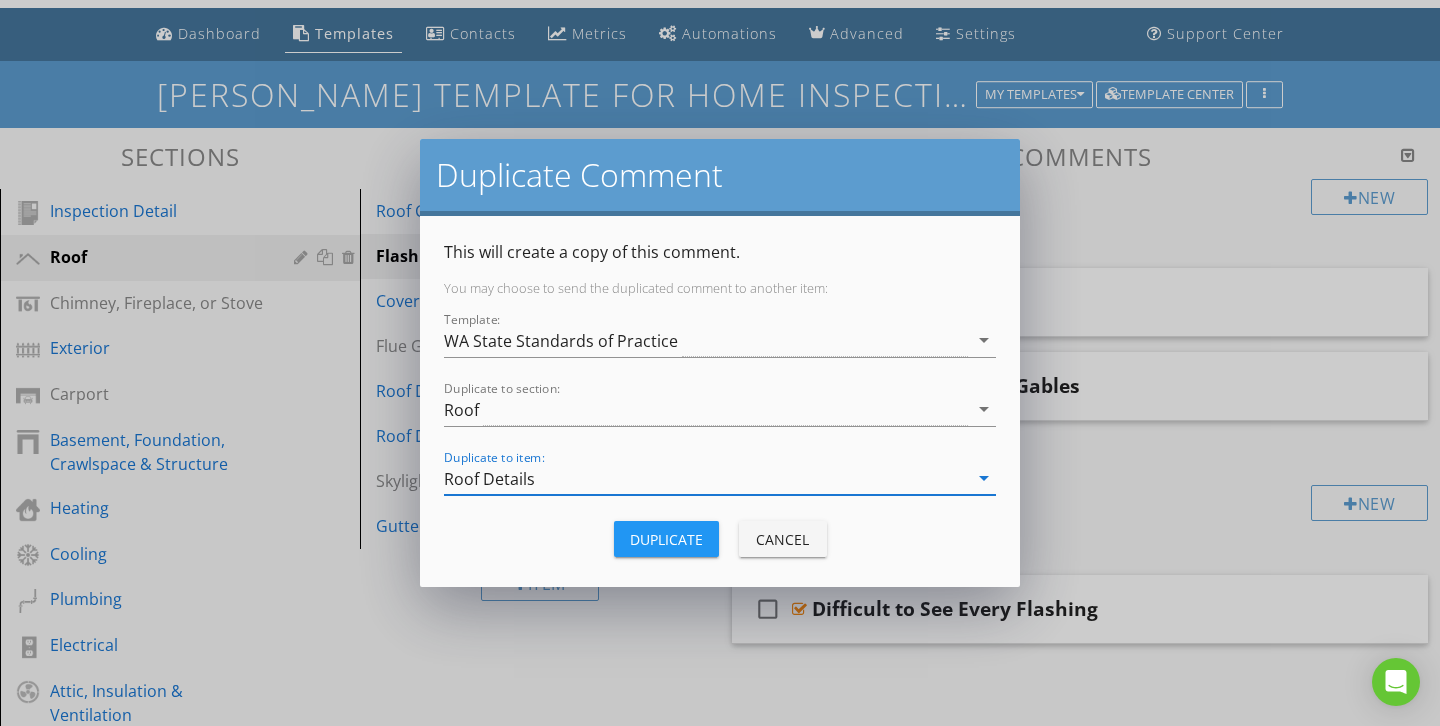 click on "Roof Details" at bounding box center [706, 478] 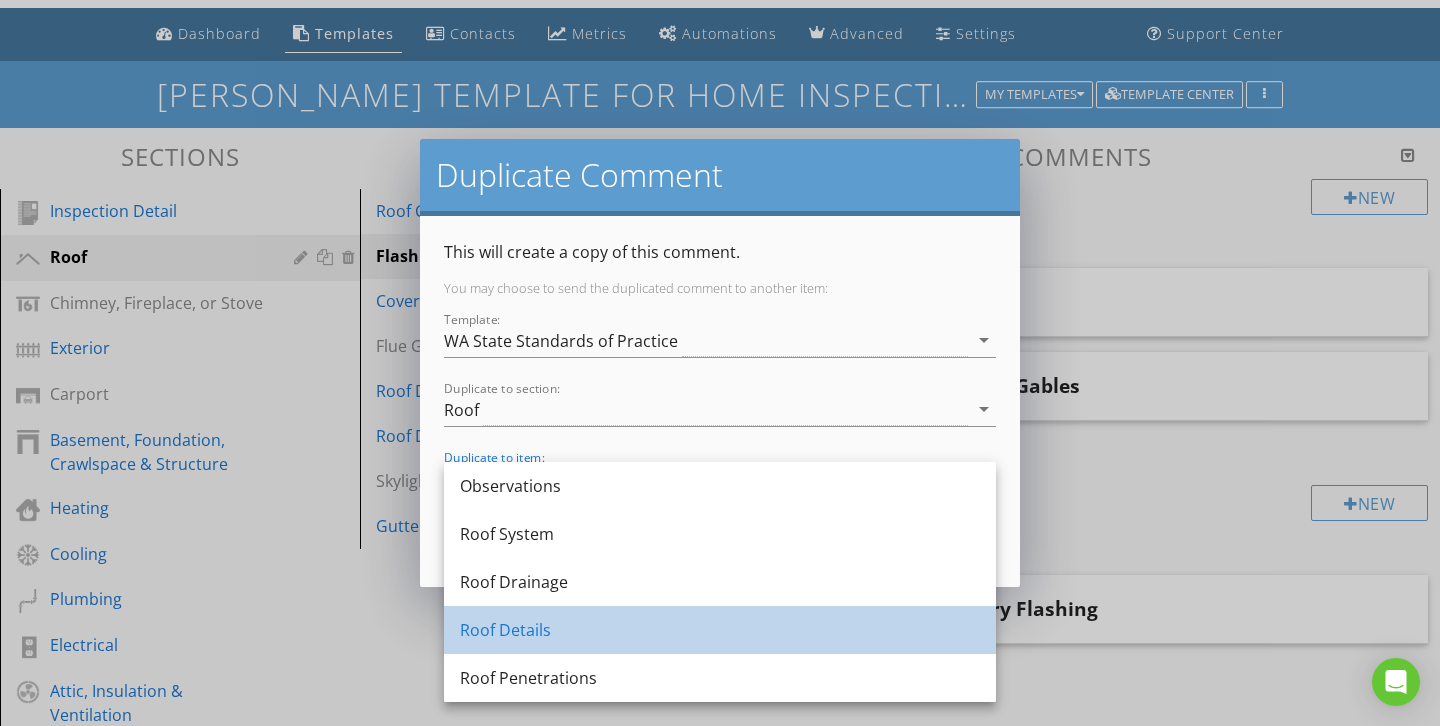 click on "Roof Details" at bounding box center [720, 630] 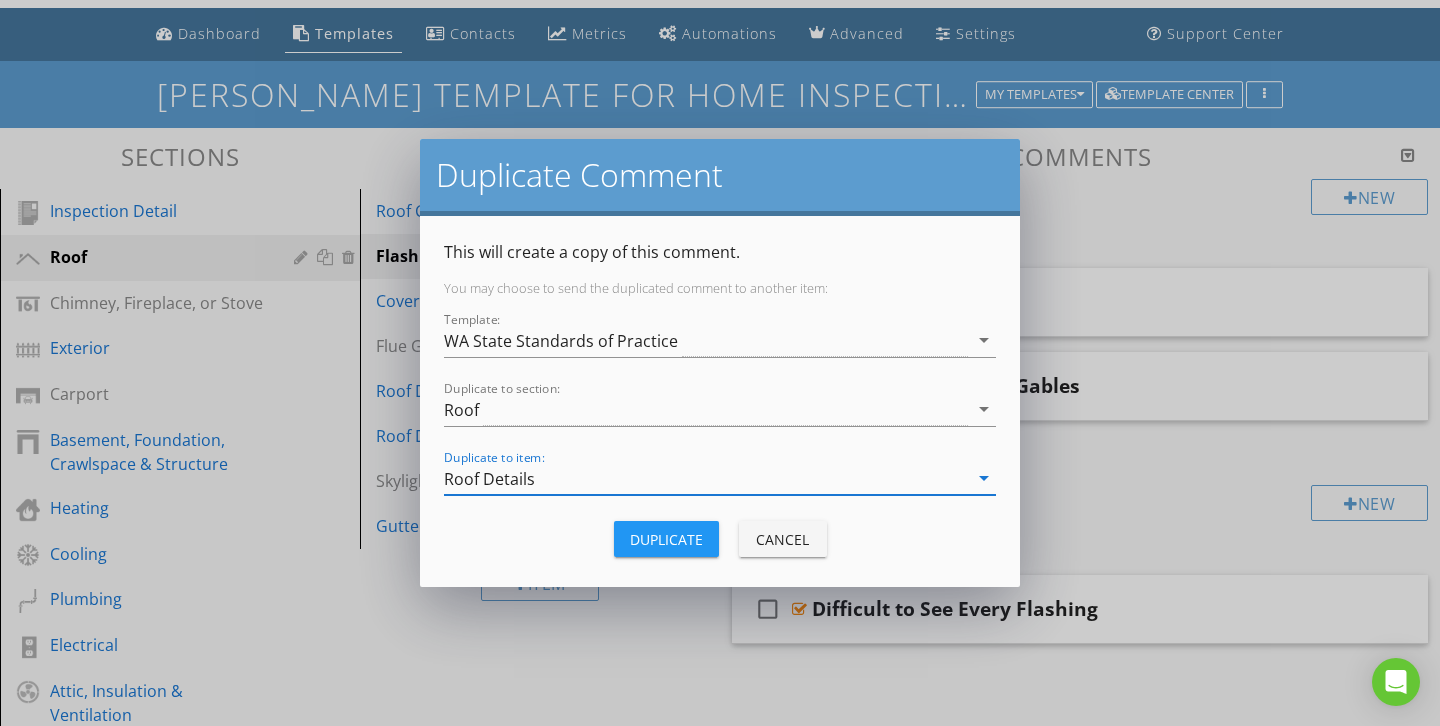 click on "Duplicate" at bounding box center (666, 539) 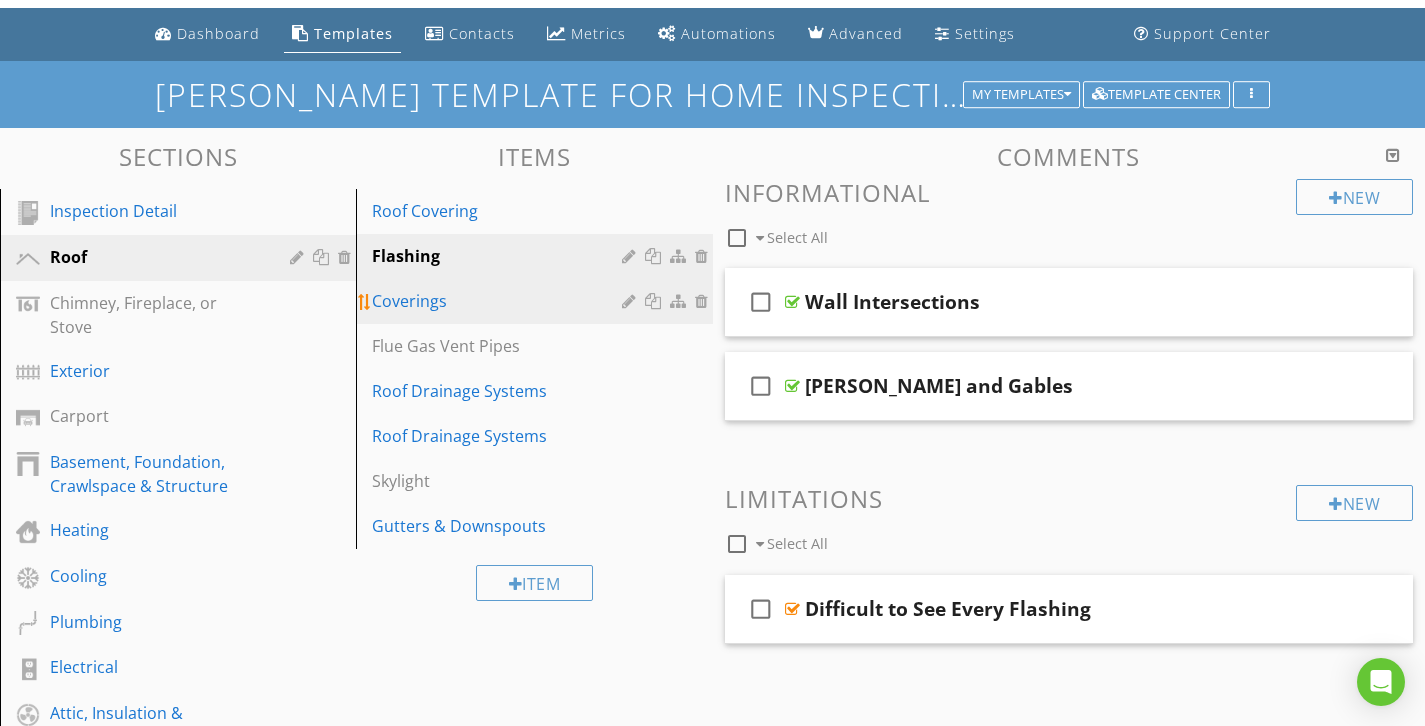click on "Coverings" at bounding box center (537, 301) 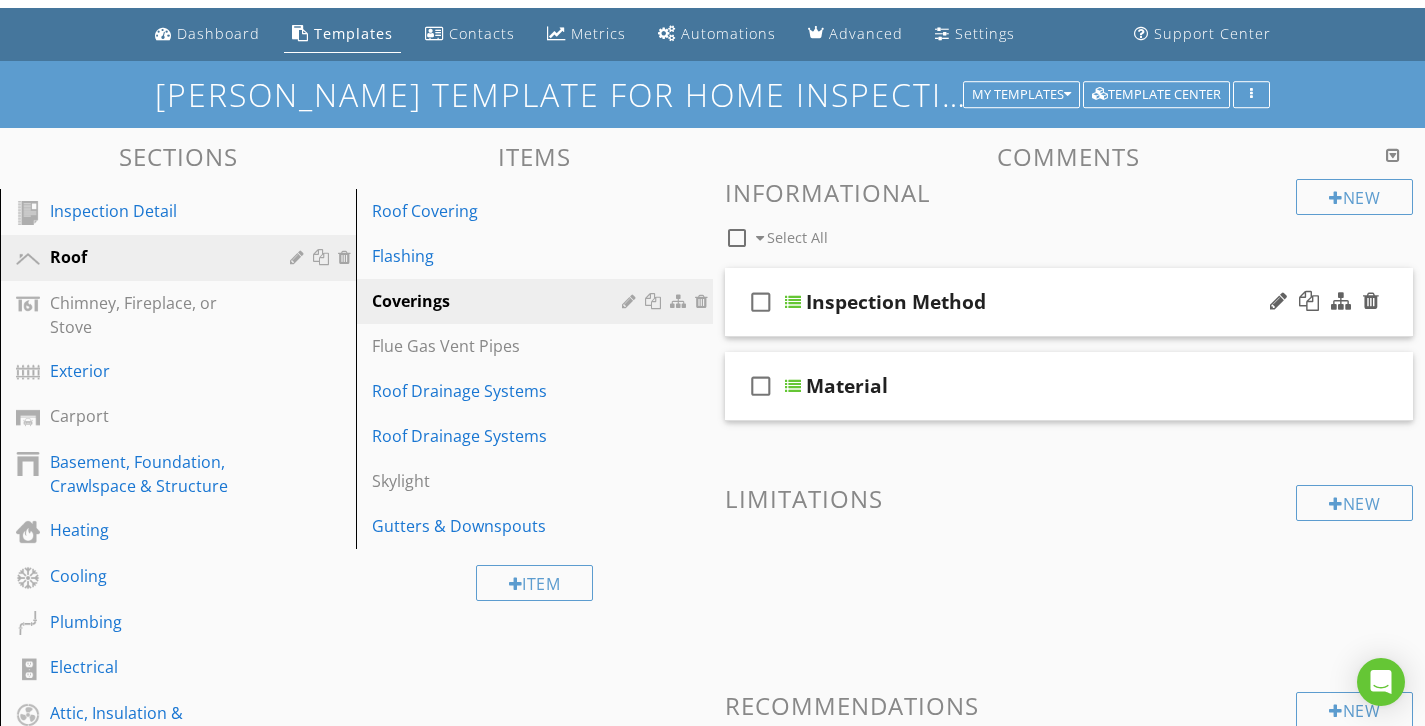 click on "Inspection Method" at bounding box center [1049, 302] 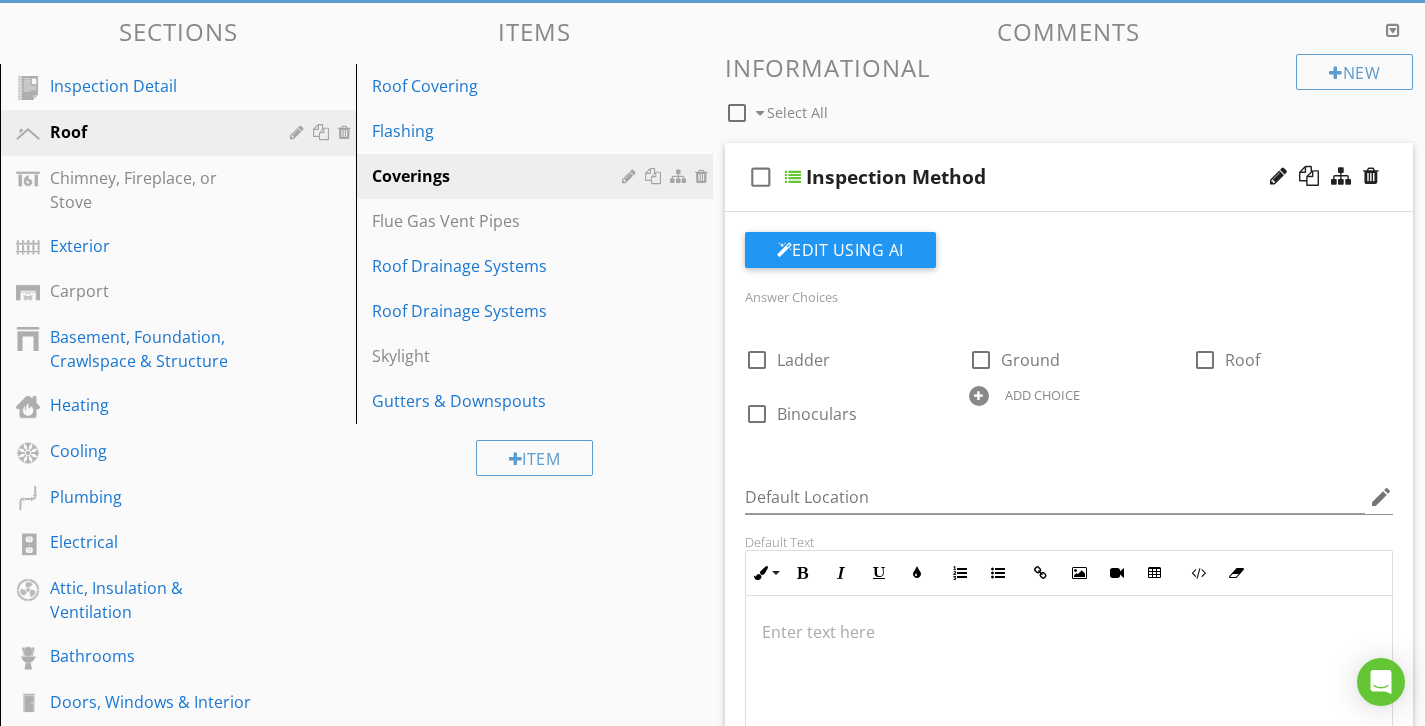 scroll, scrollTop: 176, scrollLeft: 0, axis: vertical 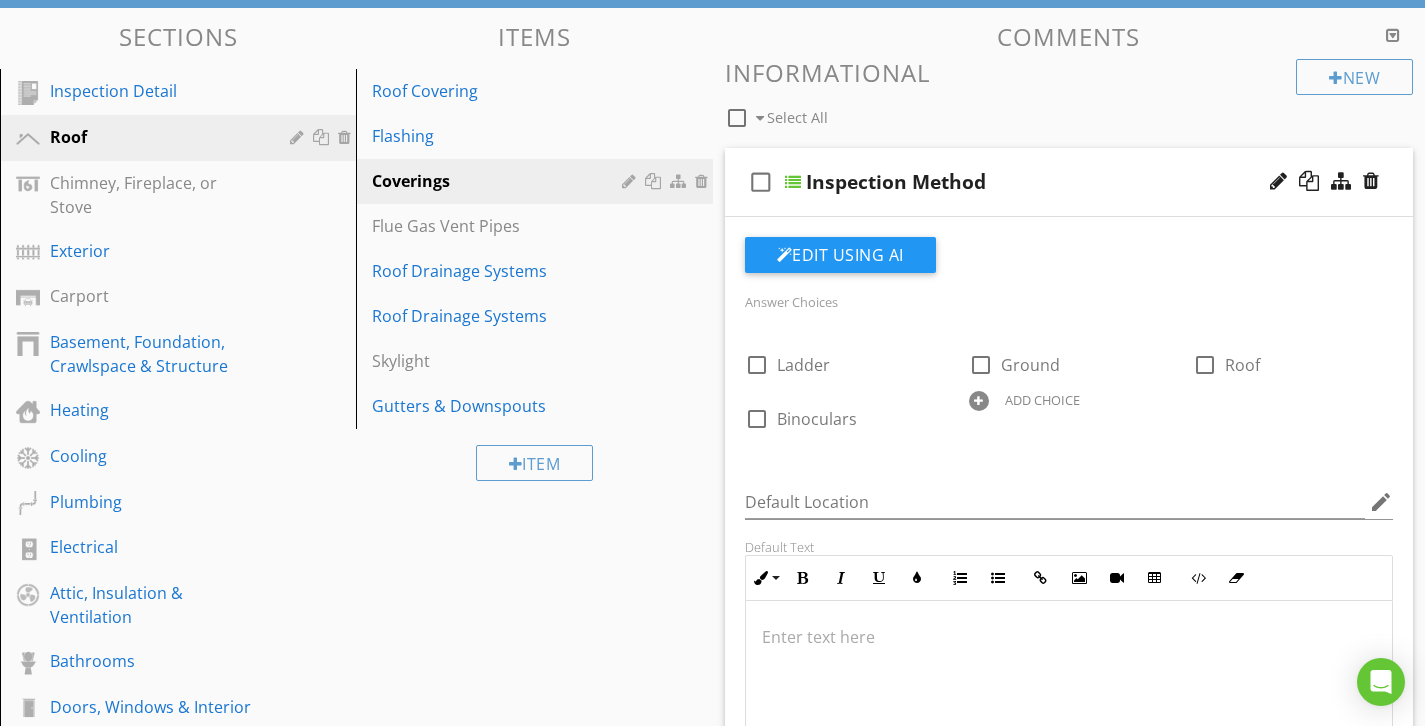 click on "Inspection Method" at bounding box center [1049, 182] 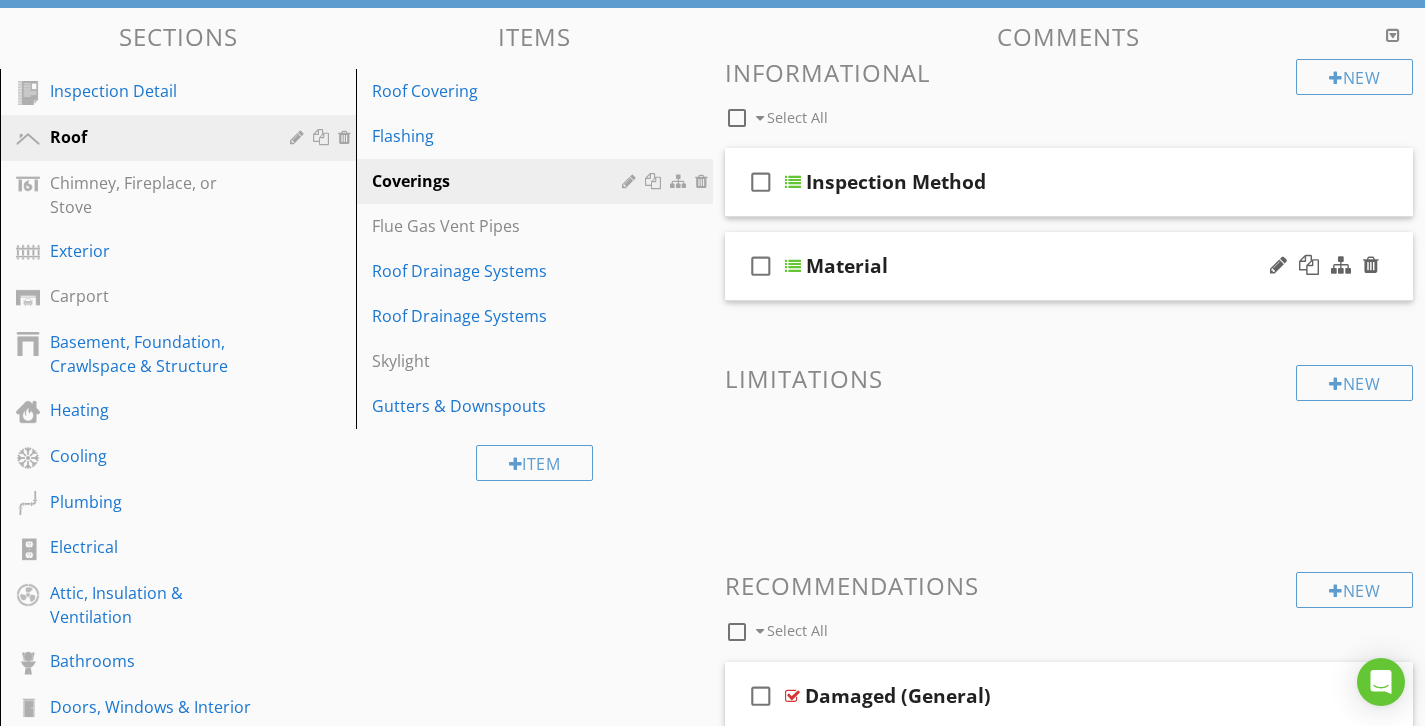 click on "Material" at bounding box center [1049, 266] 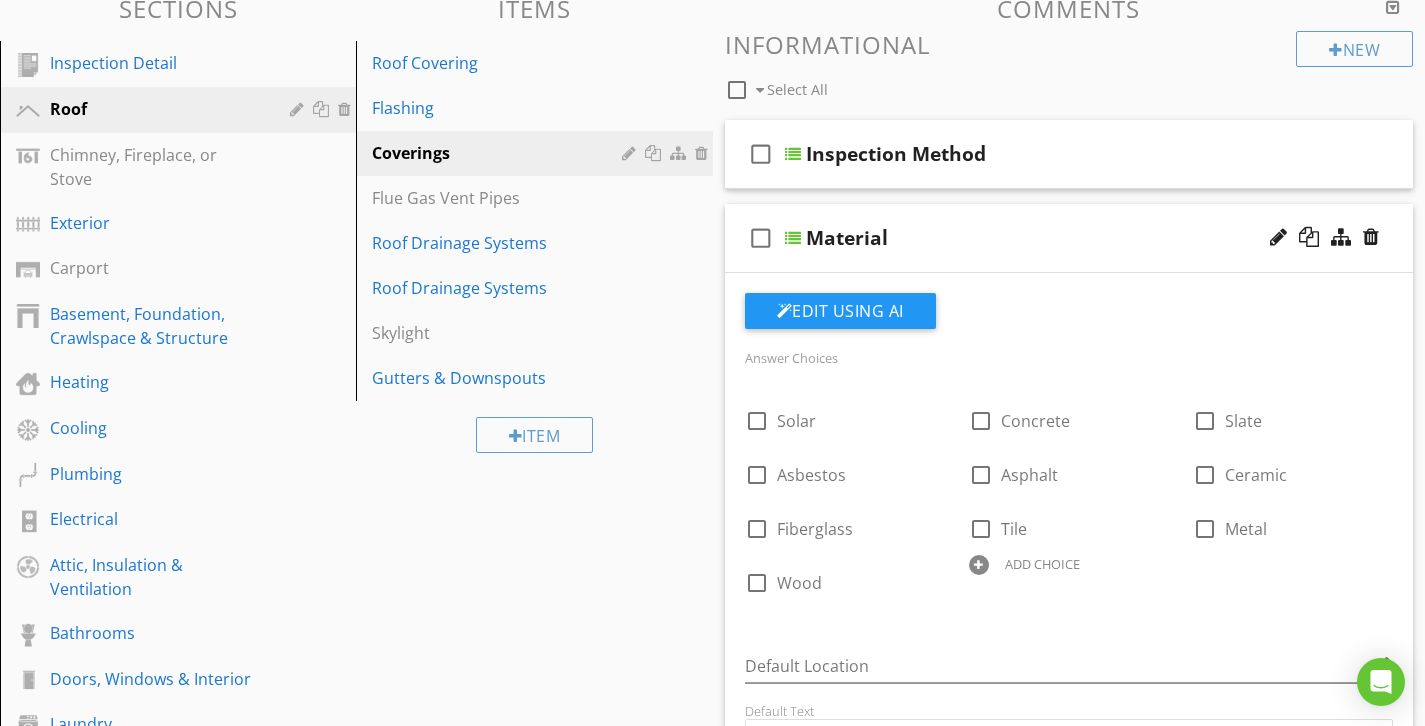 scroll, scrollTop: 177, scrollLeft: 0, axis: vertical 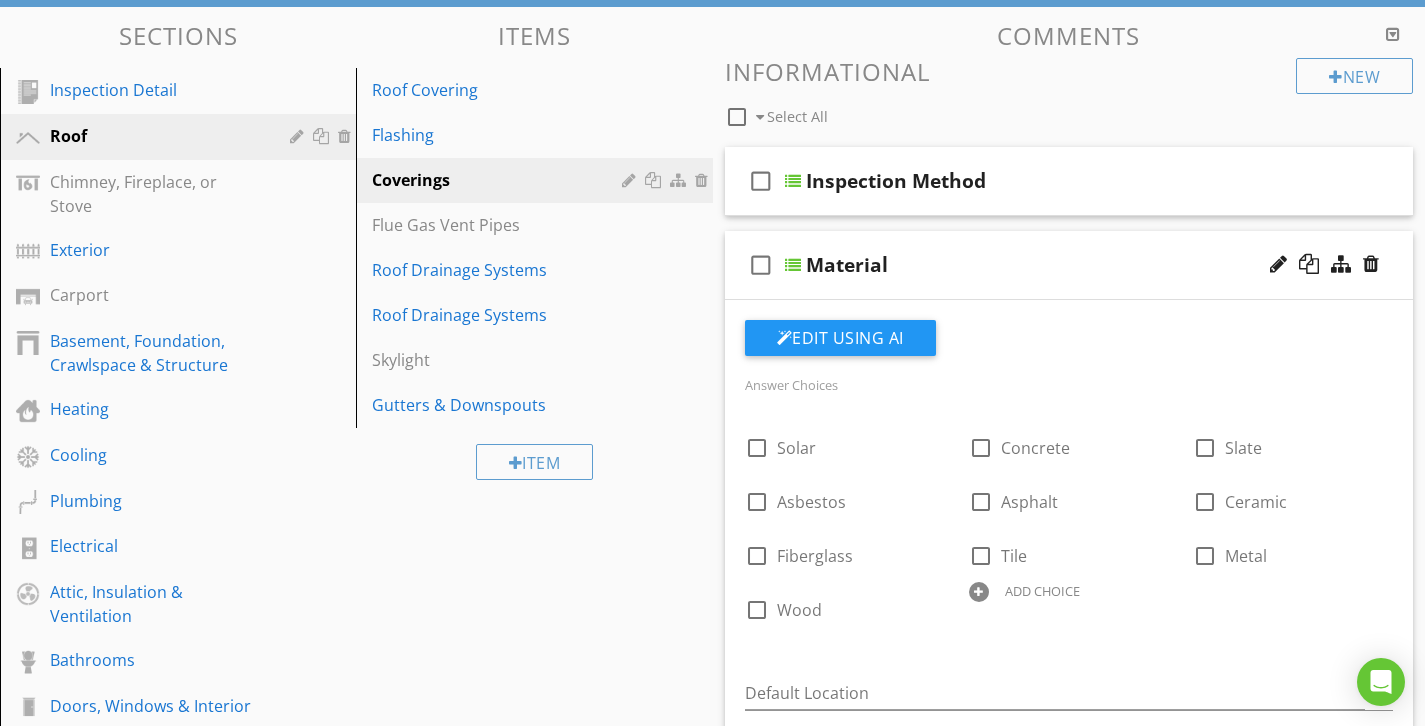 click on "check_box_outline_blank
Material" at bounding box center (1069, 265) 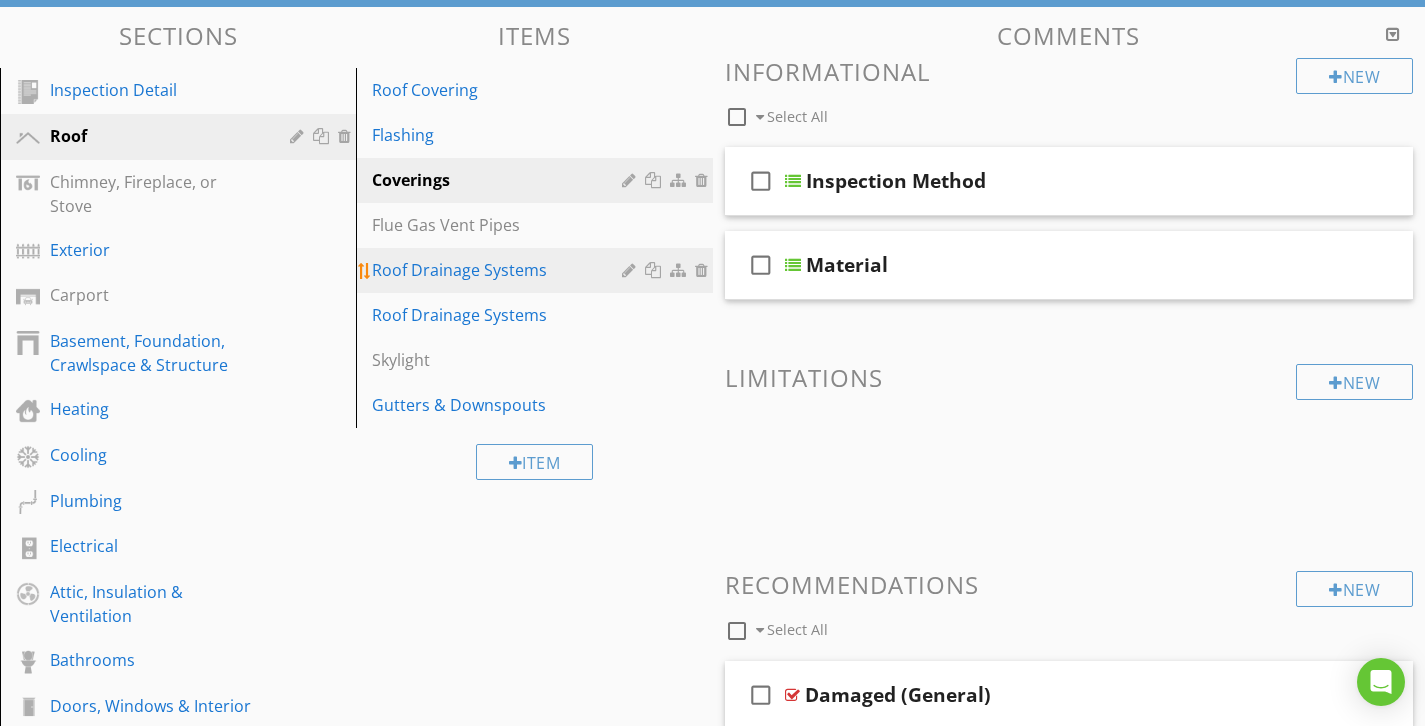 click on "Roof Drainage Systems" at bounding box center [537, 270] 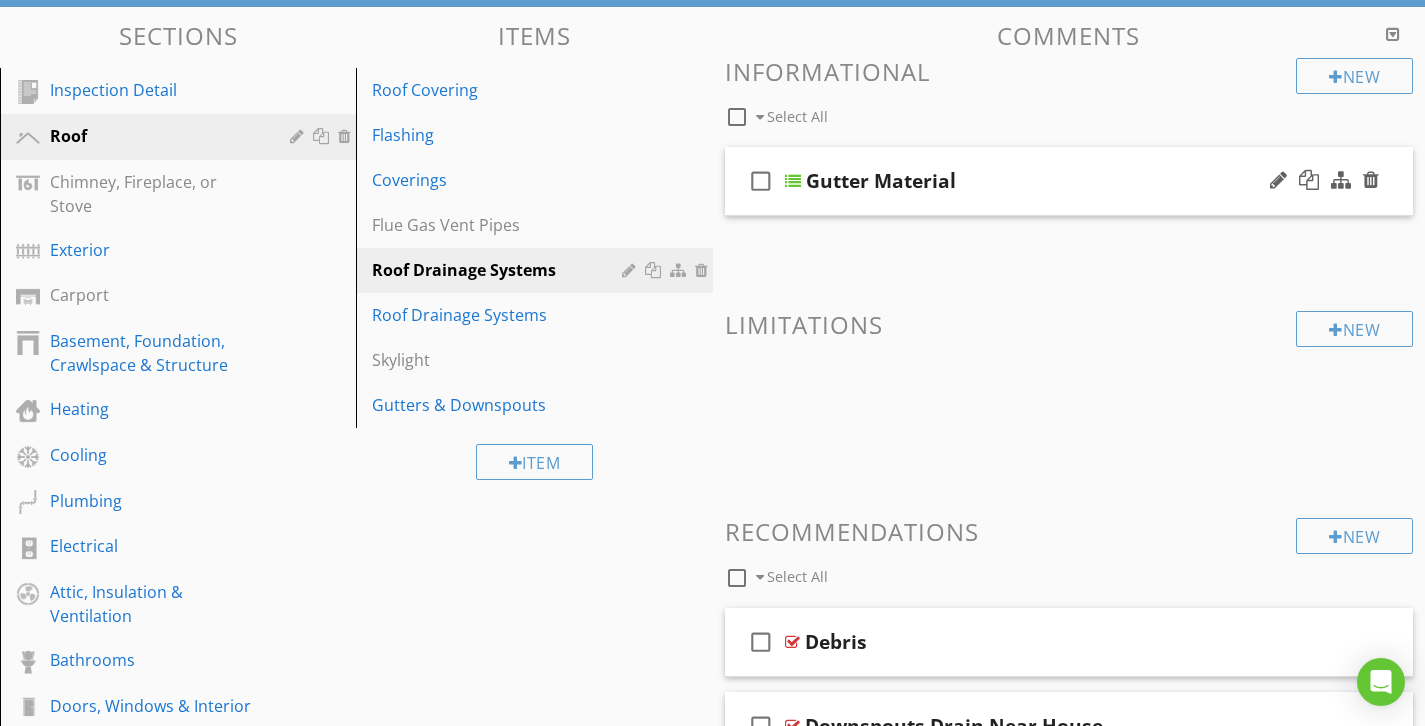 click on "check_box_outline_blank
Gutter Material" at bounding box center (1069, 181) 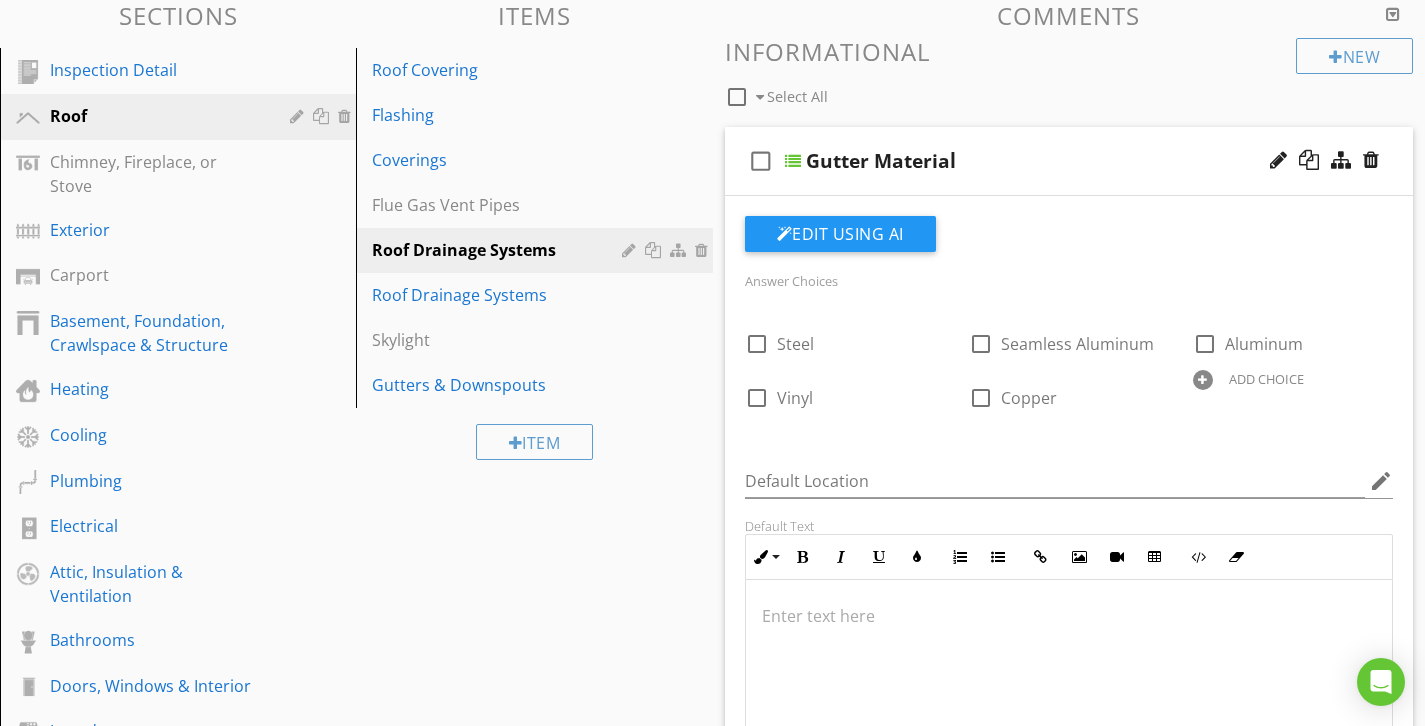 scroll, scrollTop: 191, scrollLeft: 0, axis: vertical 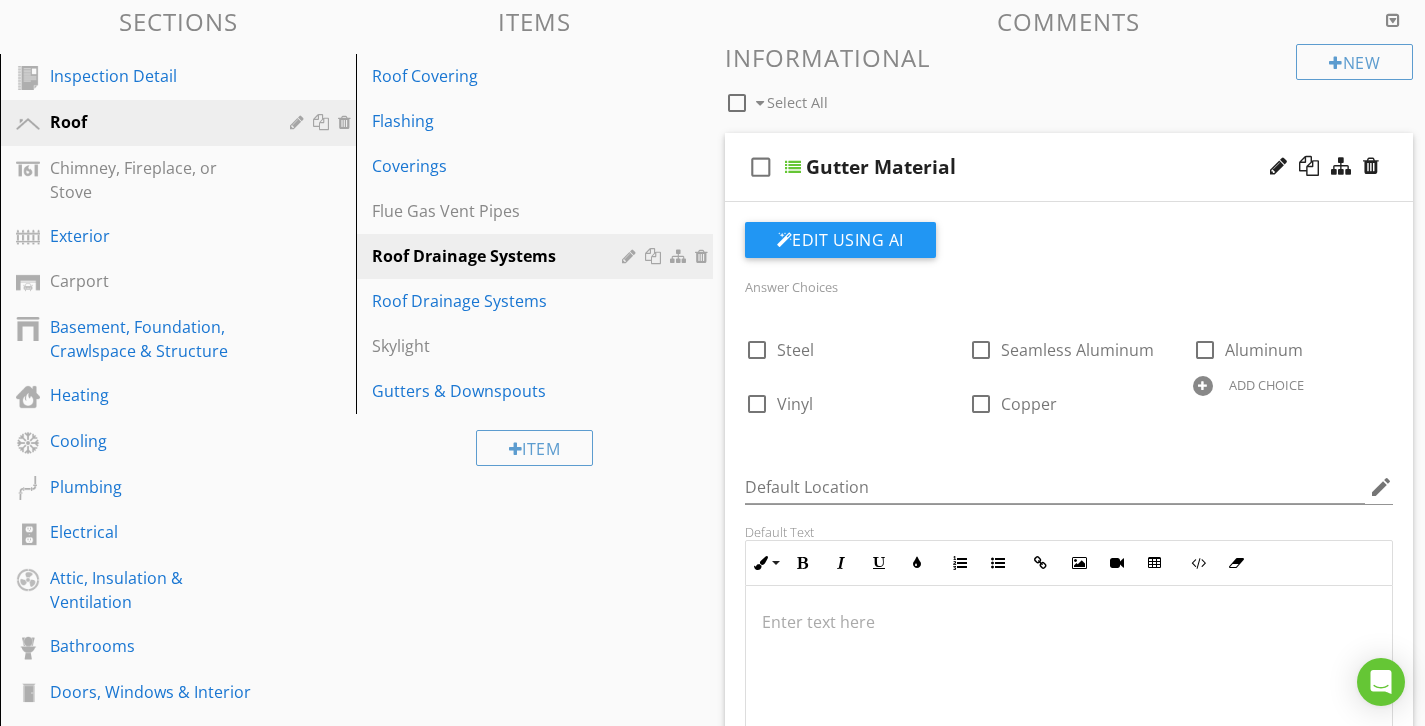 click on "Gutter Material" at bounding box center (1049, 167) 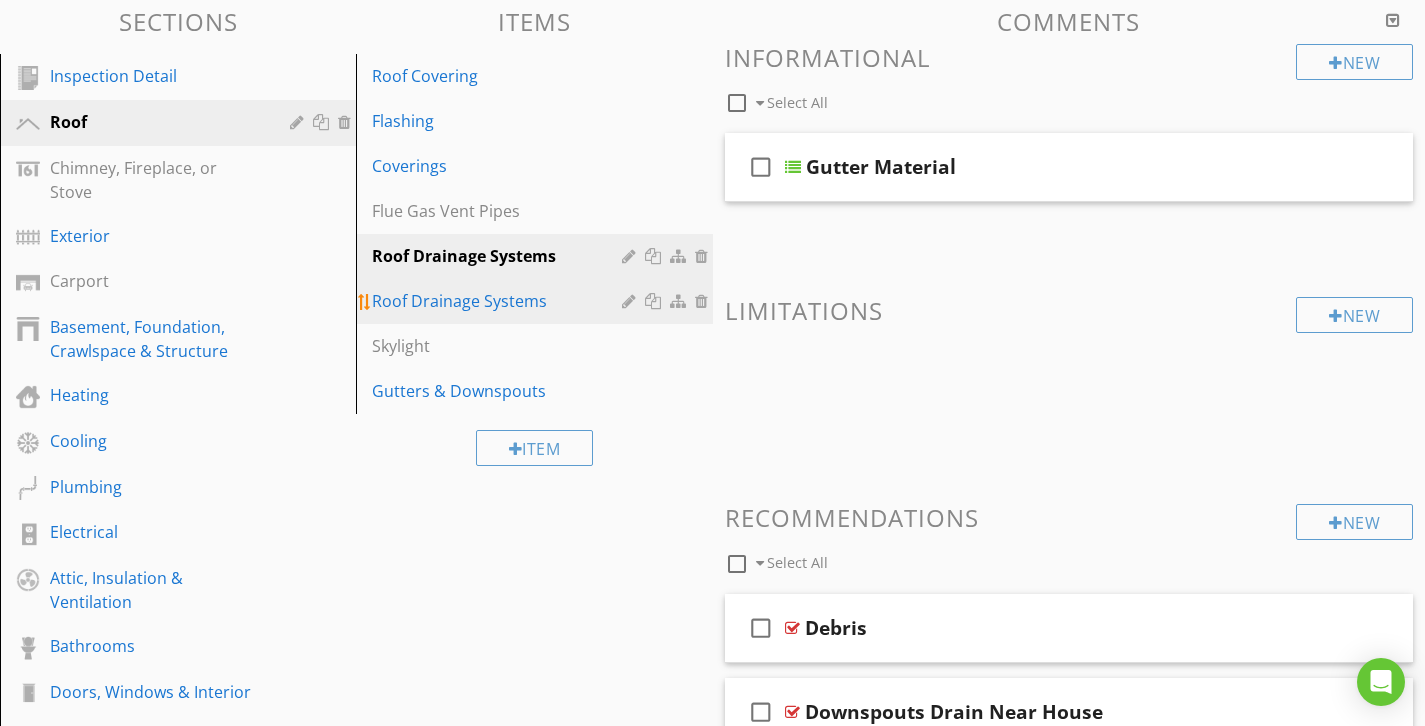 click on "Roof Drainage Systems" at bounding box center (499, 301) 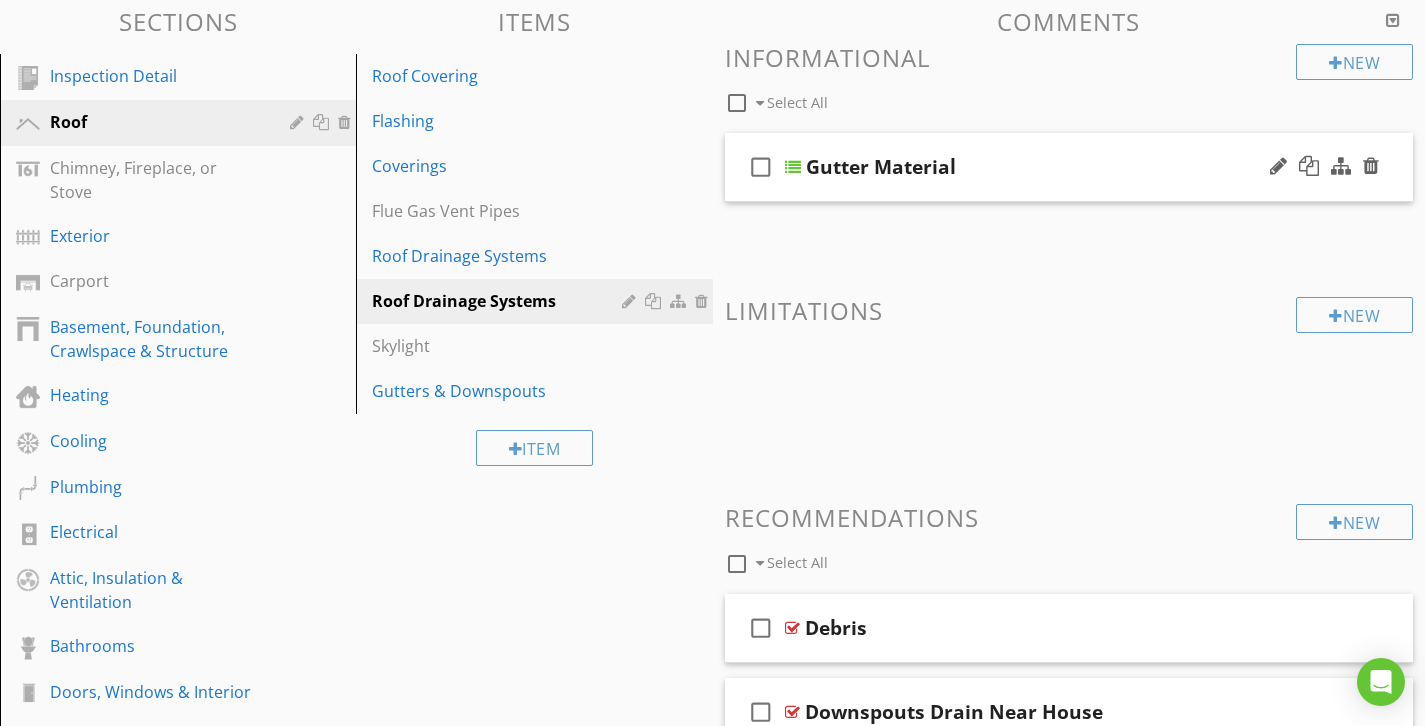 click on "check_box_outline_blank
Gutter Material" at bounding box center [1069, 167] 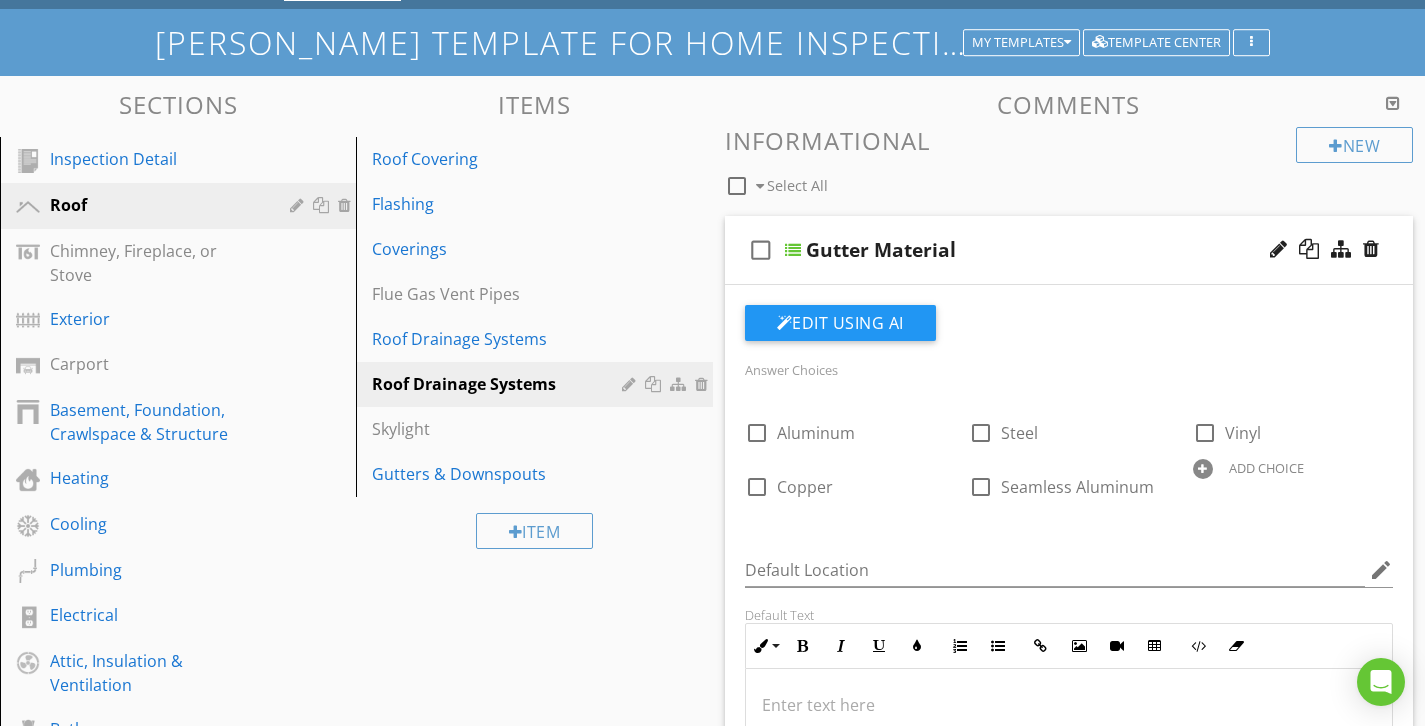 scroll, scrollTop: 79, scrollLeft: 0, axis: vertical 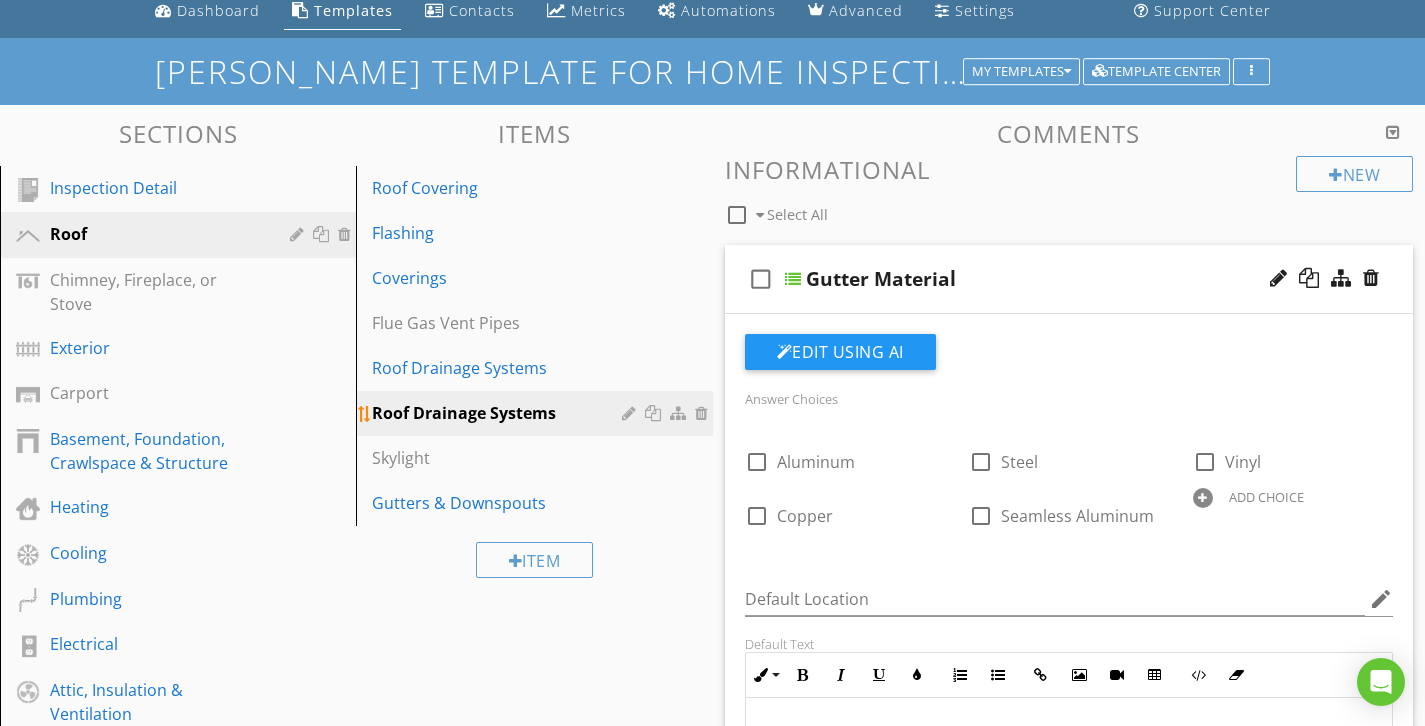click on "Roof Drainage Systems" at bounding box center [499, 413] 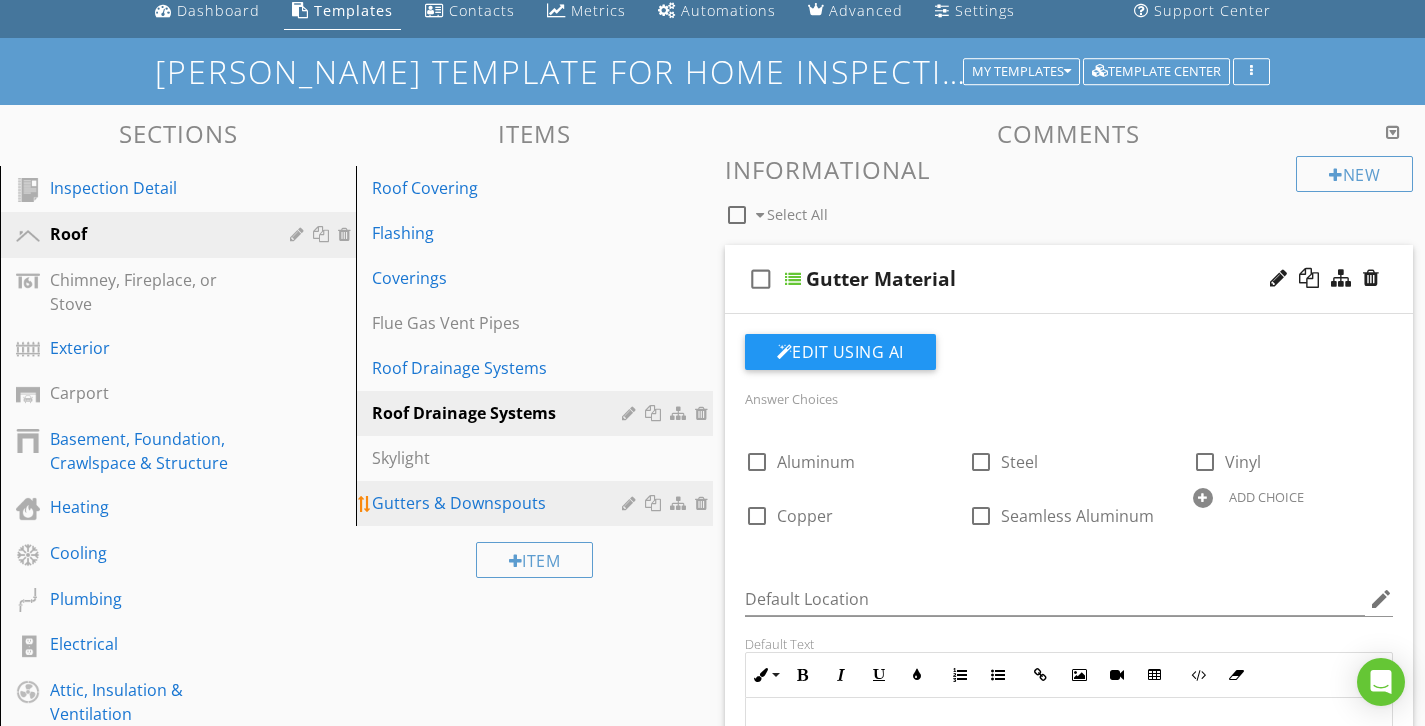 click on "Gutters & Downspouts" at bounding box center (537, 503) 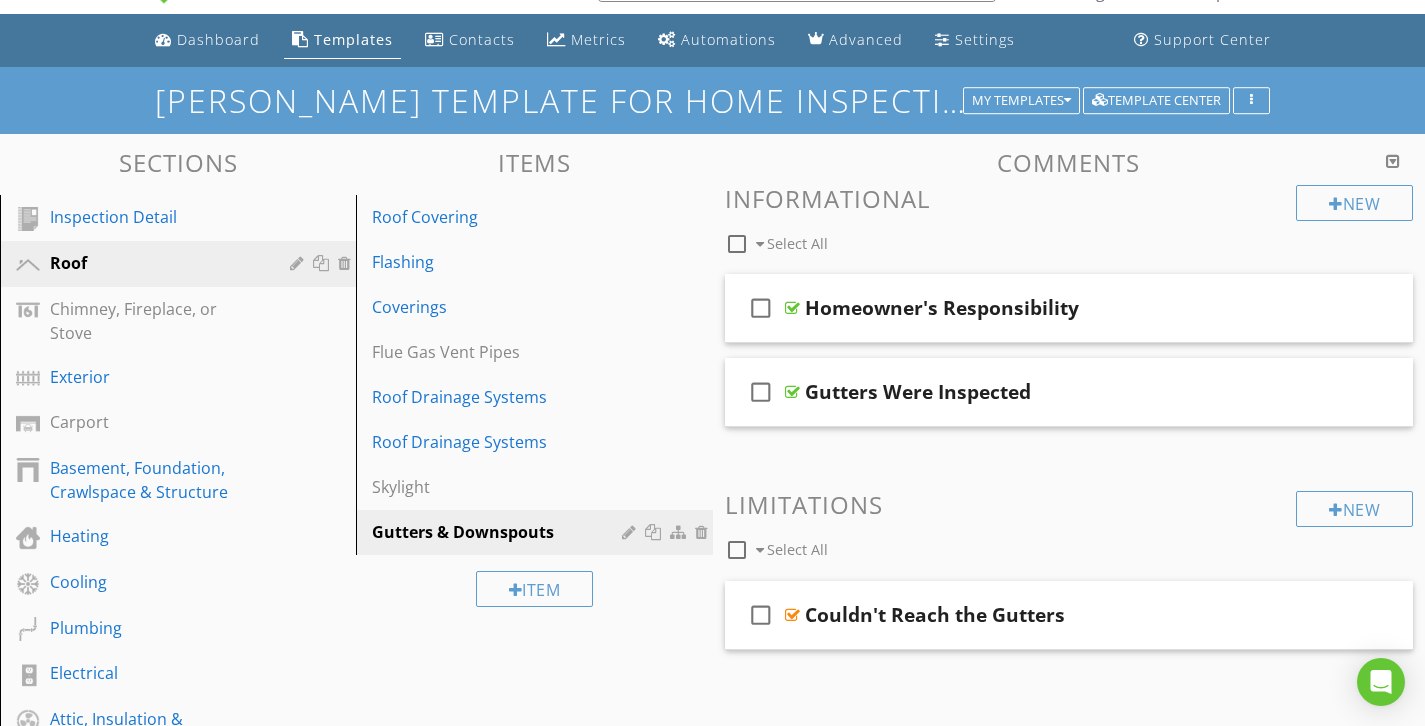 scroll, scrollTop: 39, scrollLeft: 0, axis: vertical 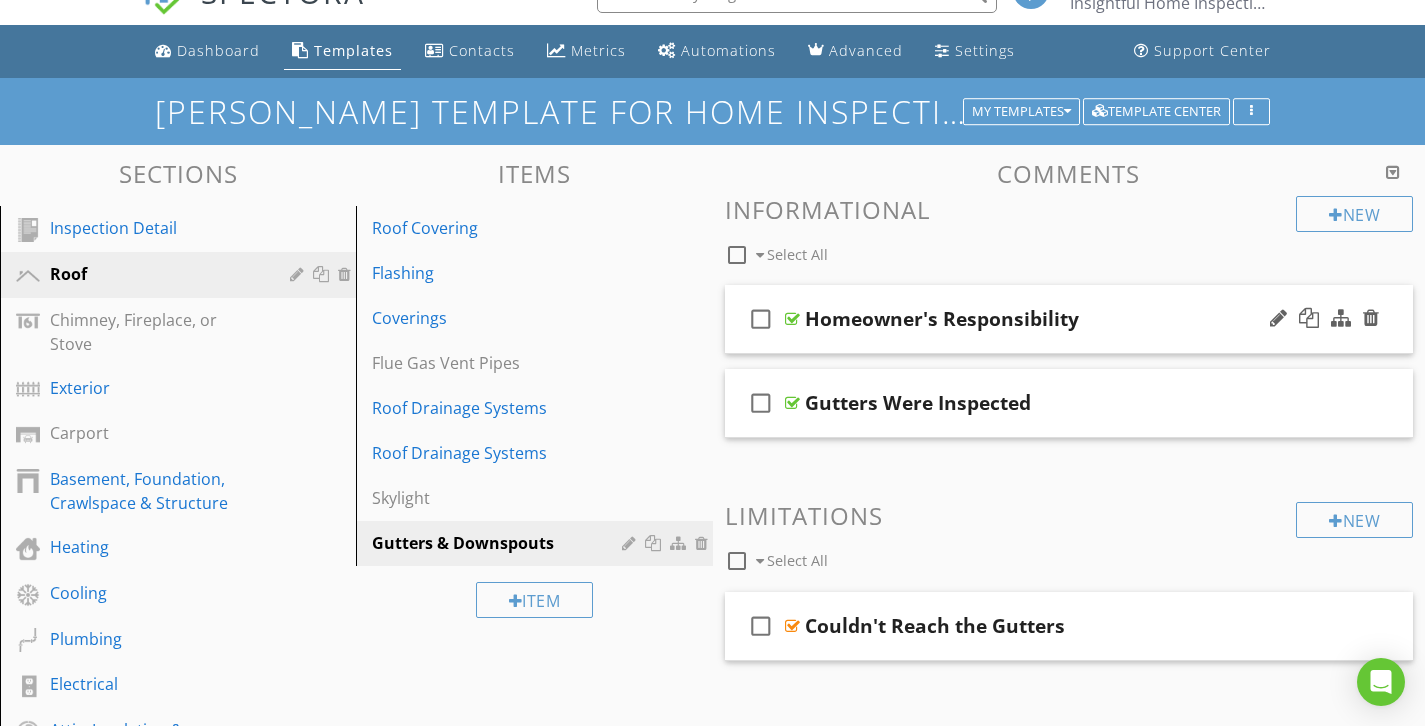 click on "Homeowner's Responsibility" at bounding box center (1048, 319) 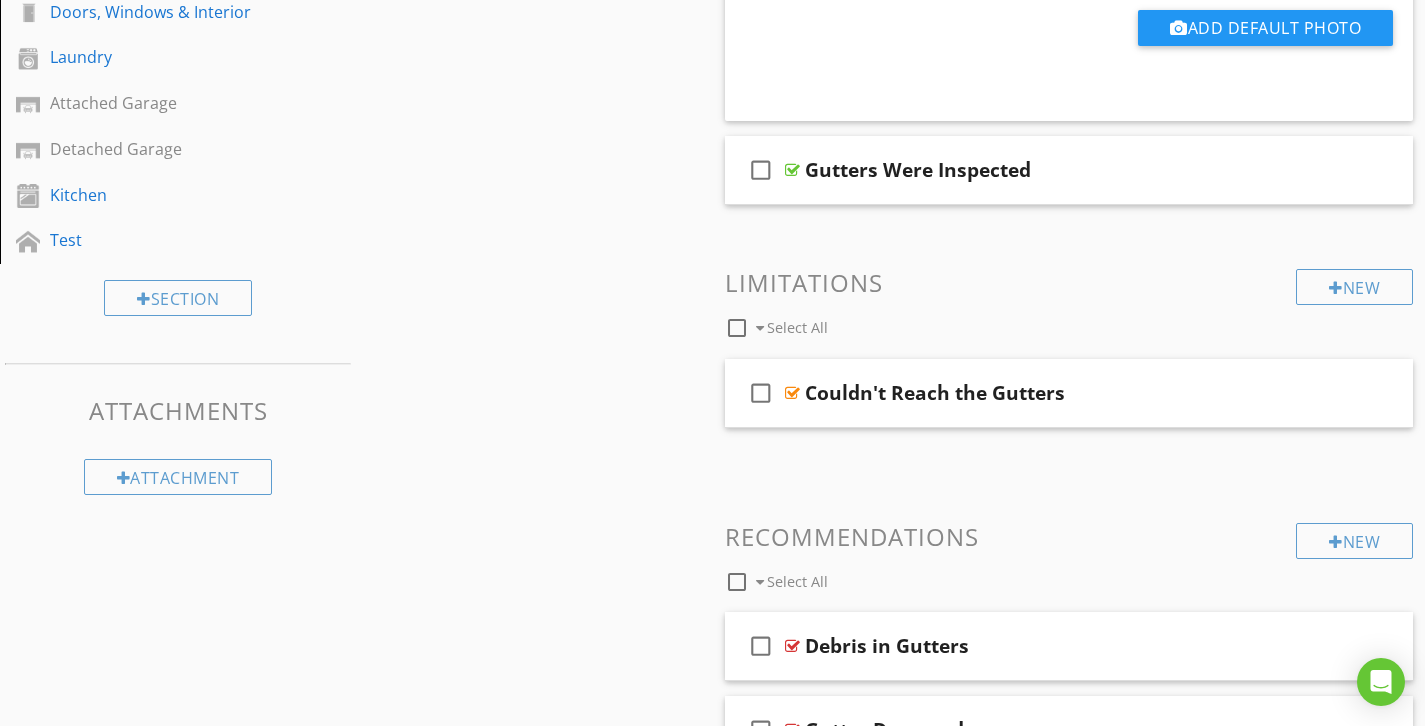 scroll, scrollTop: 854, scrollLeft: 0, axis: vertical 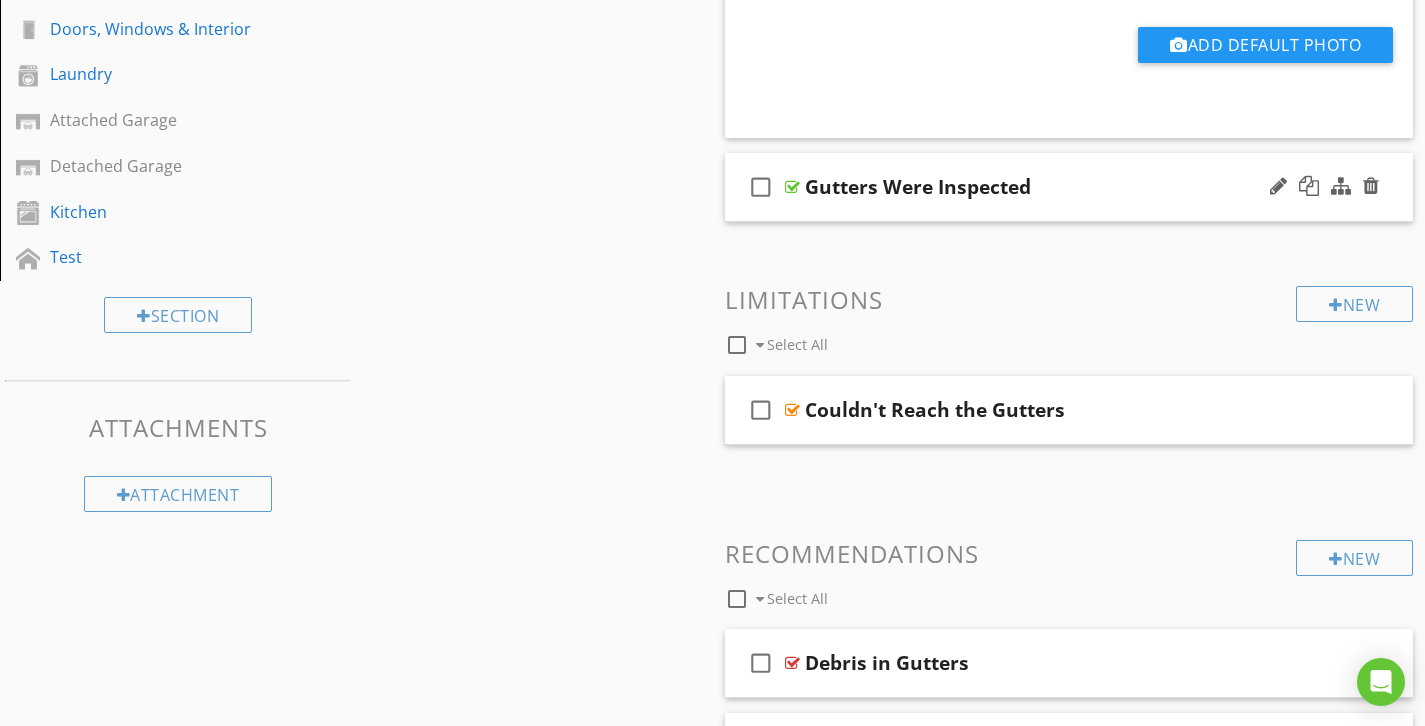 click on "Gutters Were Inspected" at bounding box center [1048, 187] 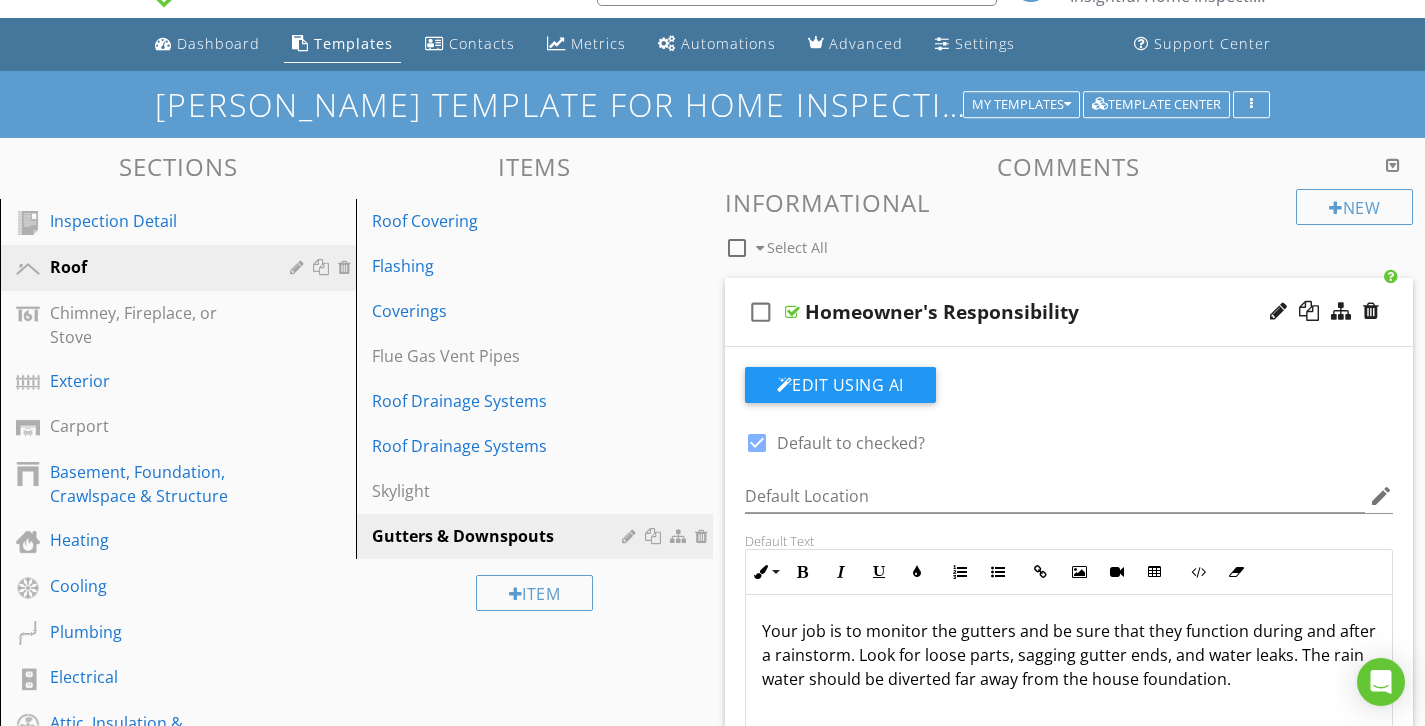scroll, scrollTop: 42, scrollLeft: 0, axis: vertical 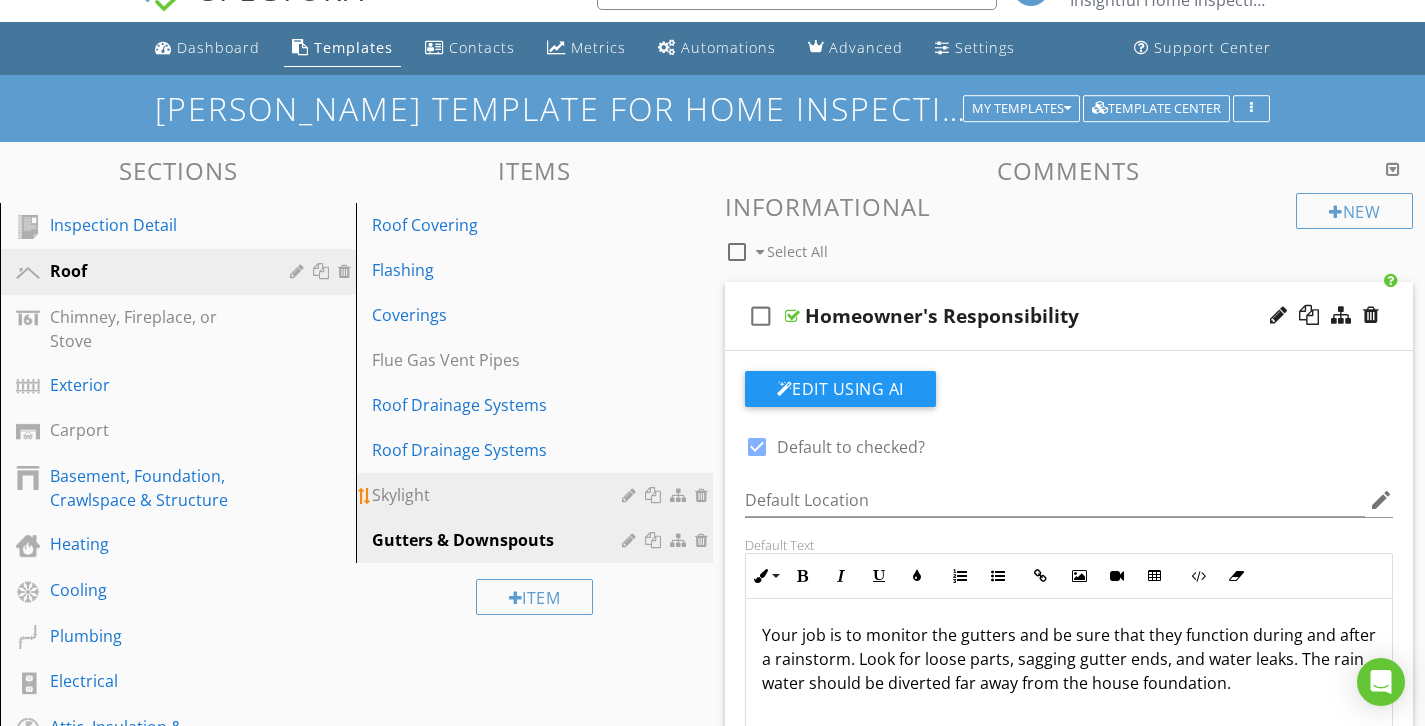 click on "Skylight" at bounding box center [499, 495] 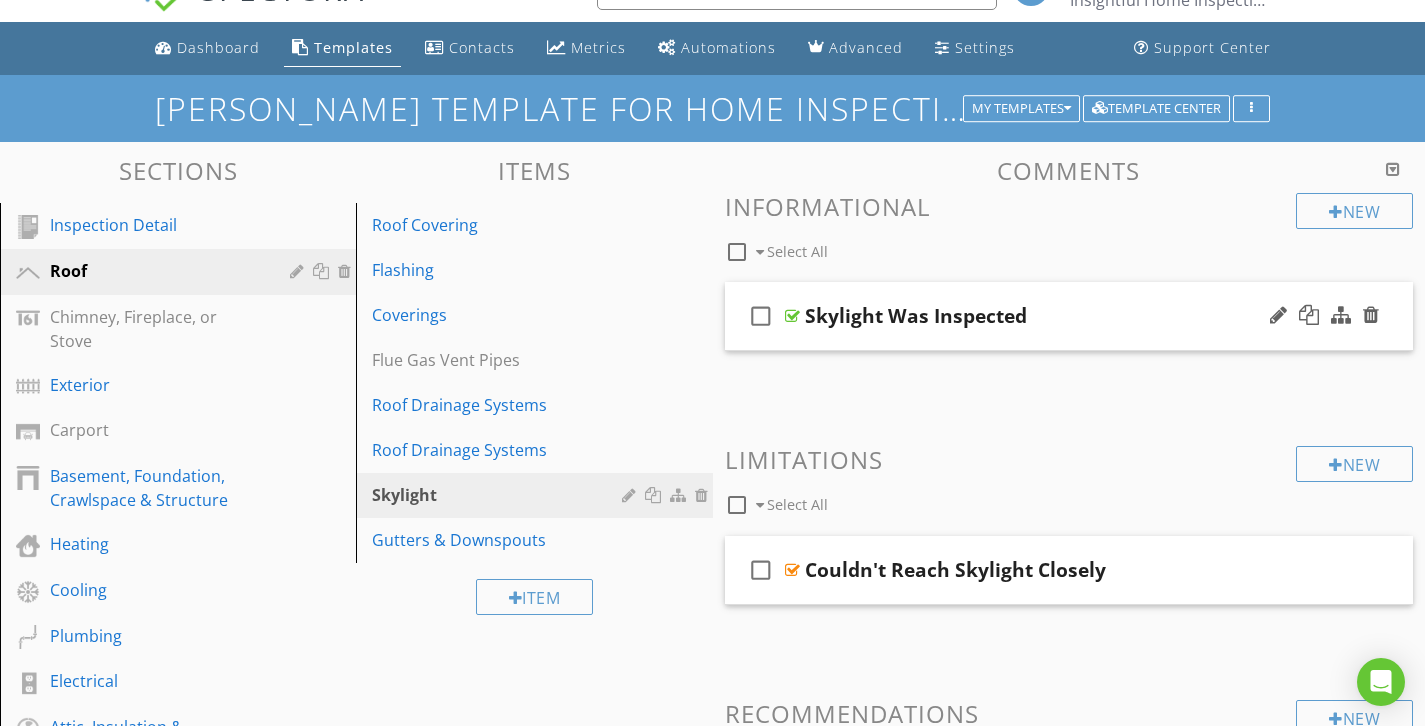 click on "Skylight Was Inspected" at bounding box center (1048, 316) 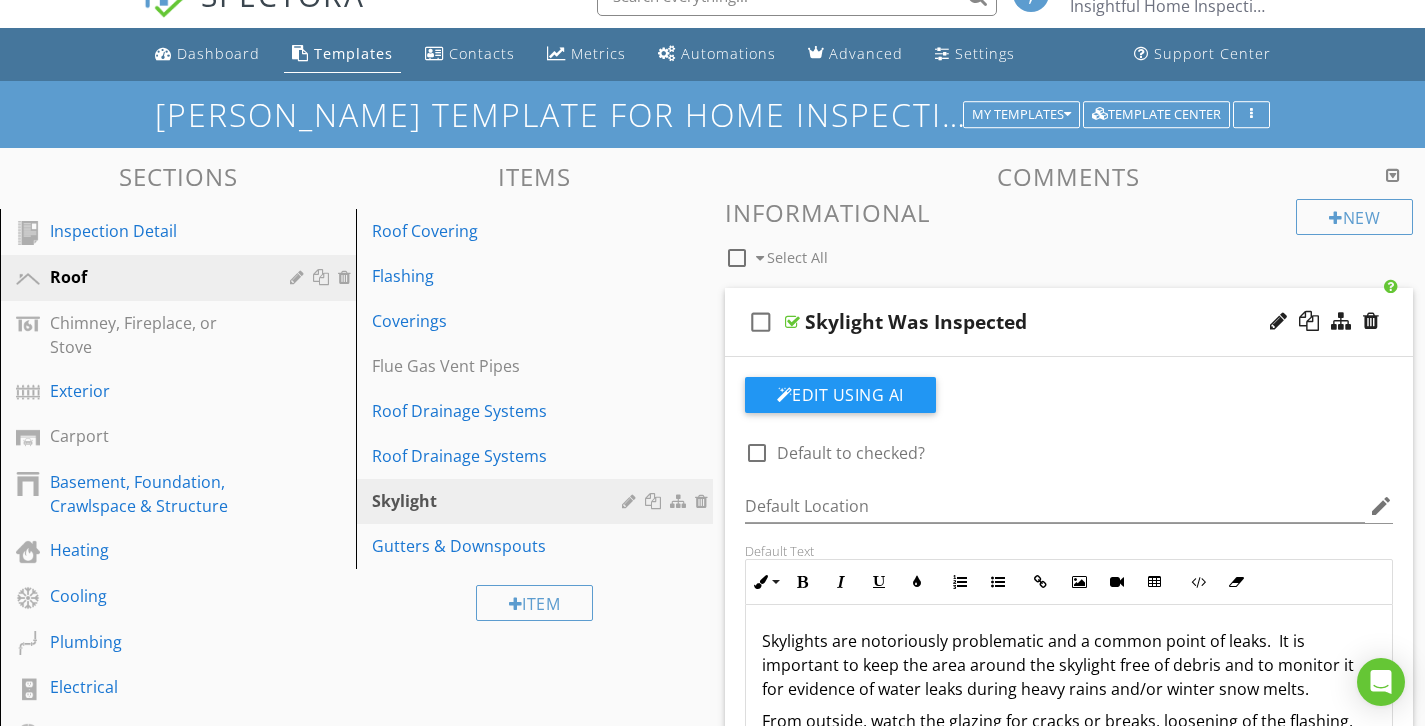 scroll, scrollTop: 27, scrollLeft: 0, axis: vertical 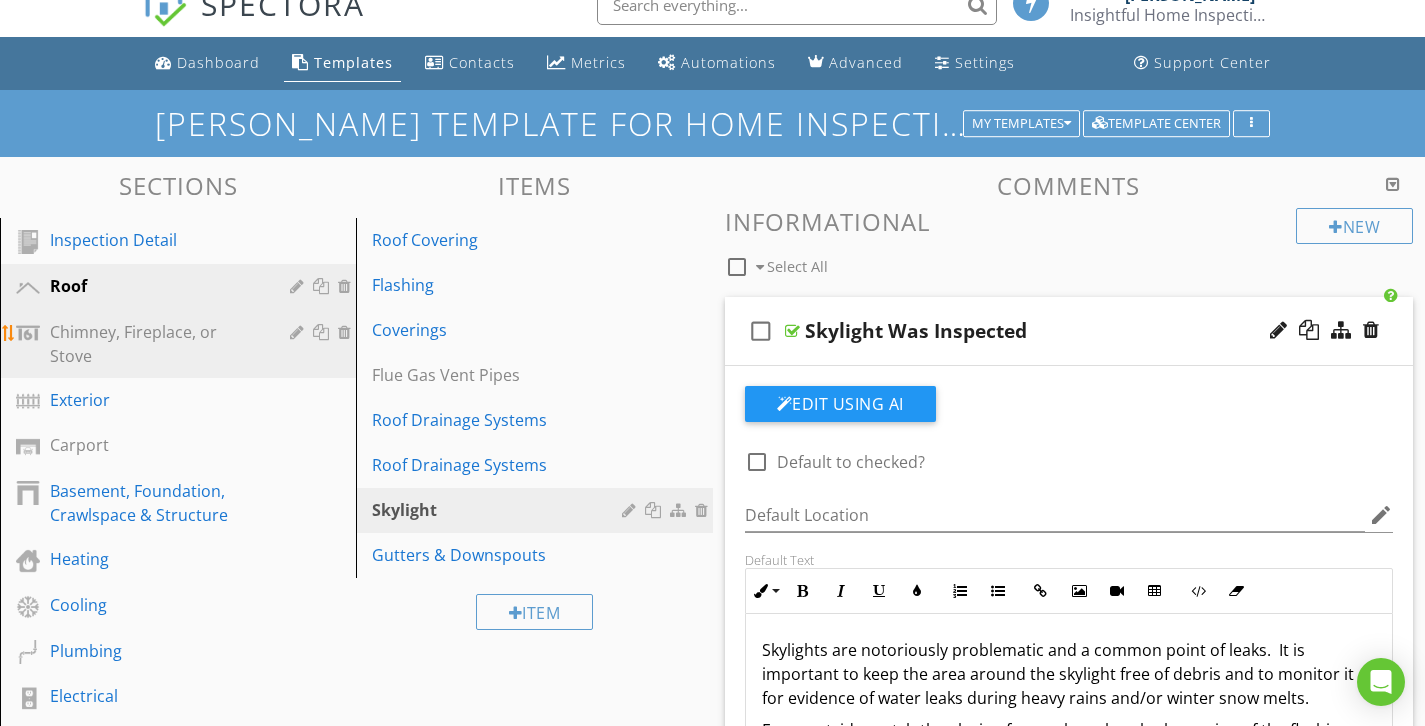 click on "Chimney, Fireplace, or Stove" at bounding box center (181, 344) 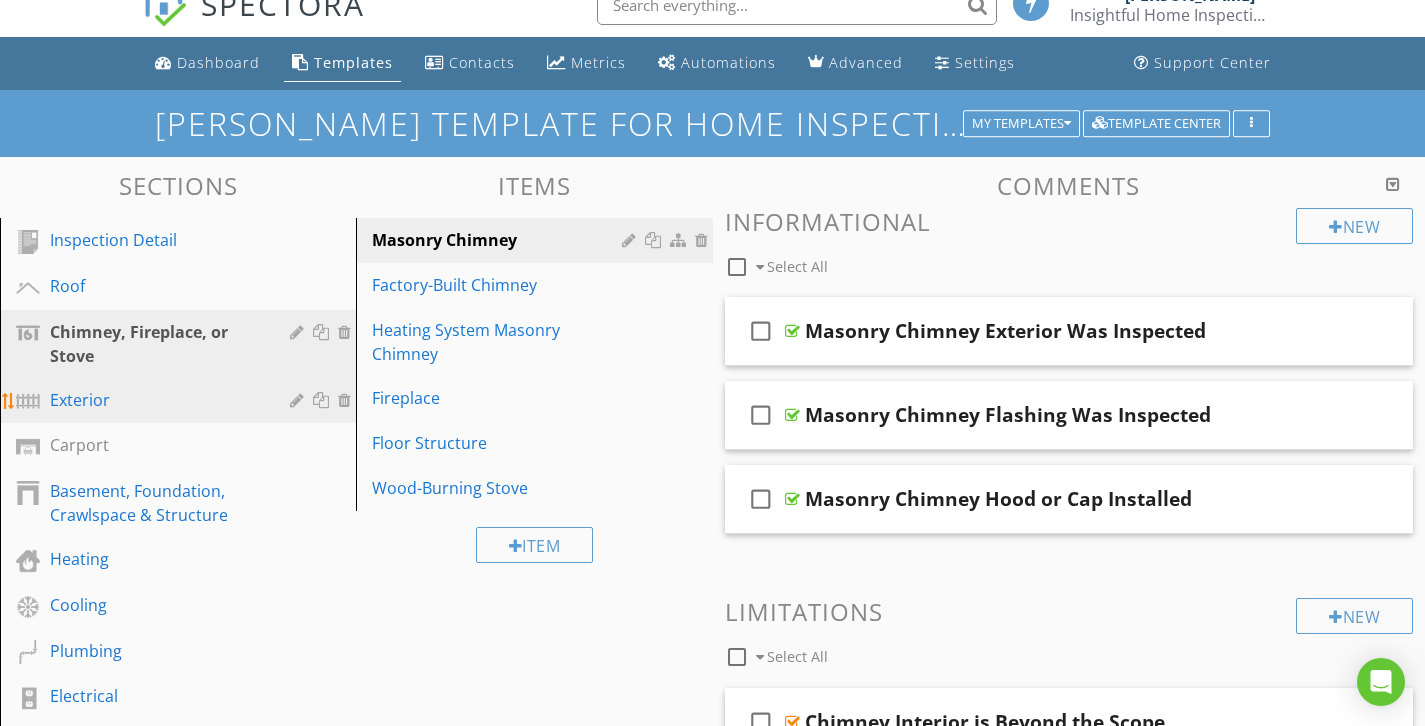 click on "Exterior" at bounding box center (155, 400) 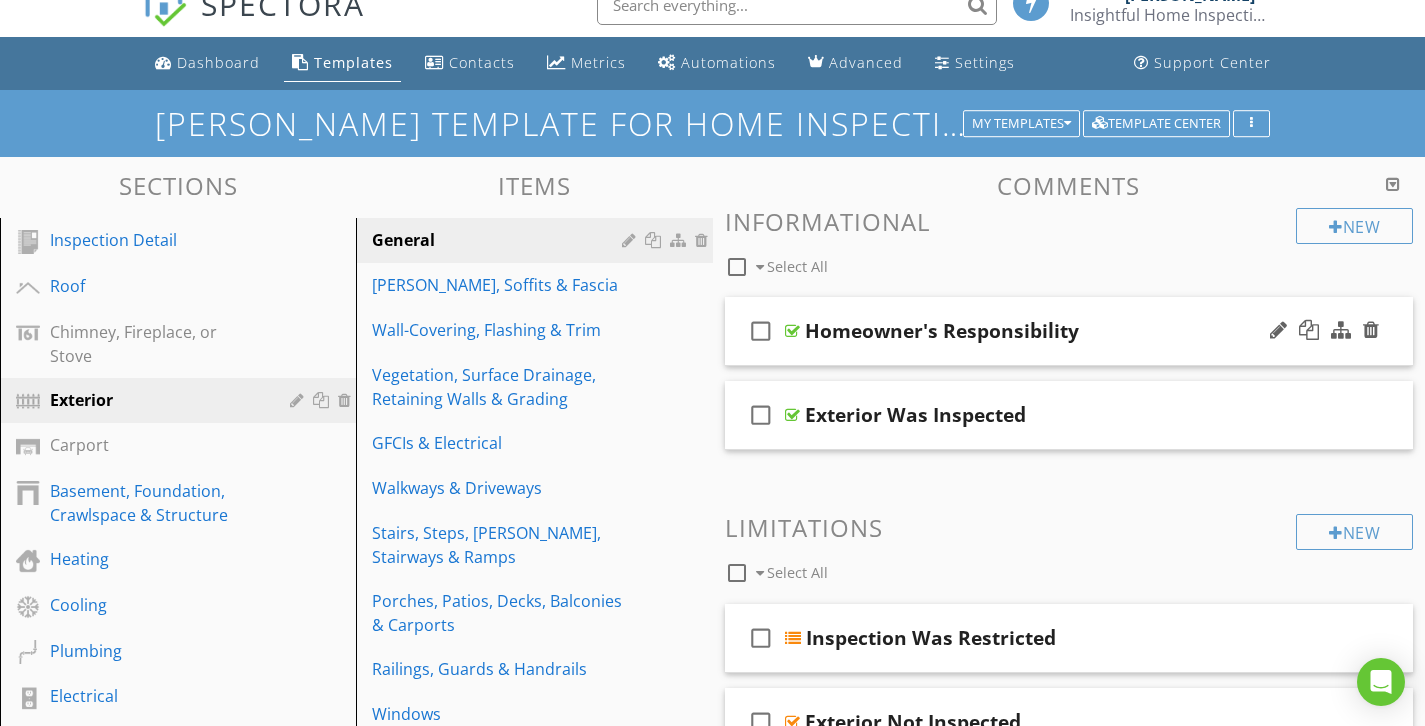 click on "Homeowner's Responsibility" at bounding box center [1048, 331] 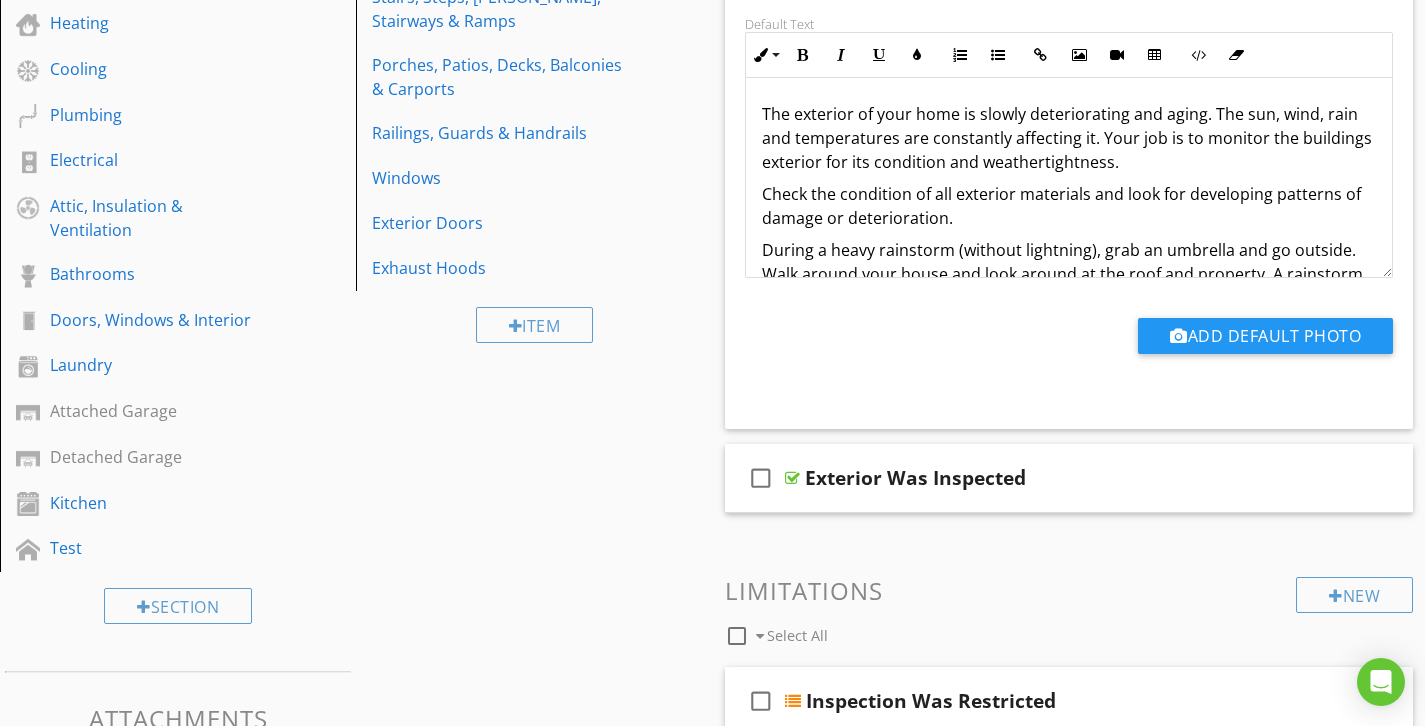 scroll, scrollTop: 559, scrollLeft: 0, axis: vertical 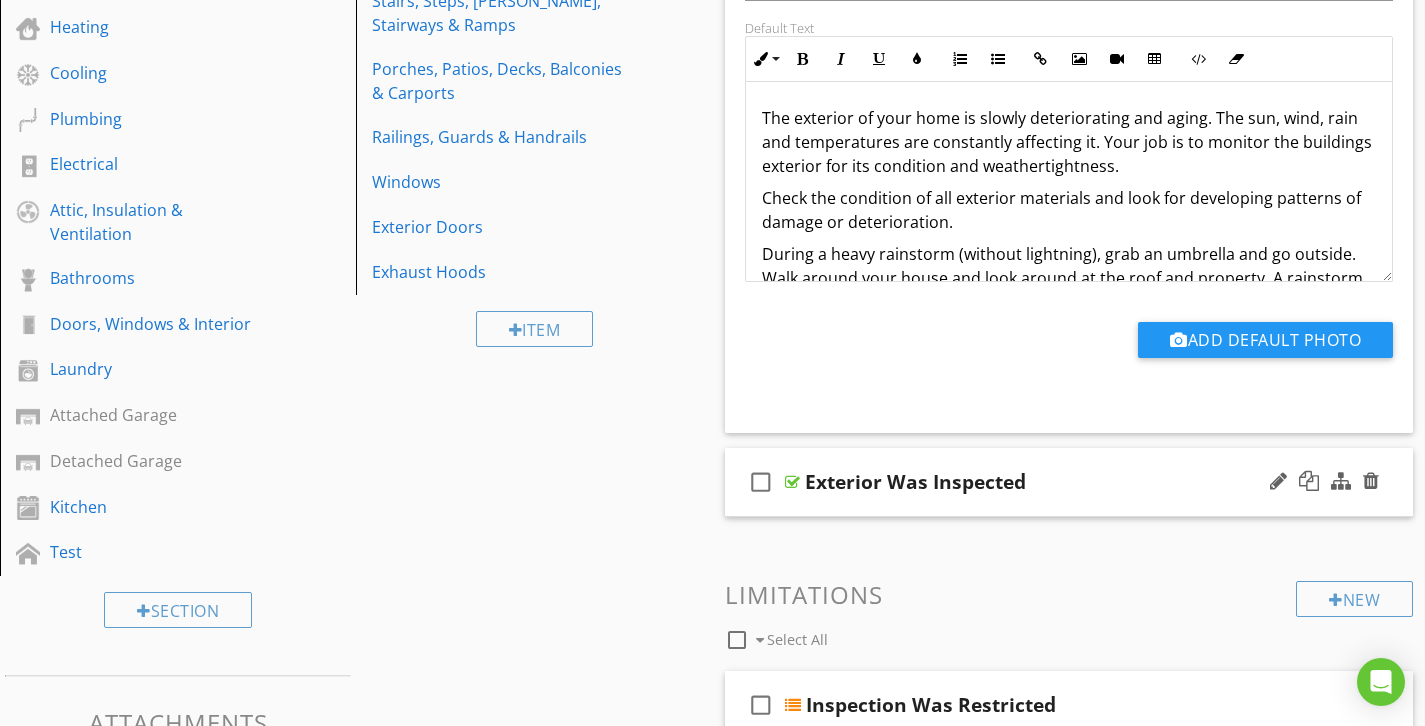 click on "check_box_outline_blank
Exterior Was Inspected" at bounding box center (1069, 482) 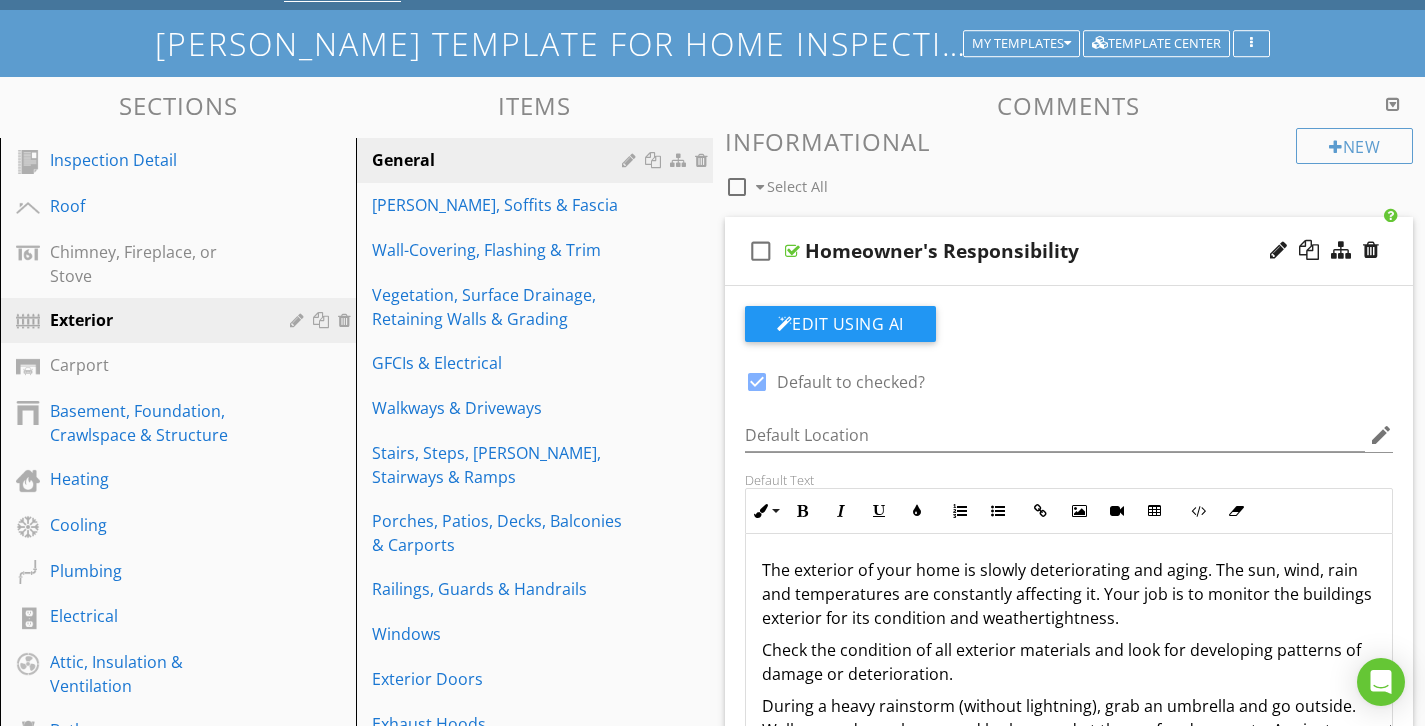 scroll, scrollTop: 102, scrollLeft: 0, axis: vertical 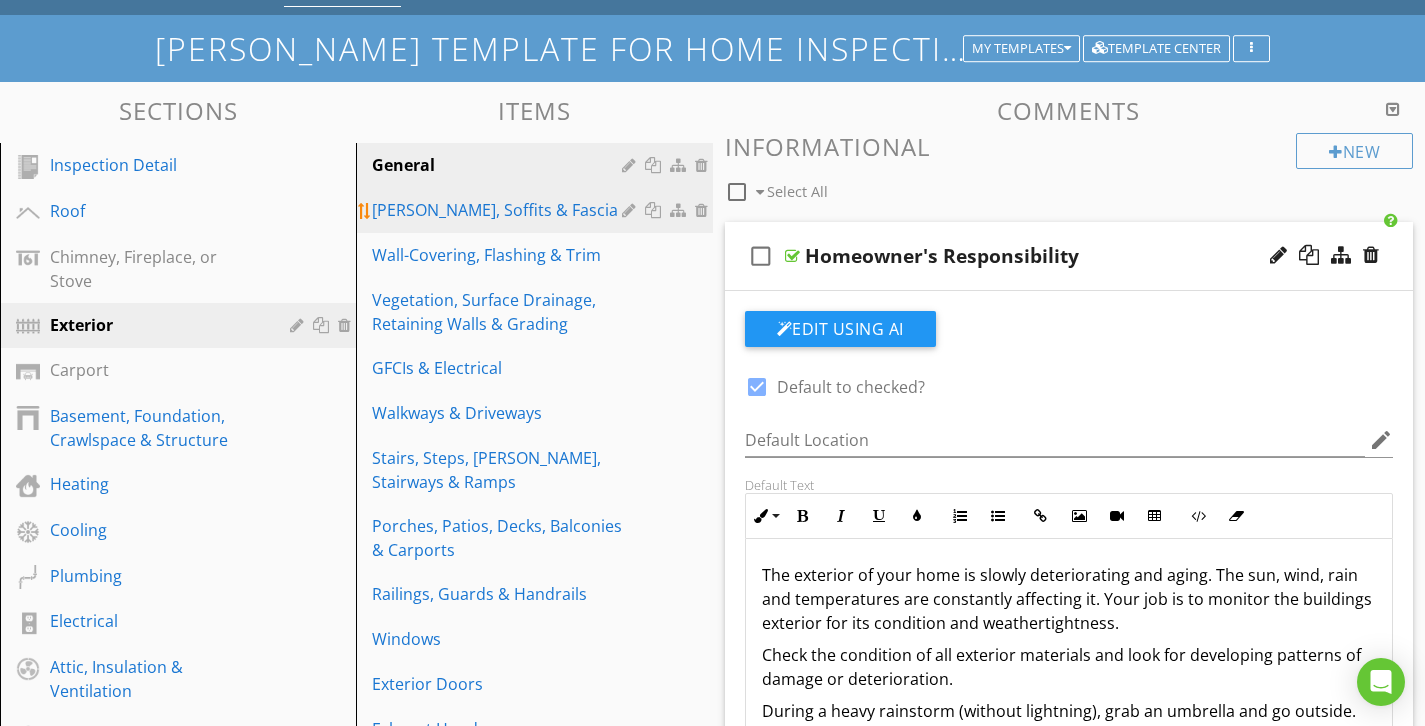 click on "[PERSON_NAME], Soffits & Fascia" at bounding box center [499, 210] 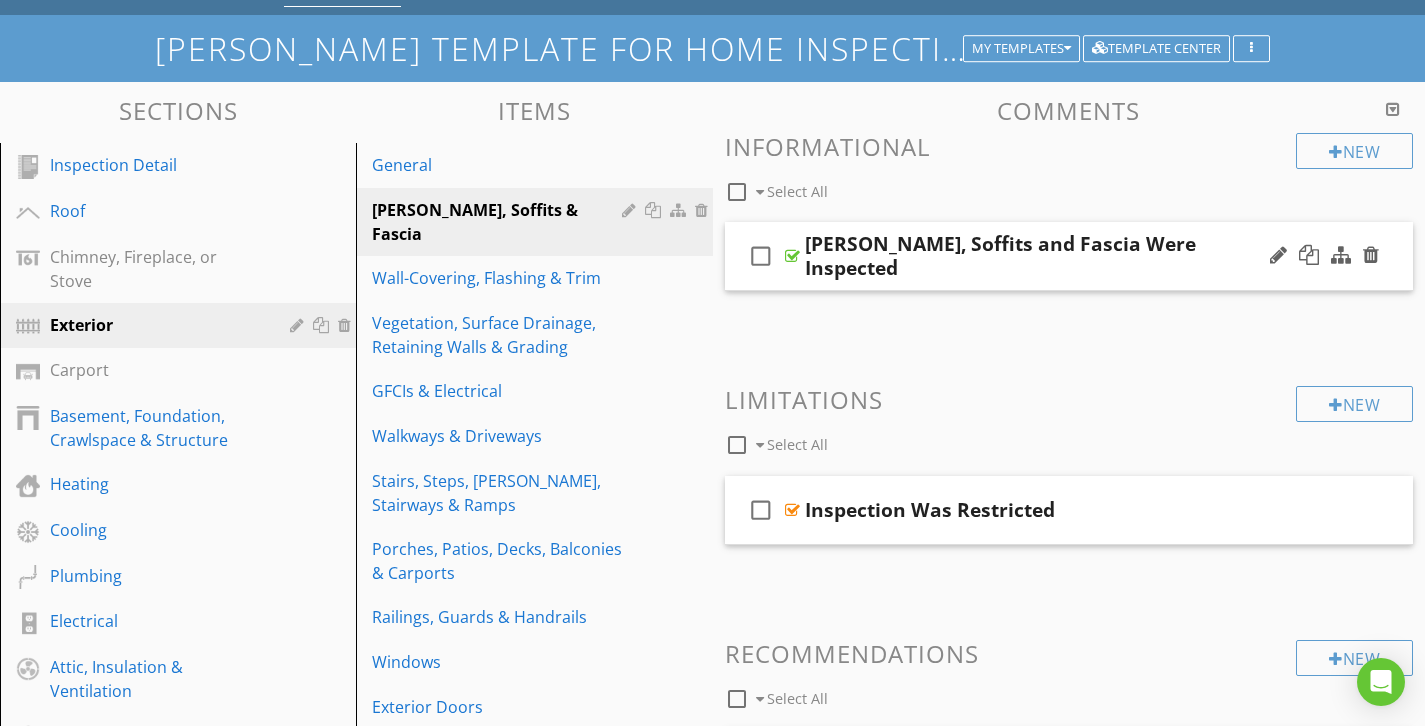 click on "check_box_outline_blank
[PERSON_NAME], Soffits and Fascia Were Inspected" at bounding box center (1069, 256) 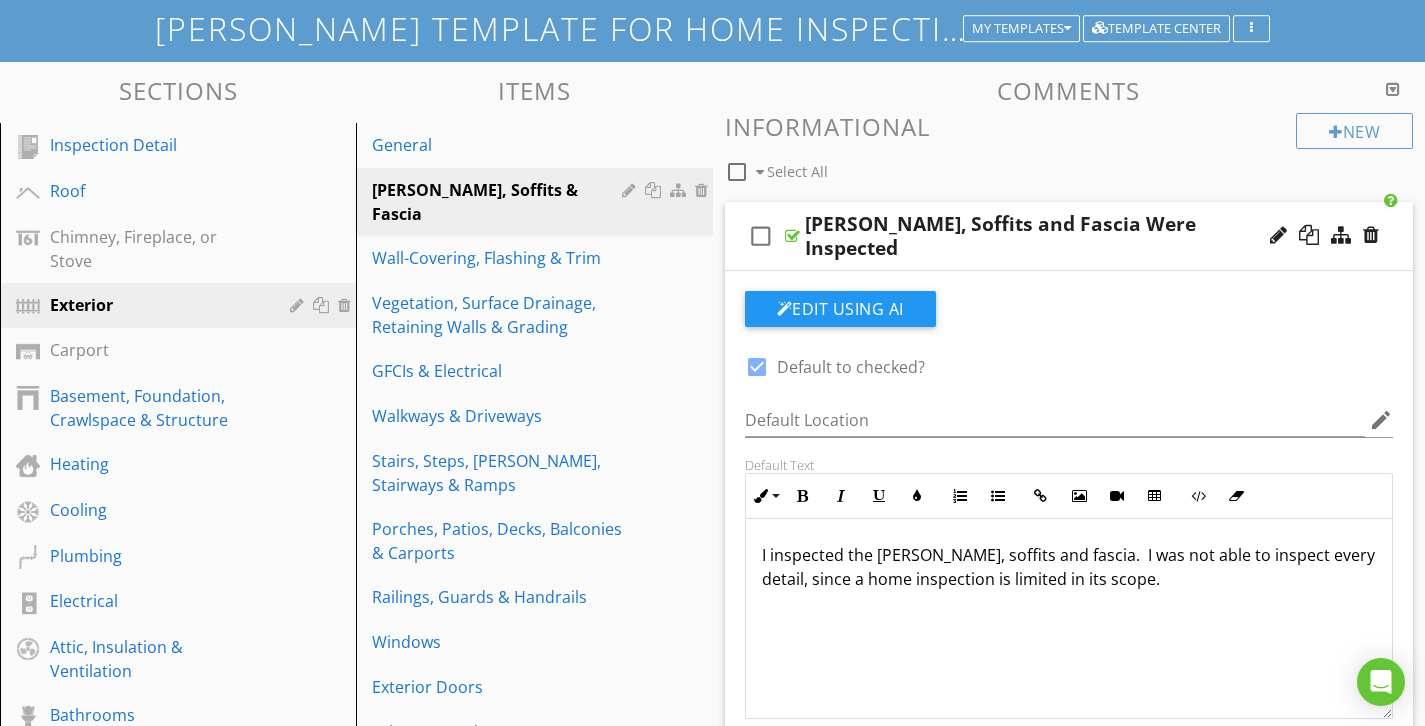 scroll, scrollTop: 117, scrollLeft: 0, axis: vertical 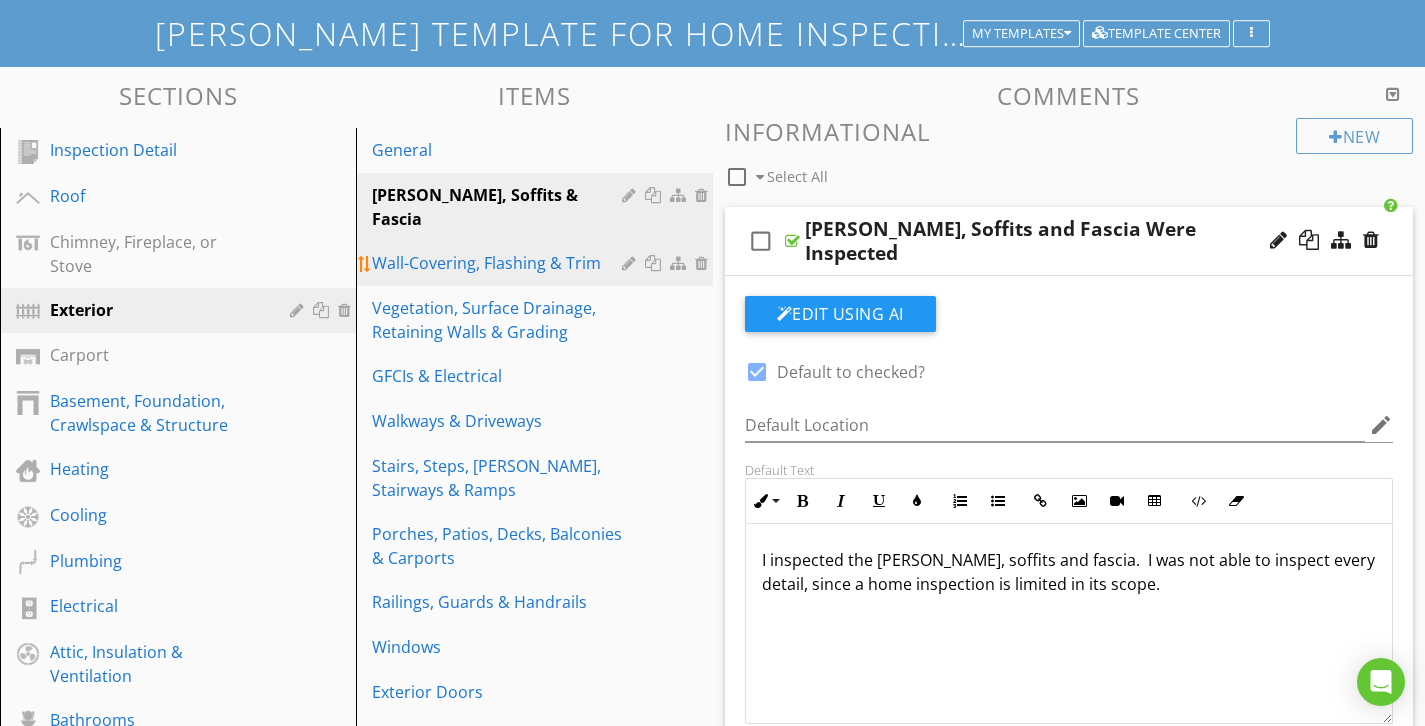 click on "Wall-Covering, Flashing & Trim" at bounding box center [499, 263] 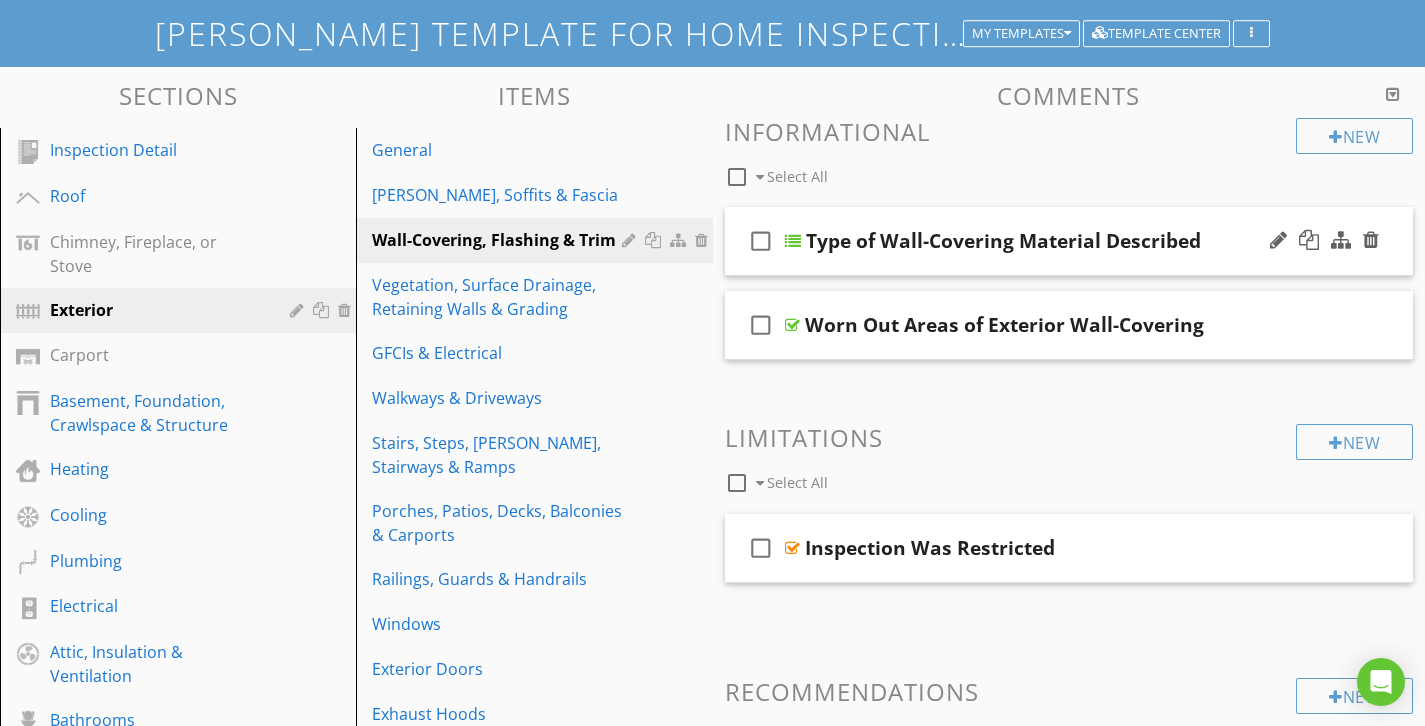 click on "Type of Wall-Covering Material Described" at bounding box center [1003, 241] 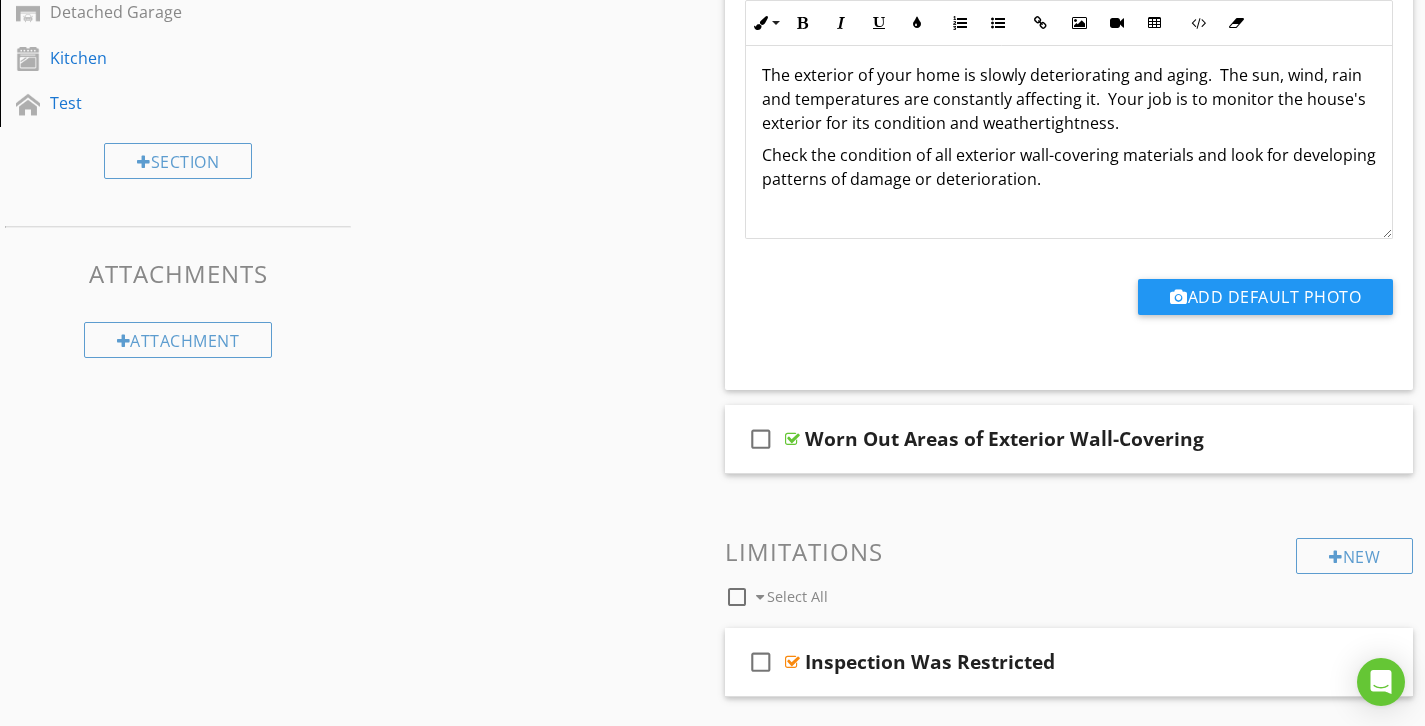 scroll, scrollTop: 1017, scrollLeft: 0, axis: vertical 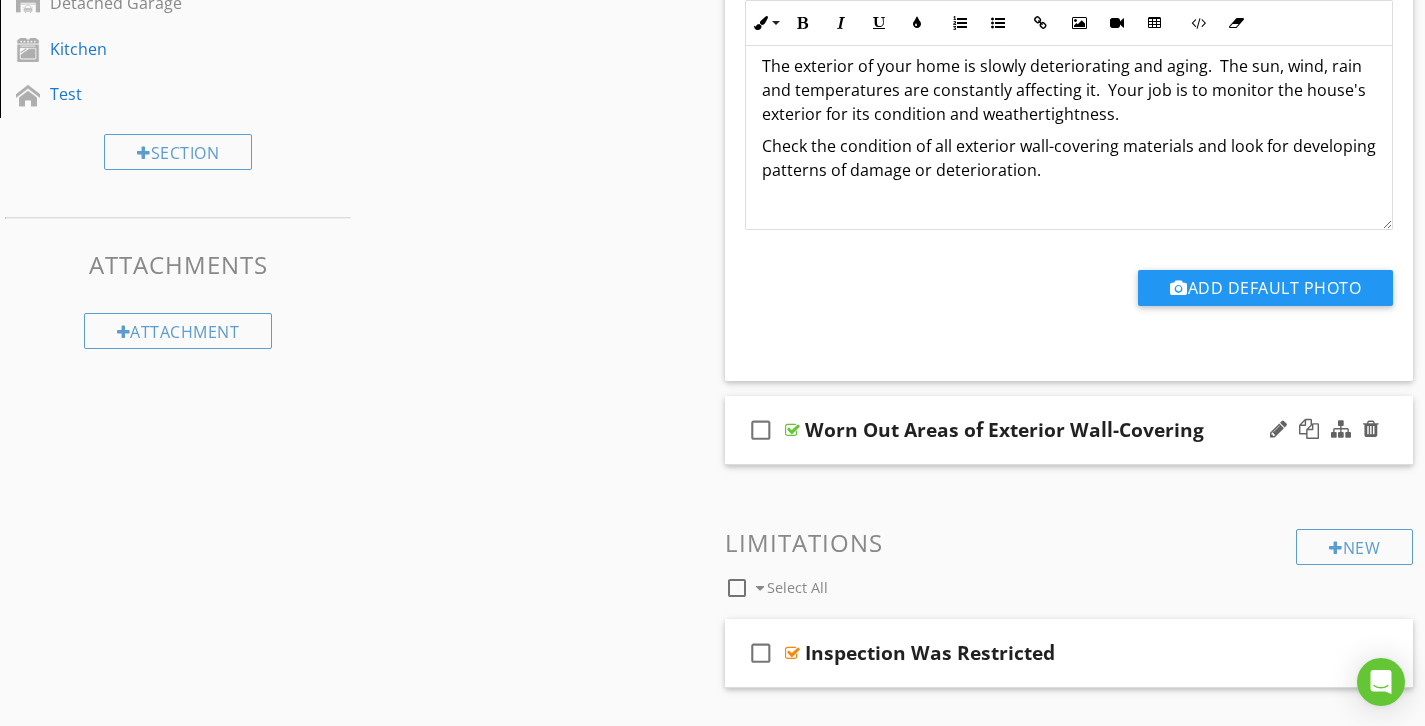click on "Worn Out Areas of Exterior Wall-Covering" at bounding box center (1004, 430) 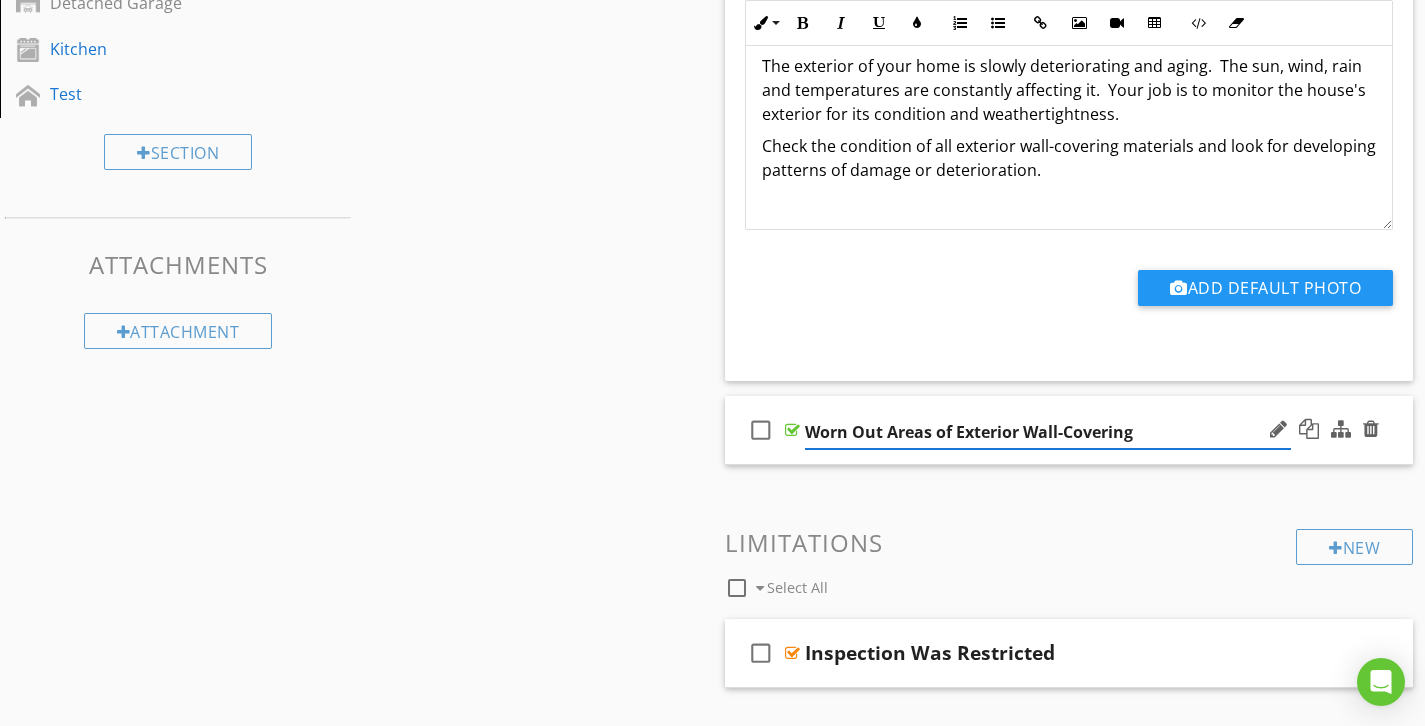 click on "Worn Out Areas of Exterior Wall-Covering" at bounding box center [1048, 432] 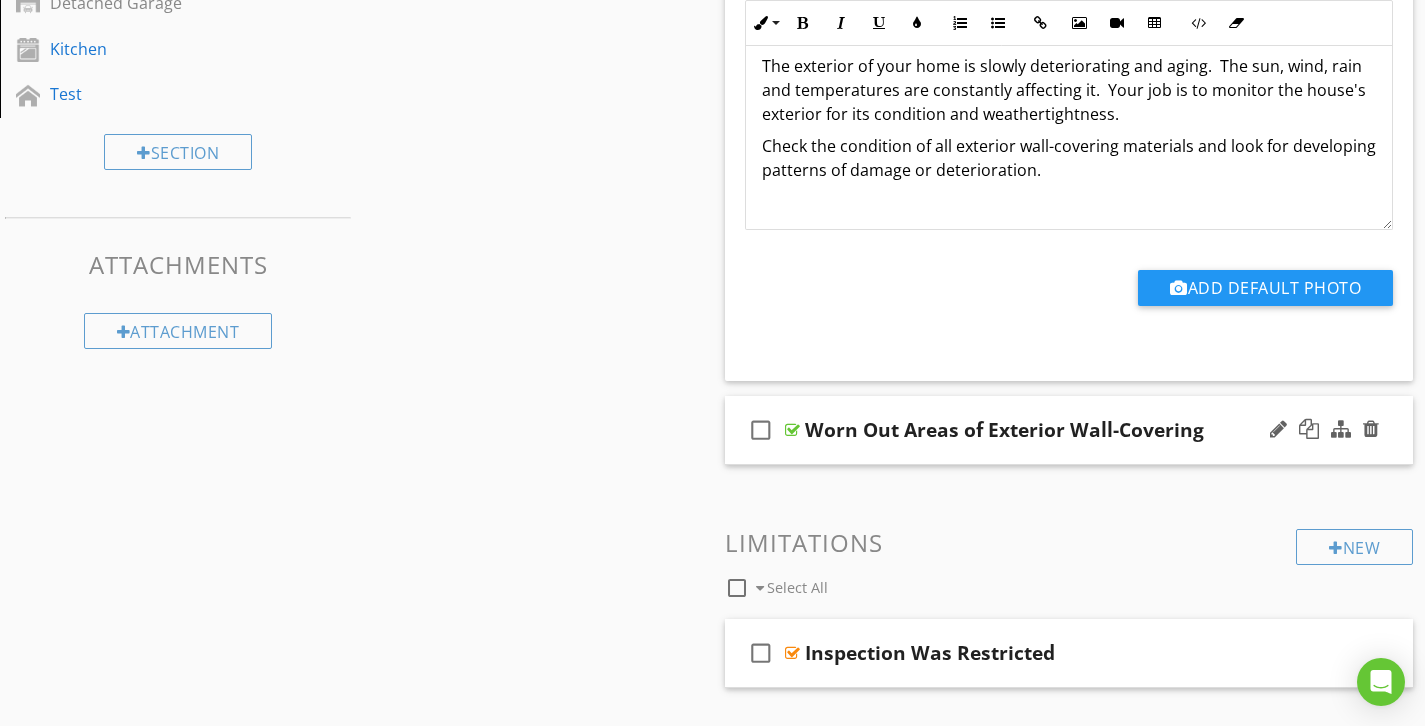 click on "check_box_outline_blank
Worn Out Areas of Exterior Wall-Covering" at bounding box center [1069, 430] 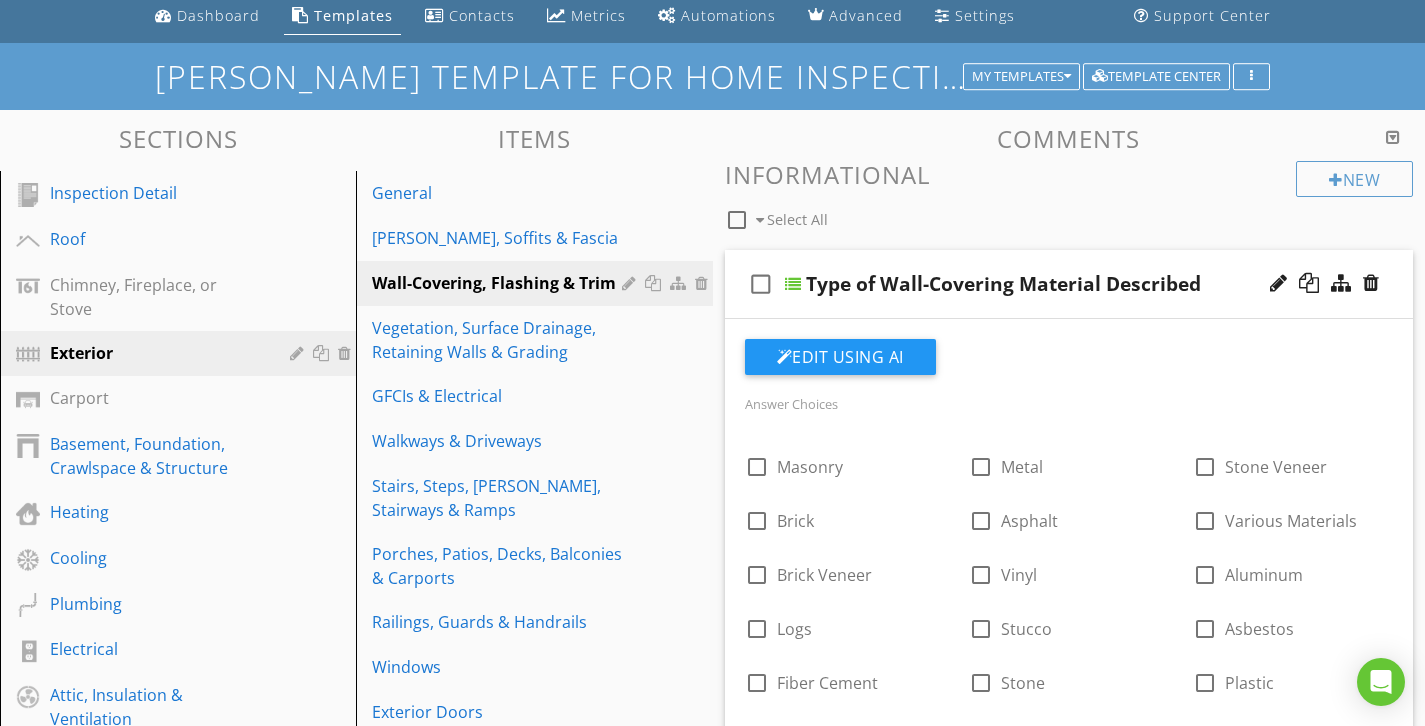 scroll, scrollTop: 68, scrollLeft: 0, axis: vertical 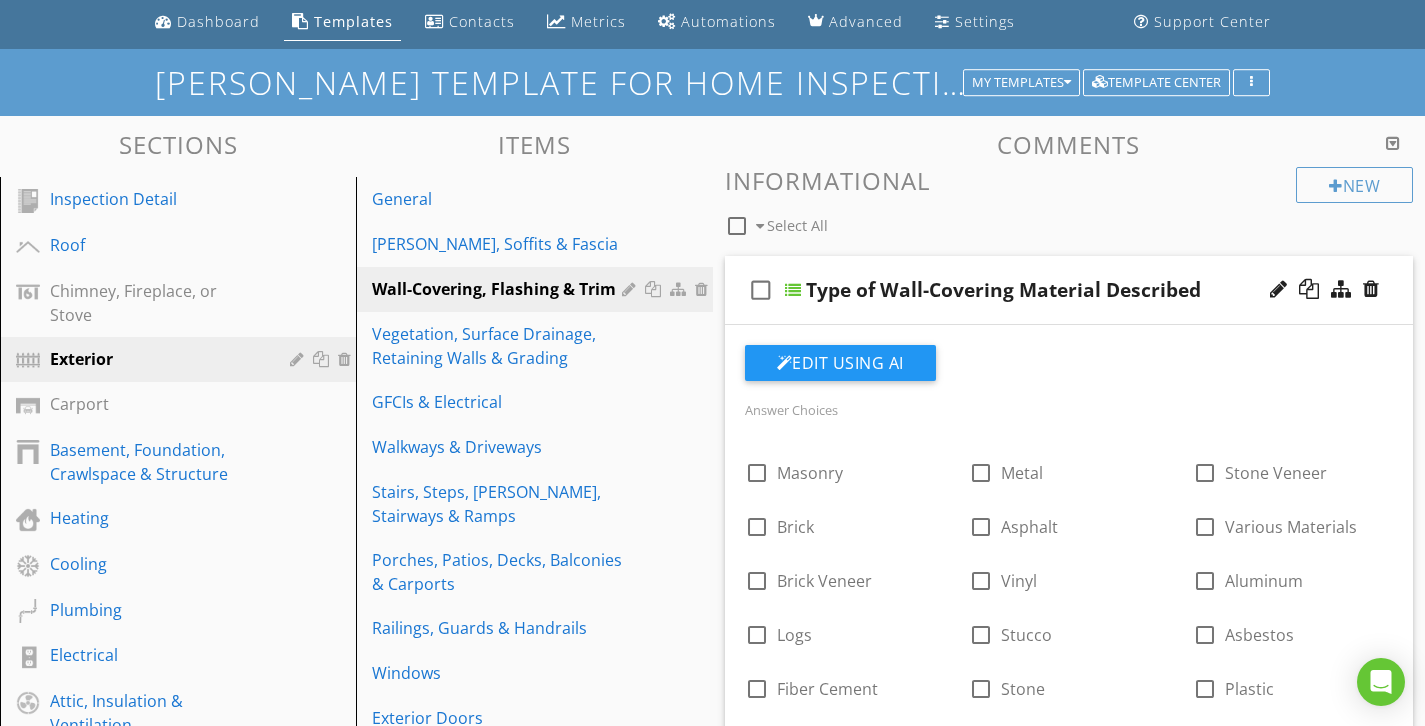 click on "check_box_outline_blank
Type of Wall-Covering Material Described" at bounding box center [1069, 290] 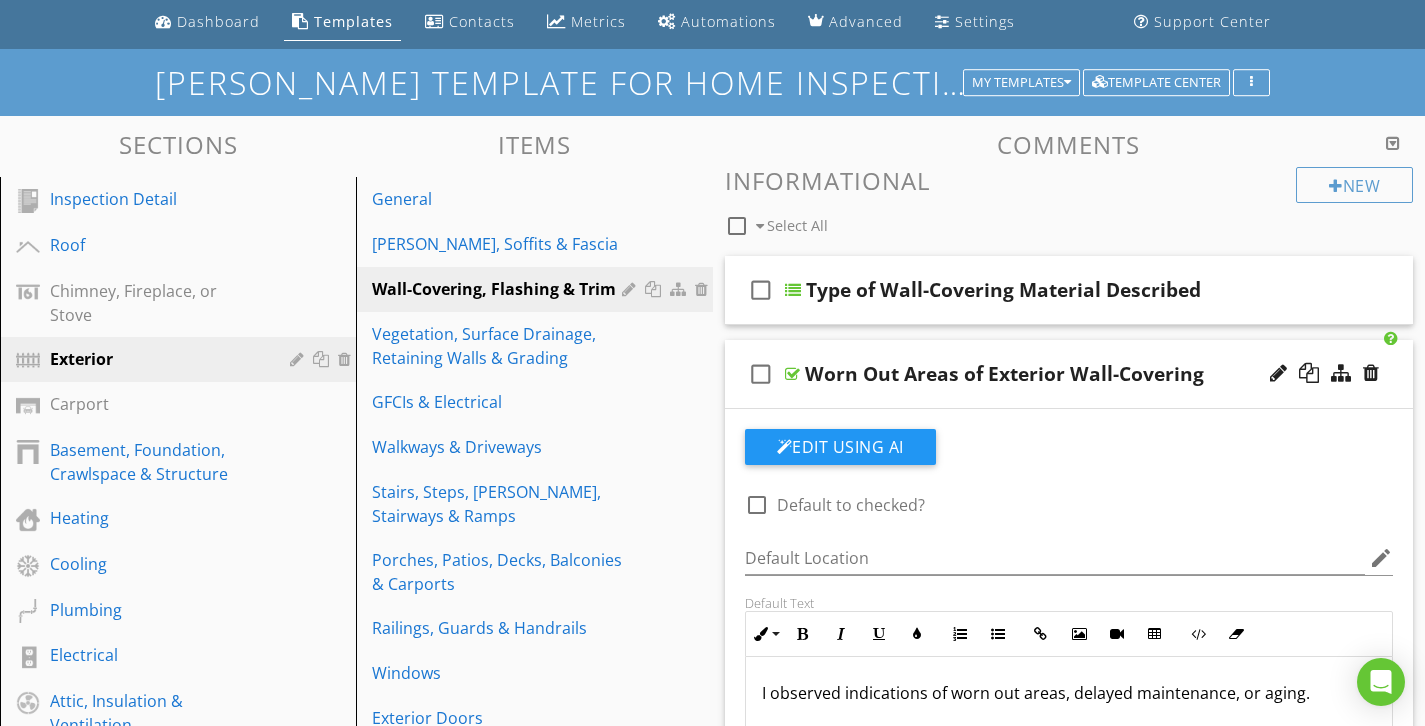 click on "check_box_outline_blank
Worn Out Areas of Exterior Wall-Covering" at bounding box center (1069, 374) 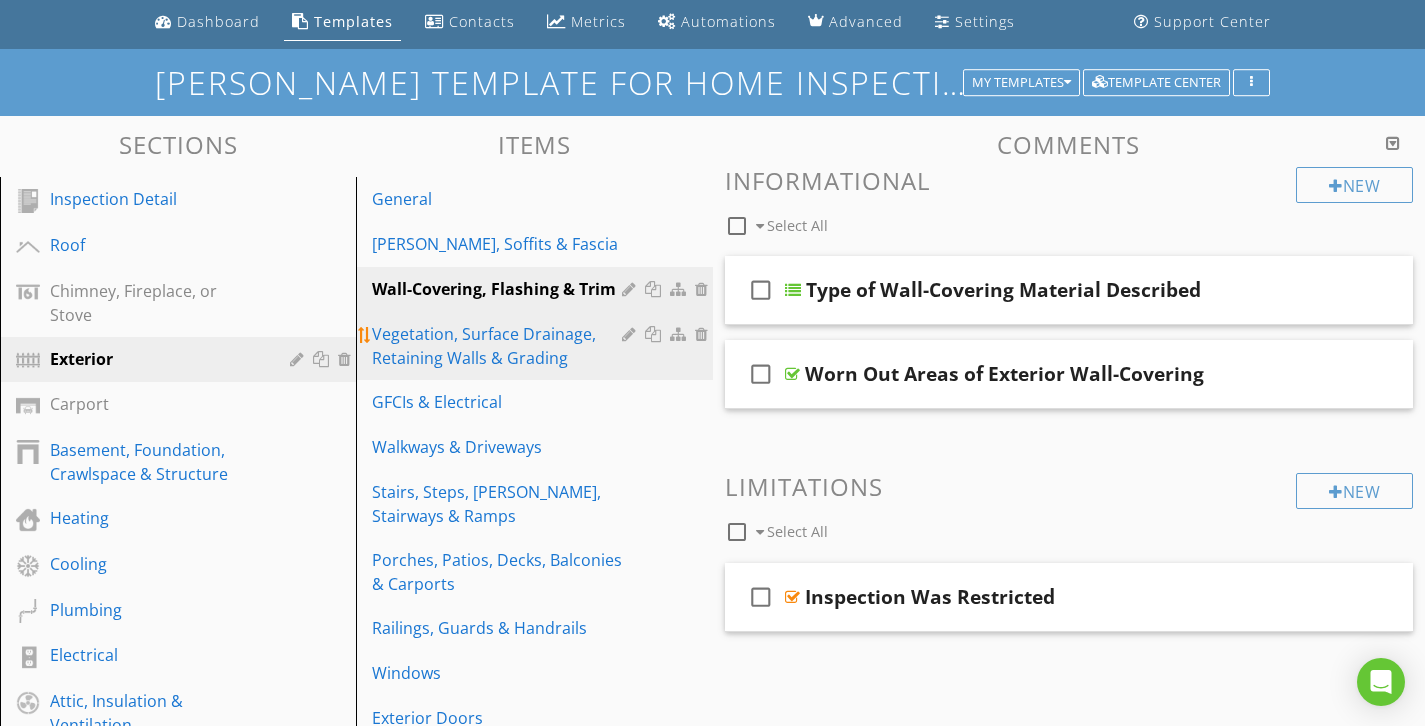 click on "Vegetation, Surface Drainage, Retaining Walls & Grading" at bounding box center [499, 346] 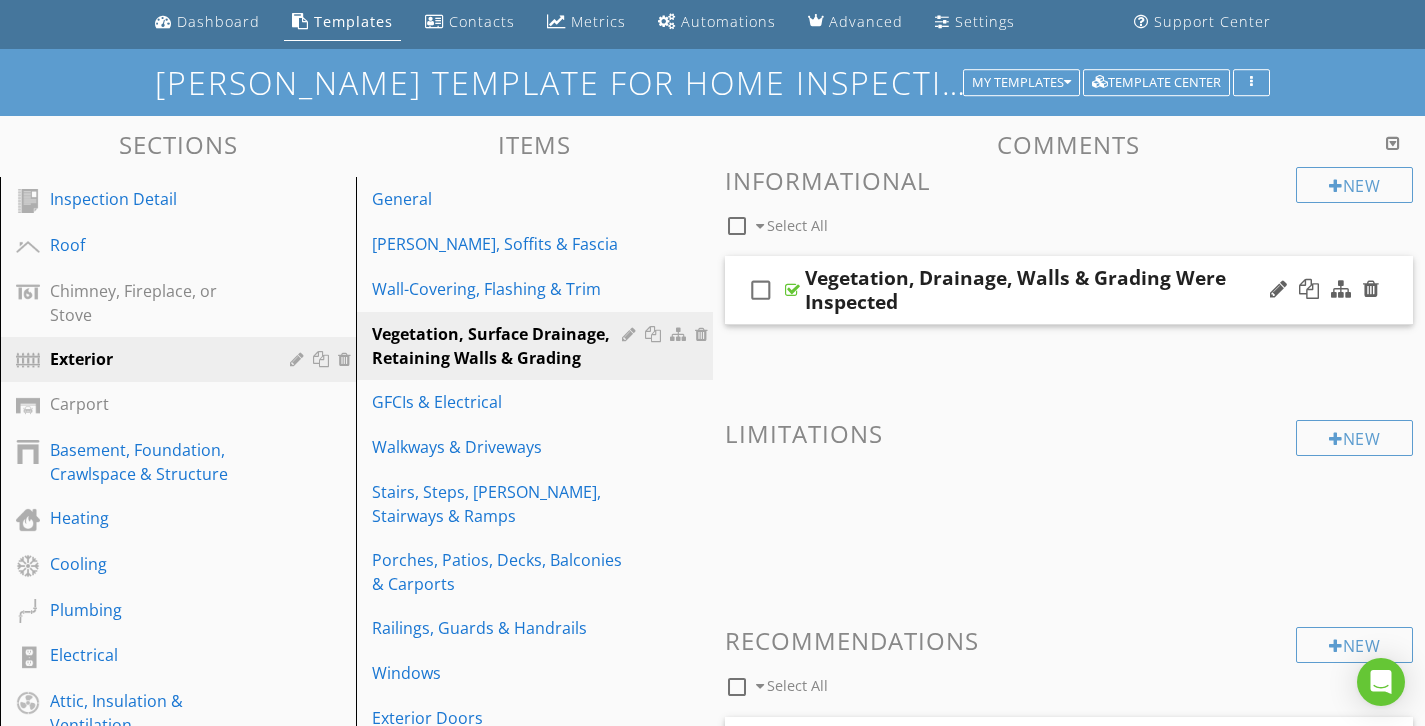 click on "Vegetation, Drainage, Walls & Grading Were Inspected" at bounding box center [1048, 290] 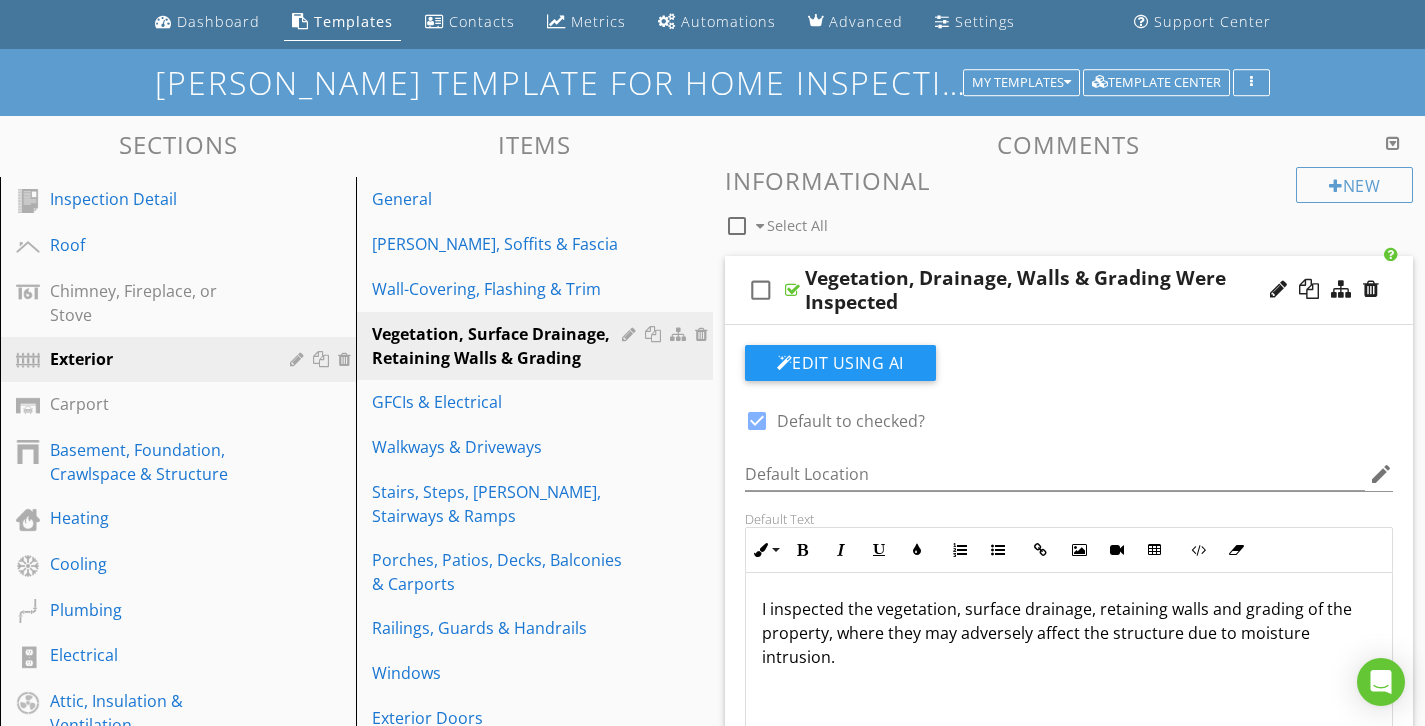 click on "Vegetation, Drainage, Walls & Grading Were Inspected" at bounding box center (1048, 290) 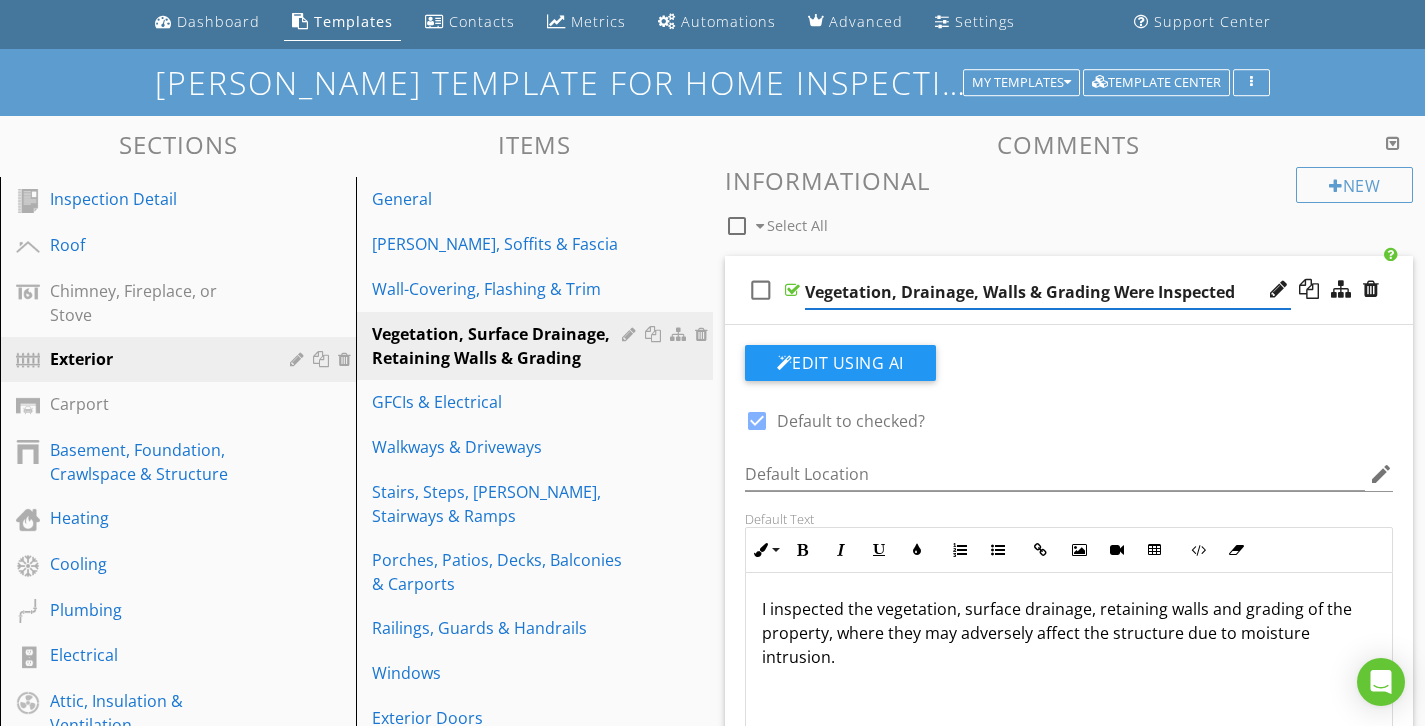 click on "check_box_outline_blank         Vegetation, Drainage, Walls & Grading Were Inspected" at bounding box center [1069, 290] 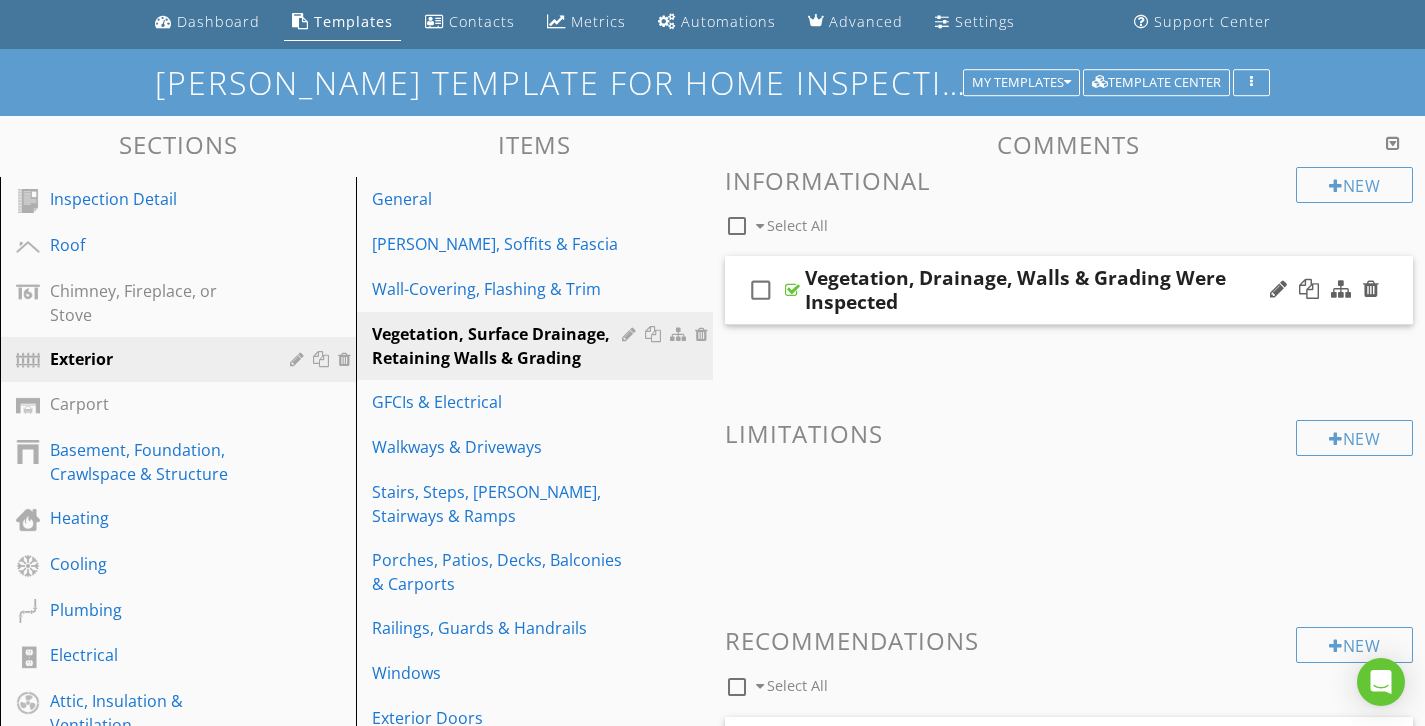 click on "Vegetation, Drainage, Walls & Grading Were Inspected" at bounding box center [1048, 290] 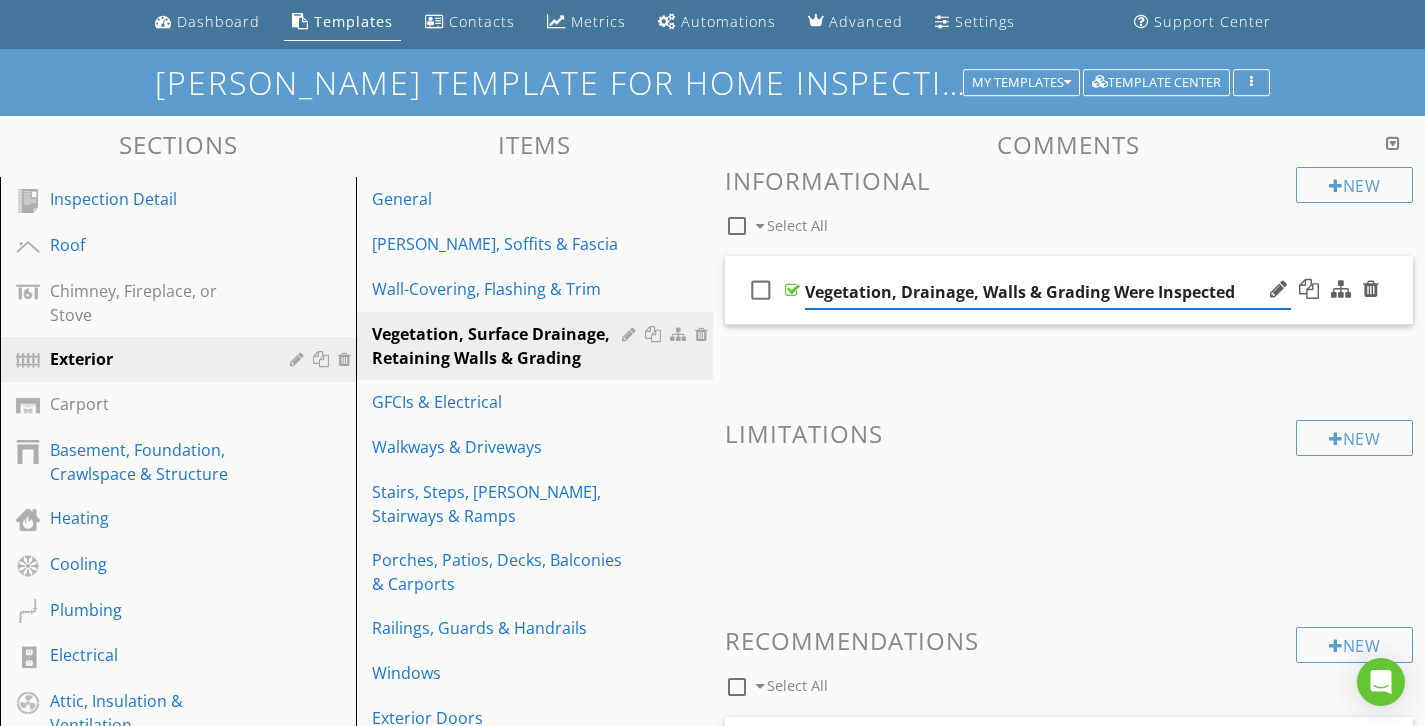 click on "check_box_outline_blank         Vegetation, Drainage, Walls & Grading Were Inspected" at bounding box center [1069, 290] 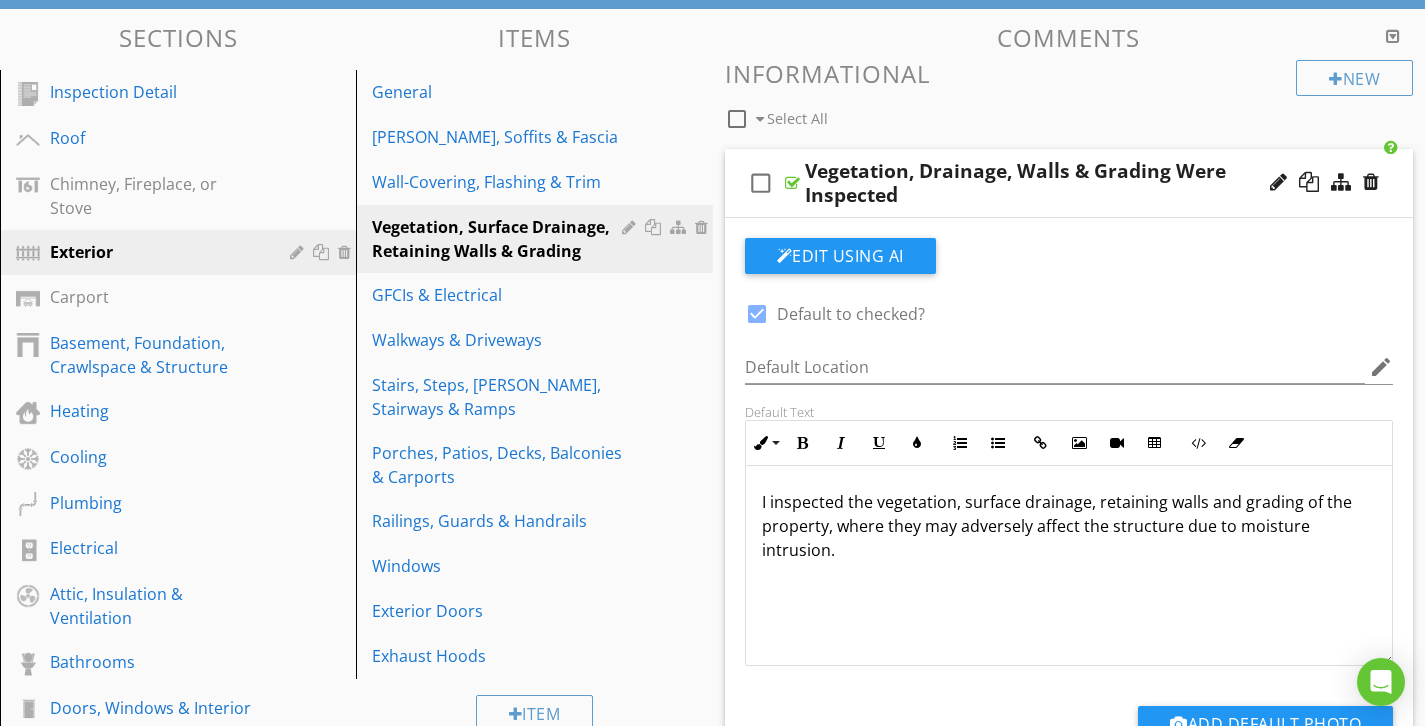 scroll, scrollTop: 171, scrollLeft: 0, axis: vertical 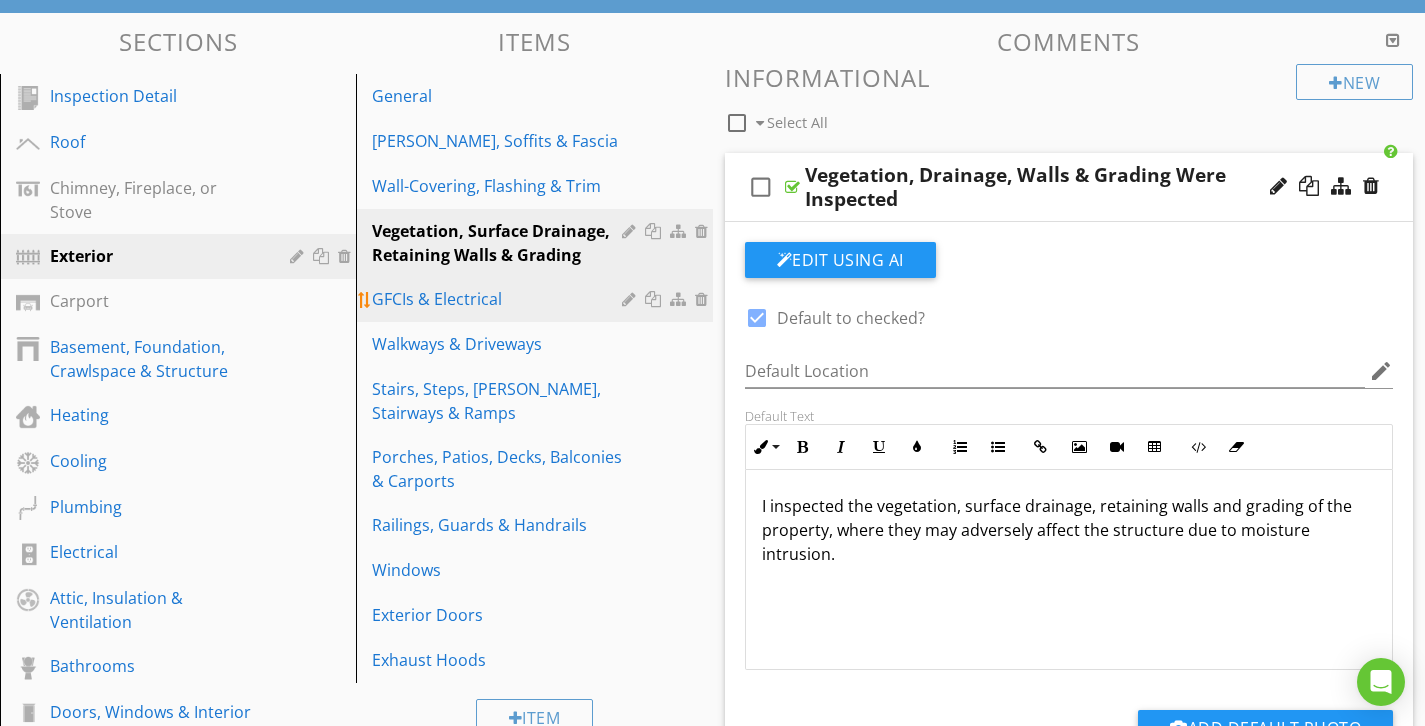 click on "GFCIs & Electrical" at bounding box center (537, 299) 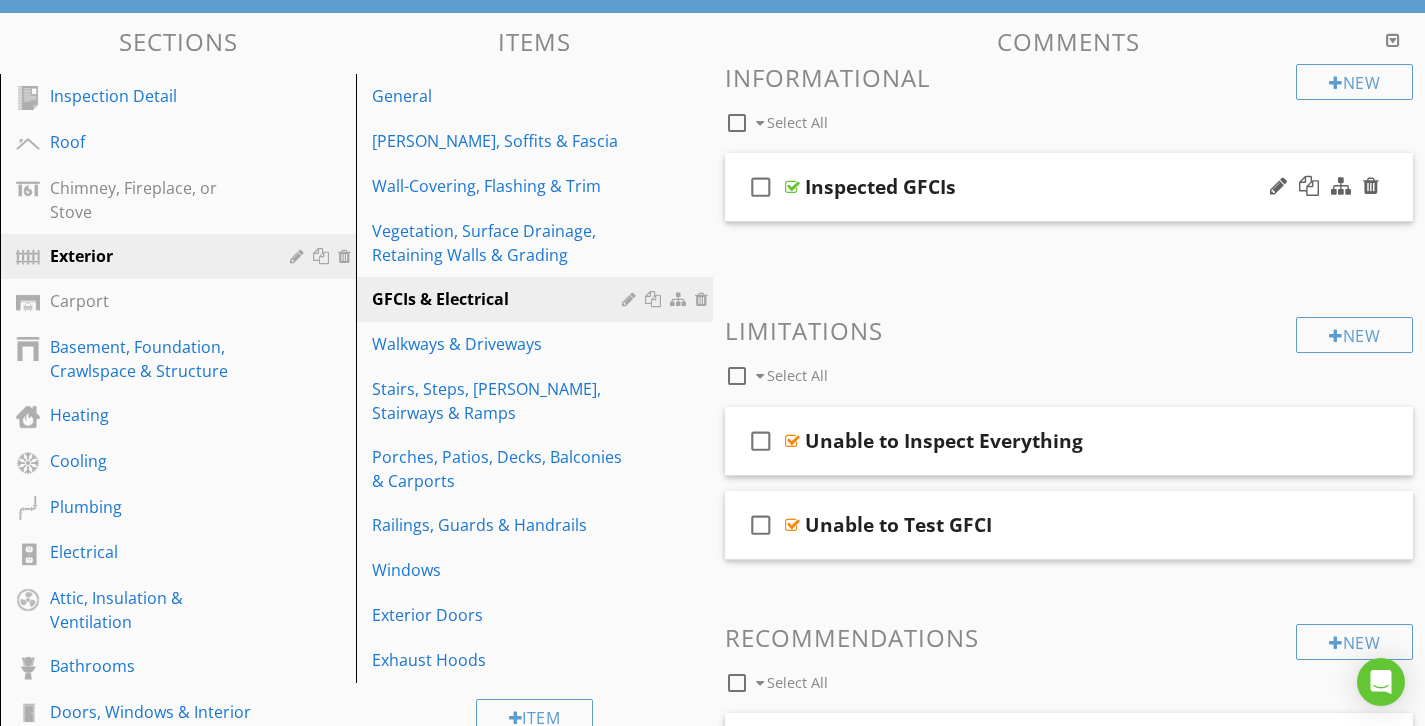 click on "check_box_outline_blank
Inspected GFCIs" at bounding box center [1069, 187] 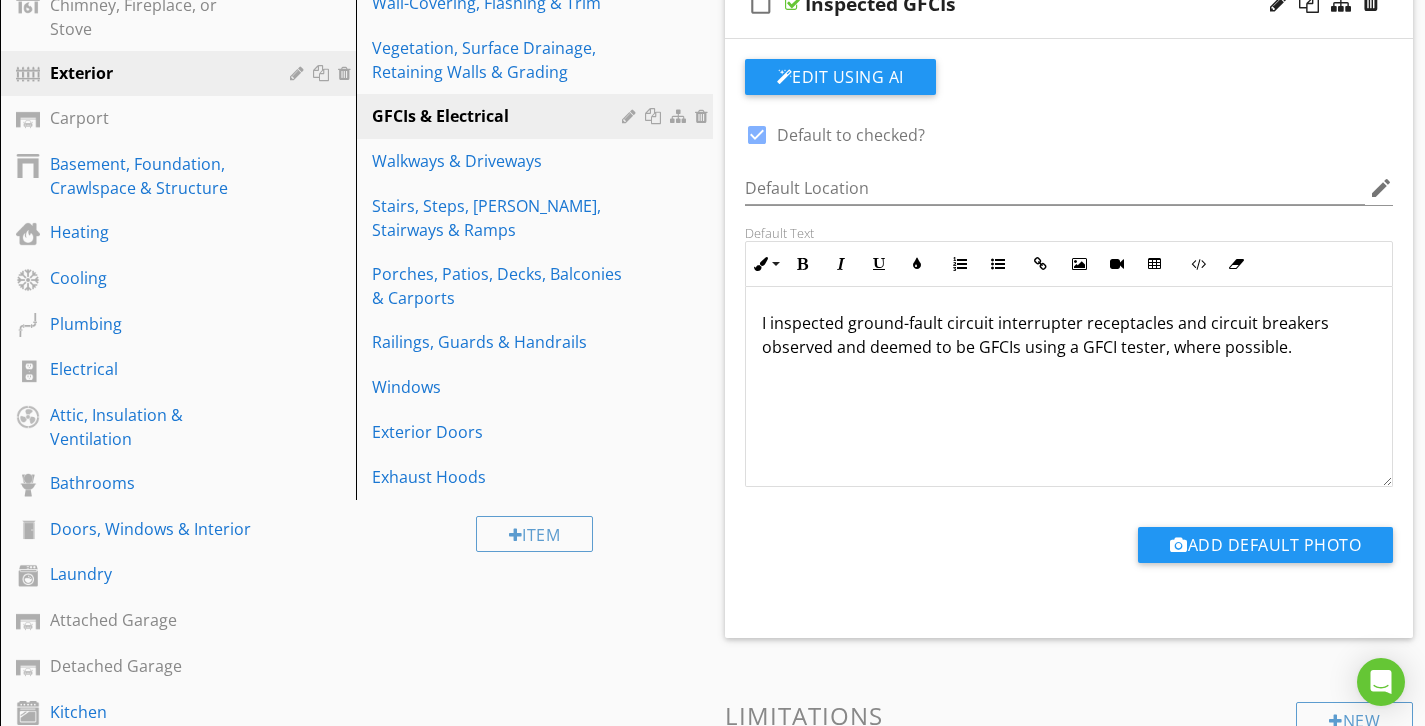 scroll, scrollTop: 273, scrollLeft: 0, axis: vertical 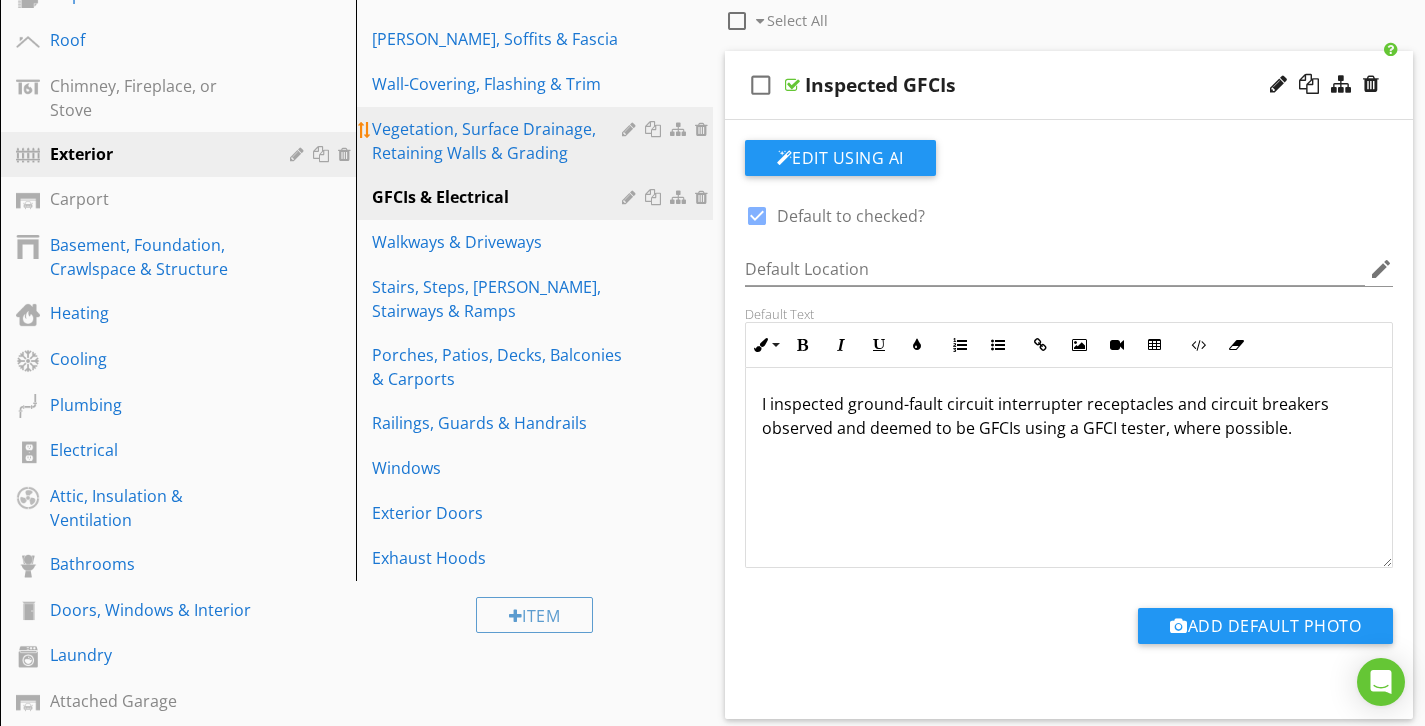 click on "Vegetation, Surface Drainage, Retaining Walls & Grading" at bounding box center [499, 141] 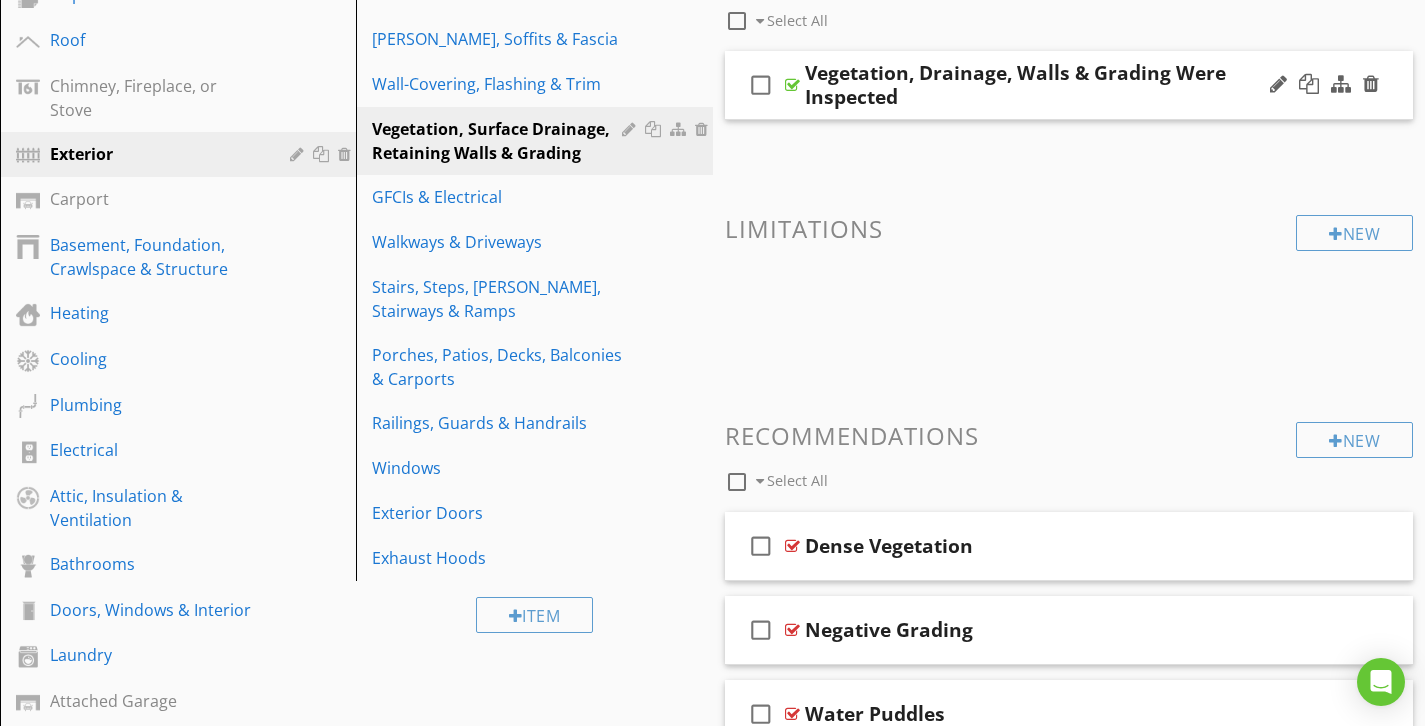 click on "Vegetation, Drainage, Walls & Grading Were Inspected" at bounding box center (1048, 85) 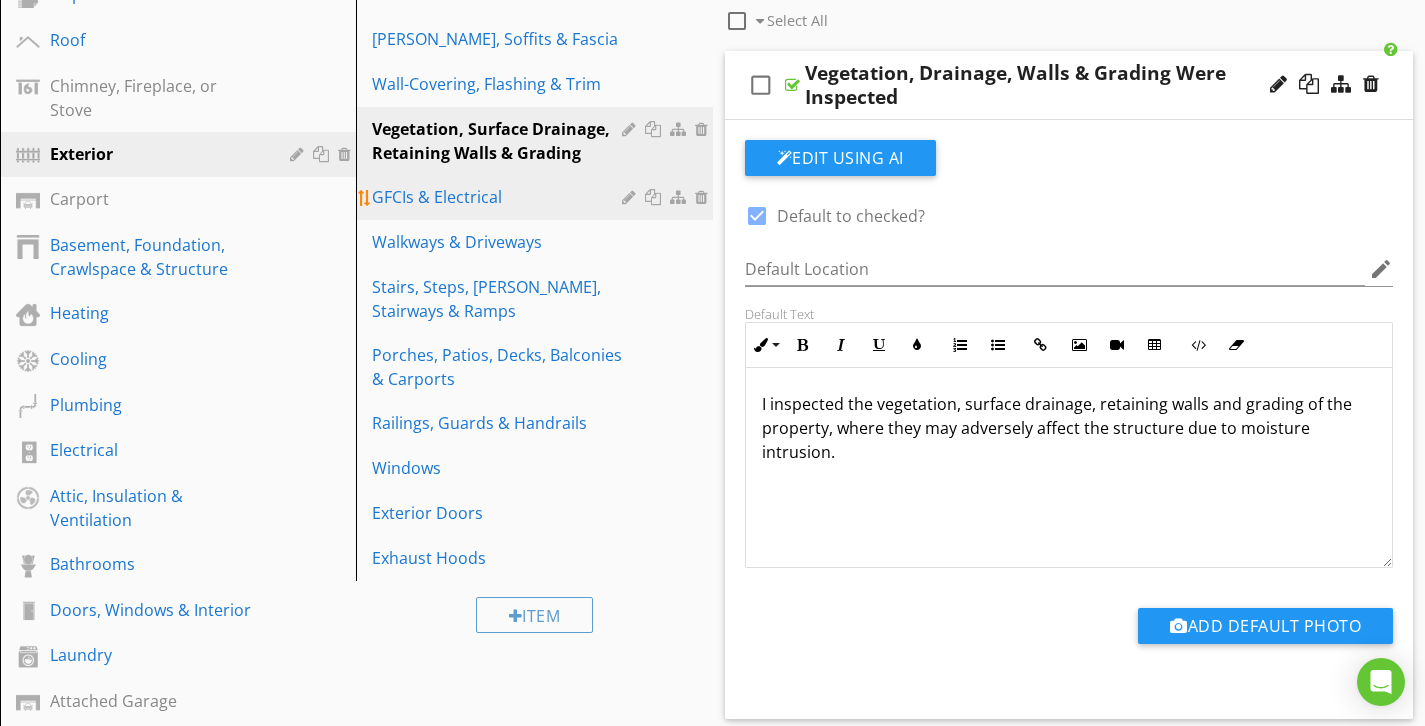 click on "GFCIs & Electrical" at bounding box center (499, 197) 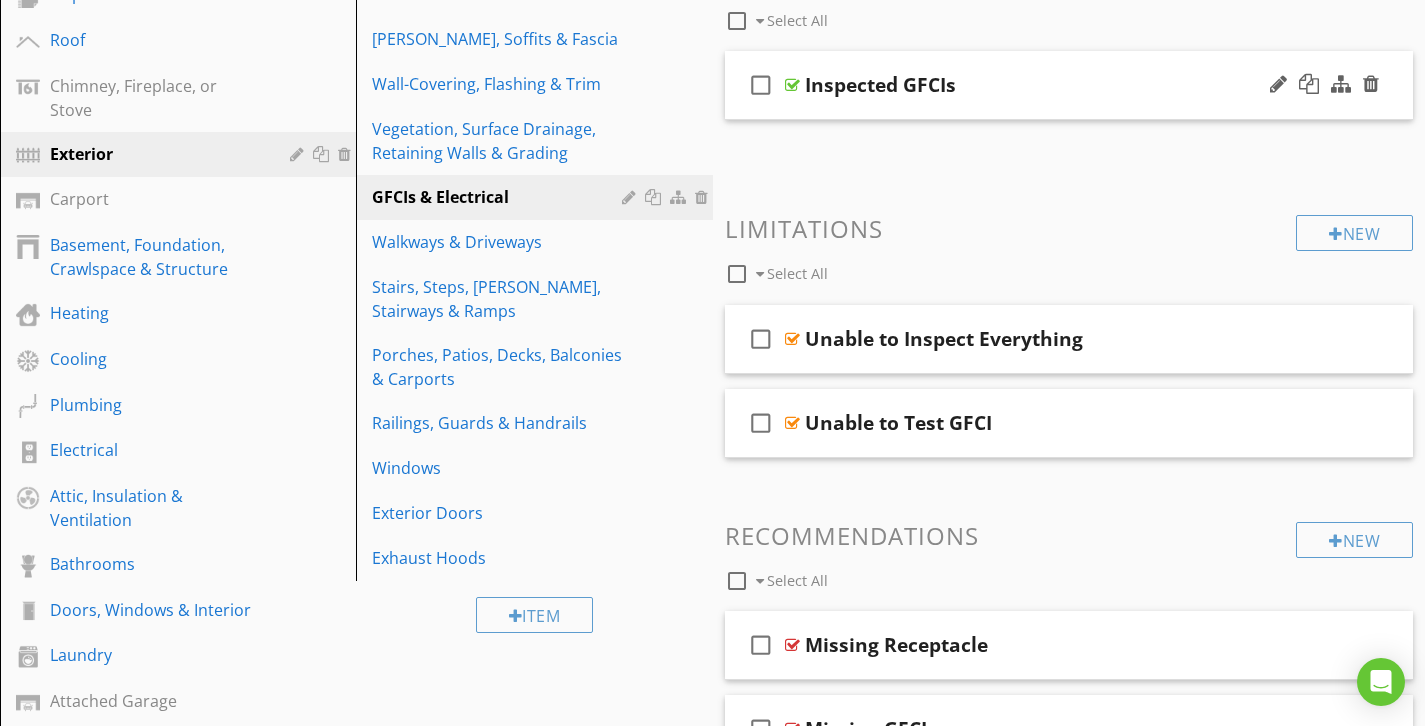 click on "check_box_outline_blank
Inspected GFCIs" at bounding box center (1069, 85) 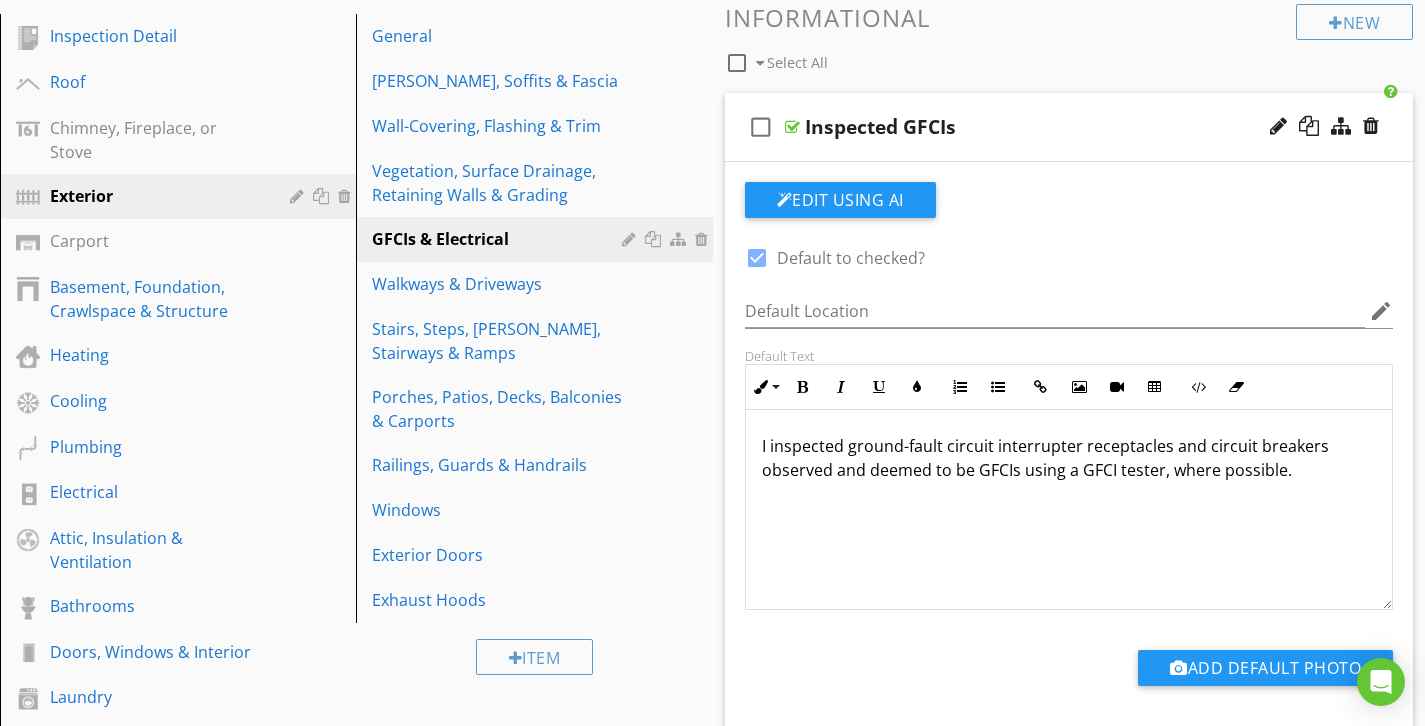 scroll, scrollTop: 221, scrollLeft: 0, axis: vertical 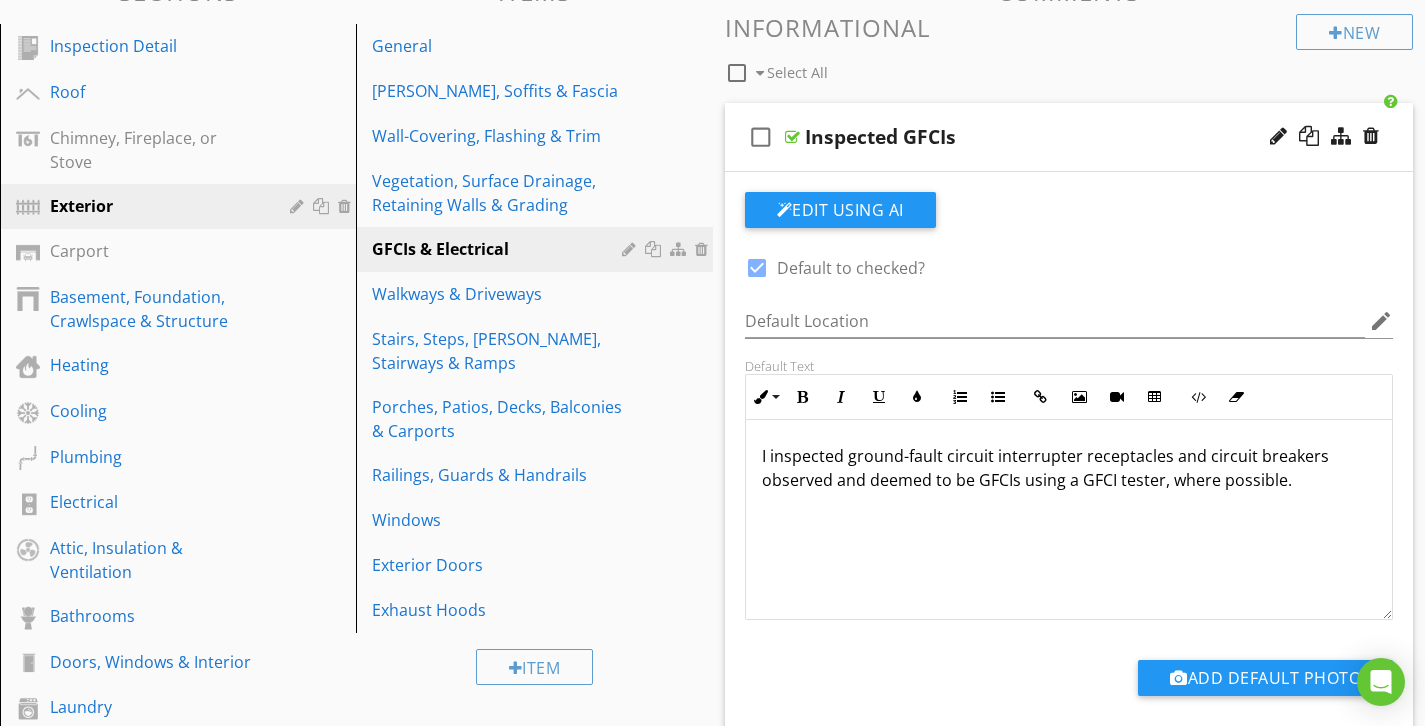 click on "check_box_outline_blank
Inspected GFCIs" at bounding box center (1069, 137) 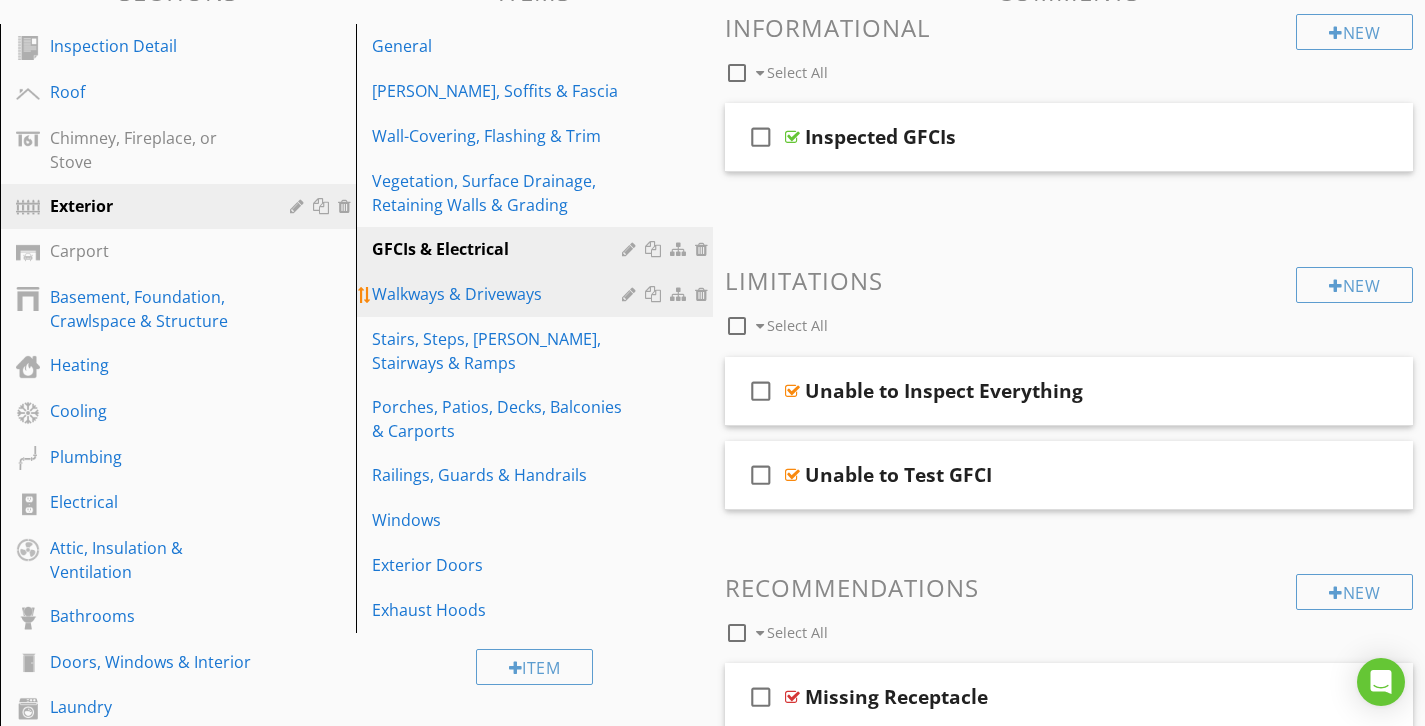 click on "Walkways & Driveways" at bounding box center (499, 294) 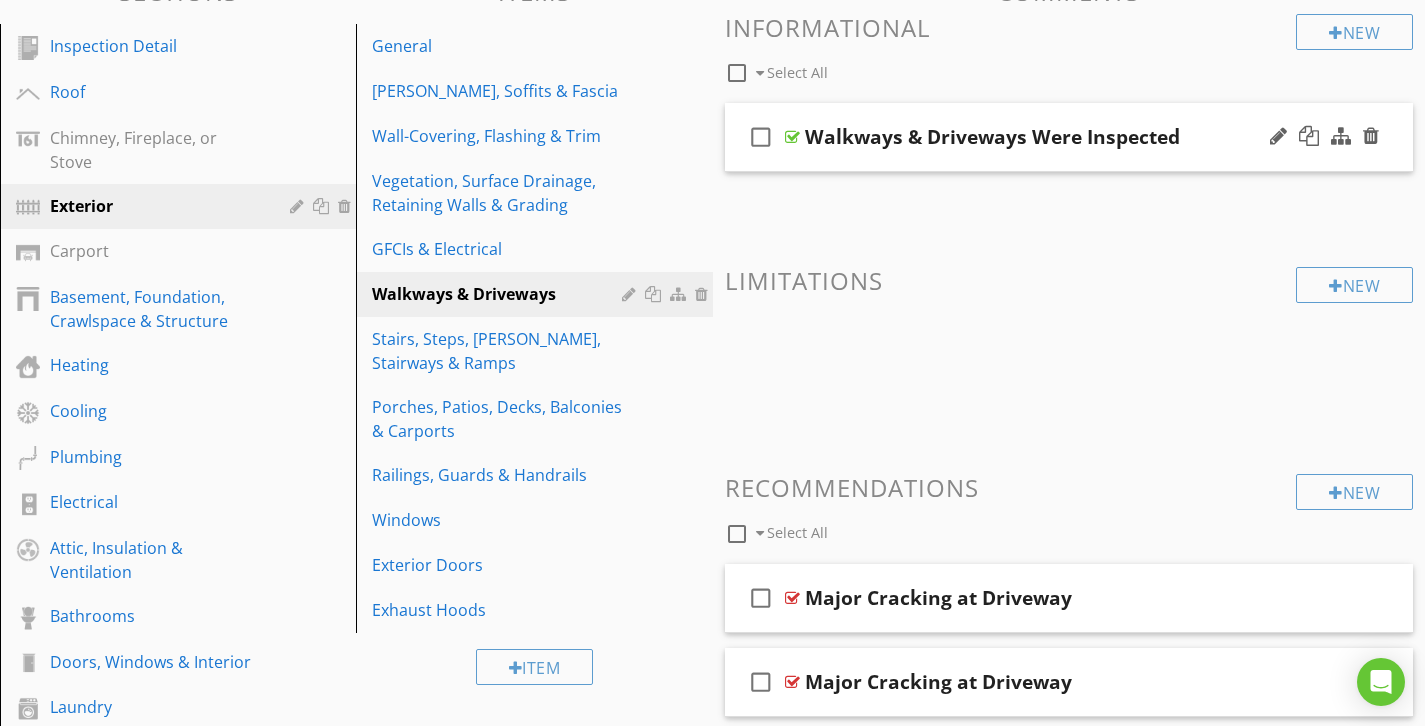click on "check_box_outline_blank
Walkways & Driveways Were Inspected" at bounding box center [1069, 137] 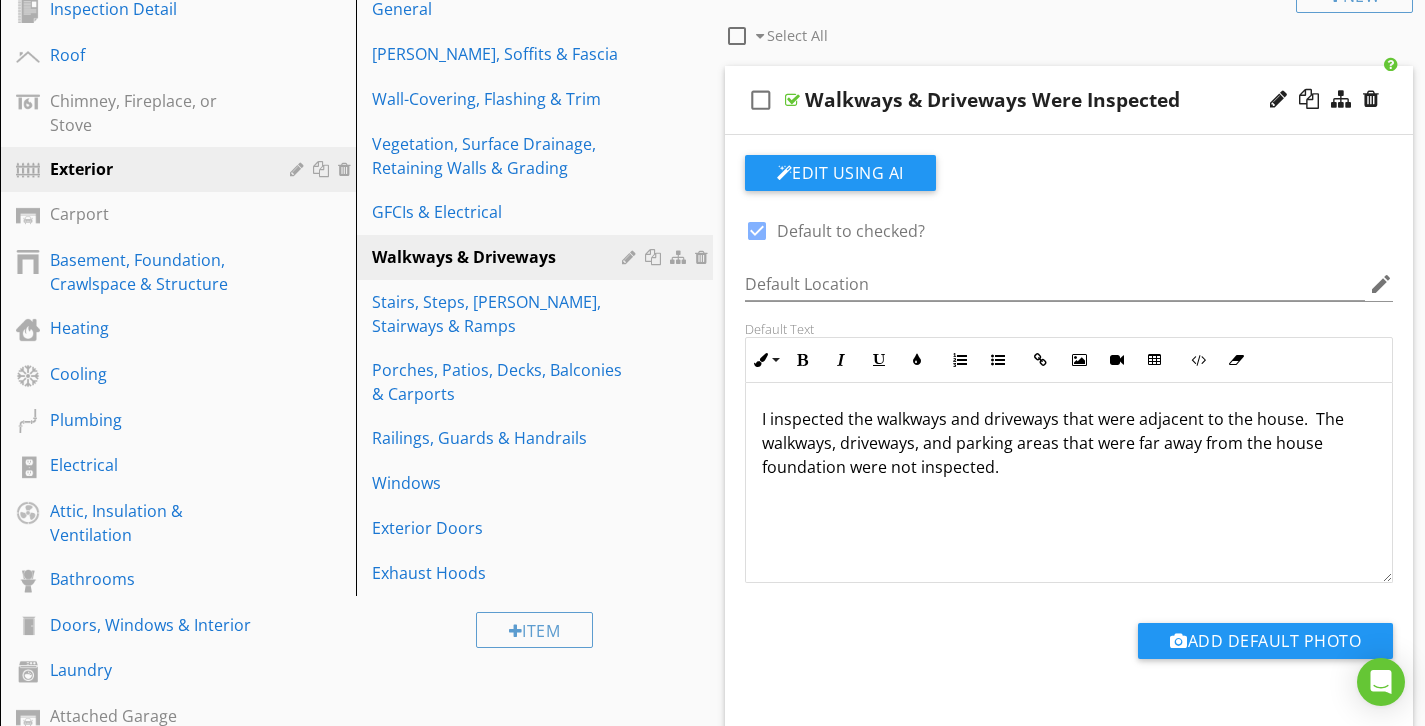 scroll, scrollTop: 247, scrollLeft: 0, axis: vertical 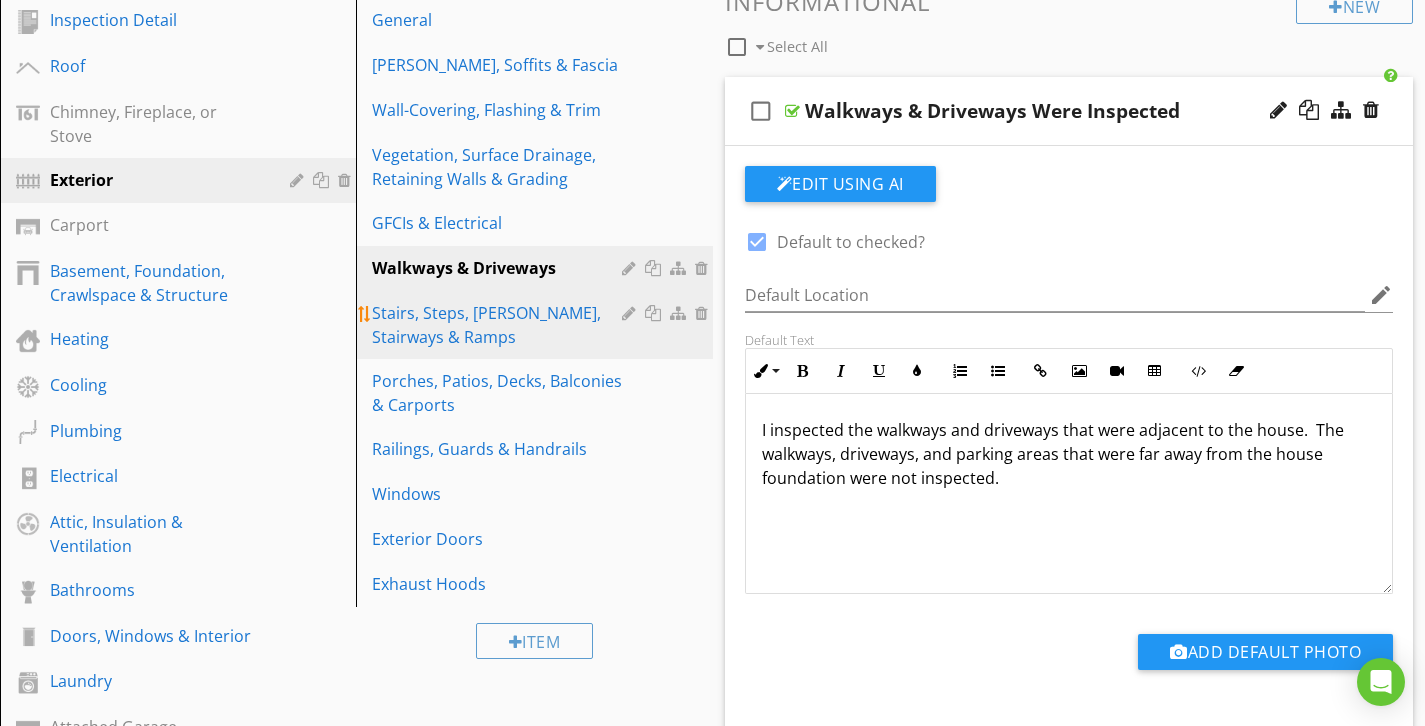 click on "Stairs, Steps, [PERSON_NAME], Stairways & Ramps" at bounding box center [499, 325] 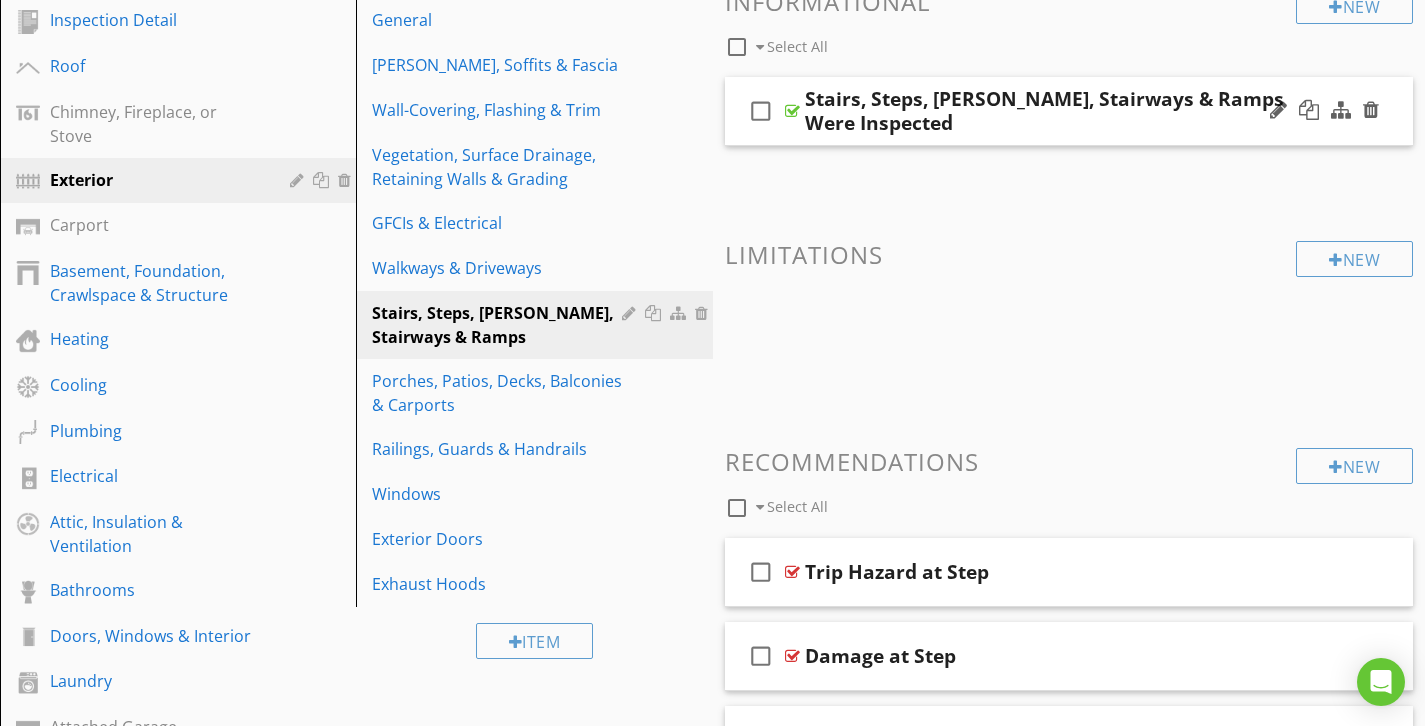 click on "Stairs, Steps, [PERSON_NAME], Stairways & Ramps Were Inspected" at bounding box center [1048, 111] 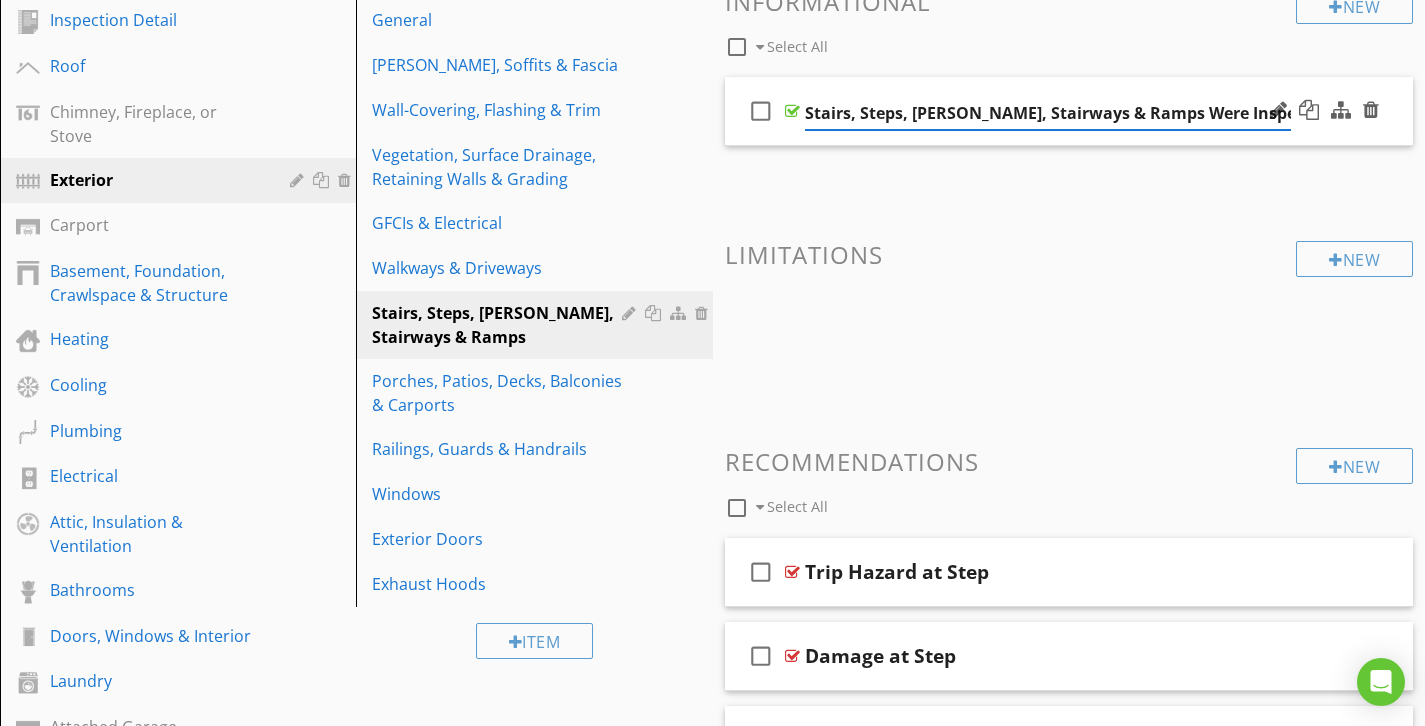 click on "check_box_outline_blank         Stairs, Steps, [PERSON_NAME], Stairways & Ramps Were Inspected" at bounding box center [1069, 111] 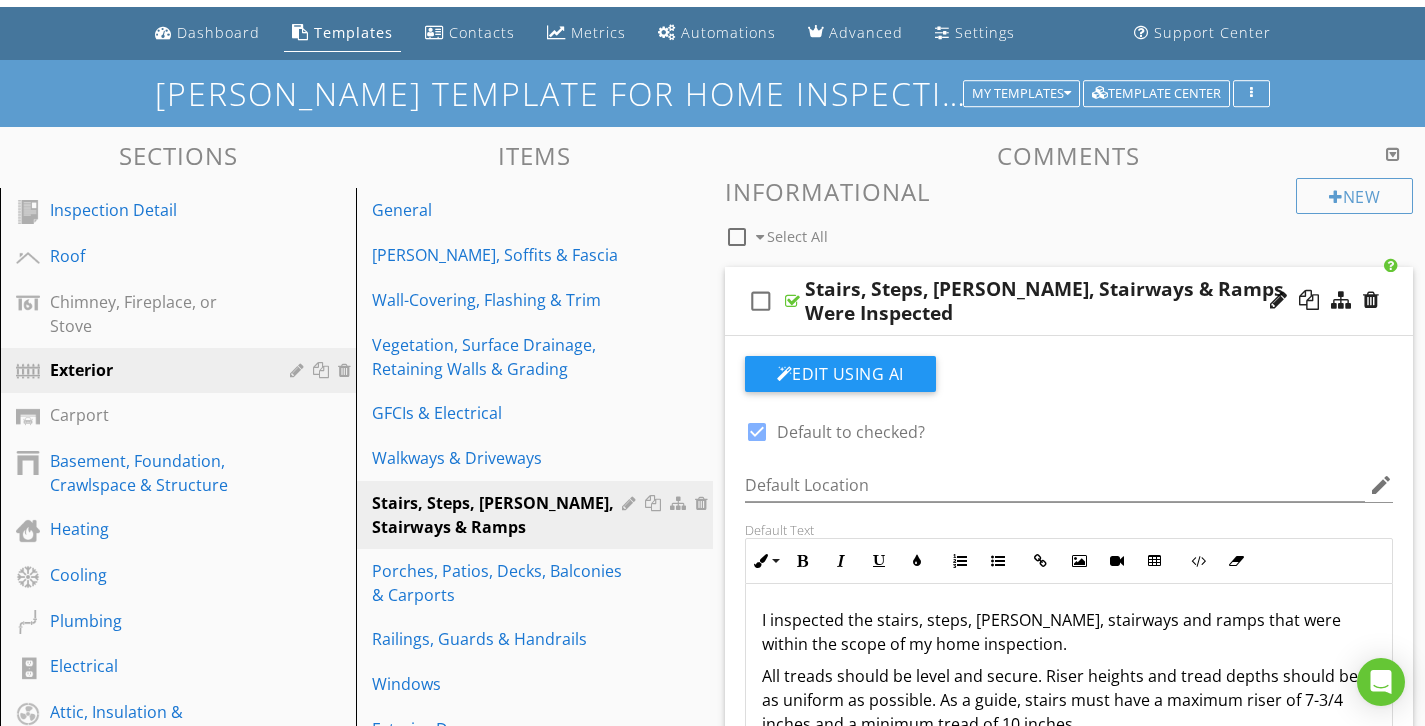 scroll, scrollTop: 52, scrollLeft: 0, axis: vertical 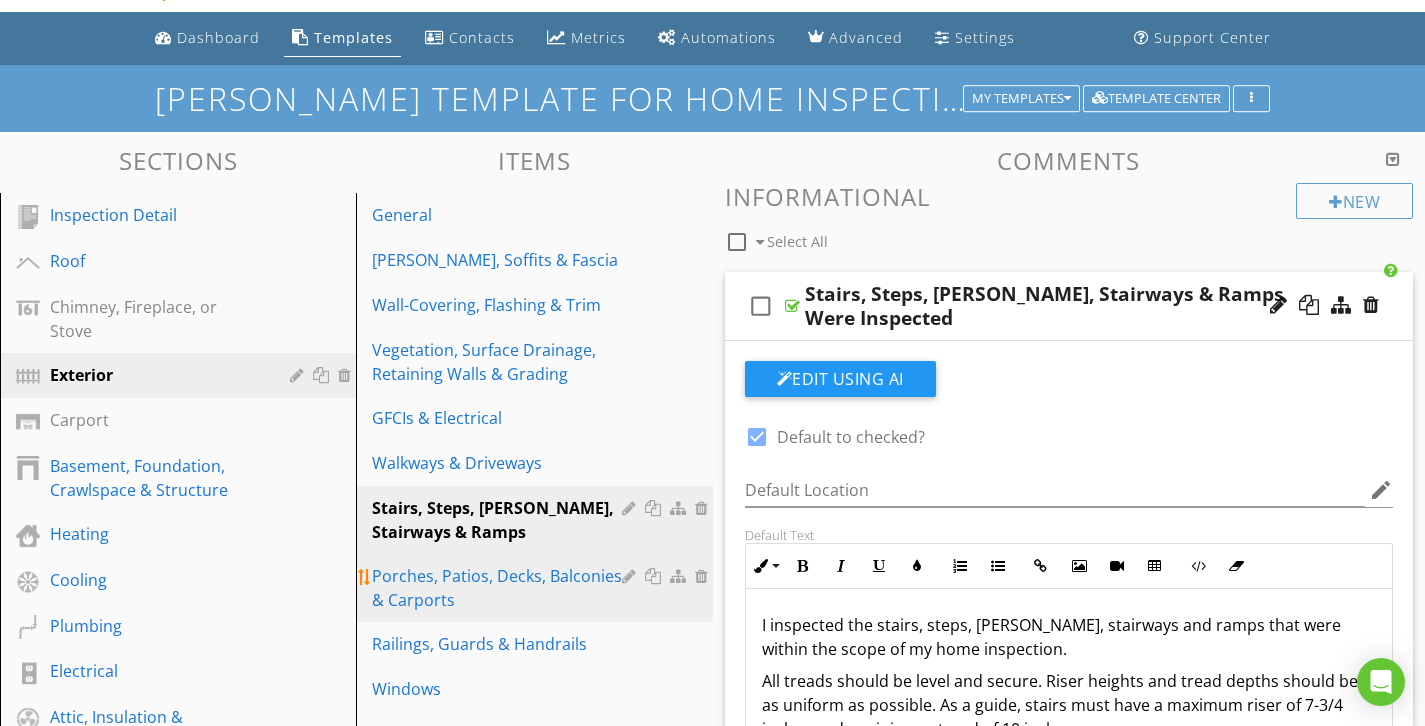 click on "Porches, Patios, Decks, Balconies & Carports" at bounding box center (499, 588) 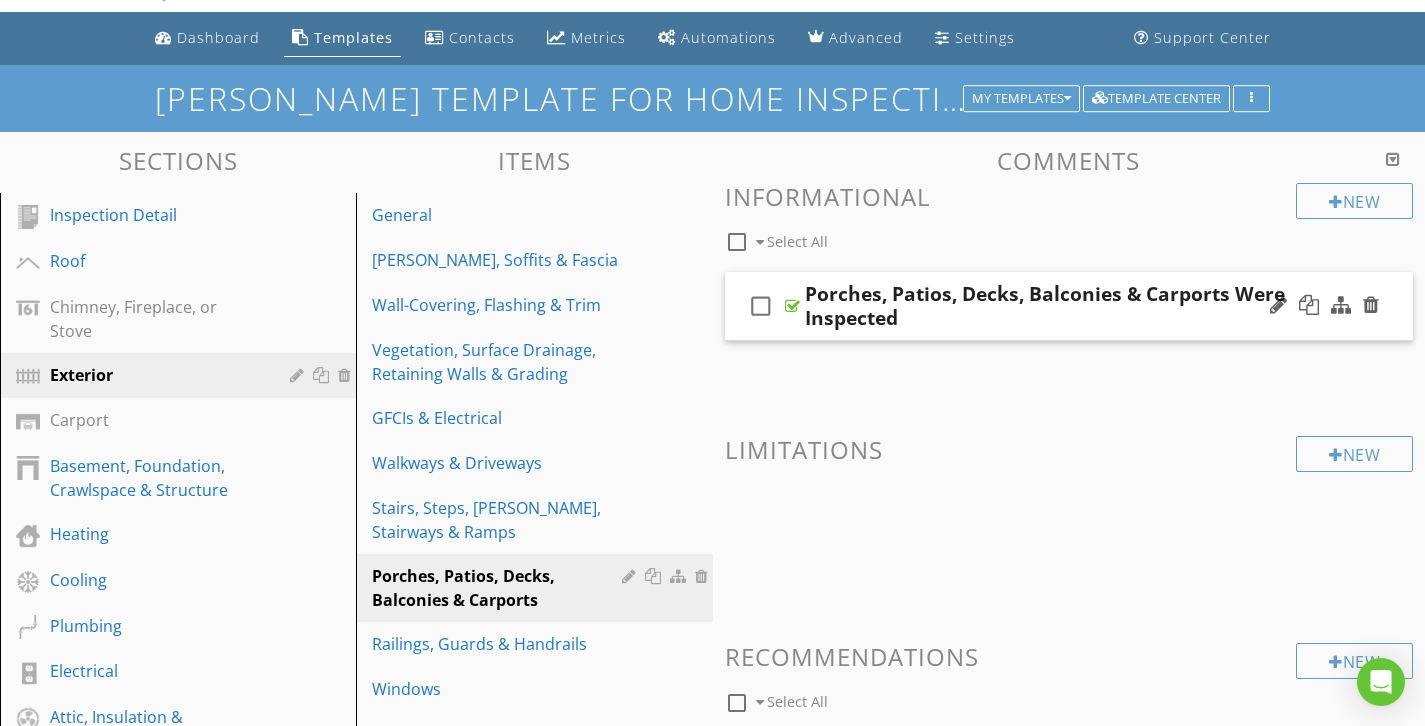 click on "Porches, Patios, Decks, Balconies & Carports Were Inspected" at bounding box center (1048, 306) 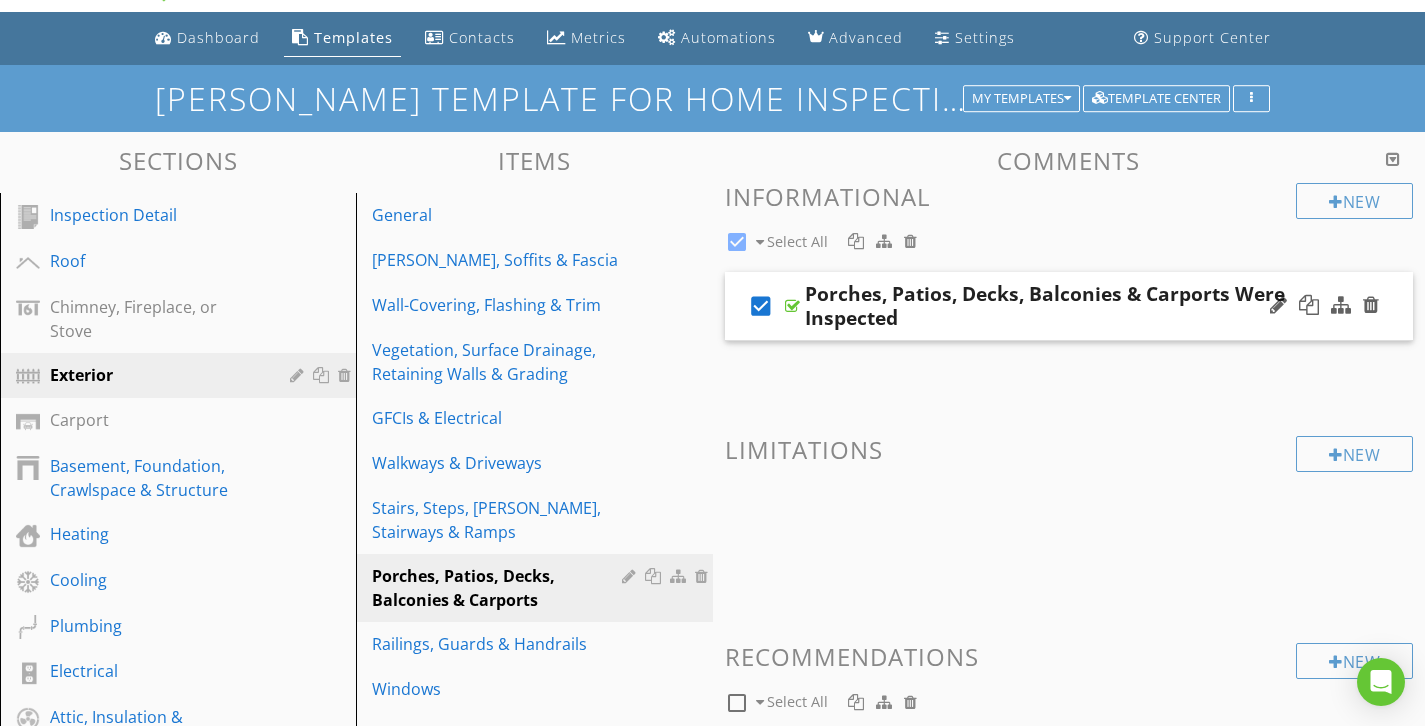 click on "check_box
Porches, Patios, Decks, Balconies & Carports Were Inspected" at bounding box center [1069, 306] 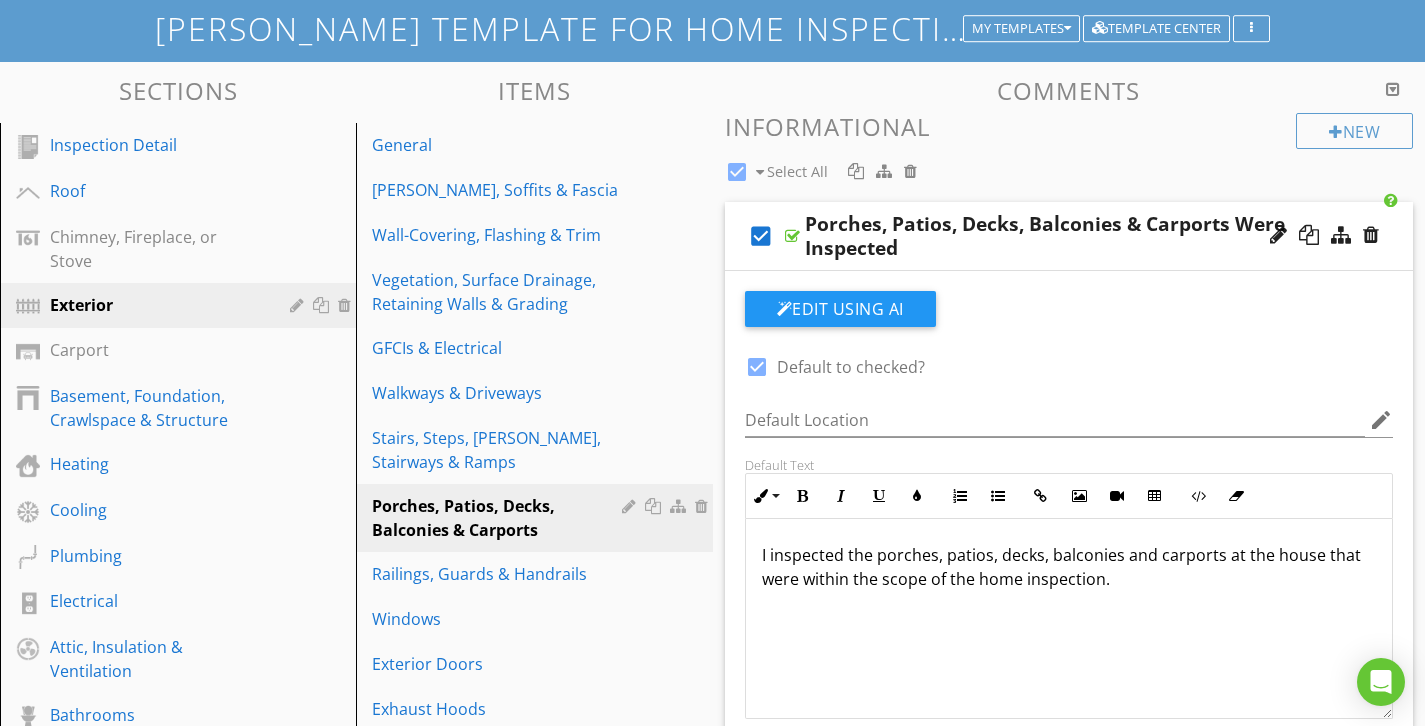 scroll, scrollTop: 98, scrollLeft: 0, axis: vertical 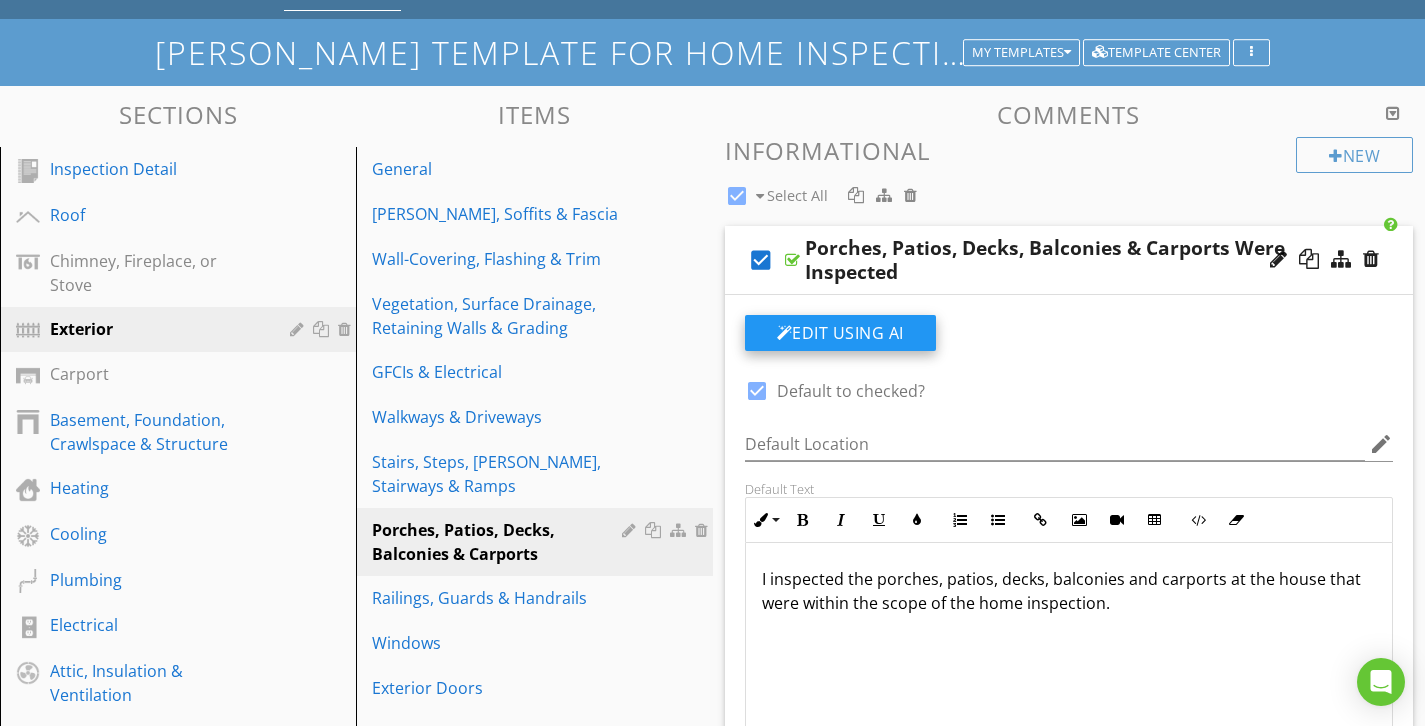 click on "Edit Using AI" at bounding box center (840, 333) 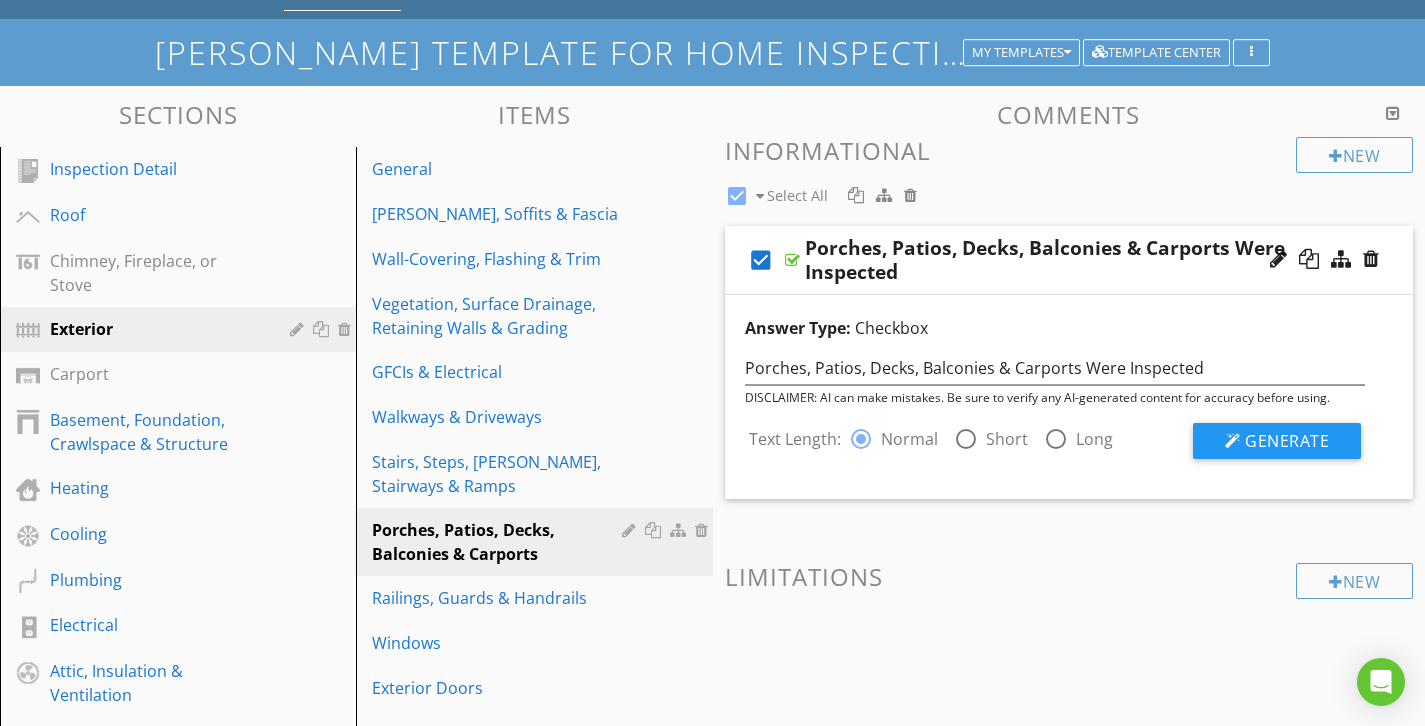 click on "check_box" at bounding box center [761, 260] 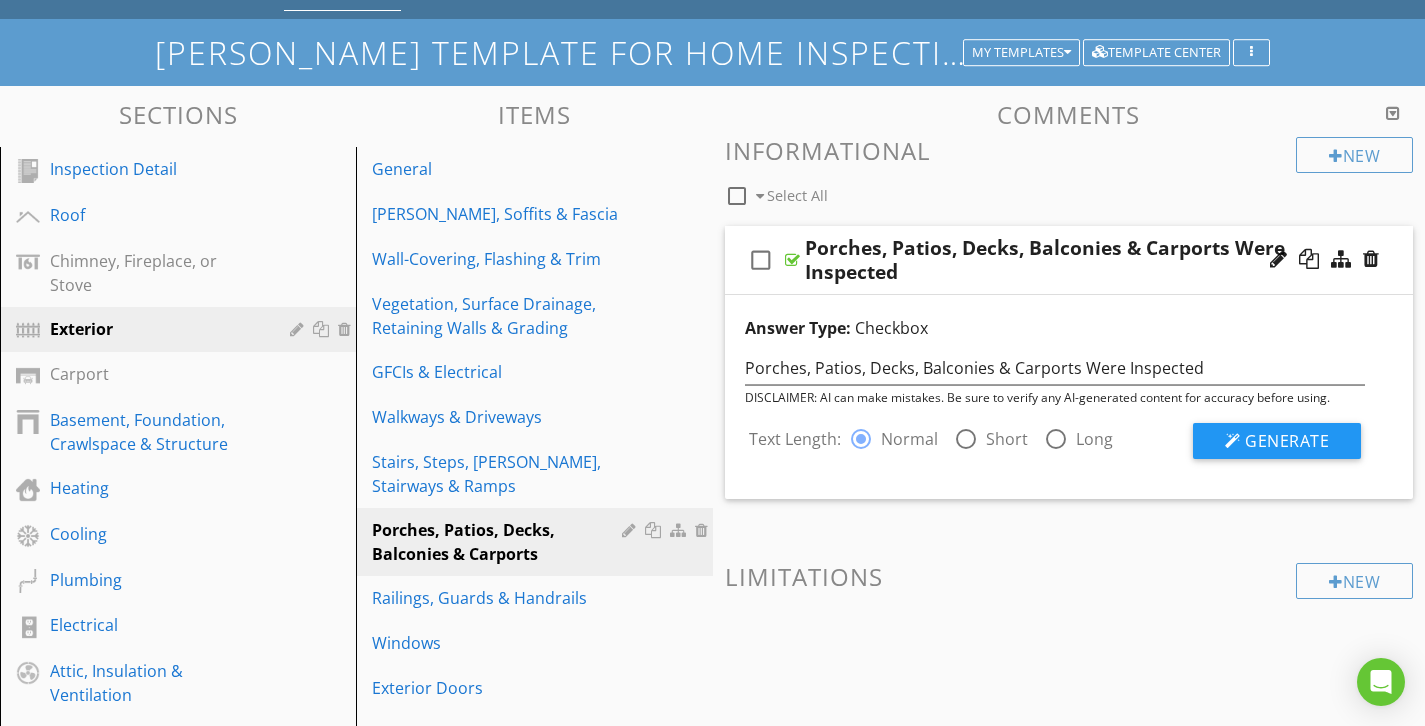 click on "Answer Type:
Checkbox
Porches, Patios, Decks, Balconies & Carports Were Inspected   DISCLAIMER: AI can make mistakes. Be sure to verify any AI-generated
content for accuracy before using.   Text Length: radio_button_checked Normal   radio_button_unchecked Short   radio_button_unchecked Long     Generate" at bounding box center [1069, 397] 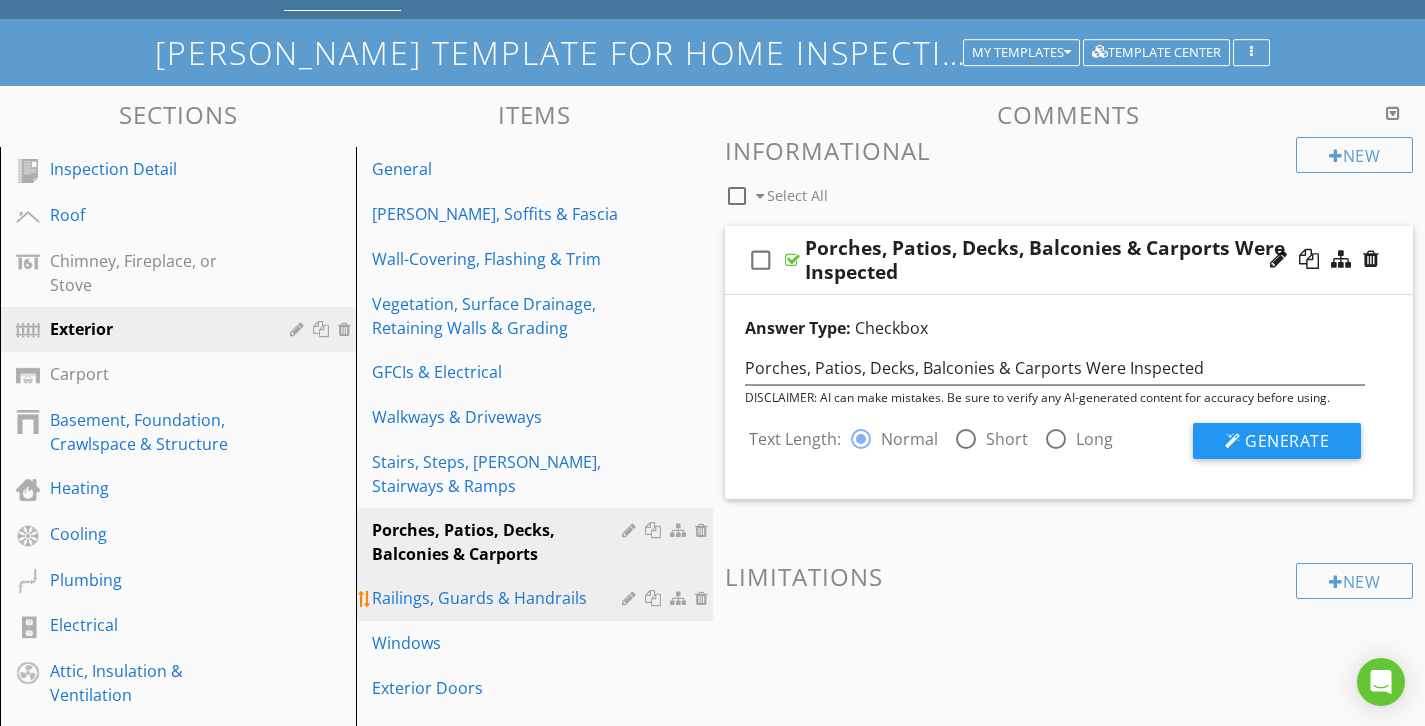 click on "Railings, Guards & Handrails" at bounding box center (499, 598) 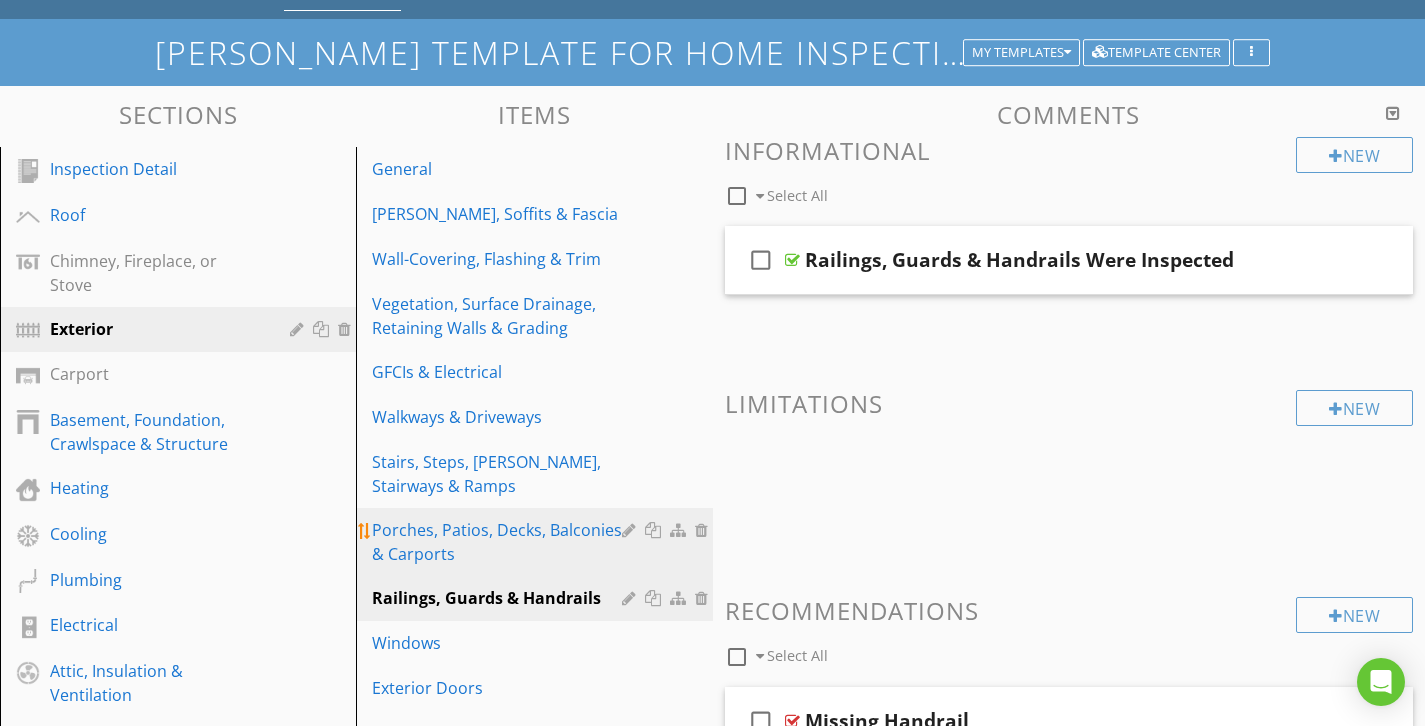 click on "Porches, Patios, Decks, Balconies & Carports" at bounding box center [499, 542] 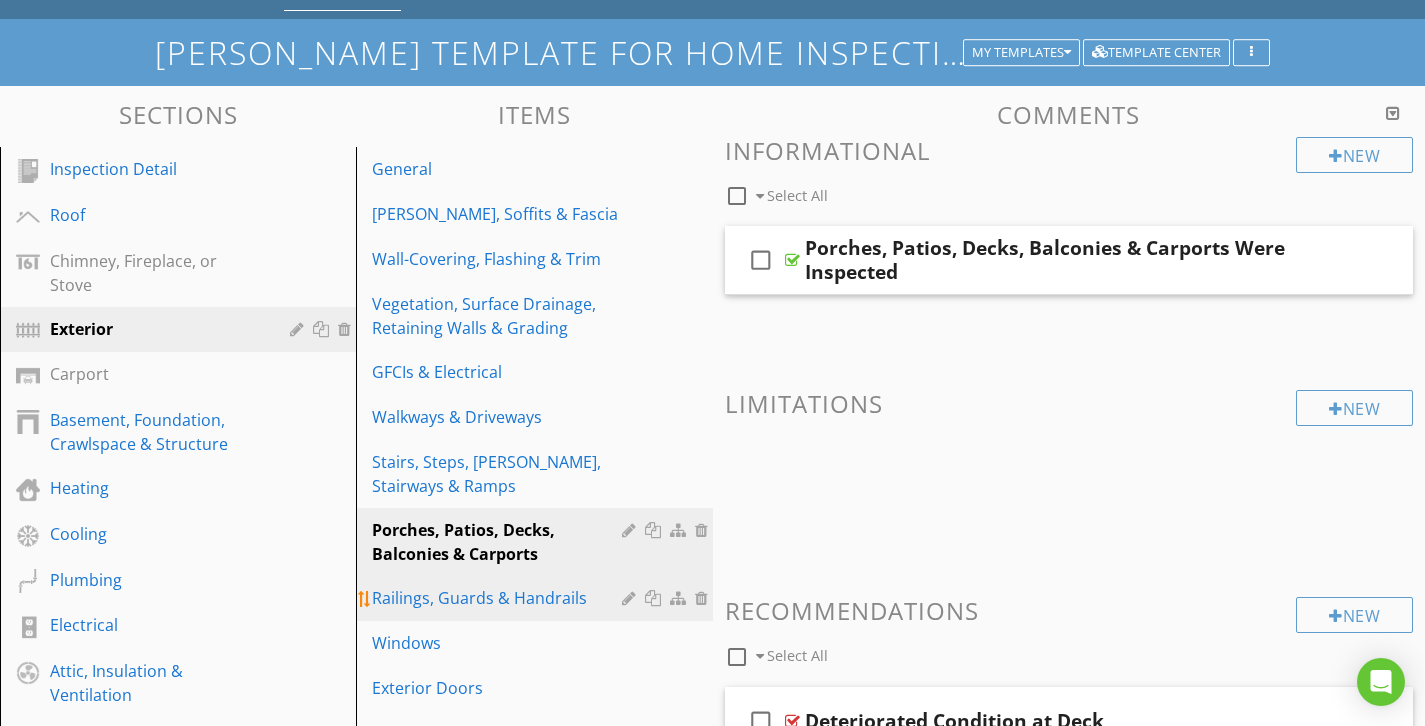 click on "Railings, Guards & Handrails" at bounding box center (499, 598) 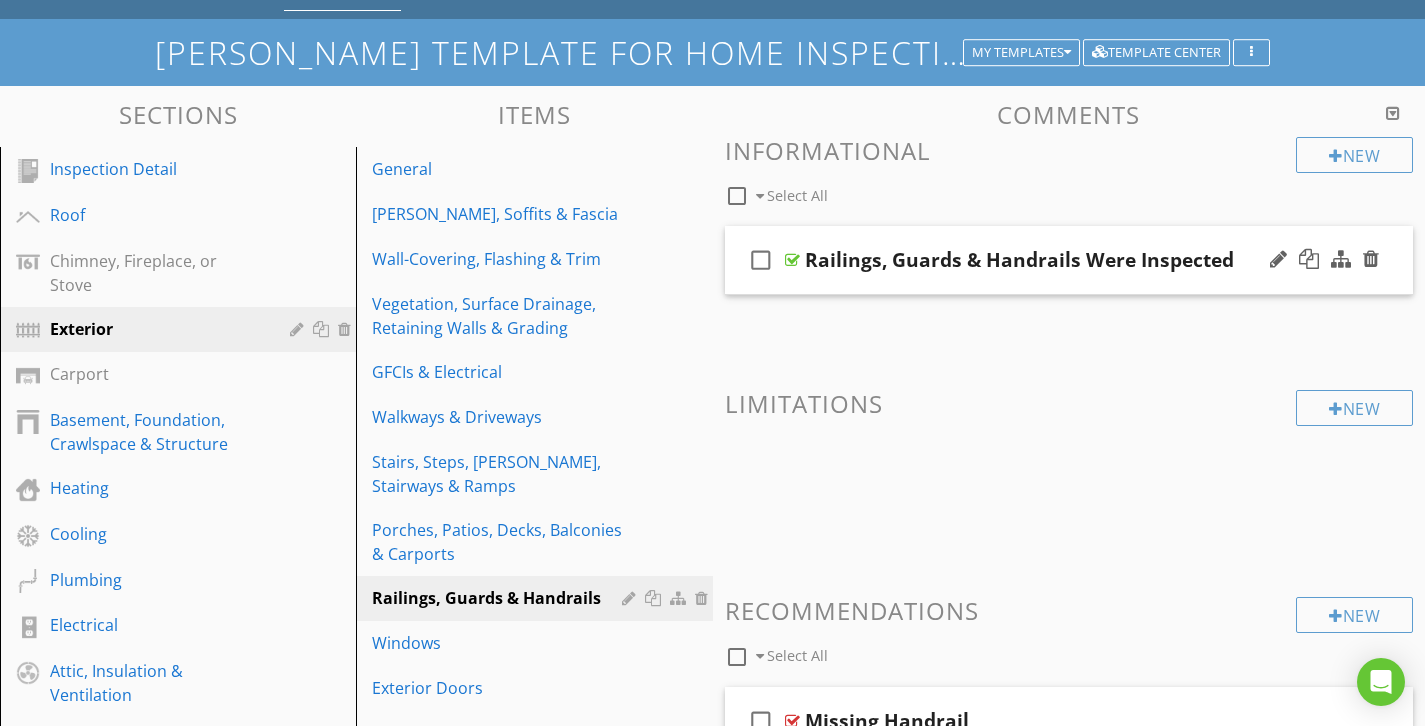 click on "check_box_outline_blank
Railings, Guards & Handrails Were Inspected" at bounding box center (1069, 260) 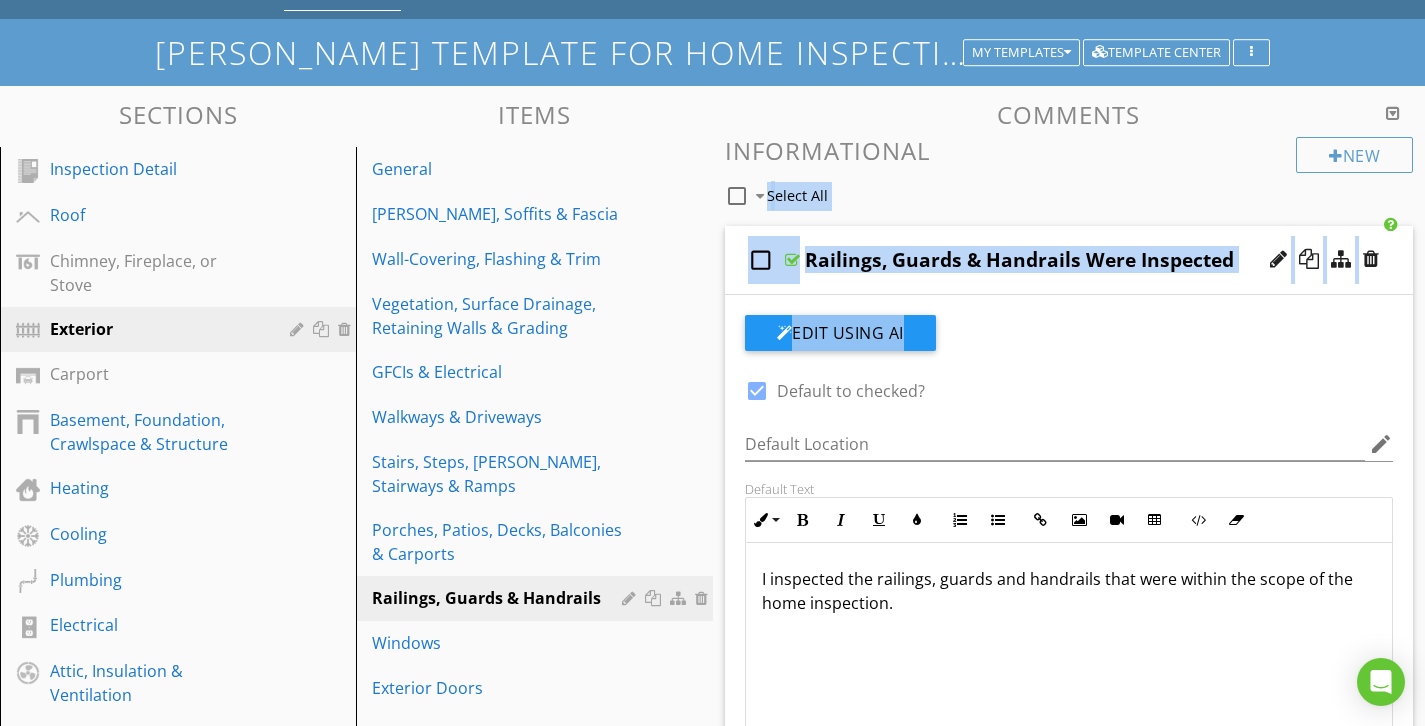 drag, startPoint x: 1424, startPoint y: 179, endPoint x: 1433, endPoint y: 345, distance: 166.24379 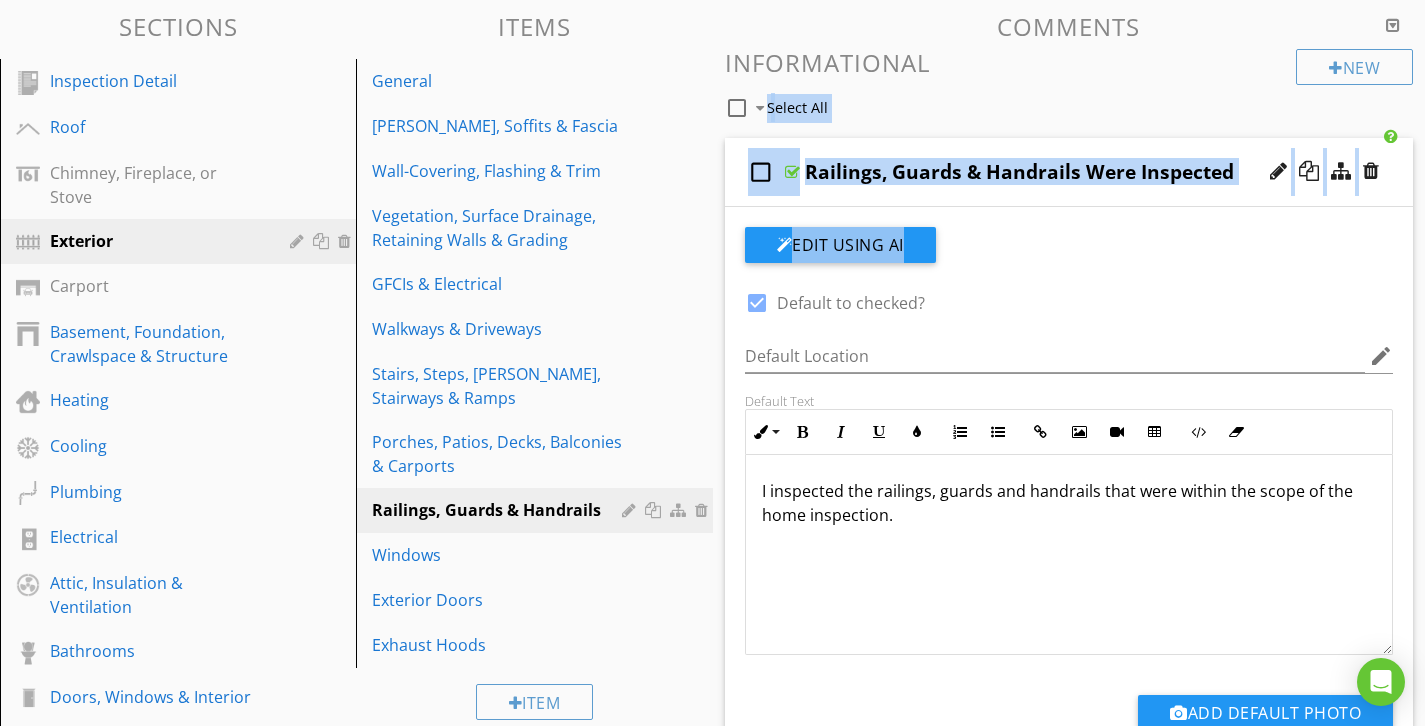 scroll, scrollTop: 109, scrollLeft: 0, axis: vertical 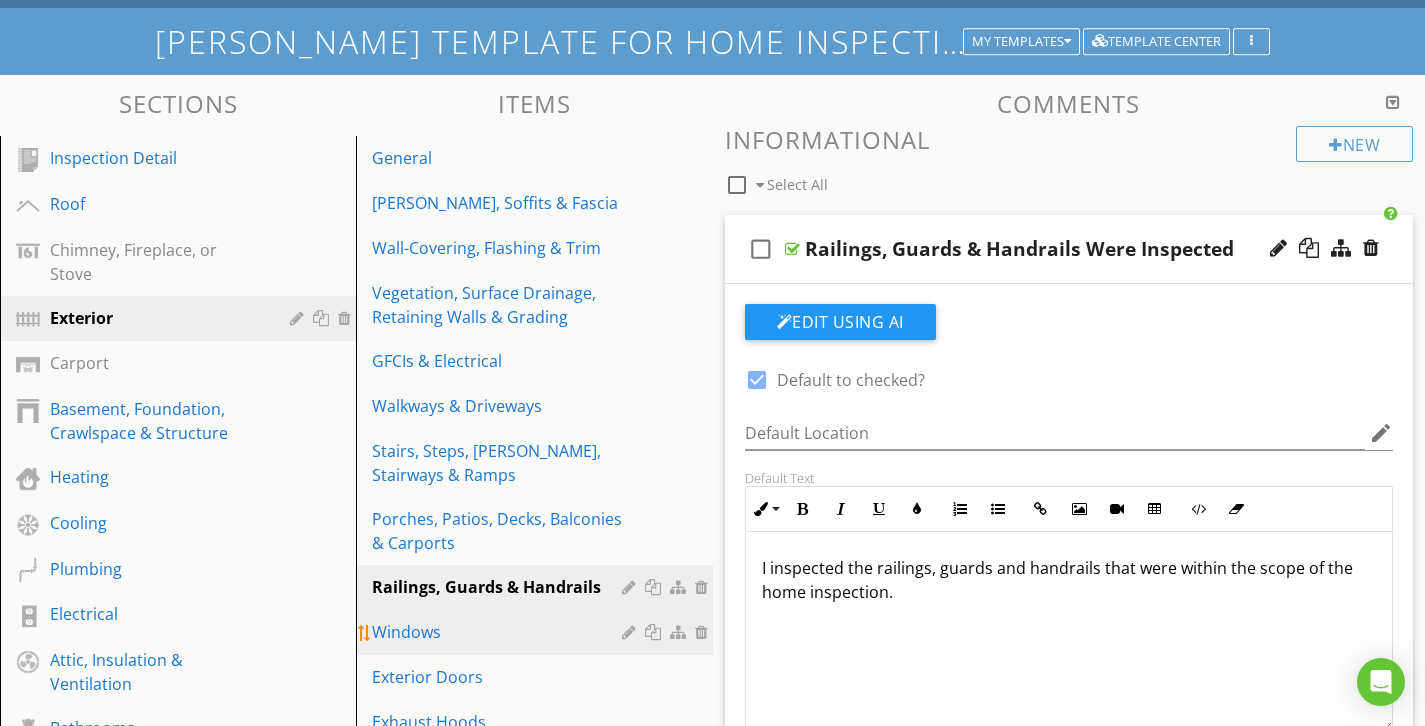 click on "Windows" at bounding box center (537, 632) 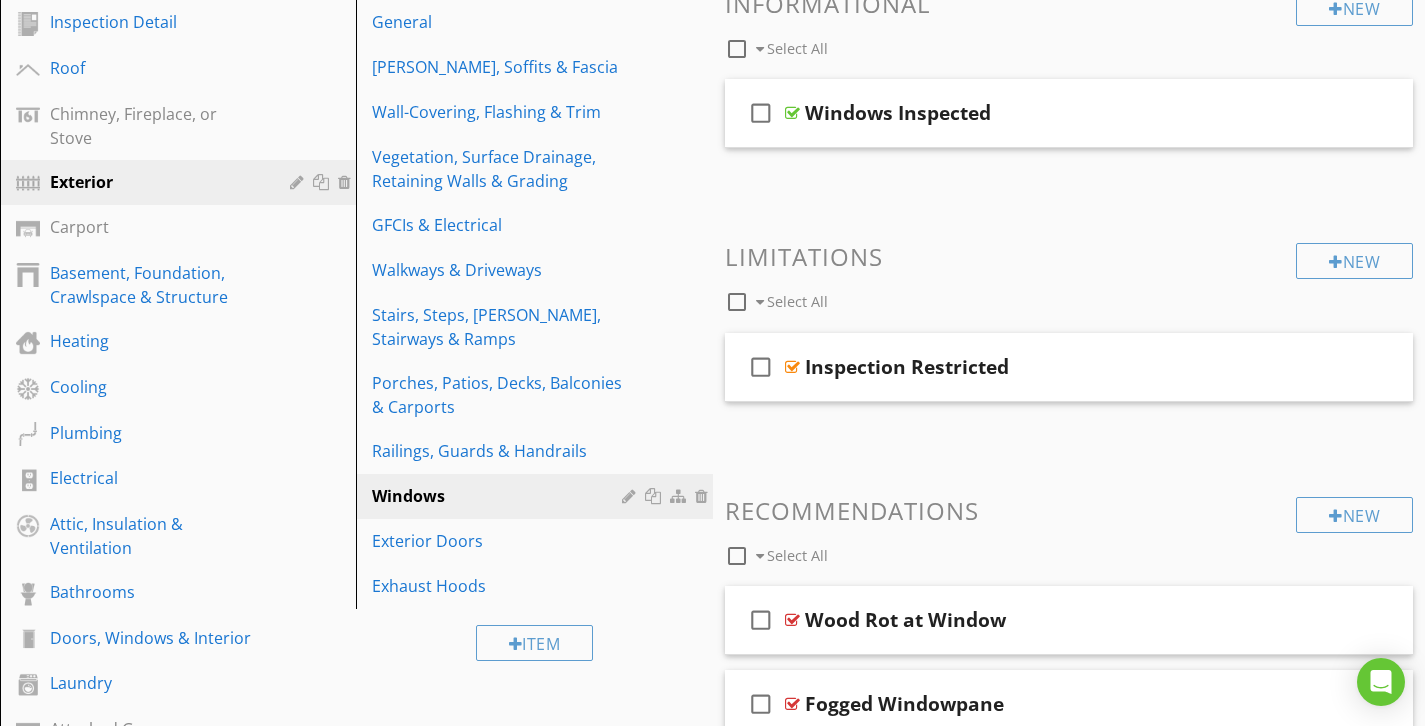 scroll, scrollTop: 242, scrollLeft: 0, axis: vertical 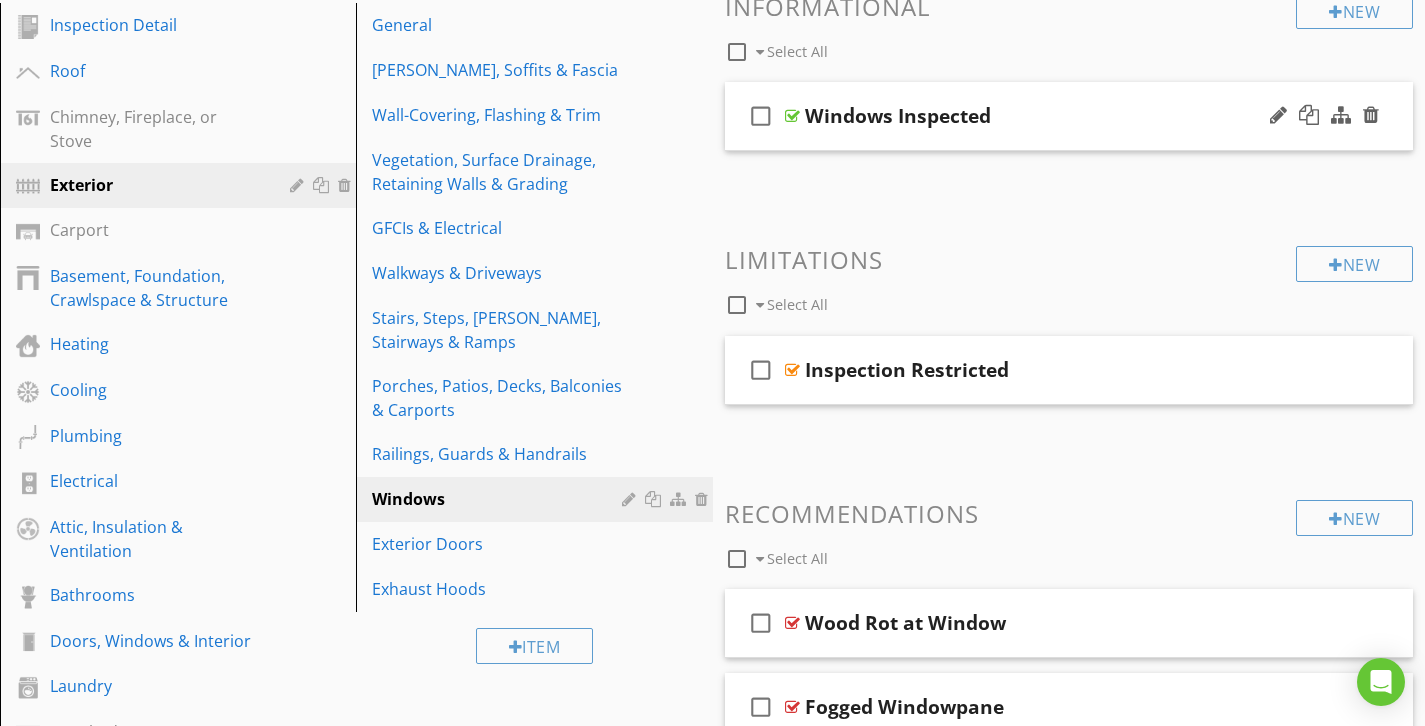 click on "Windows Inspected" at bounding box center (1048, 116) 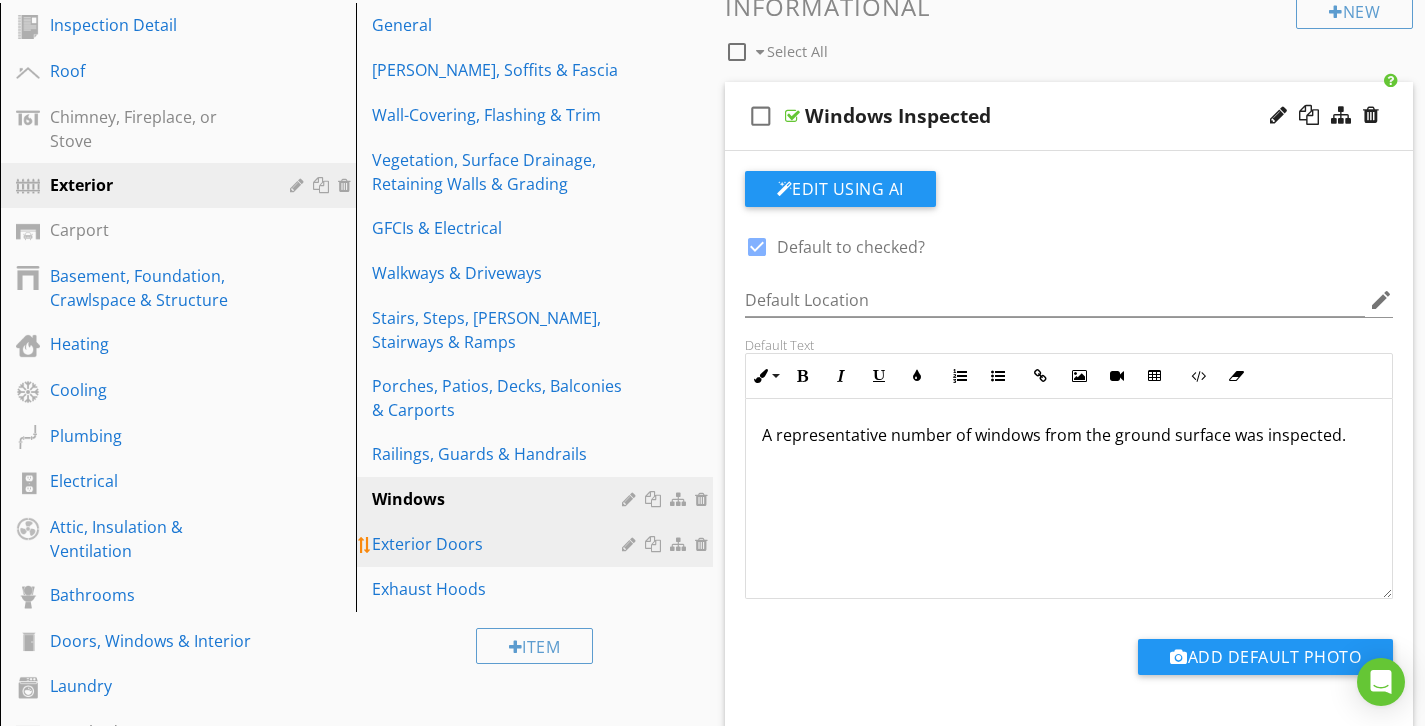 click on "Exterior Doors" at bounding box center [537, 544] 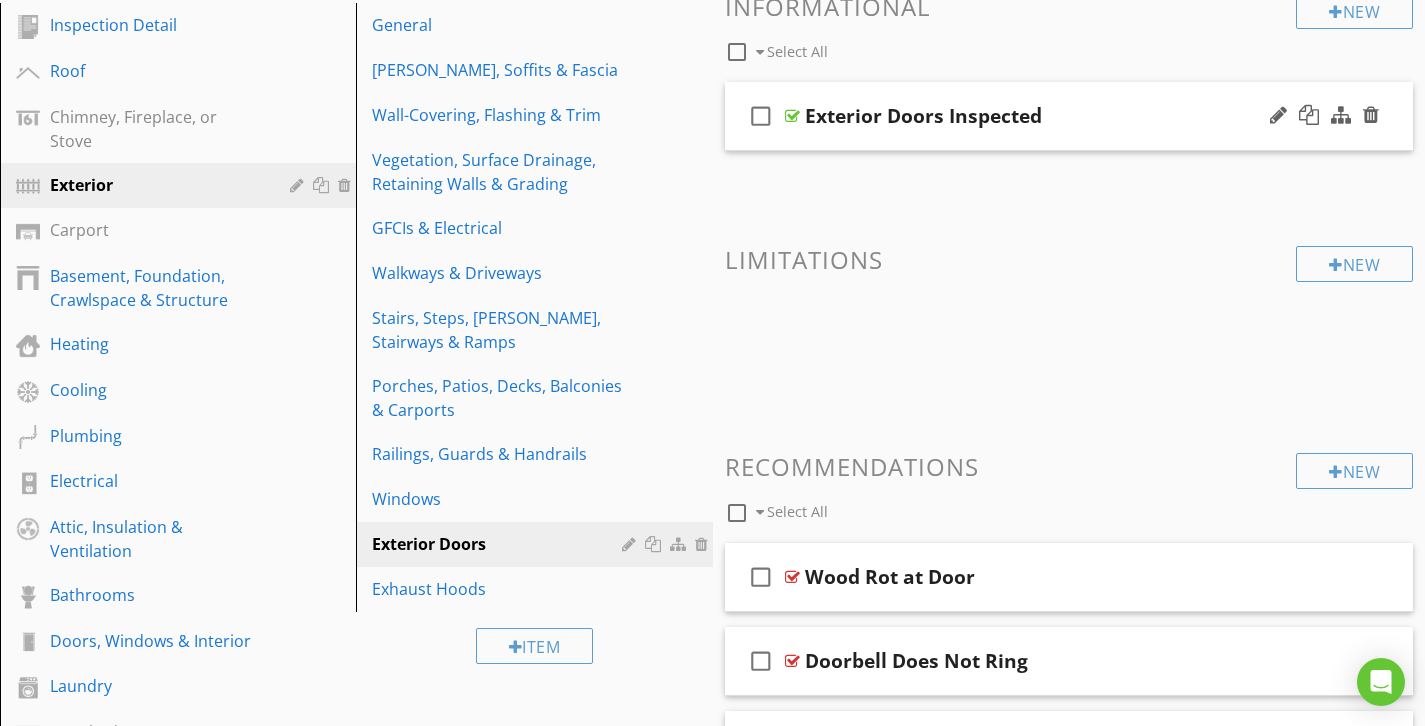 click on "check_box_outline_blank
Exterior Doors Inspected" at bounding box center [1069, 116] 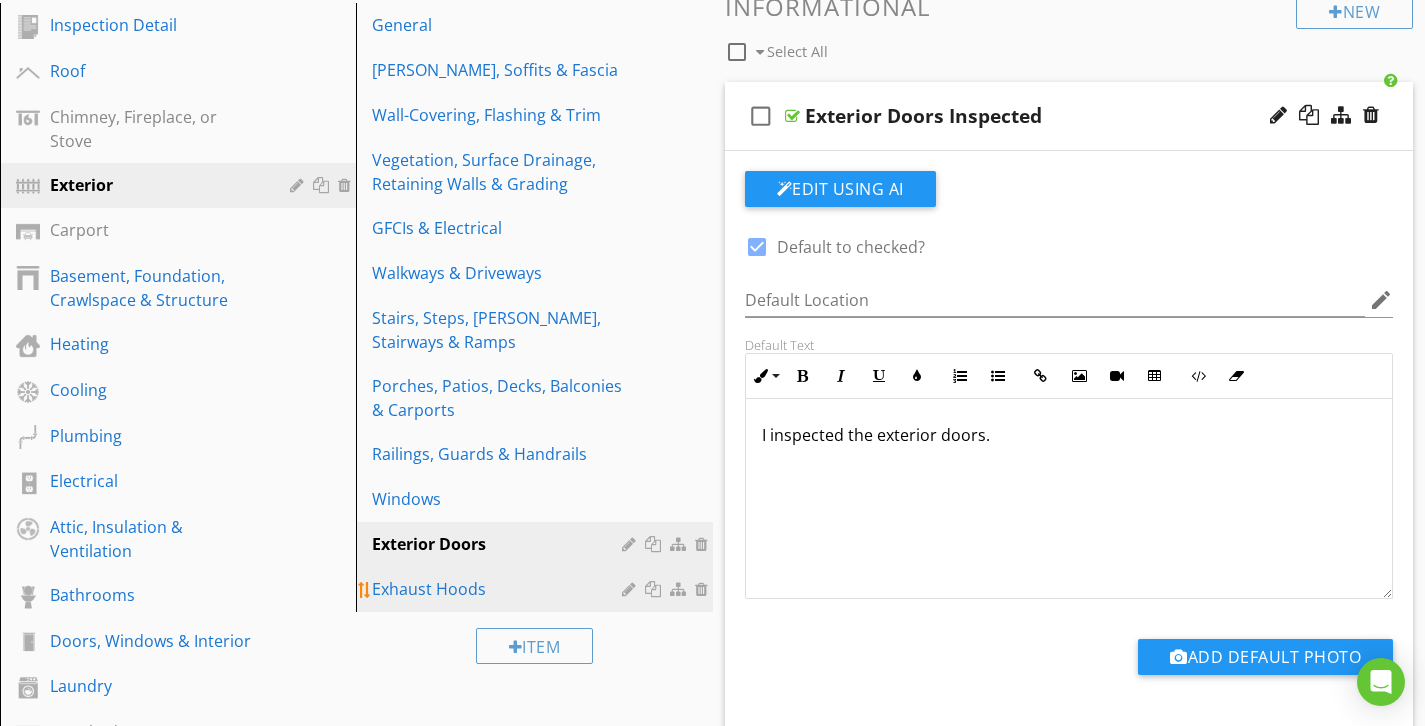 click on "Exhaust Hoods" at bounding box center (499, 589) 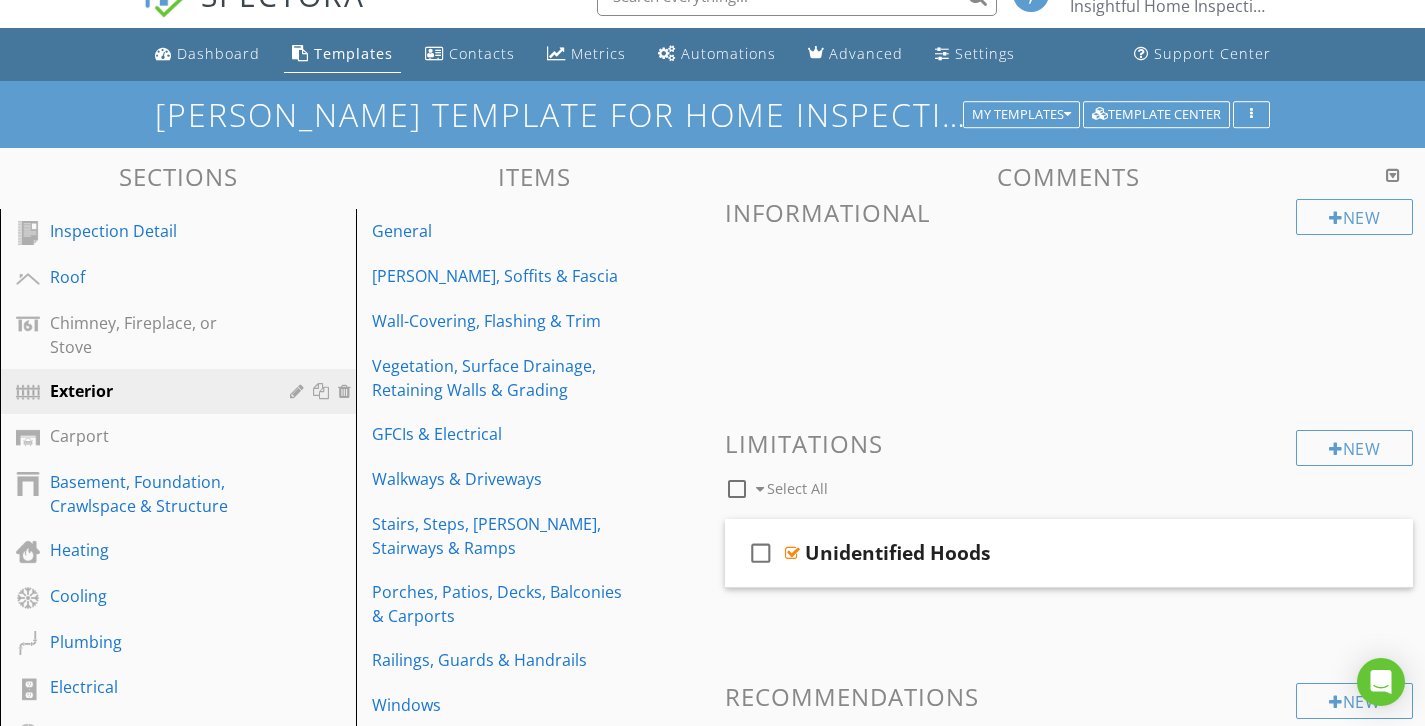 scroll, scrollTop: 34, scrollLeft: 0, axis: vertical 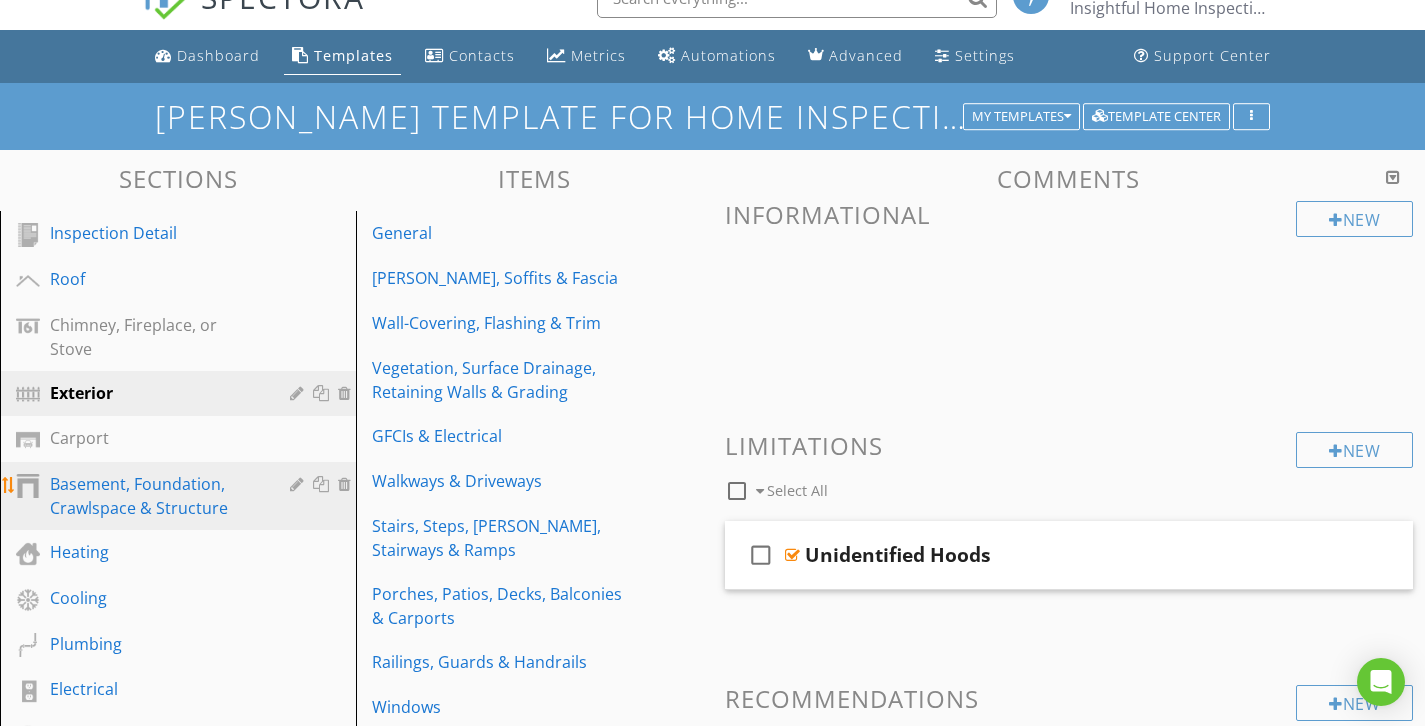 click on "Basement, Foundation, Crawlspace & Structure" at bounding box center [155, 496] 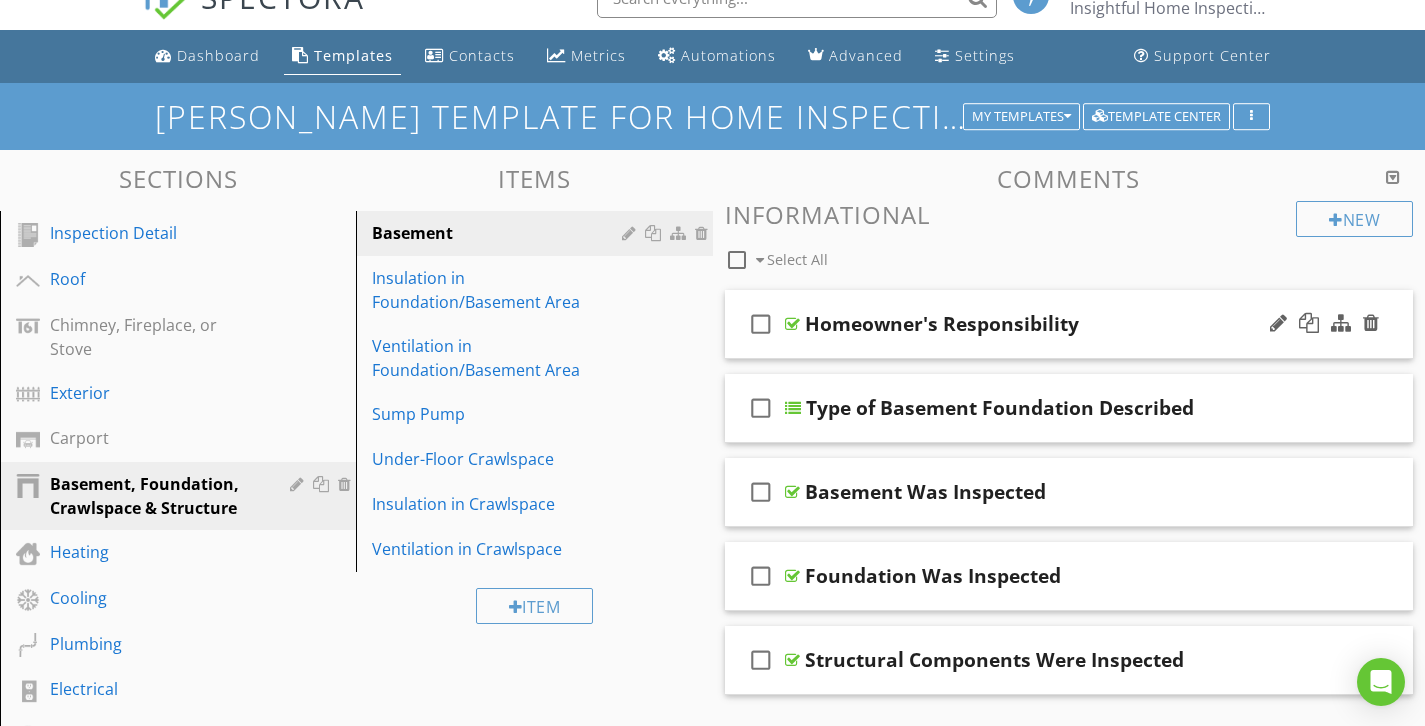 click on "check_box_outline_blank
Homeowner's Responsibility" at bounding box center [1069, 324] 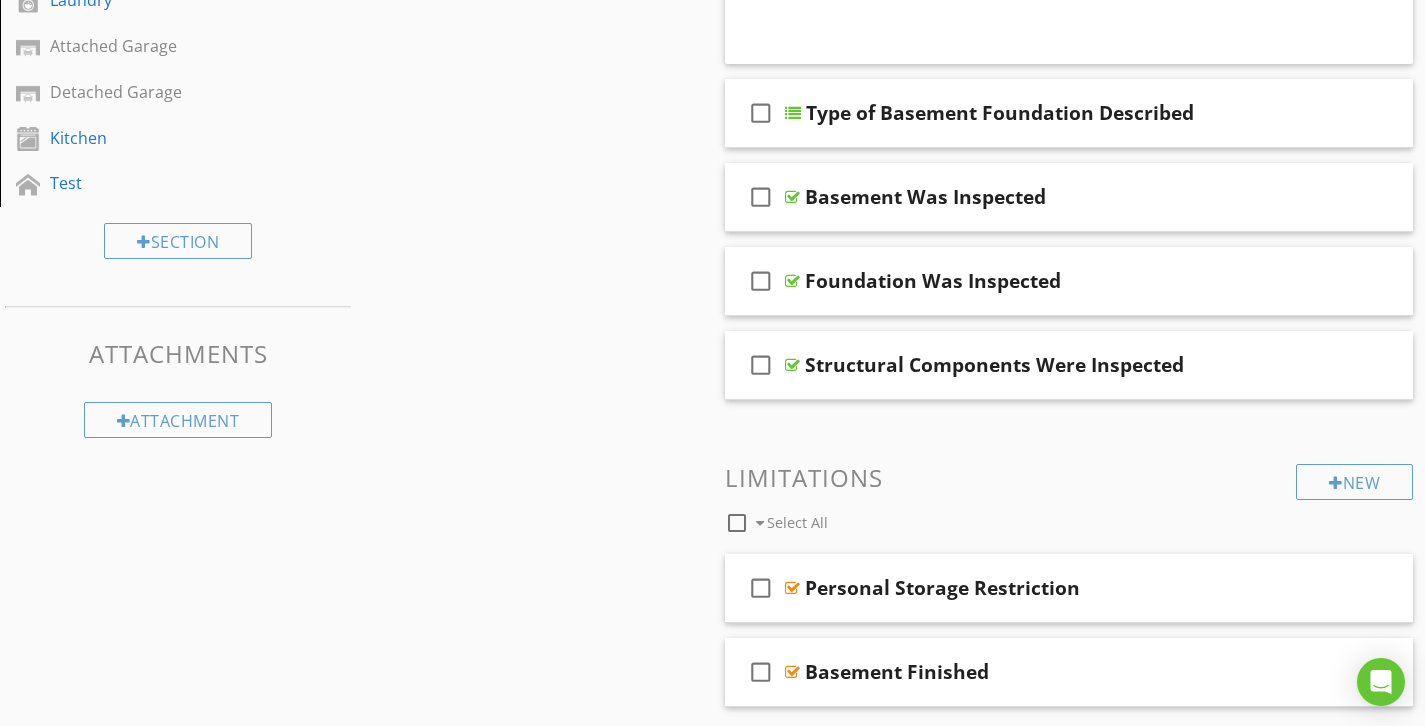 scroll, scrollTop: 674, scrollLeft: 0, axis: vertical 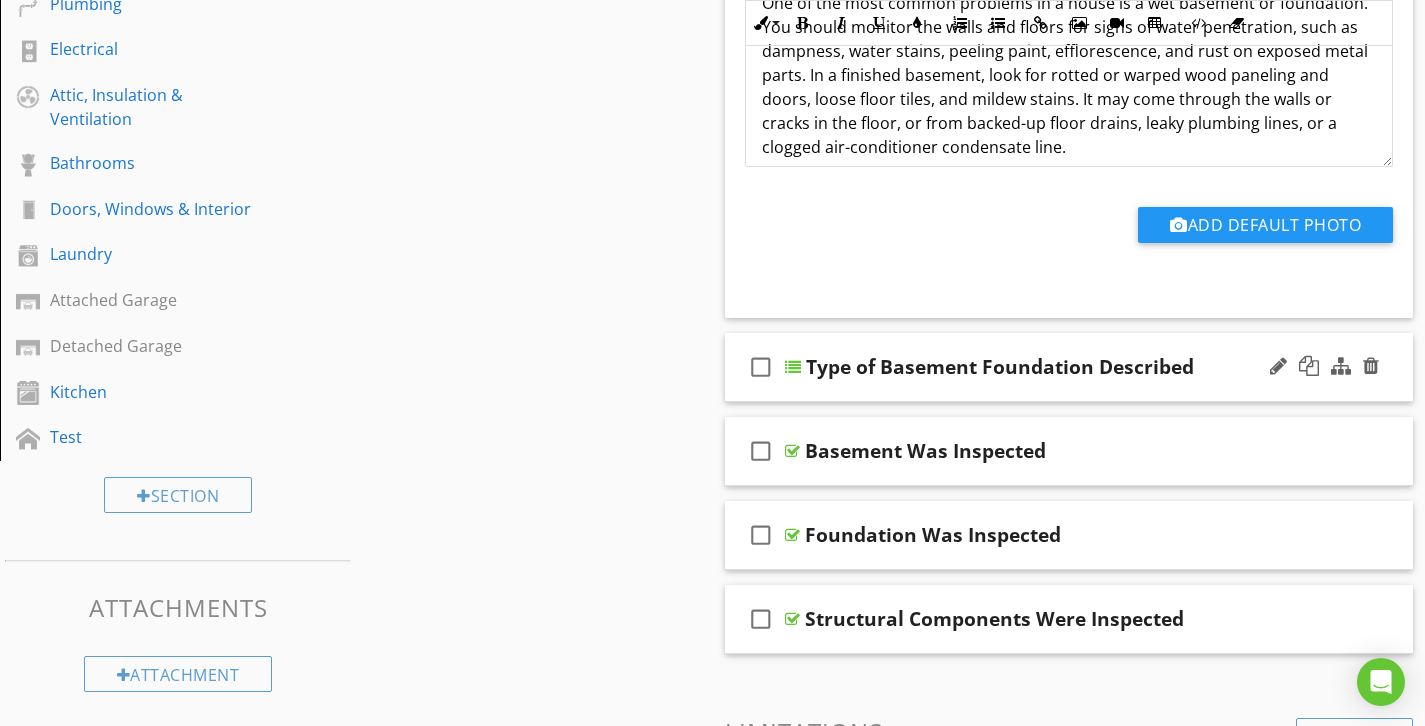 click on "check_box_outline_blank
Type of Basement Foundation Described" at bounding box center (1069, 367) 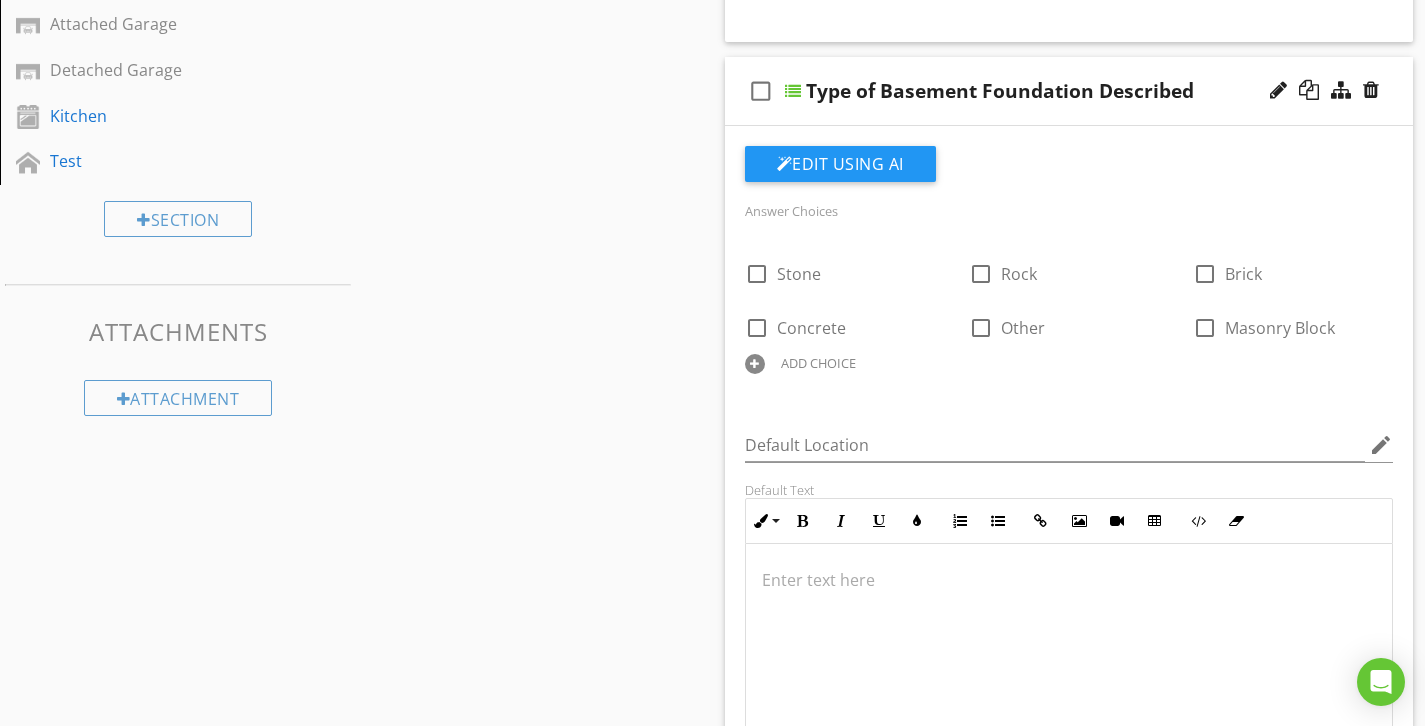 scroll, scrollTop: 928, scrollLeft: 0, axis: vertical 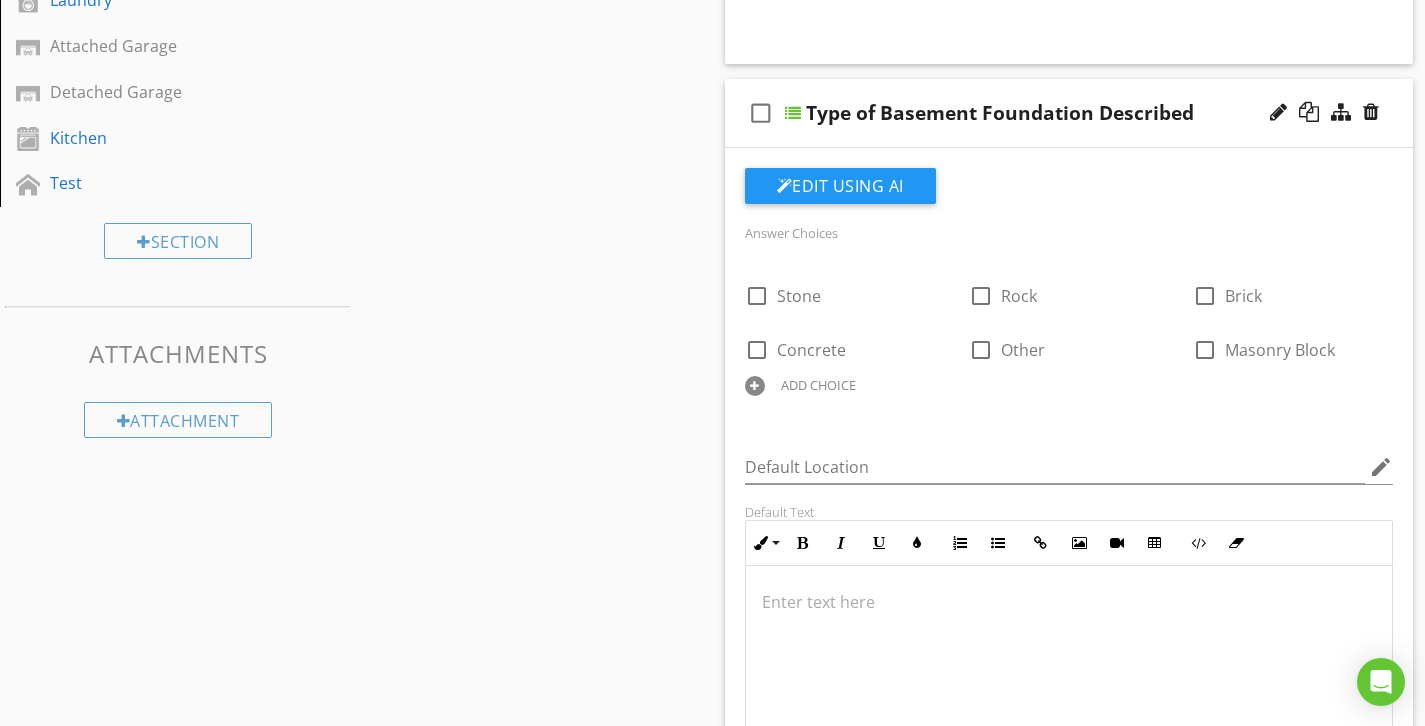 click on "check_box_outline_blank
Type of Basement Foundation Described" at bounding box center (1069, 113) 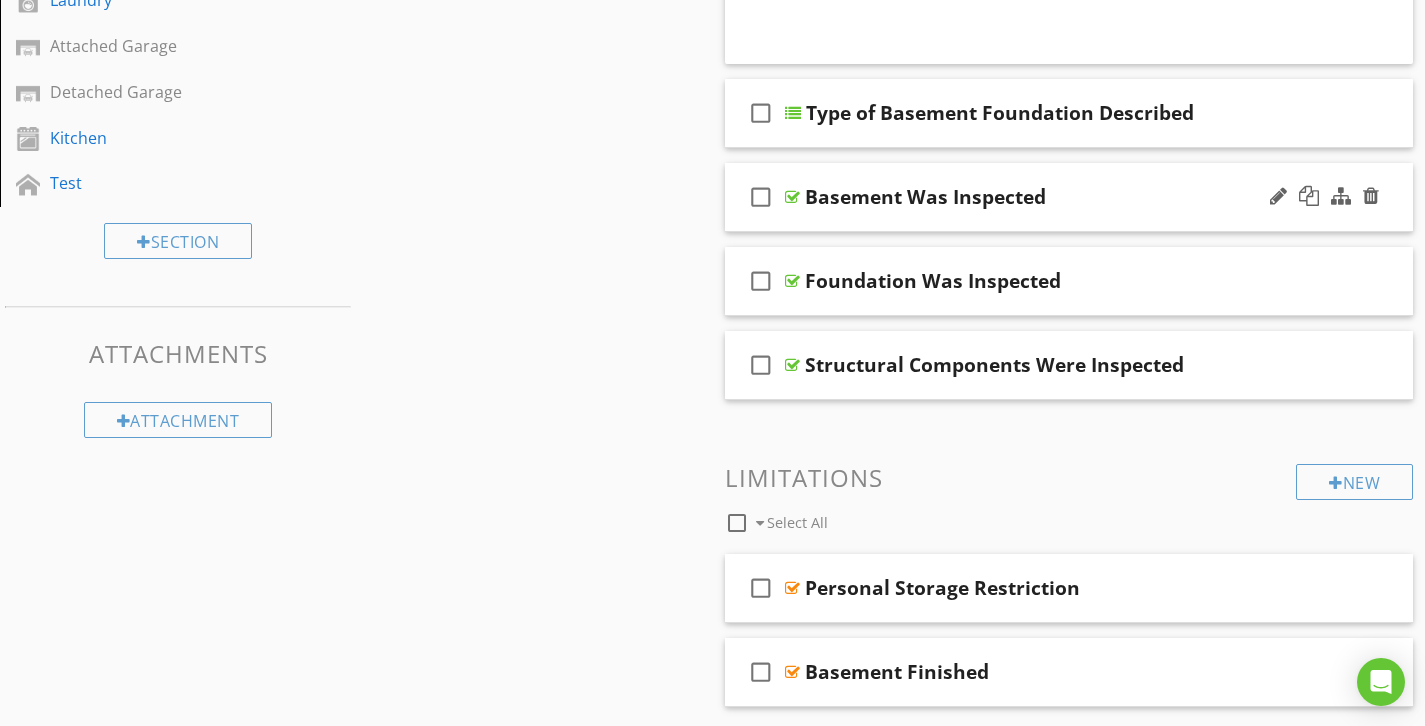 click on "Basement Was Inspected" at bounding box center [1048, 197] 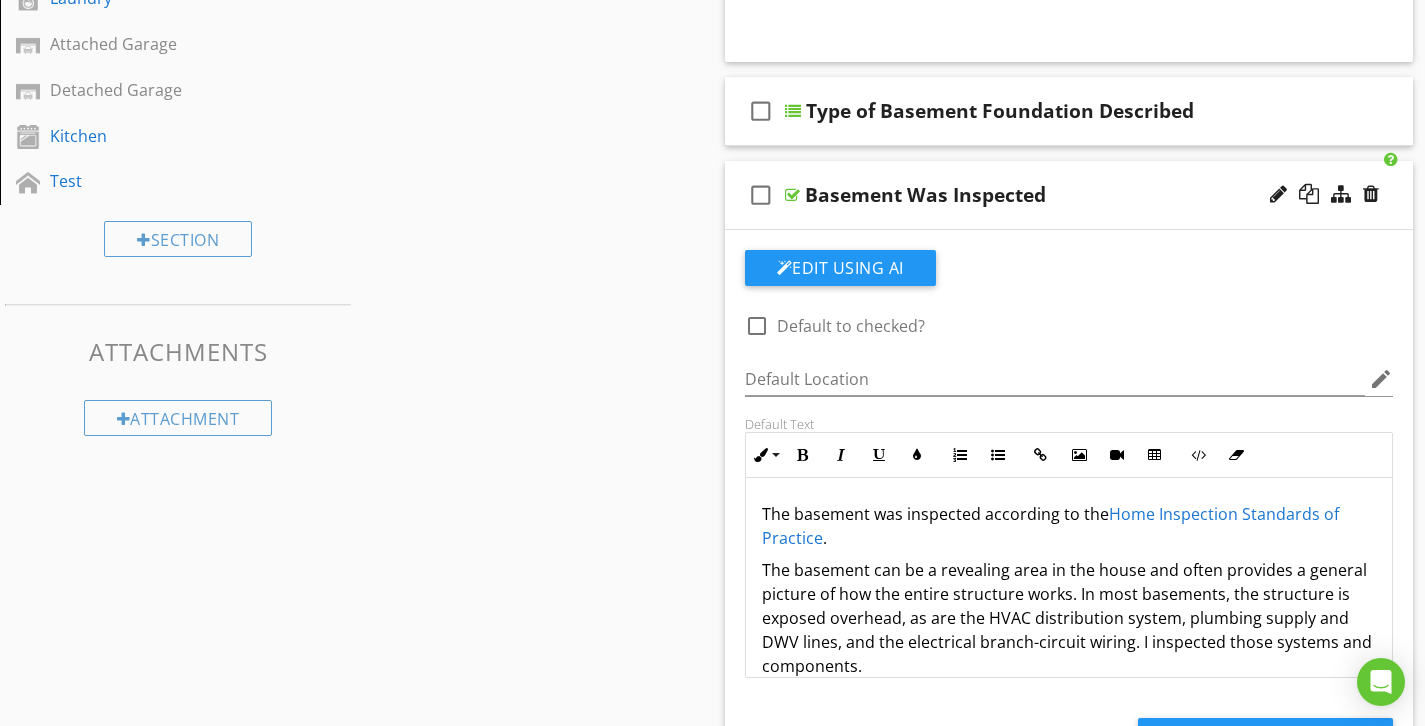 scroll, scrollTop: 927, scrollLeft: 0, axis: vertical 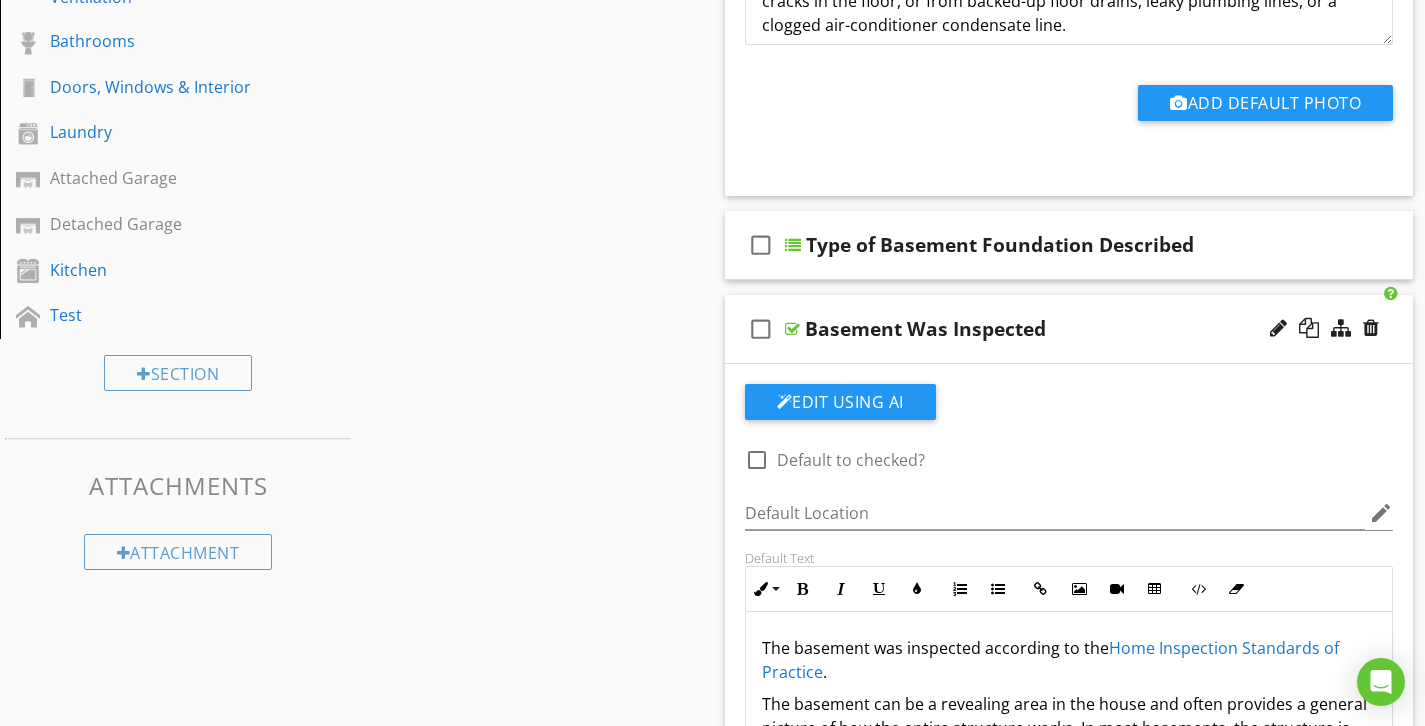 click on "Basement Was Inspected" at bounding box center [1048, 329] 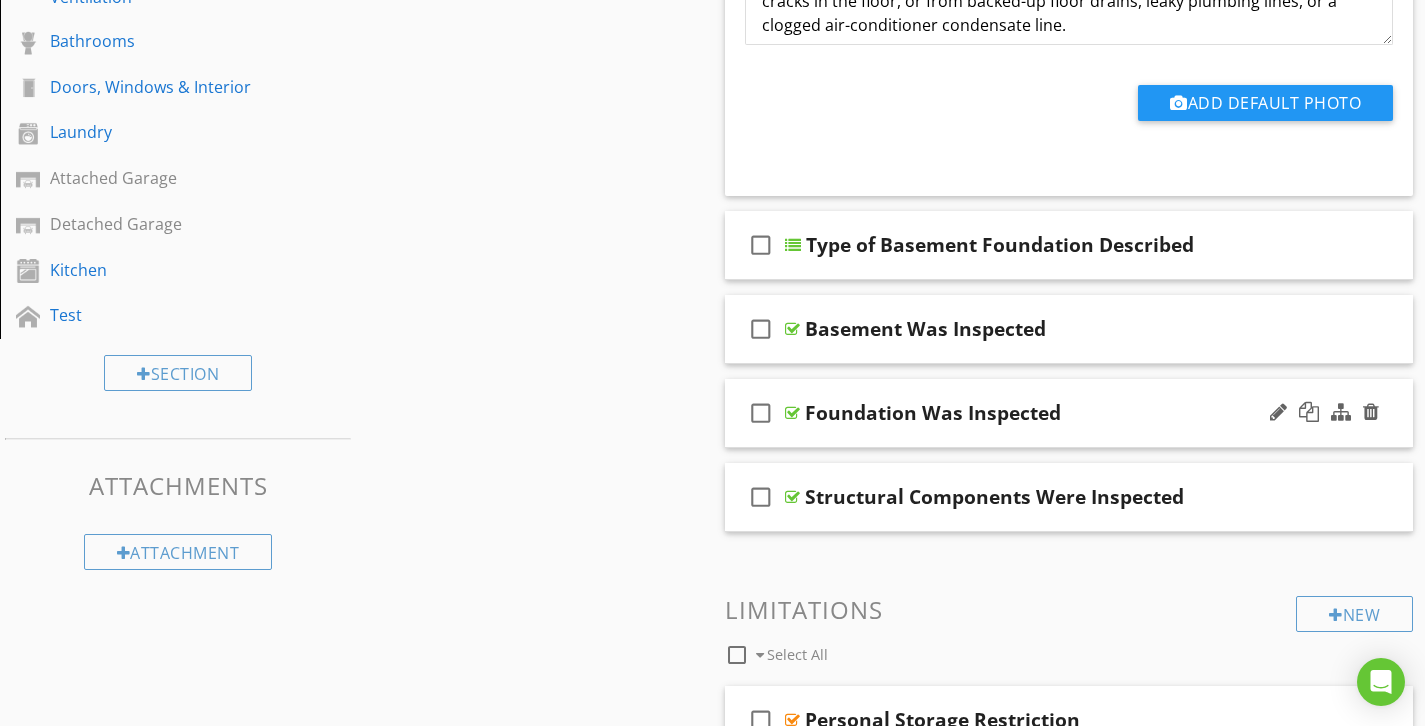 click on "Foundation Was Inspected" at bounding box center [1048, 413] 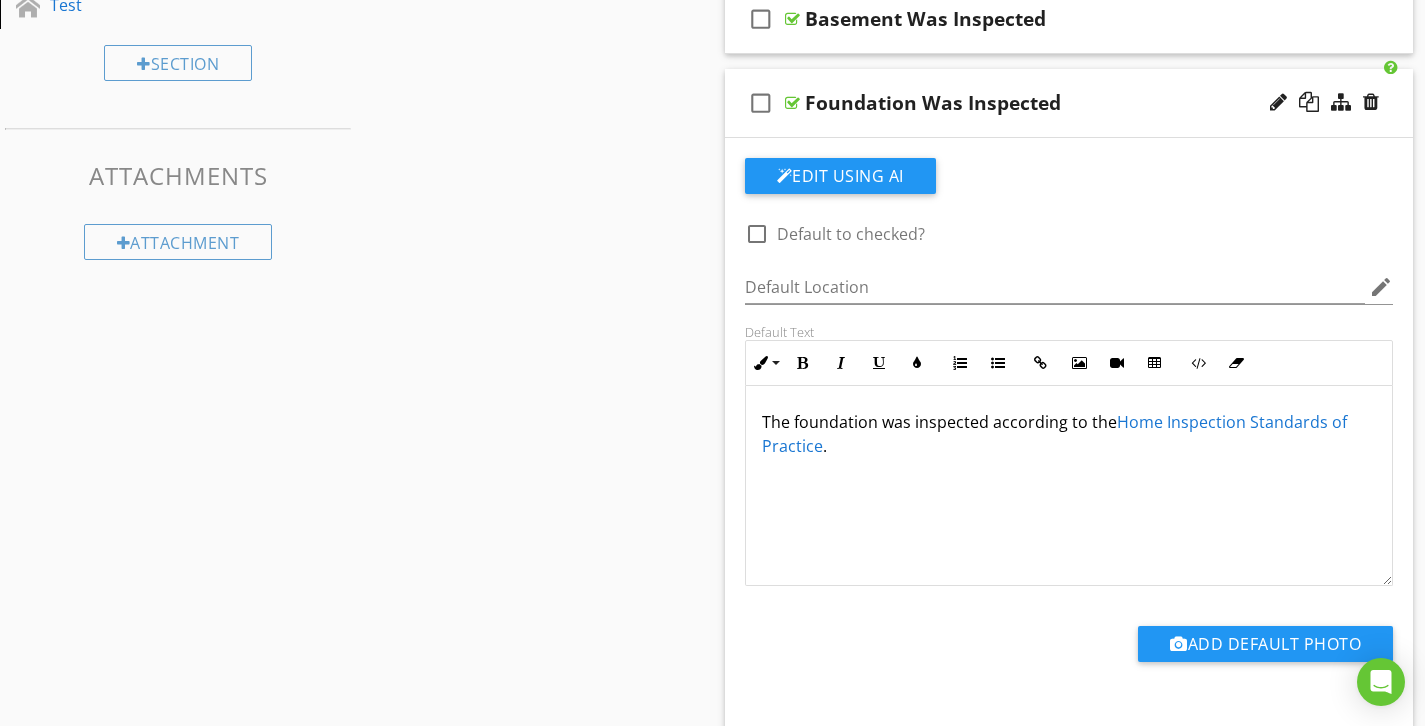 scroll, scrollTop: 1116, scrollLeft: 0, axis: vertical 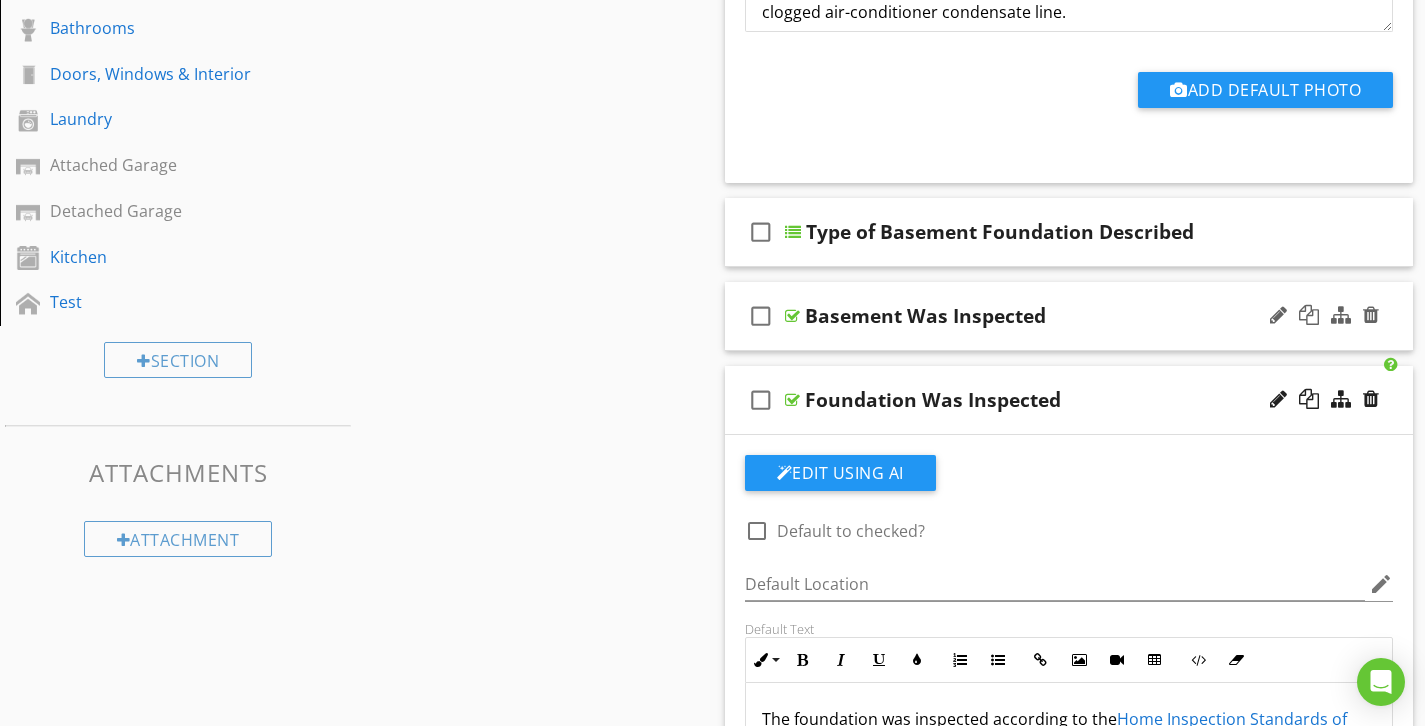 click on "check_box_outline_blank
Basement Was Inspected" at bounding box center (1069, 316) 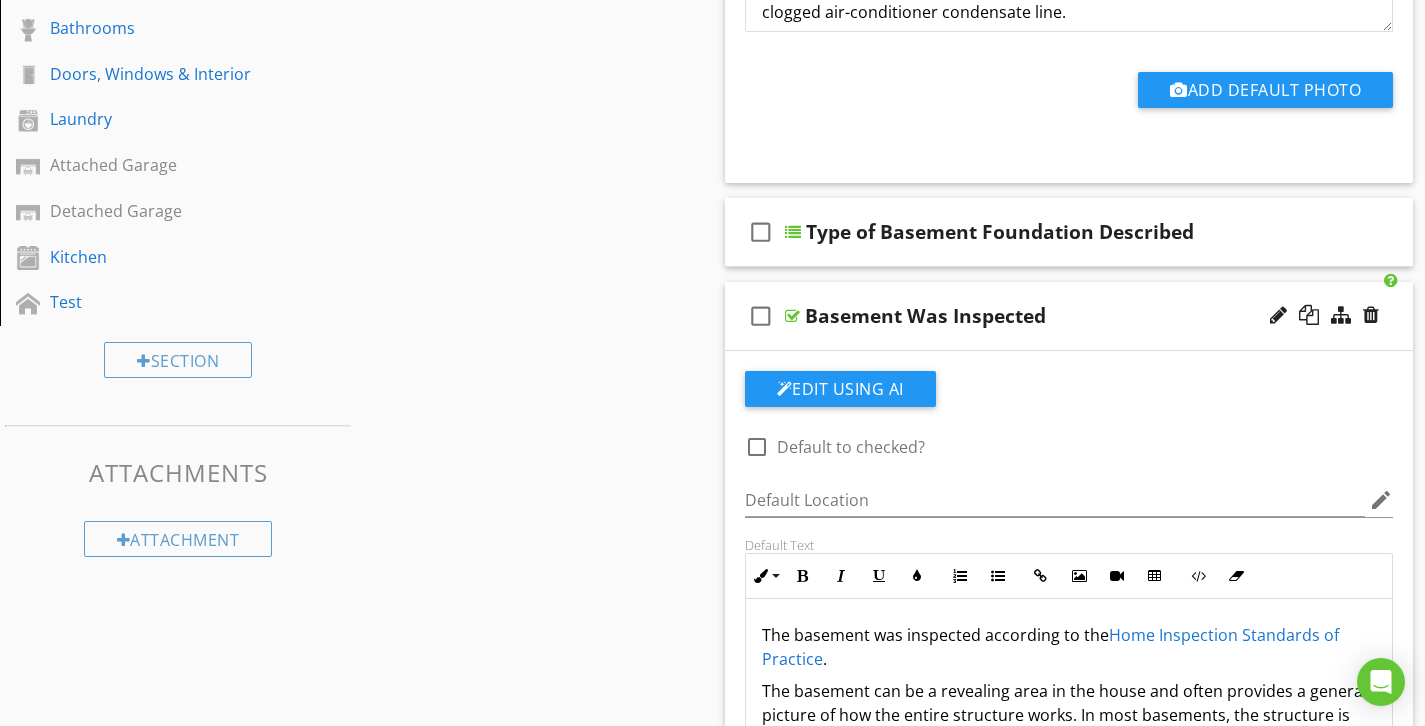 click on "check_box_outline_blank
Basement Was Inspected" at bounding box center (1069, 316) 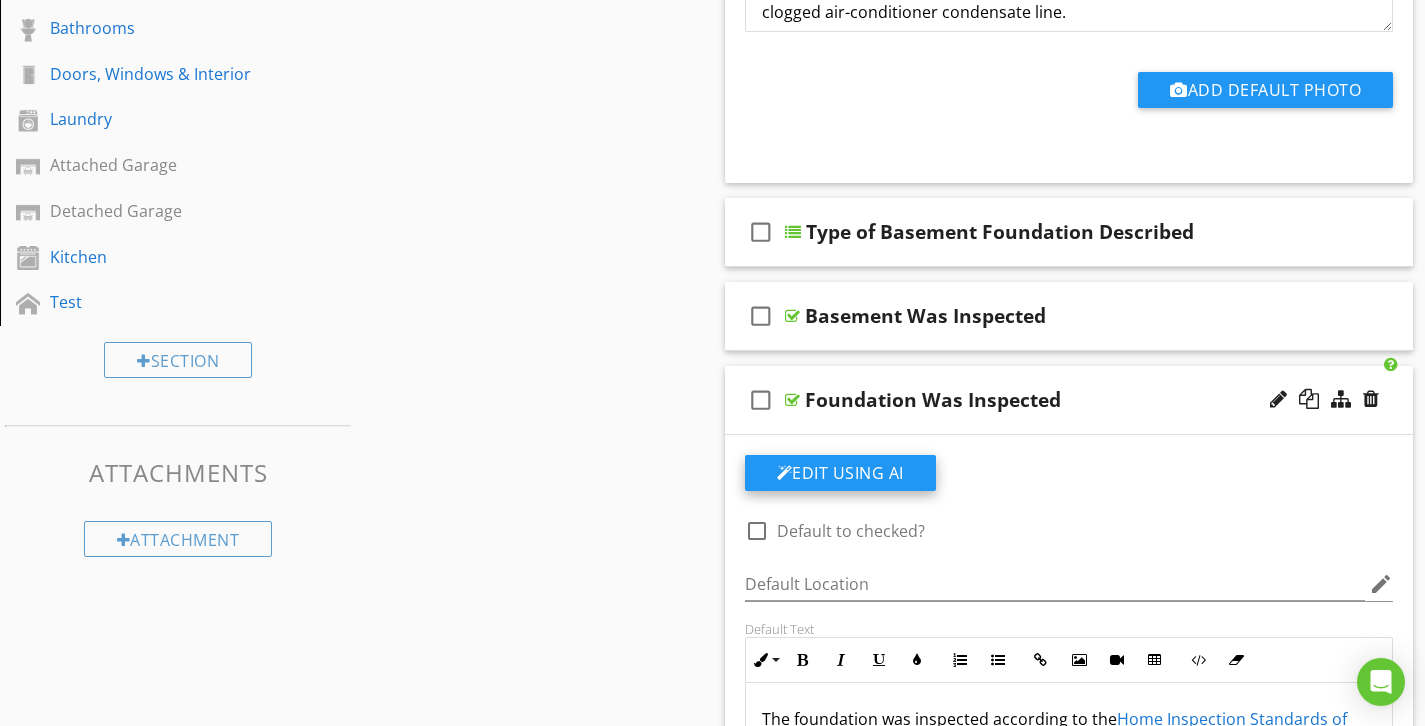 click on "Edit Using AI" at bounding box center [840, -378] 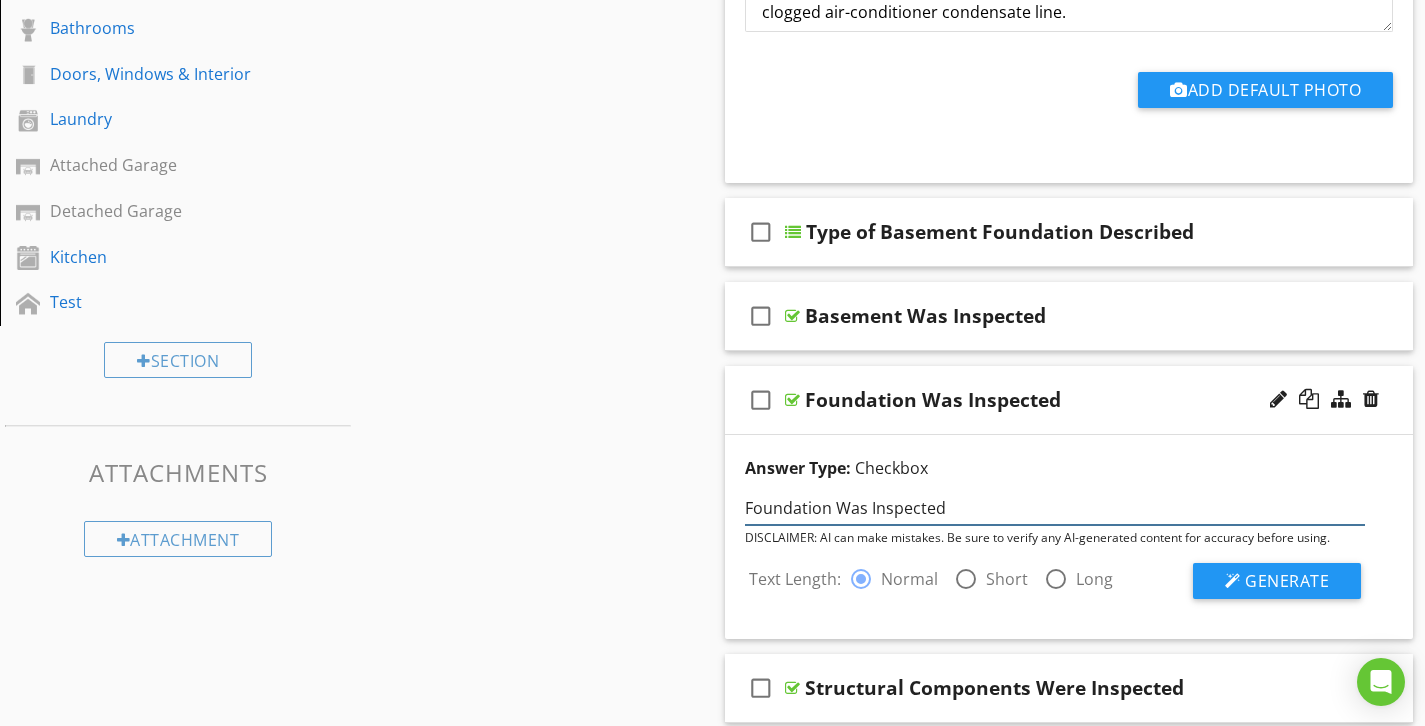 click on "Foundation Was Inspected" at bounding box center (1055, 508) 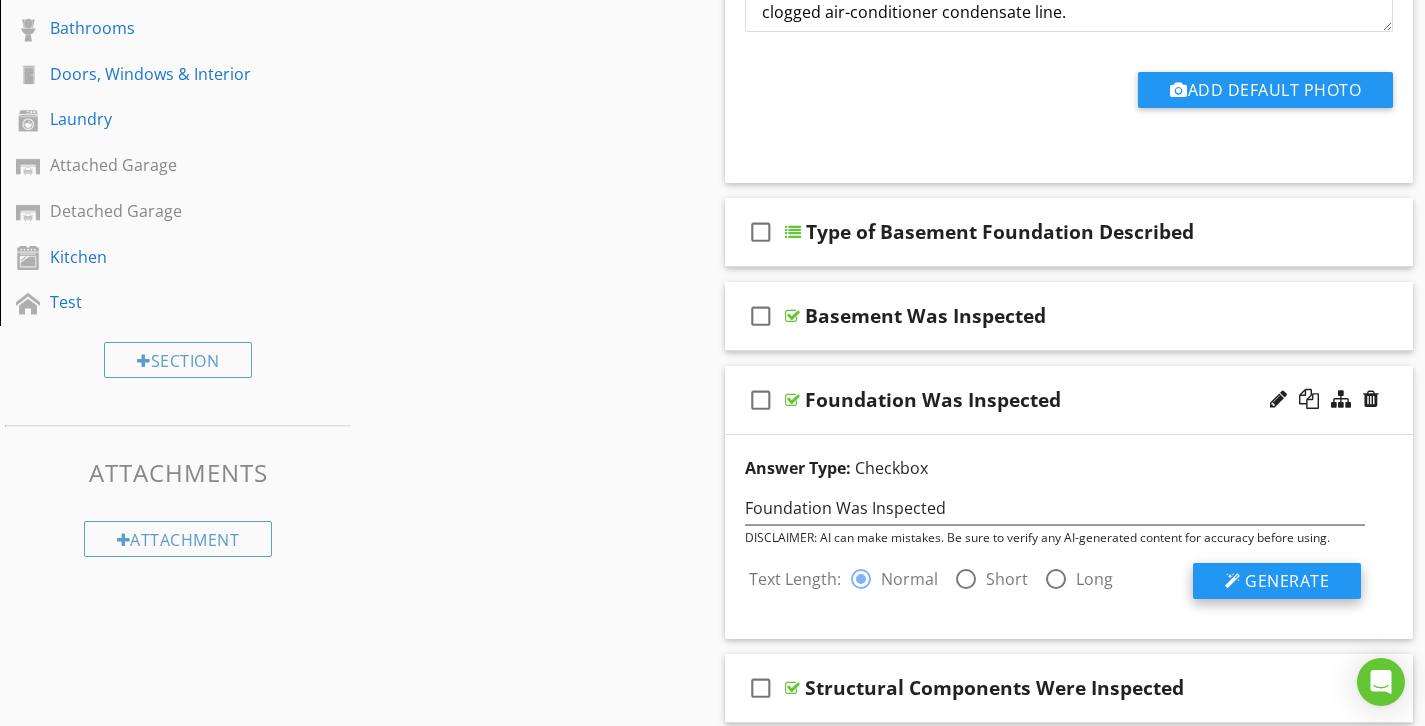 click on "Generate" at bounding box center [1287, 581] 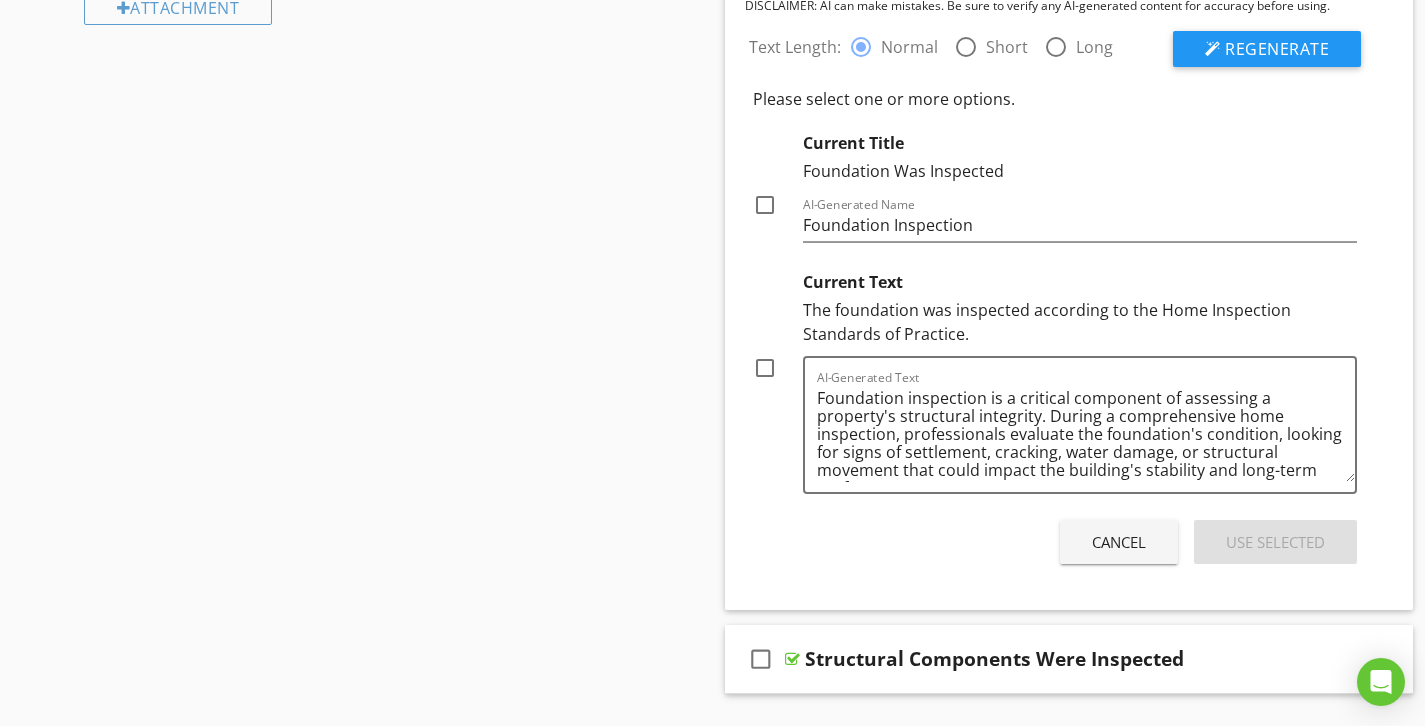 scroll, scrollTop: 1355, scrollLeft: 0, axis: vertical 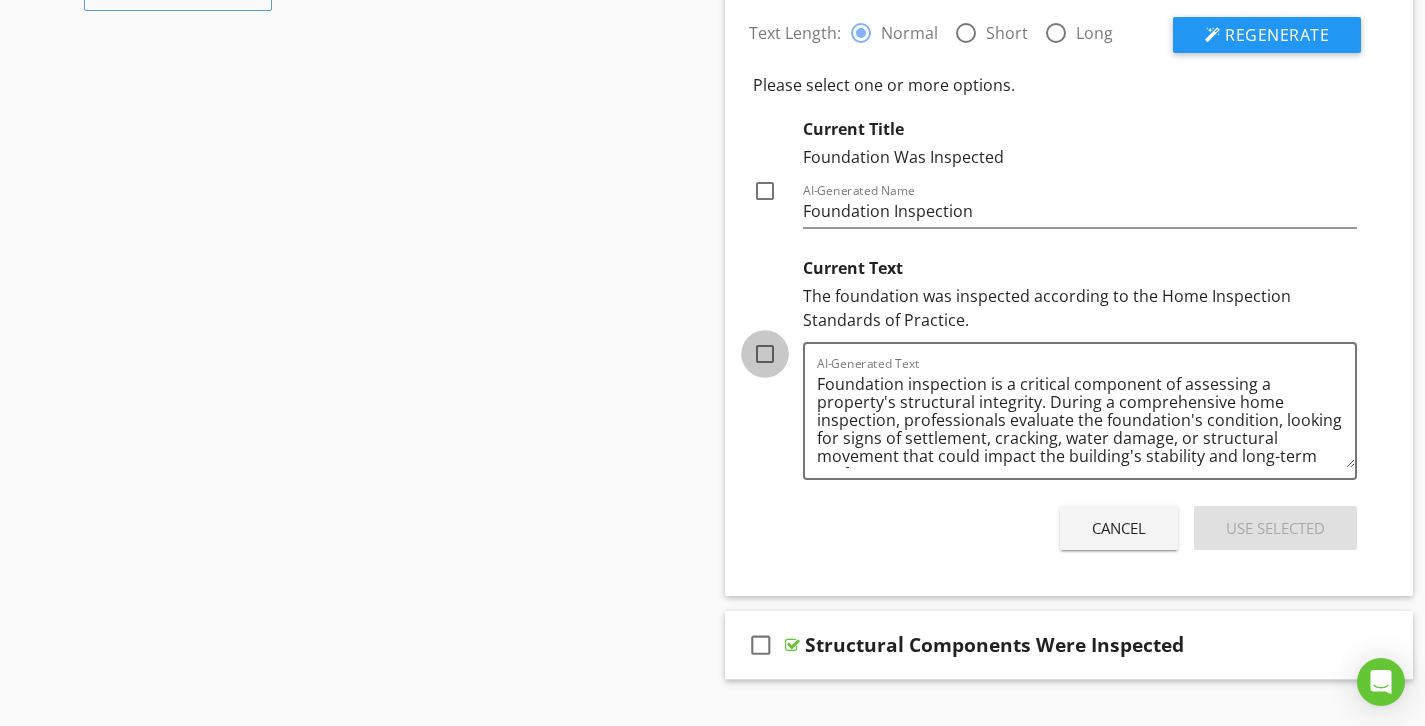 click at bounding box center [765, 354] 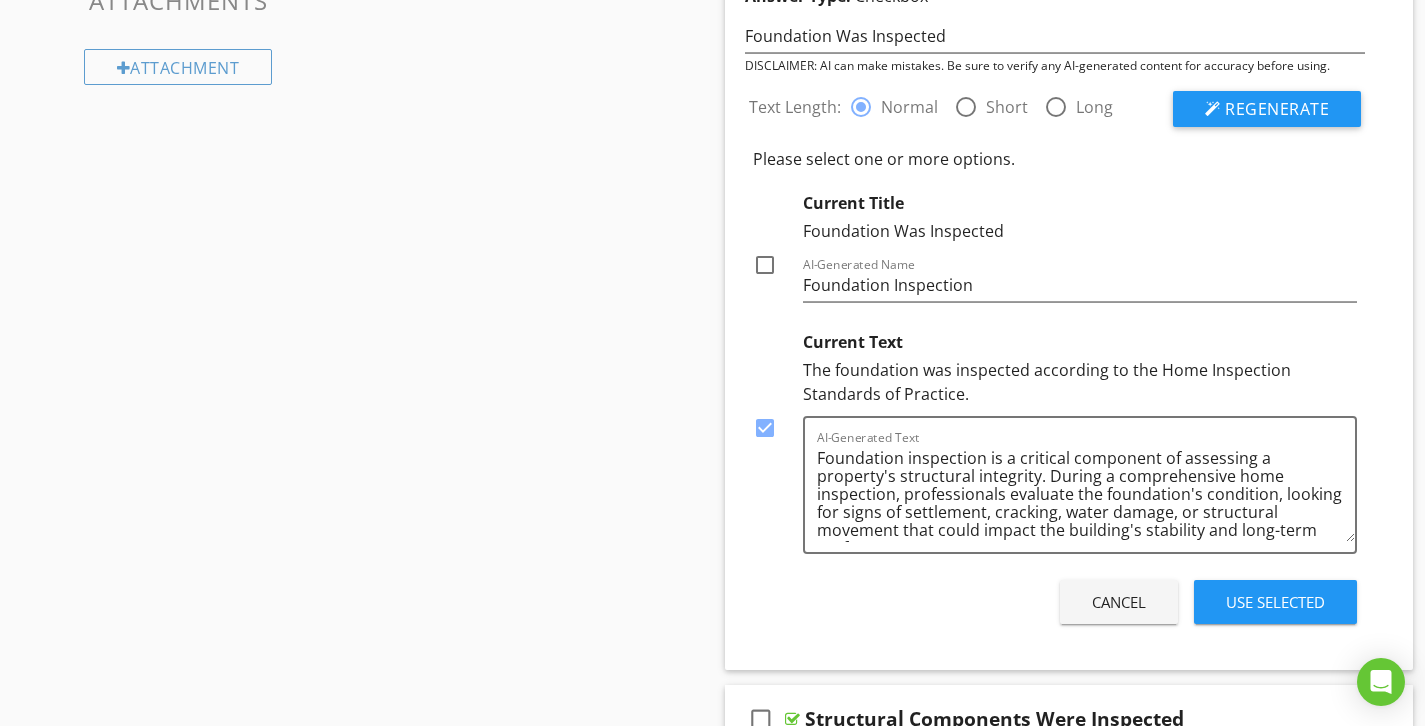 scroll, scrollTop: 1273, scrollLeft: 0, axis: vertical 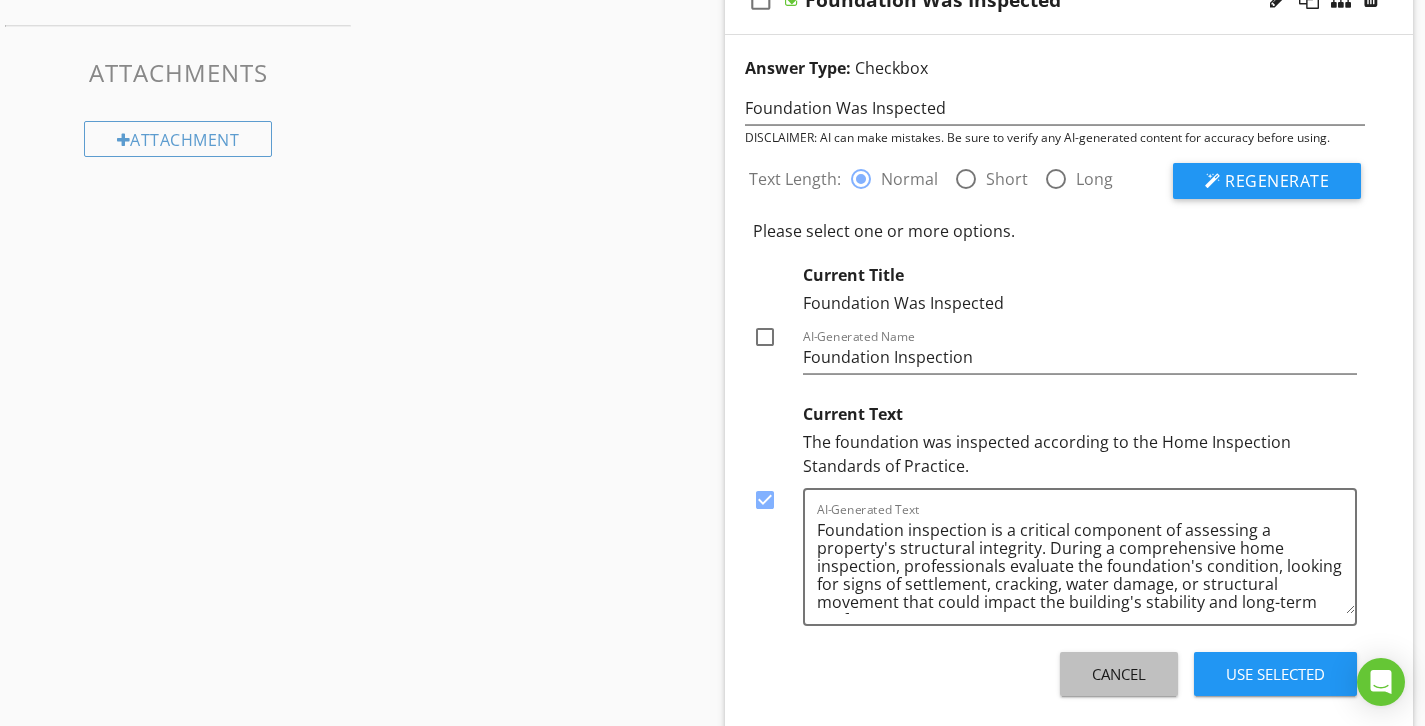 click on "Cancel" at bounding box center [1119, 674] 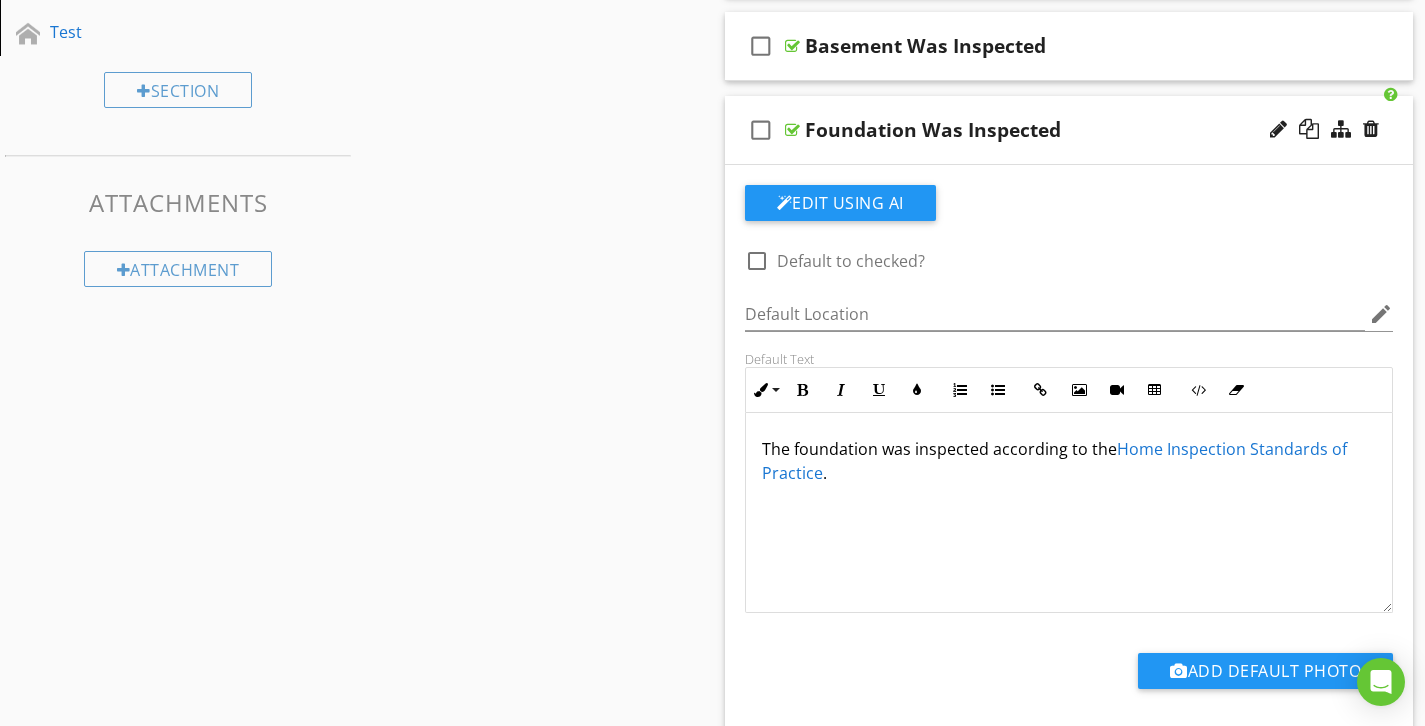 scroll, scrollTop: 1081, scrollLeft: 0, axis: vertical 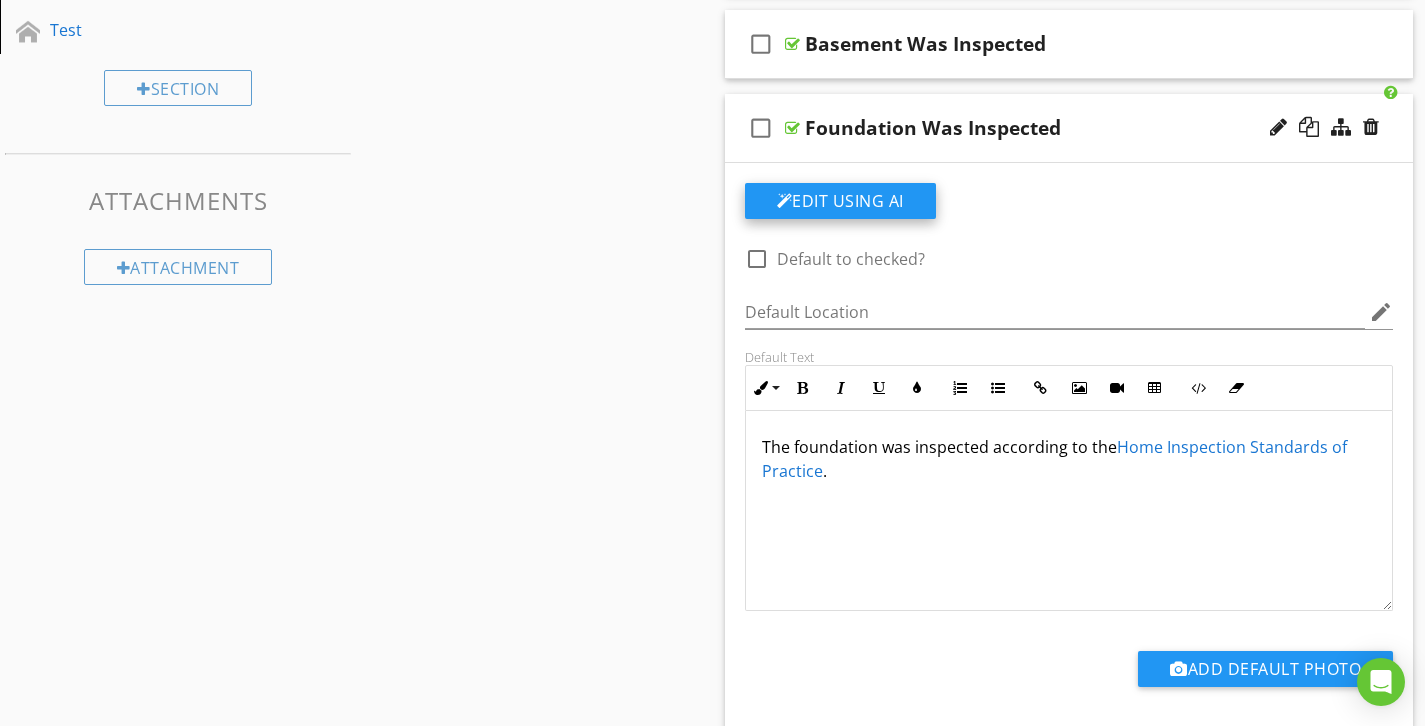 click on "Edit Using AI" at bounding box center [840, -650] 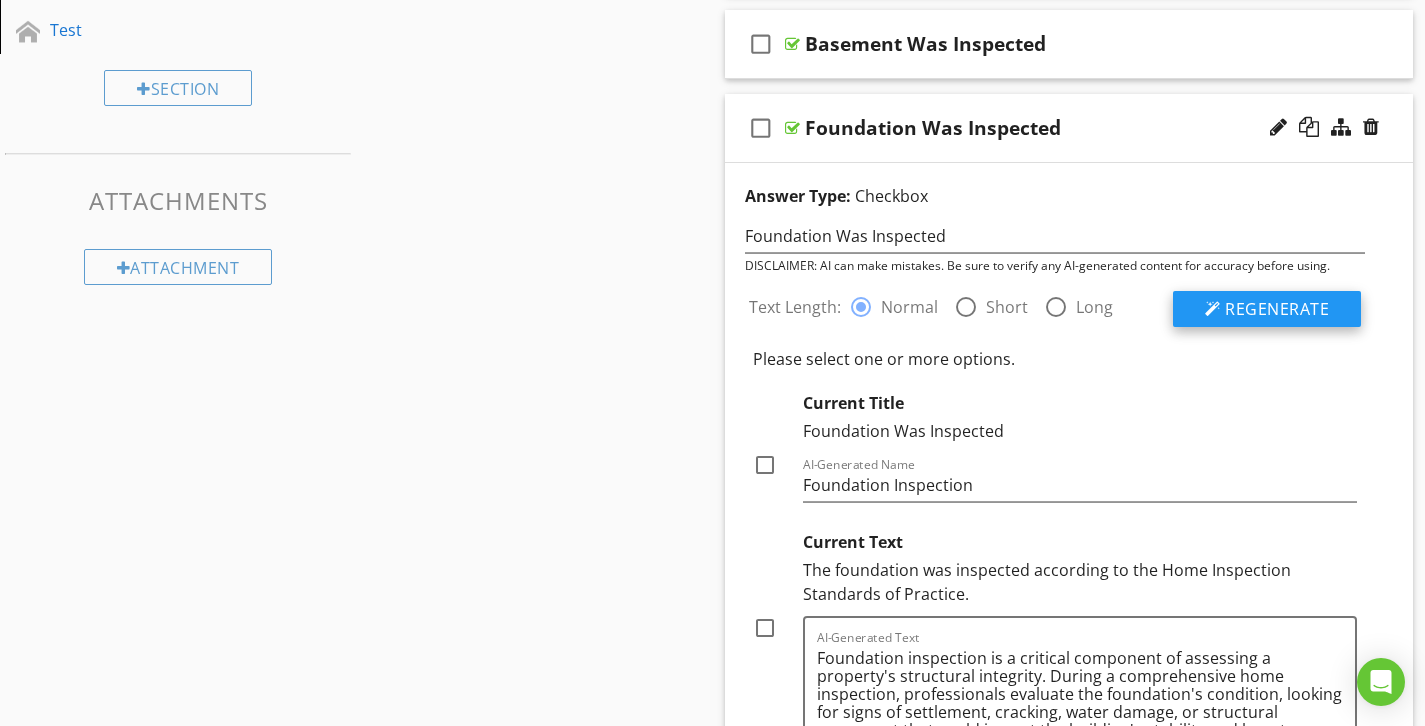 click on "Regenerate" at bounding box center [1277, 309] 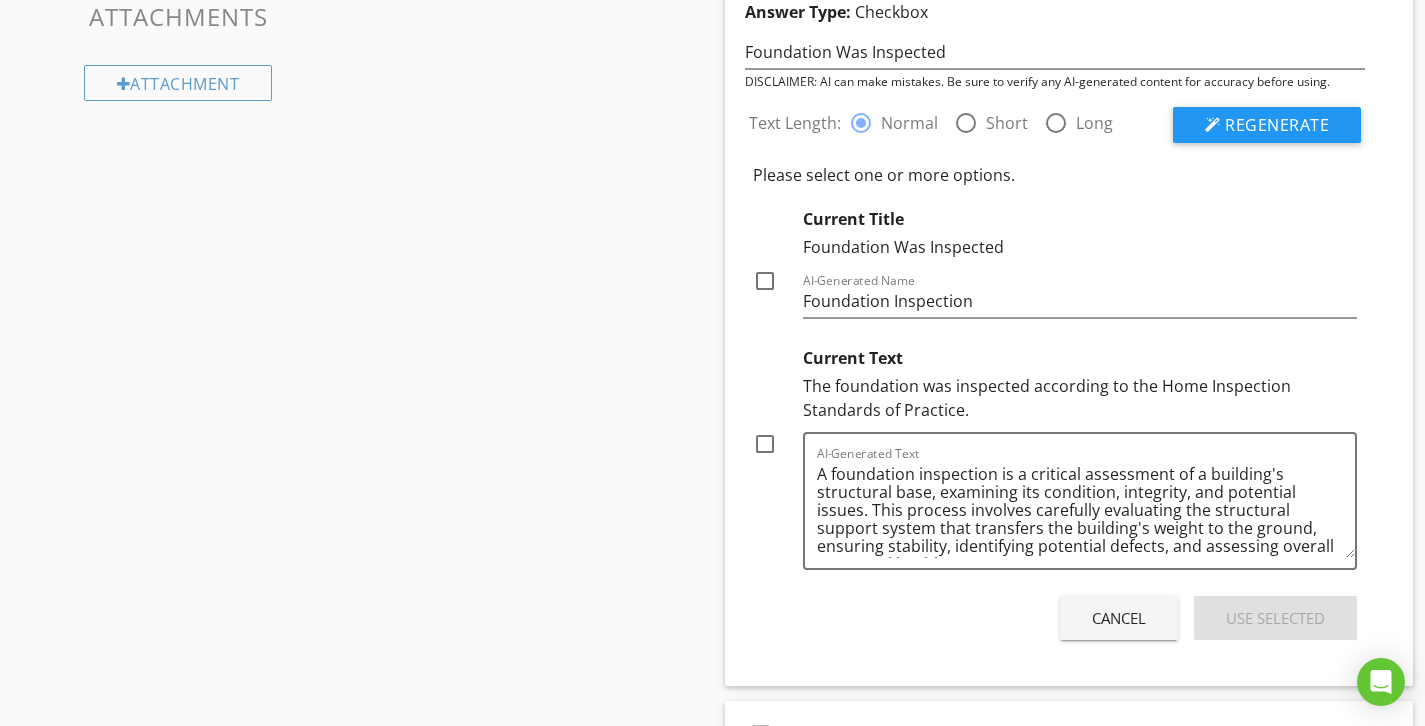 scroll, scrollTop: 1271, scrollLeft: 0, axis: vertical 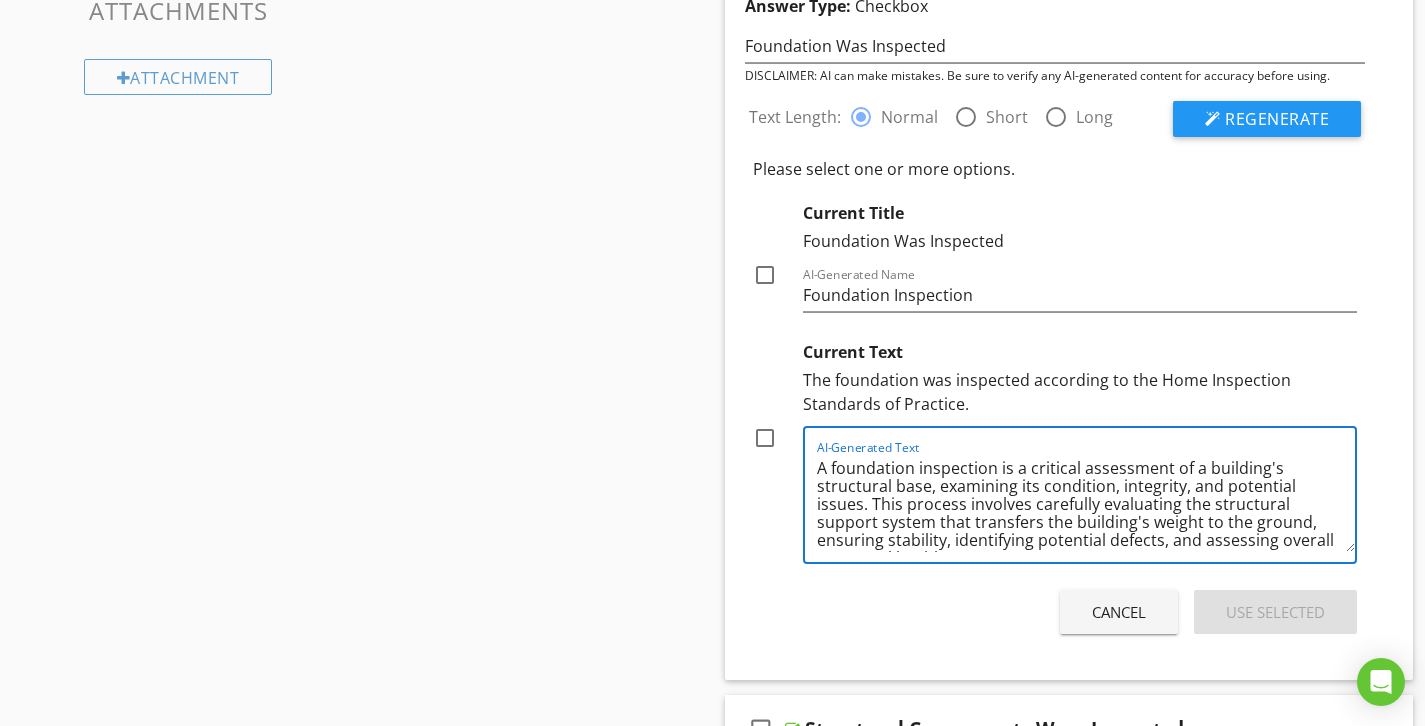 click at bounding box center [765, 438] 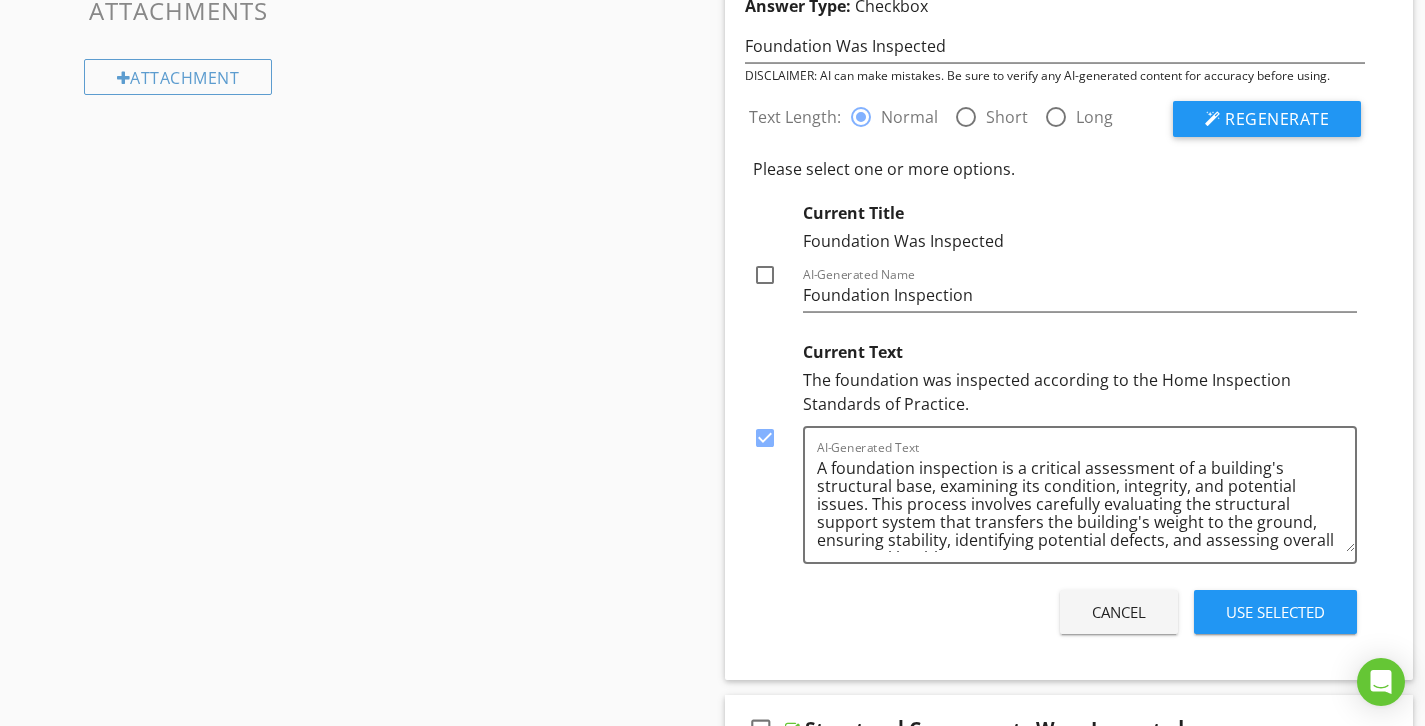 click on "Use Selected" at bounding box center [1275, 612] 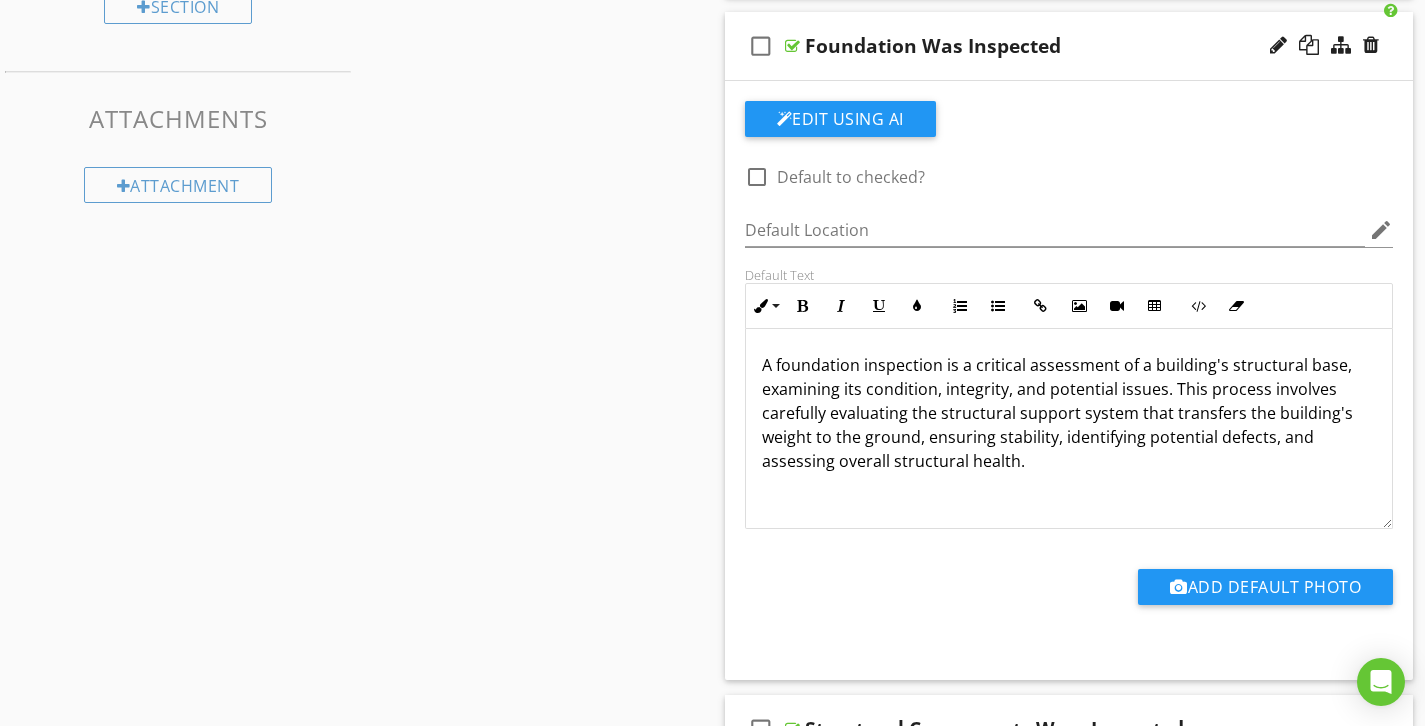 scroll, scrollTop: 1155, scrollLeft: 0, axis: vertical 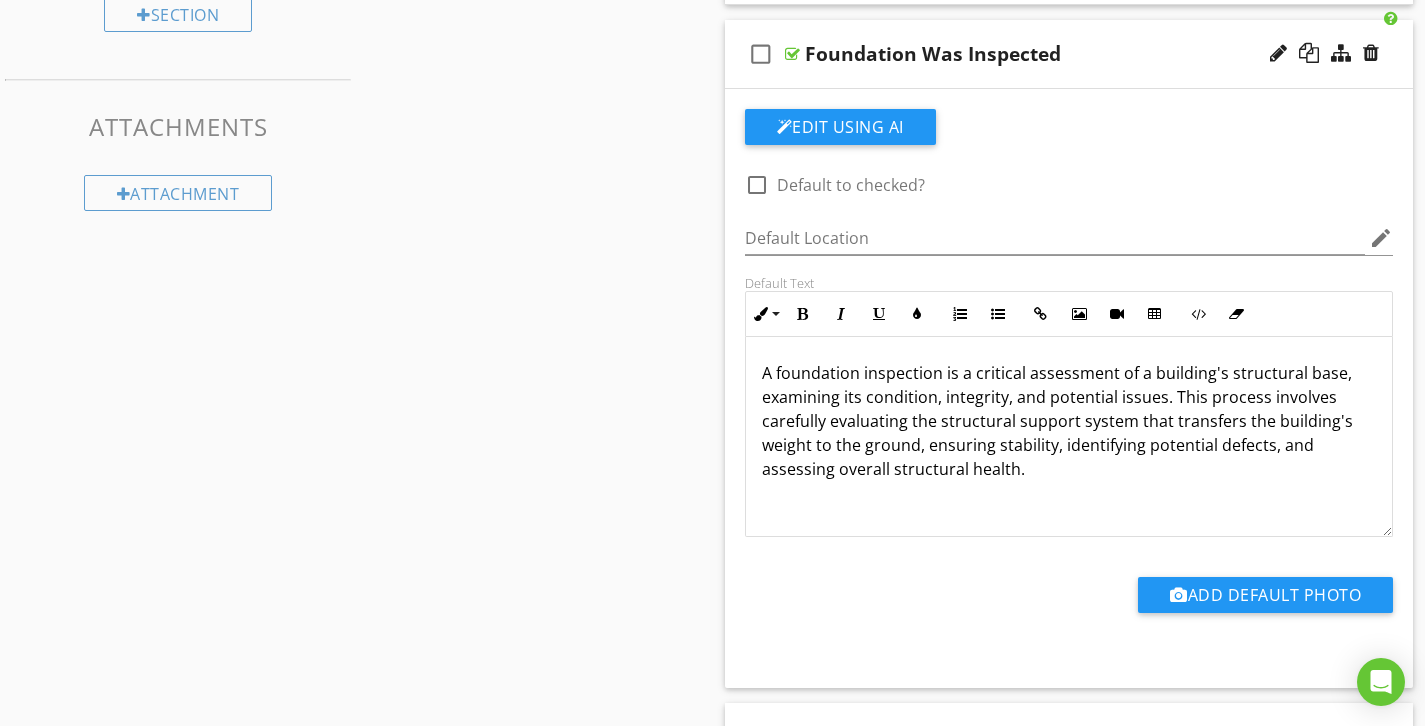 click on "Foundation Was Inspected" at bounding box center (1048, 54) 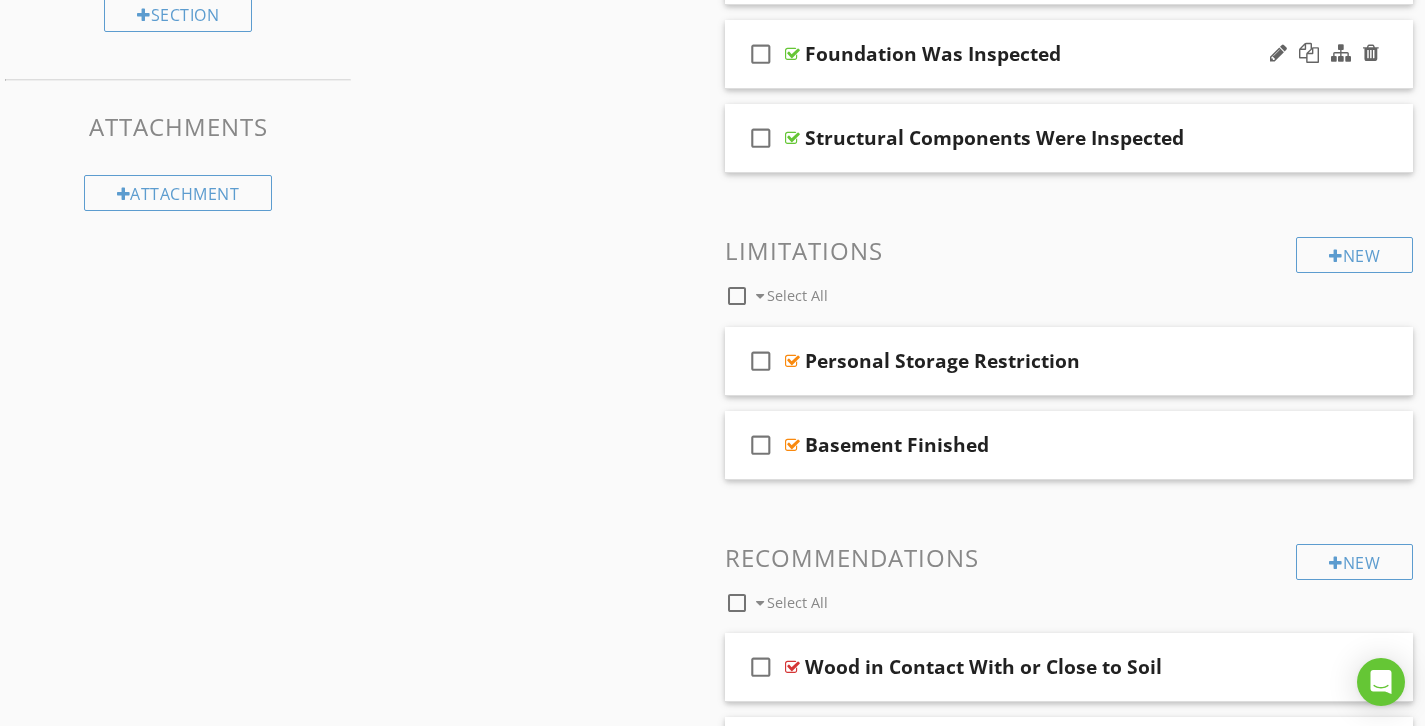 click on "Foundation Was Inspected" at bounding box center [1048, 54] 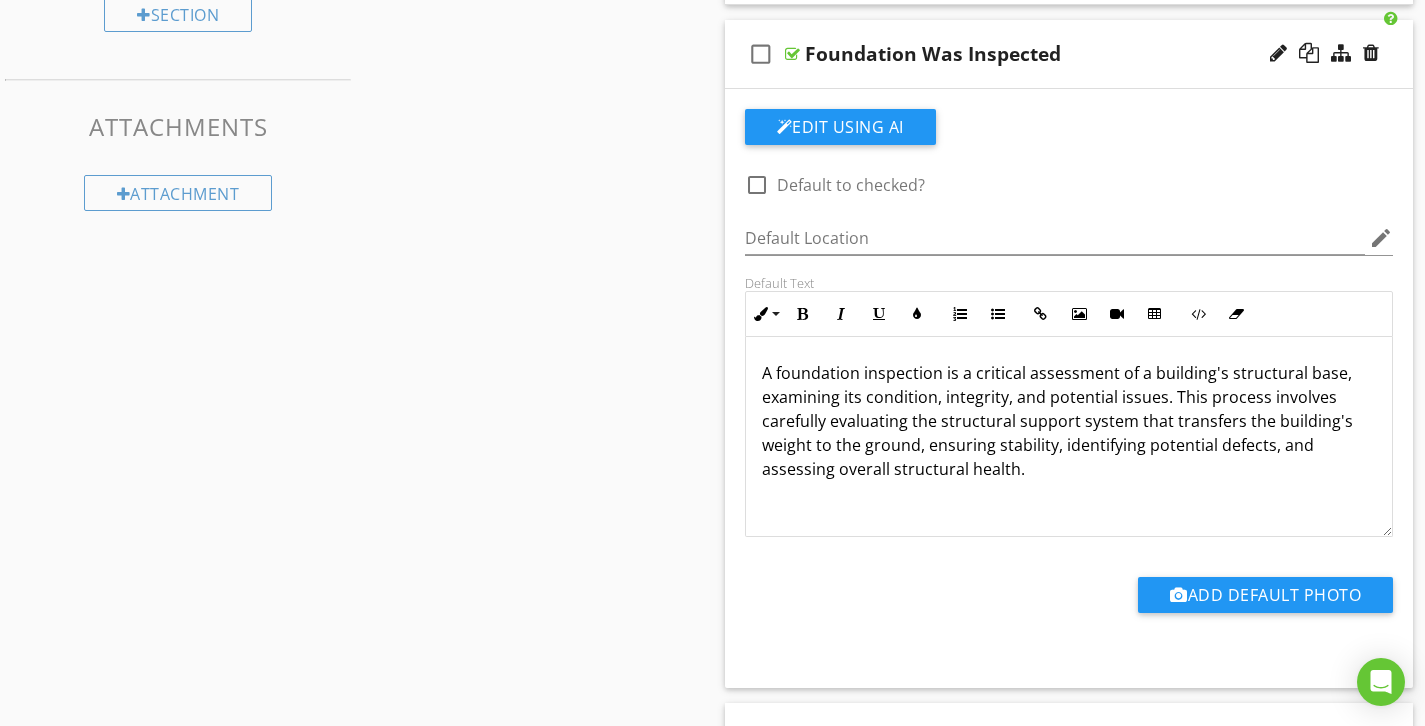 click on "Foundation Was Inspected" at bounding box center [1048, 54] 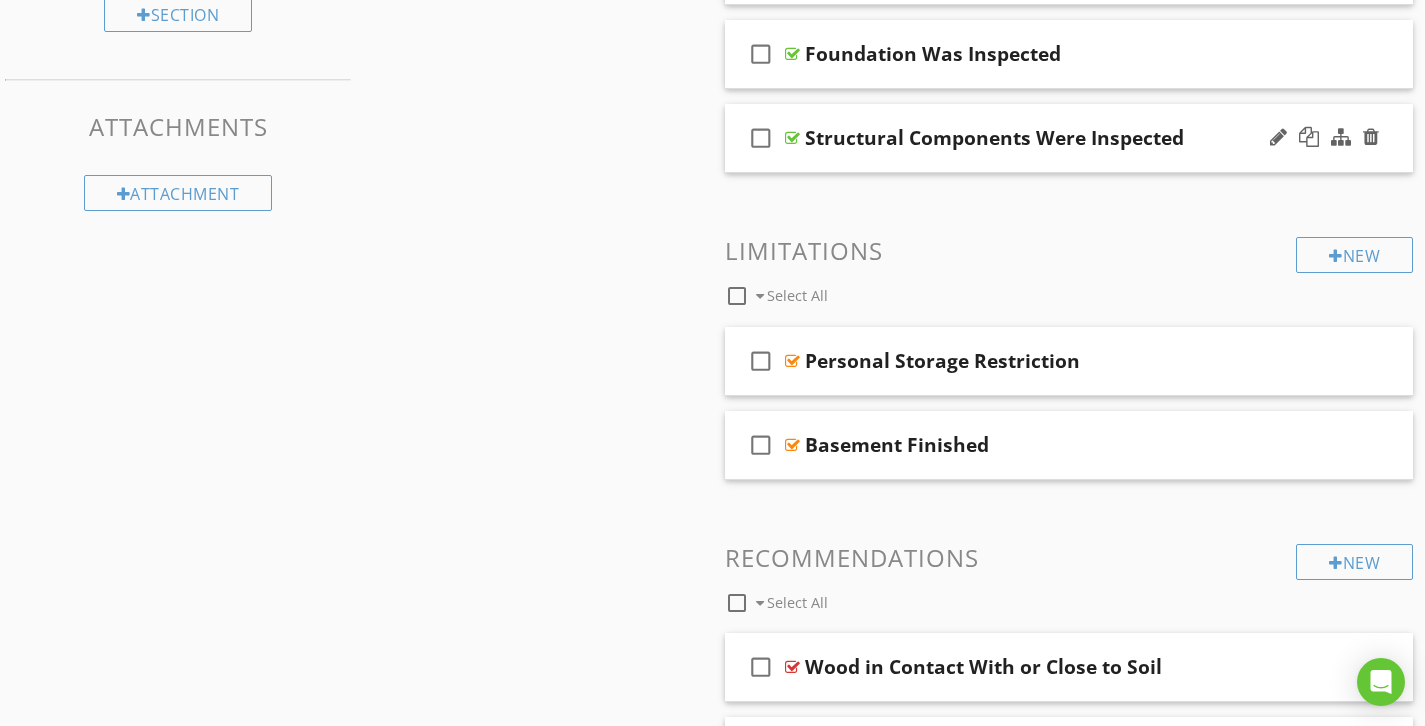 click on "Structural Components Were Inspected" at bounding box center [994, 138] 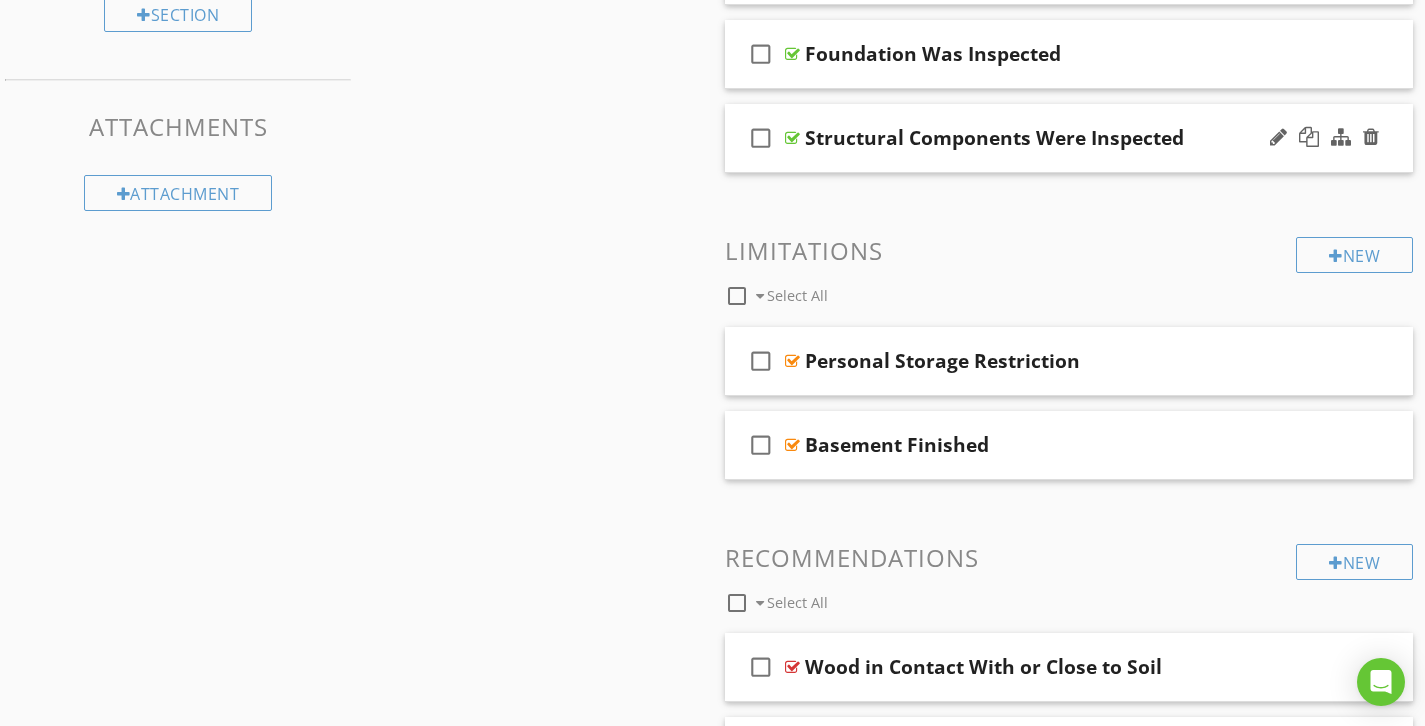 click on "check_box_outline_blank
Structural Components Were Inspected" at bounding box center (1069, 138) 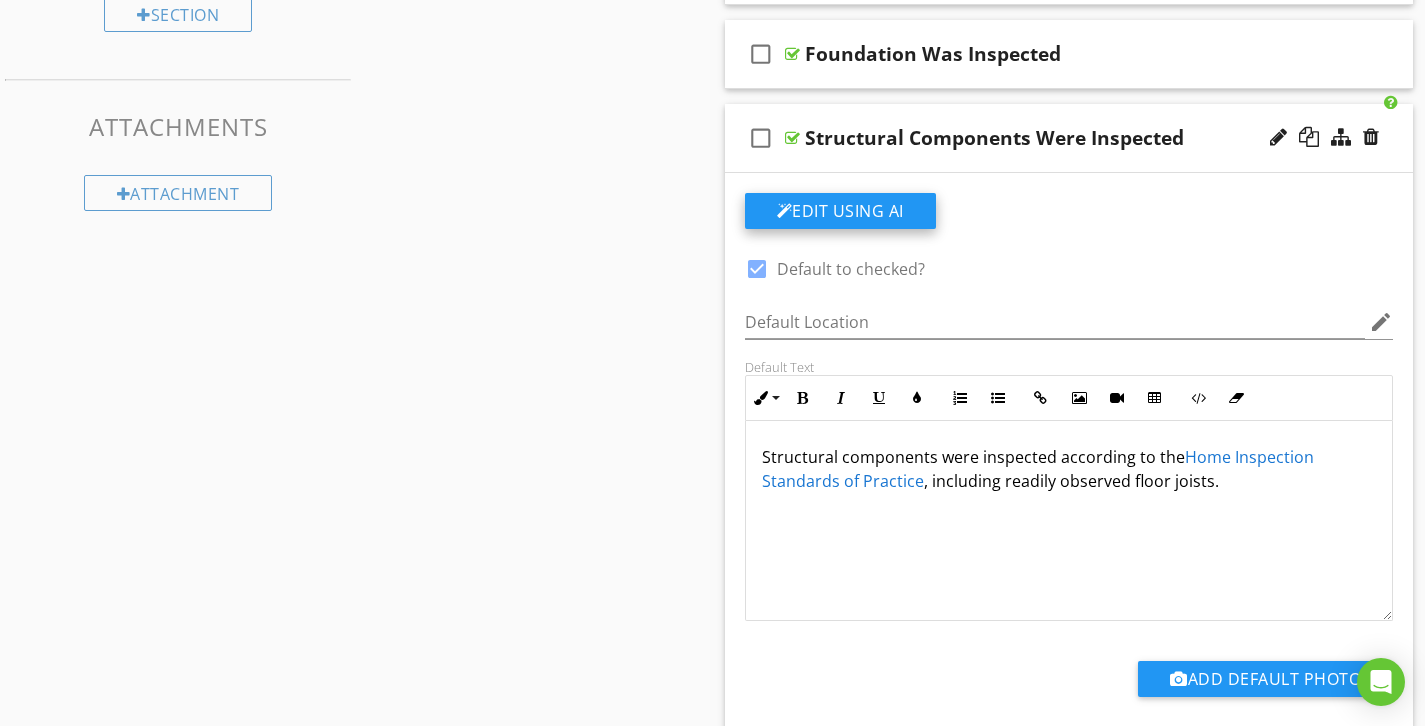 click on "Edit Using AI" at bounding box center [840, -724] 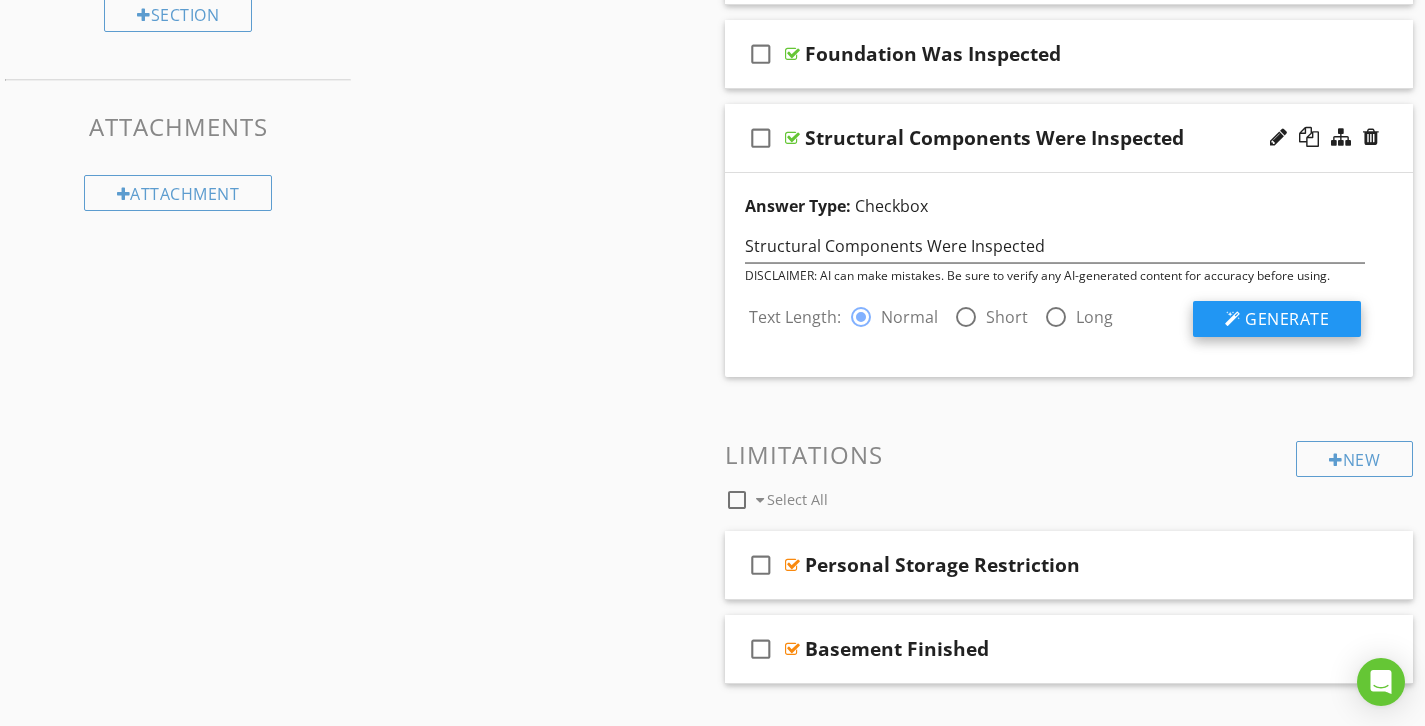 click on "Generate" at bounding box center (1287, 319) 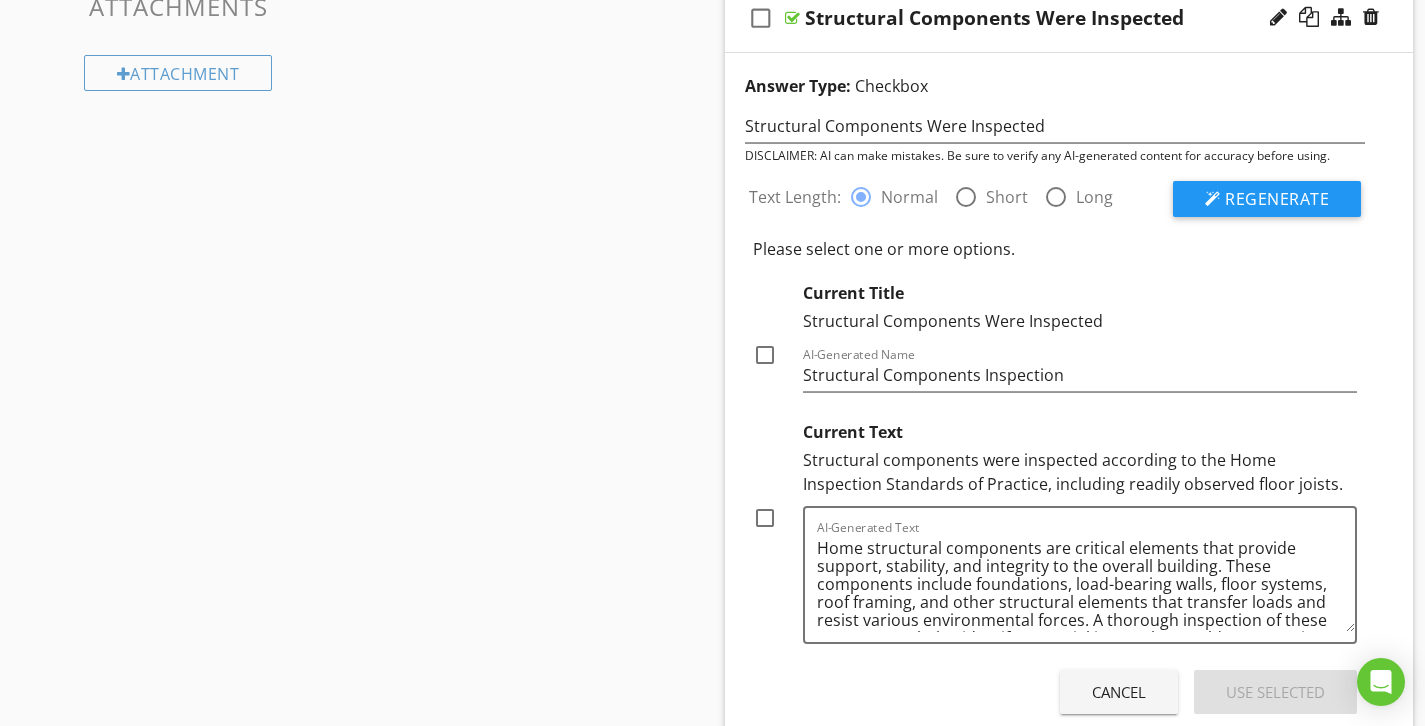 scroll, scrollTop: 1308, scrollLeft: 0, axis: vertical 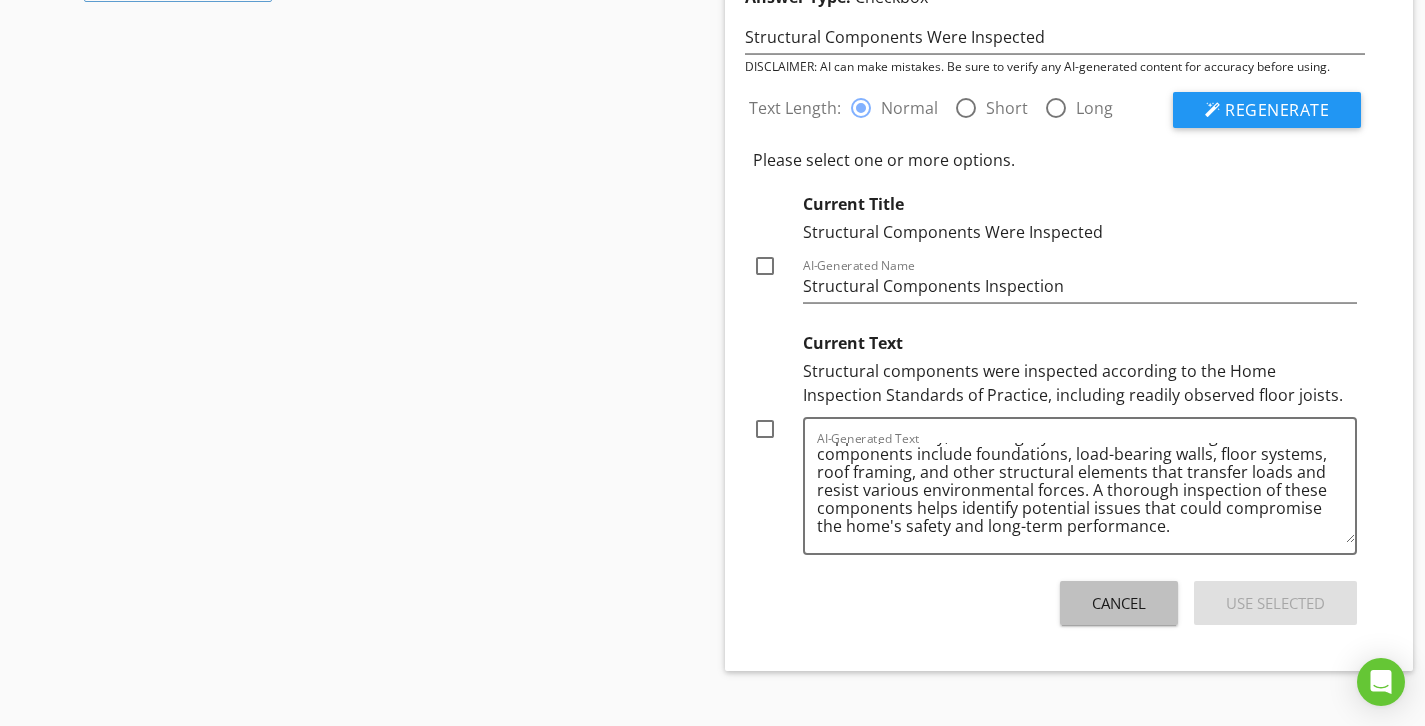 click on "Cancel" at bounding box center [1119, 603] 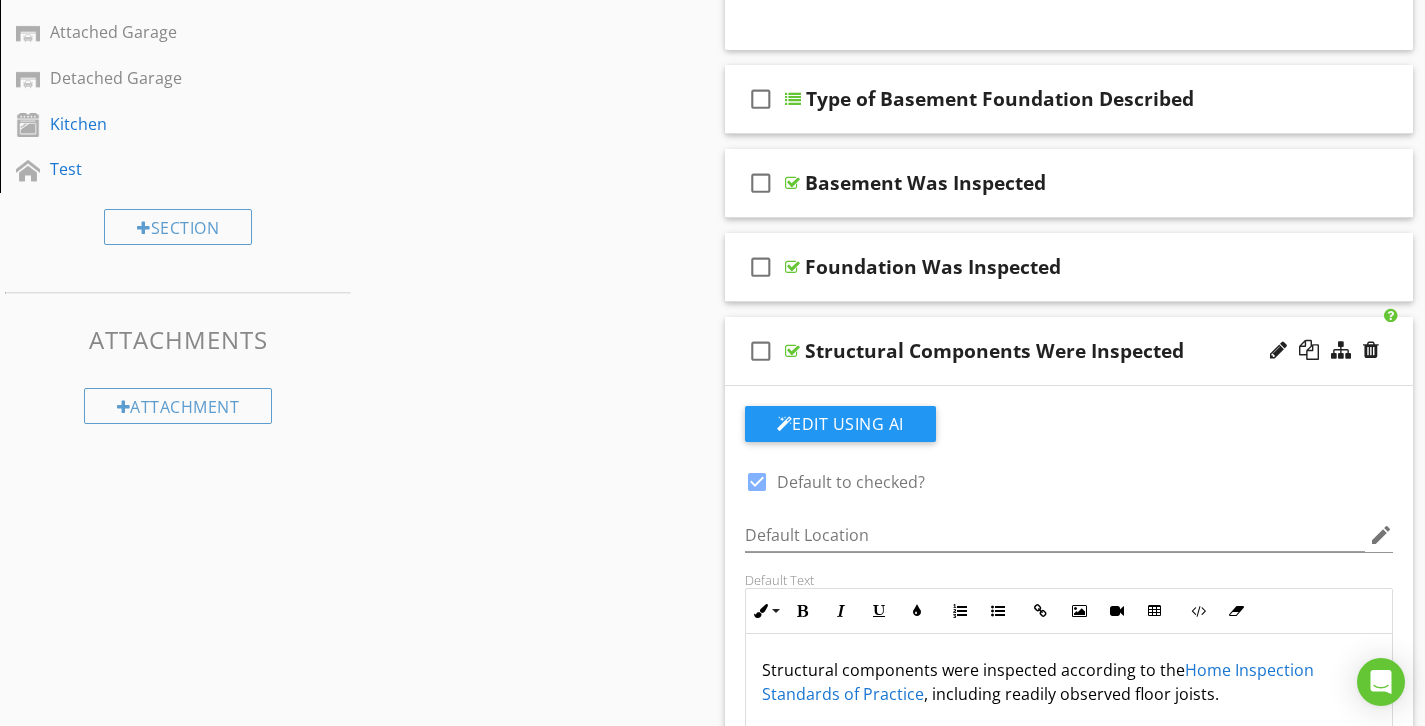 scroll, scrollTop: 907, scrollLeft: 0, axis: vertical 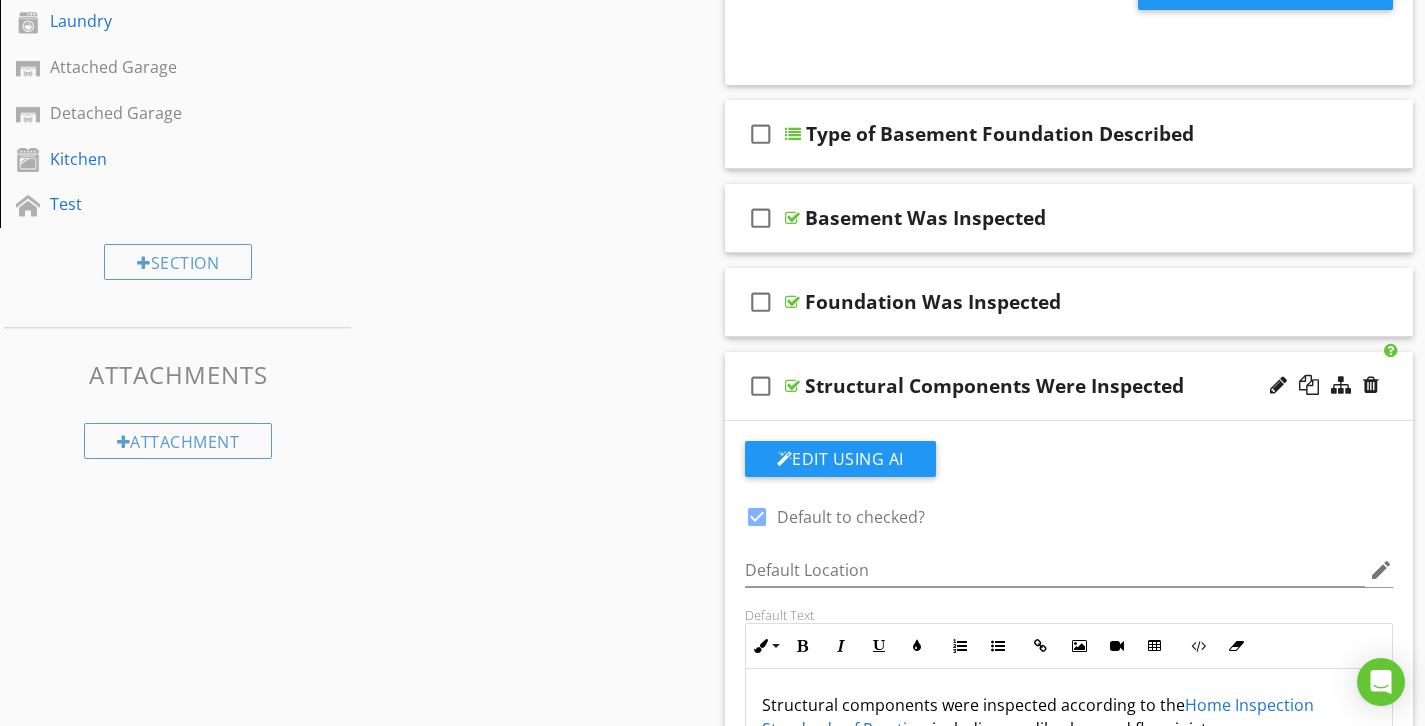 click on "Structural Components Were Inspected" at bounding box center (994, 386) 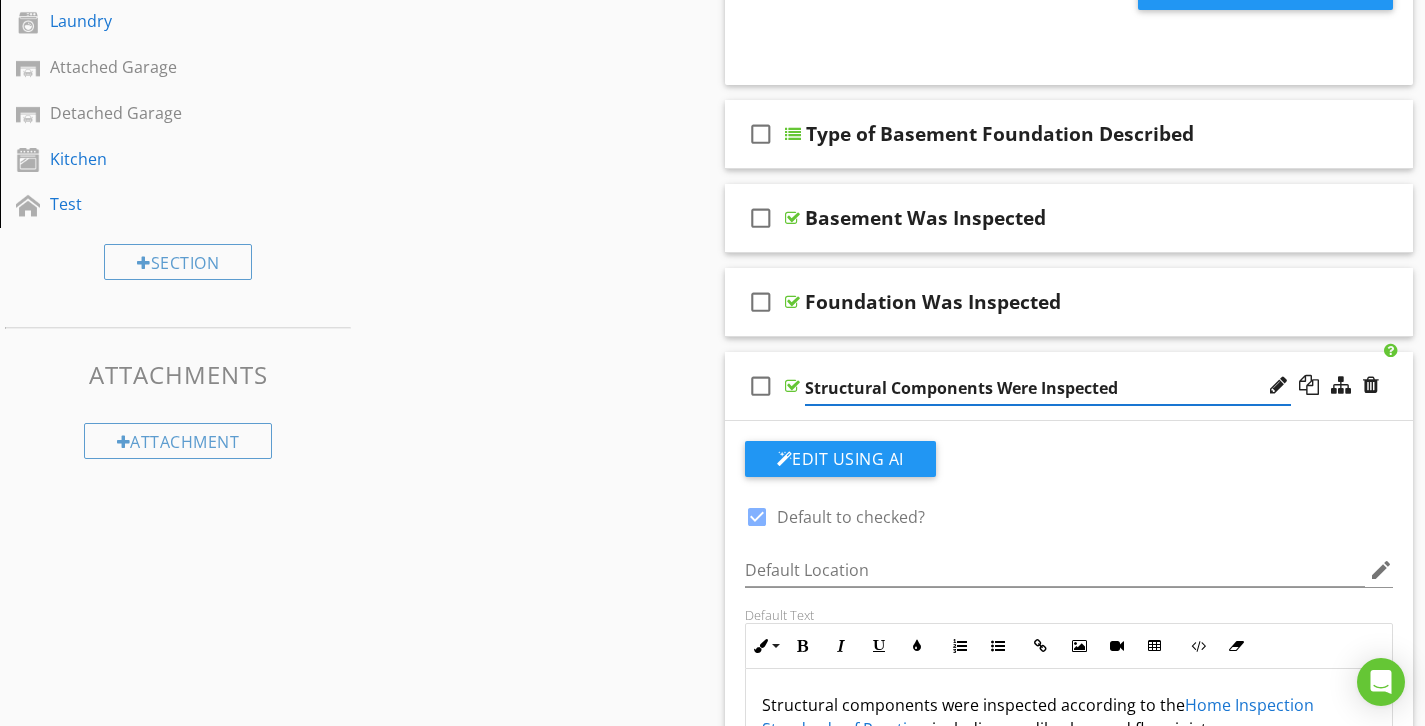 click on "check_box_outline_blank         Structural Components Were Inspected" at bounding box center (1069, 386) 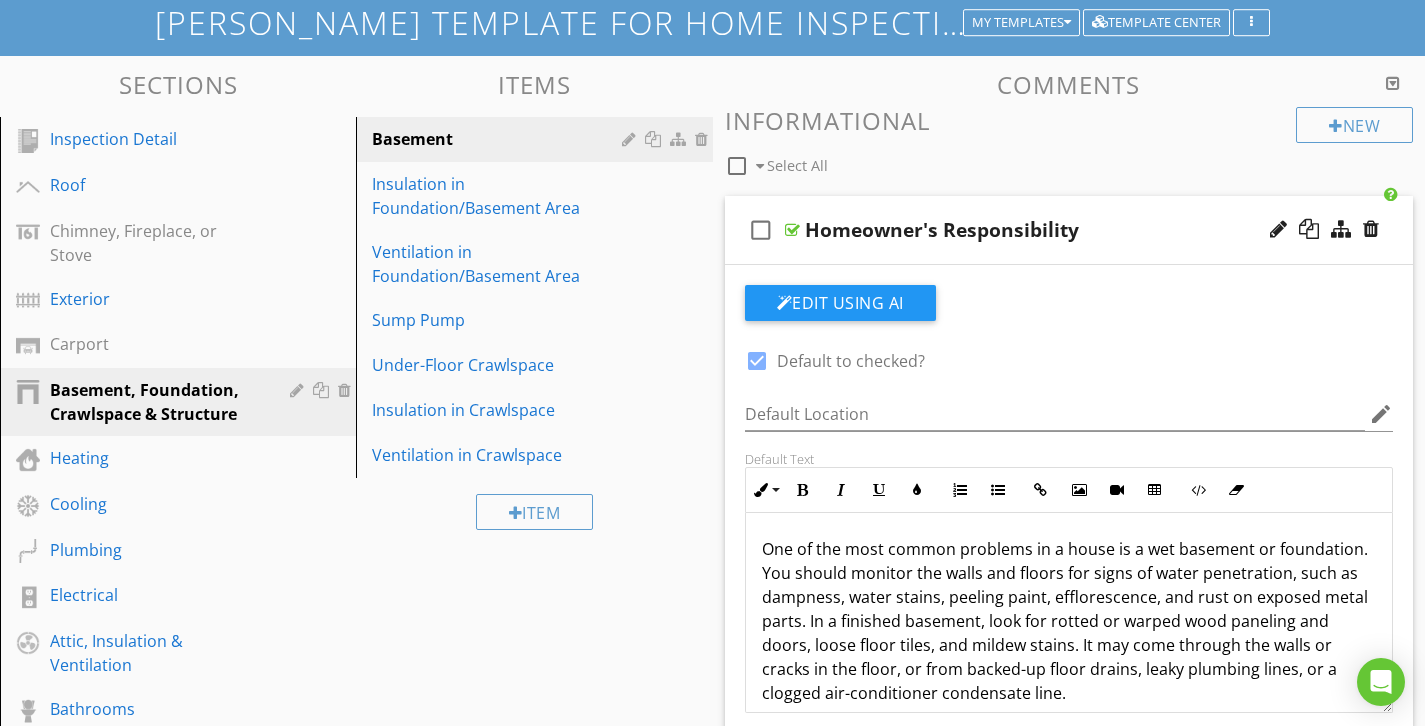 scroll, scrollTop: 126, scrollLeft: 0, axis: vertical 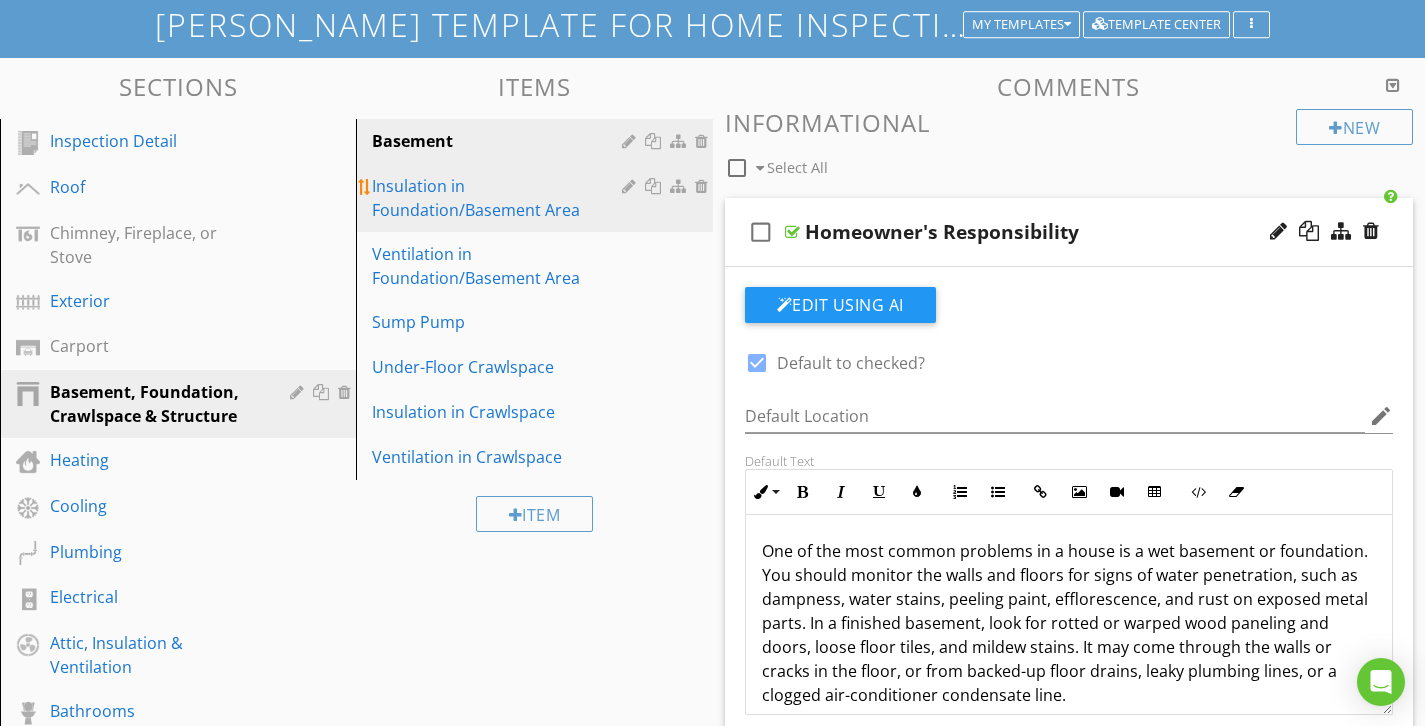 click on "Insulation in Foundation/Basement Area" at bounding box center [499, 198] 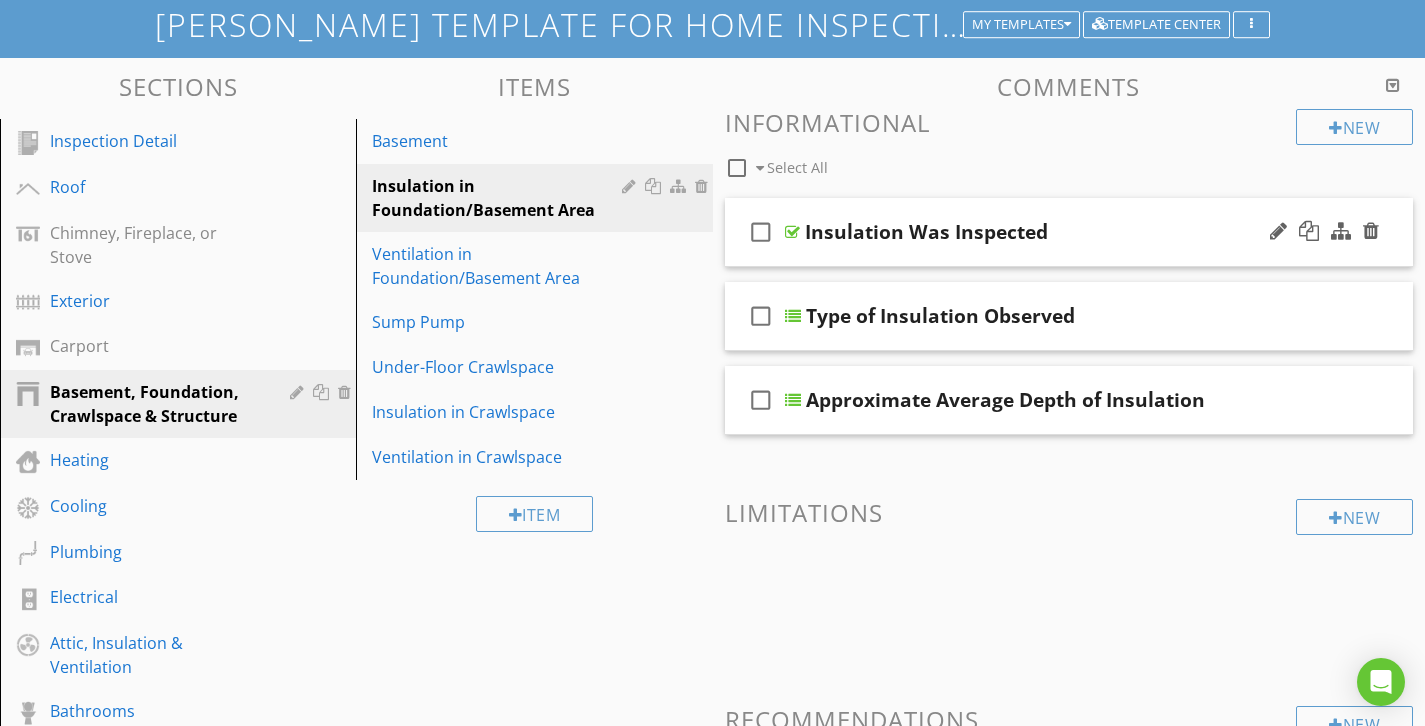 click on "Insulation Was Inspected" at bounding box center (1048, 232) 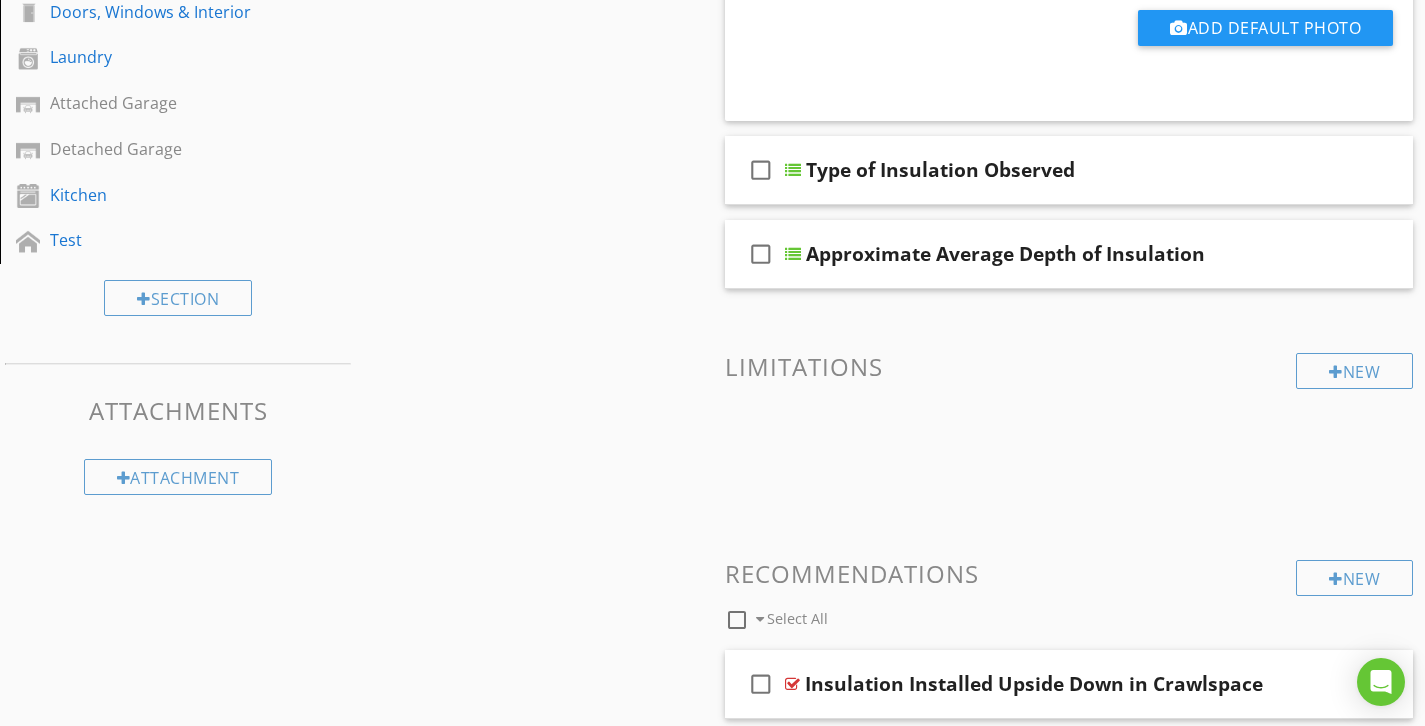 scroll, scrollTop: 763, scrollLeft: 0, axis: vertical 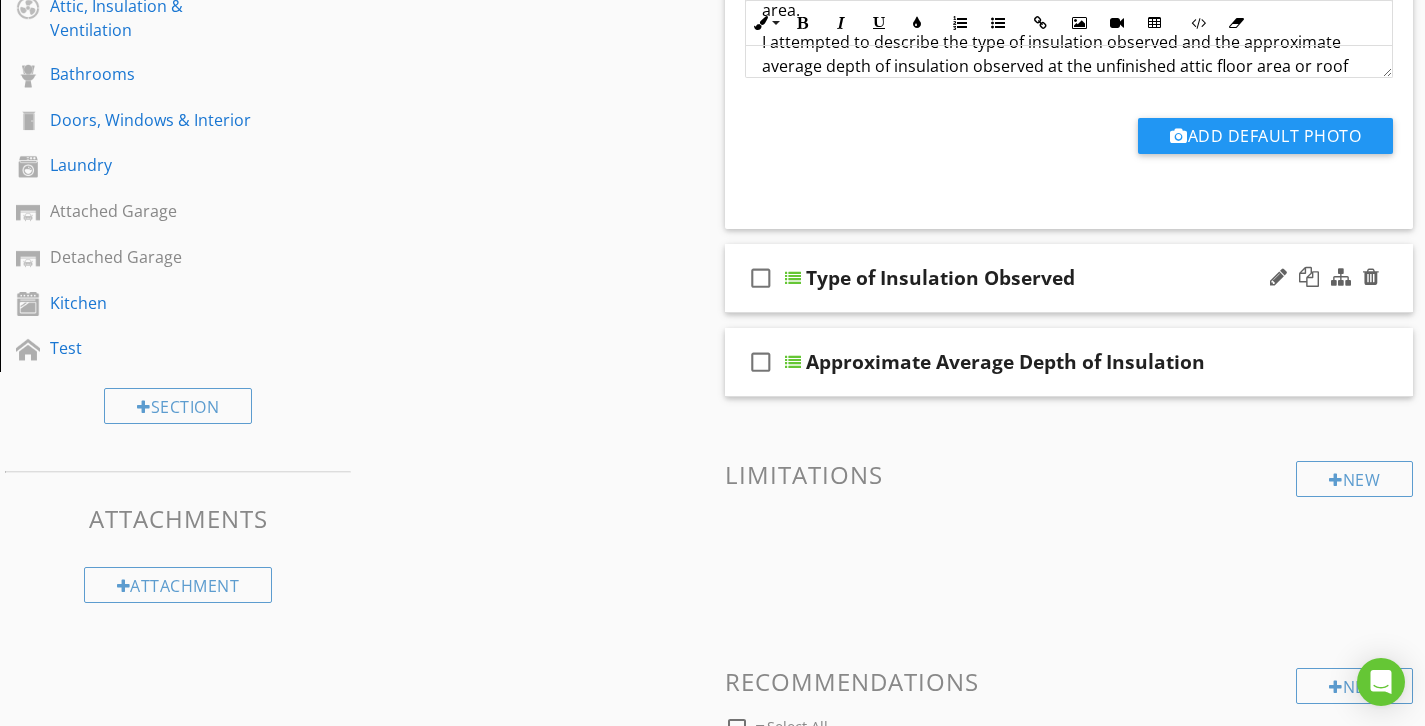 click on "check_box_outline_blank
Type of Insulation Observed" at bounding box center (1069, 278) 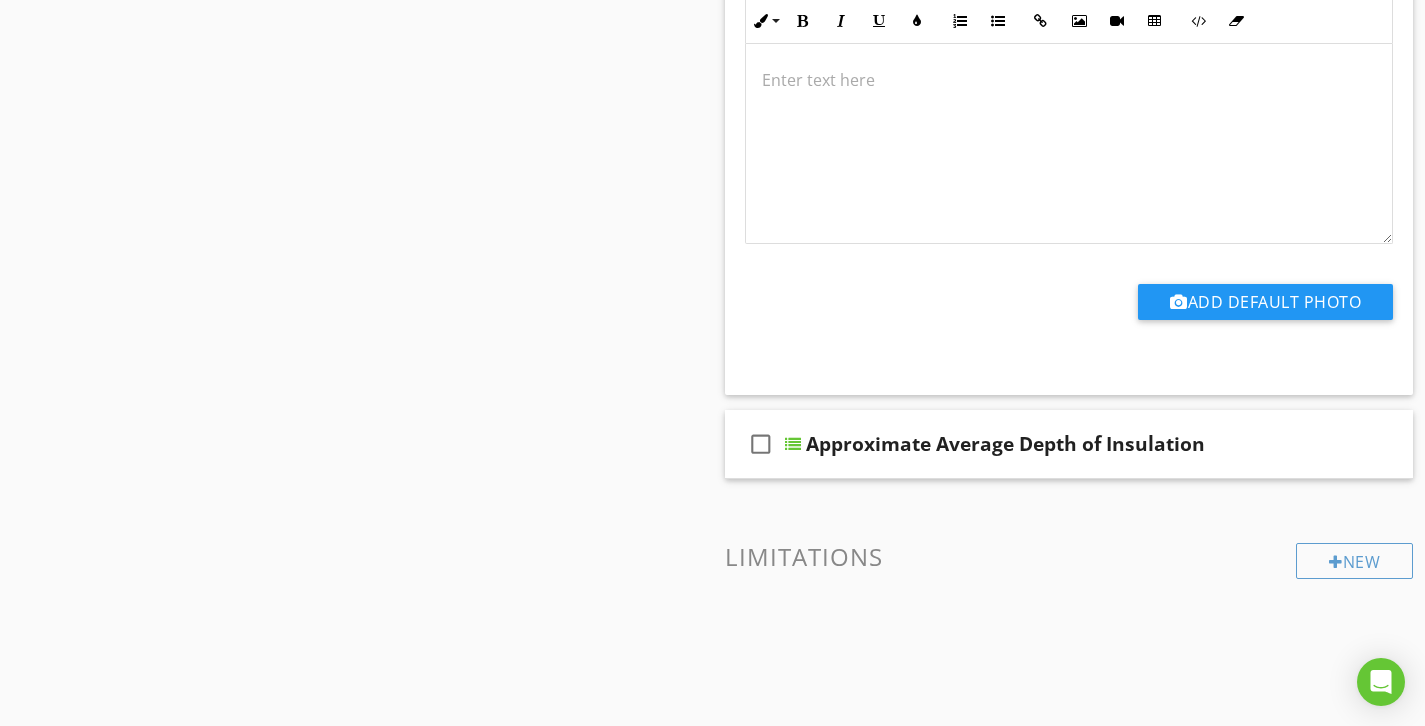 scroll, scrollTop: 1516, scrollLeft: 0, axis: vertical 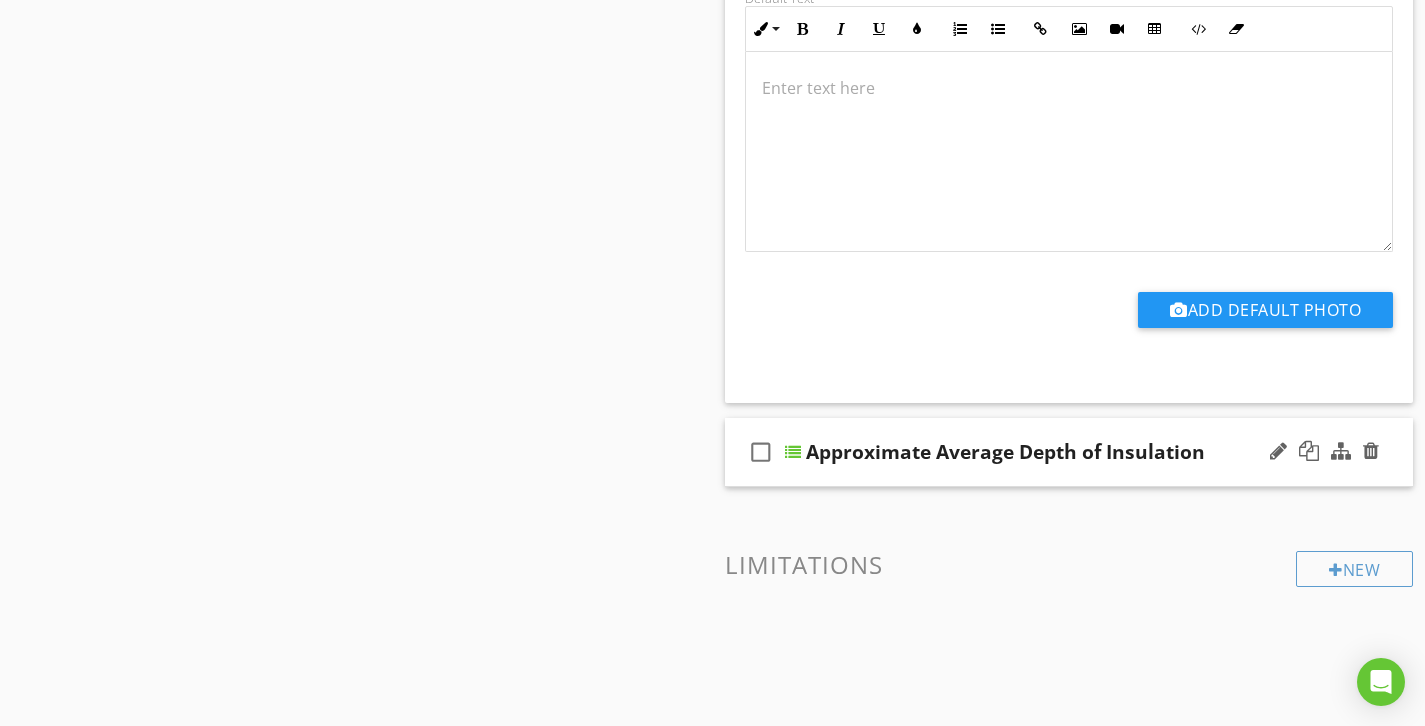 click on "check_box_outline_blank
Approximate Average Depth of Insulation" at bounding box center (1069, 452) 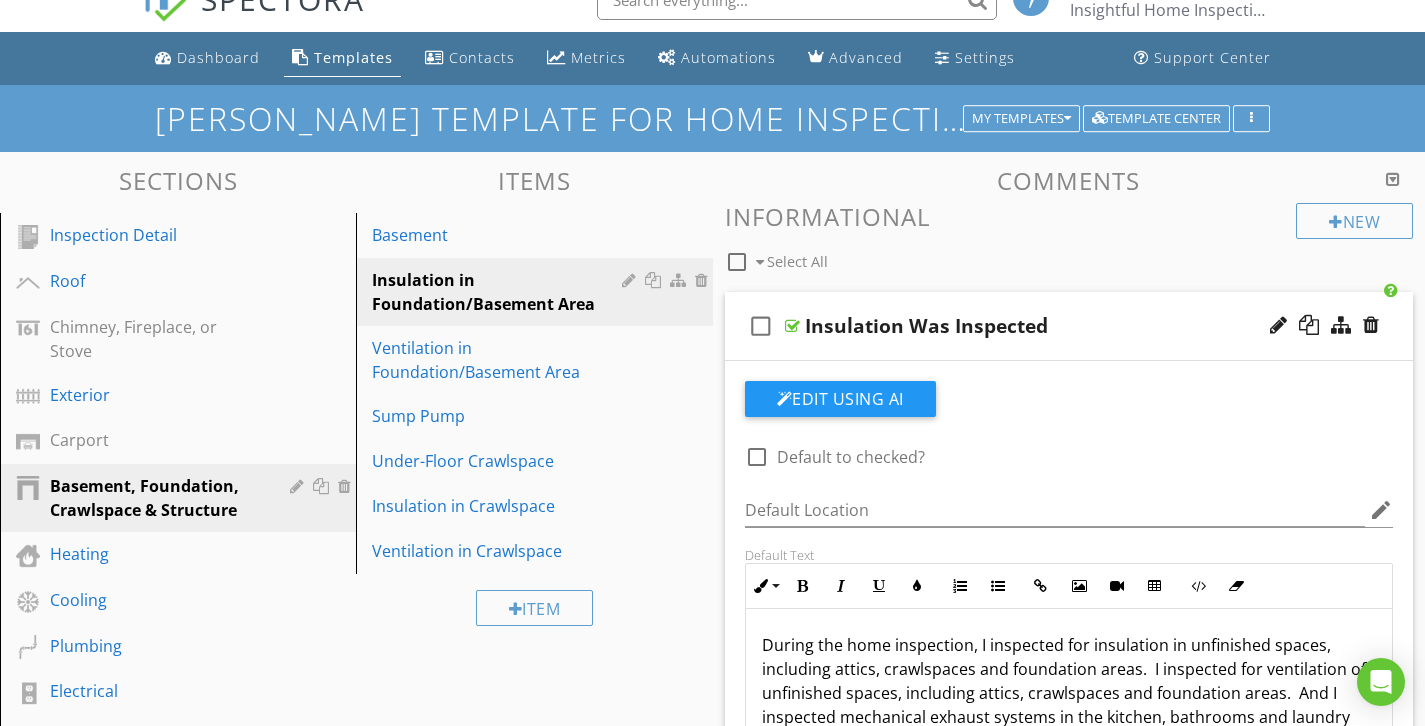 scroll, scrollTop: 0, scrollLeft: 0, axis: both 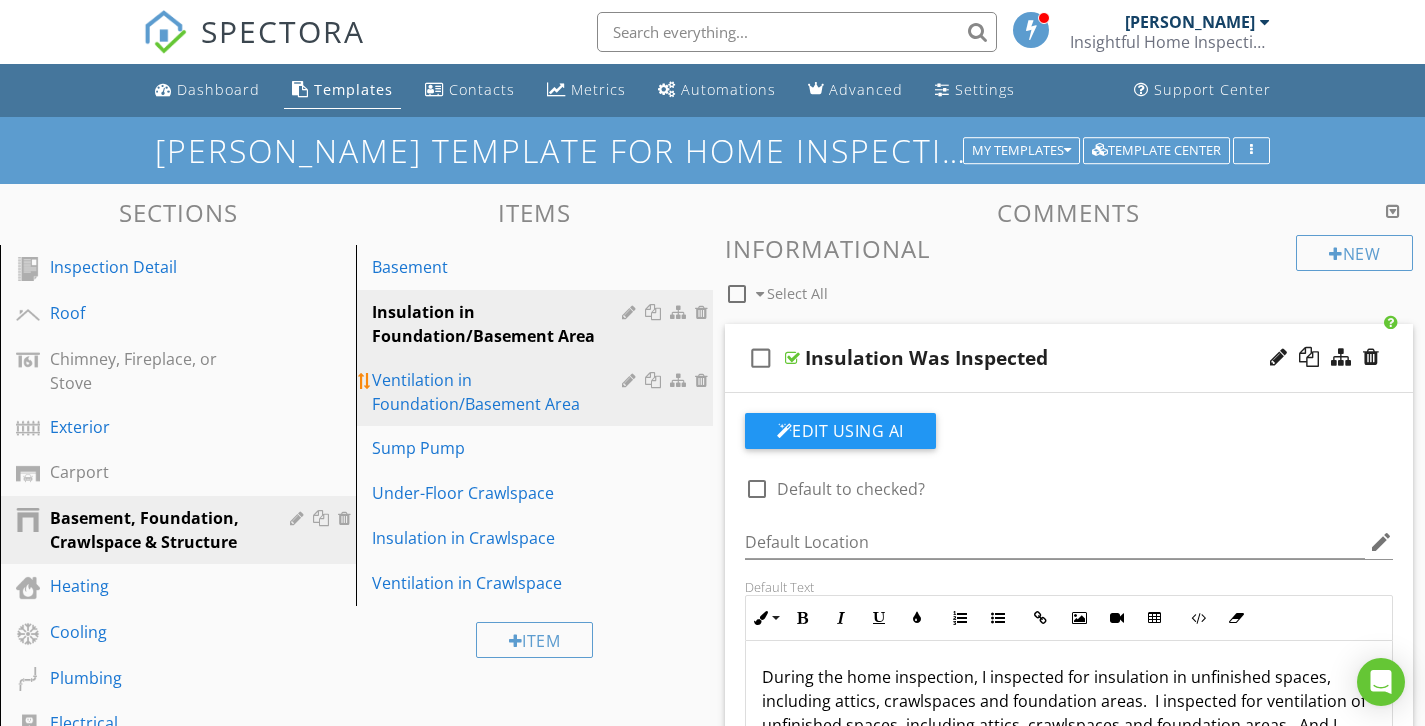 click on "Ventilation in Foundation/Basement Area" at bounding box center [499, 392] 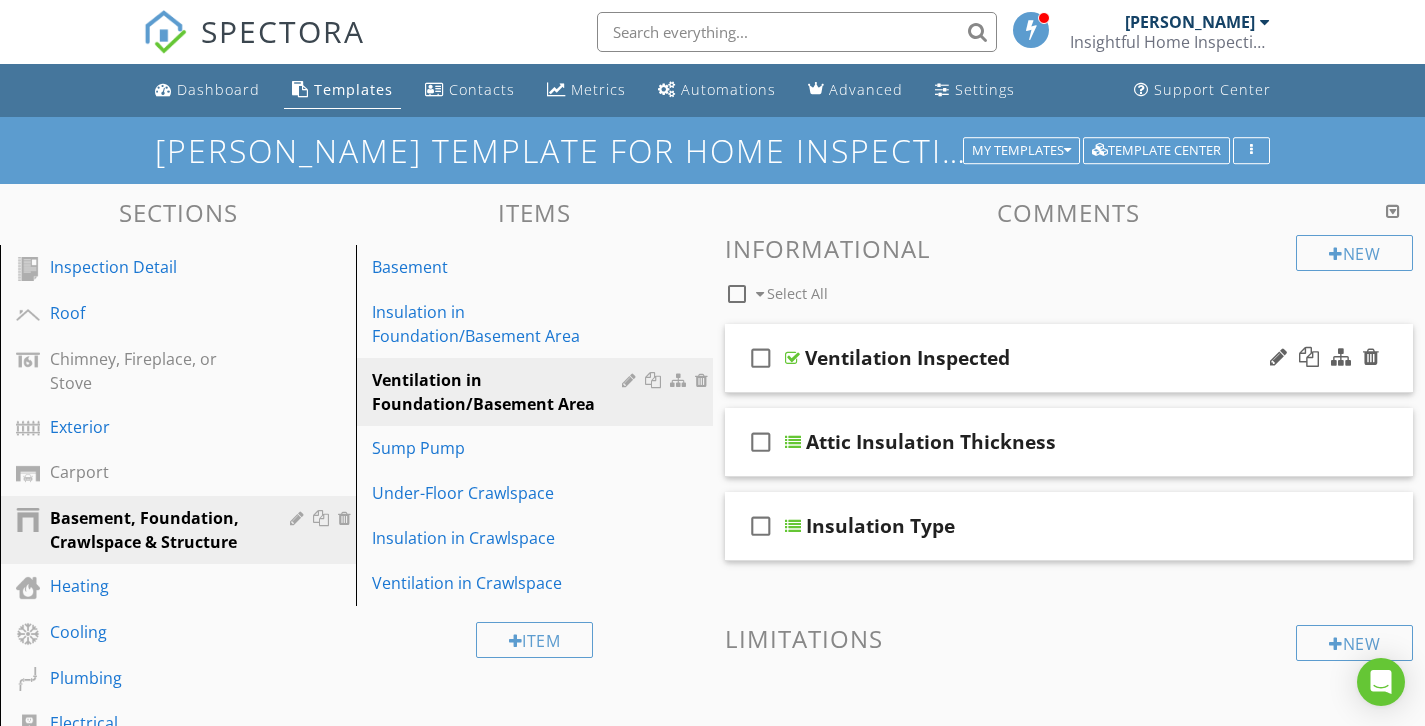 click on "Ventilation Inspected" at bounding box center (1048, 358) 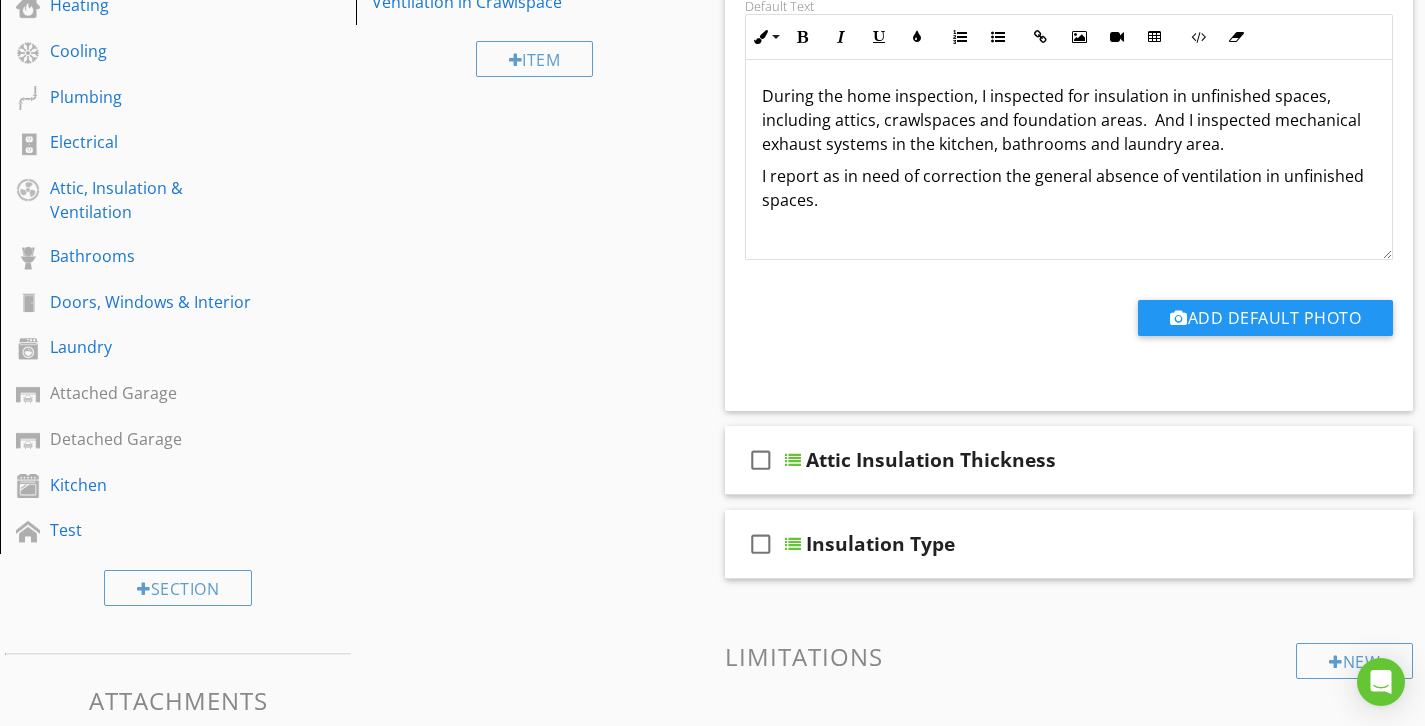 scroll, scrollTop: 582, scrollLeft: 0, axis: vertical 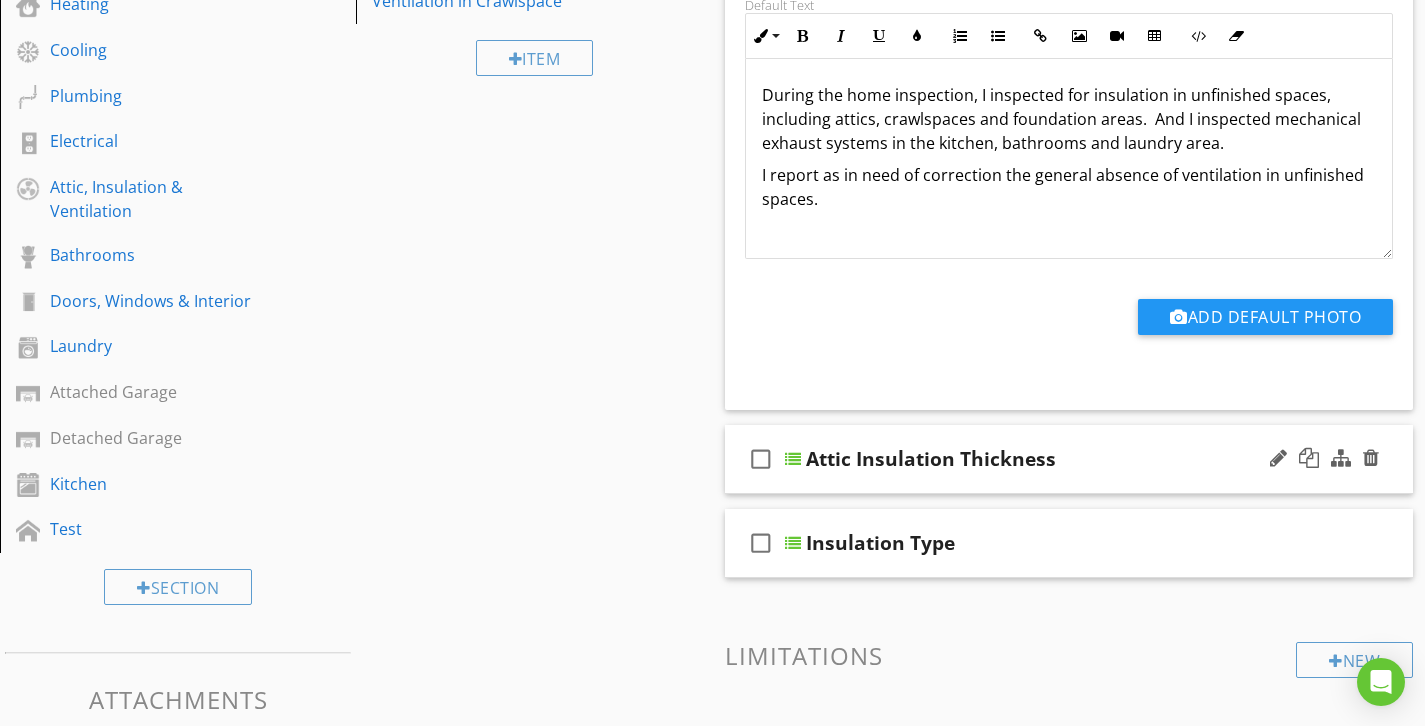 click on "check_box_outline_blank
Attic Insulation Thickness" at bounding box center (1069, 459) 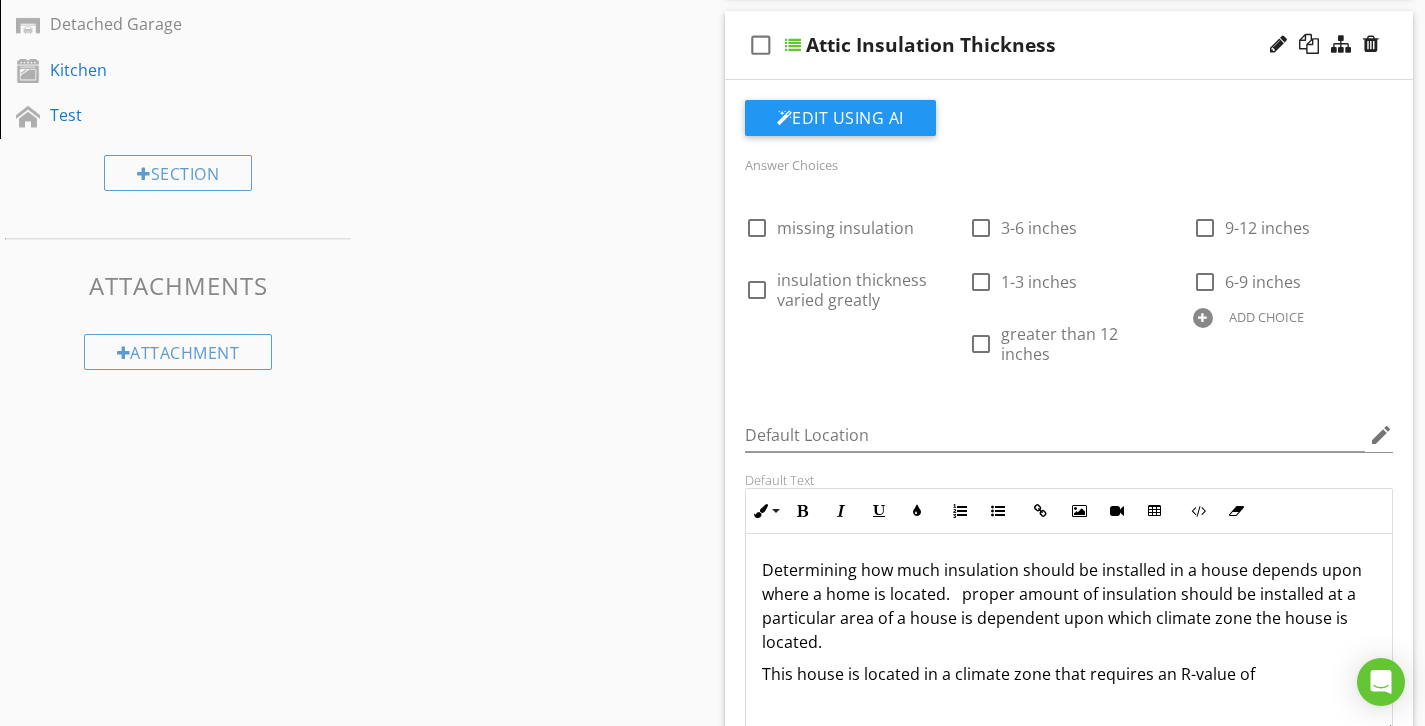 scroll, scrollTop: 977, scrollLeft: 0, axis: vertical 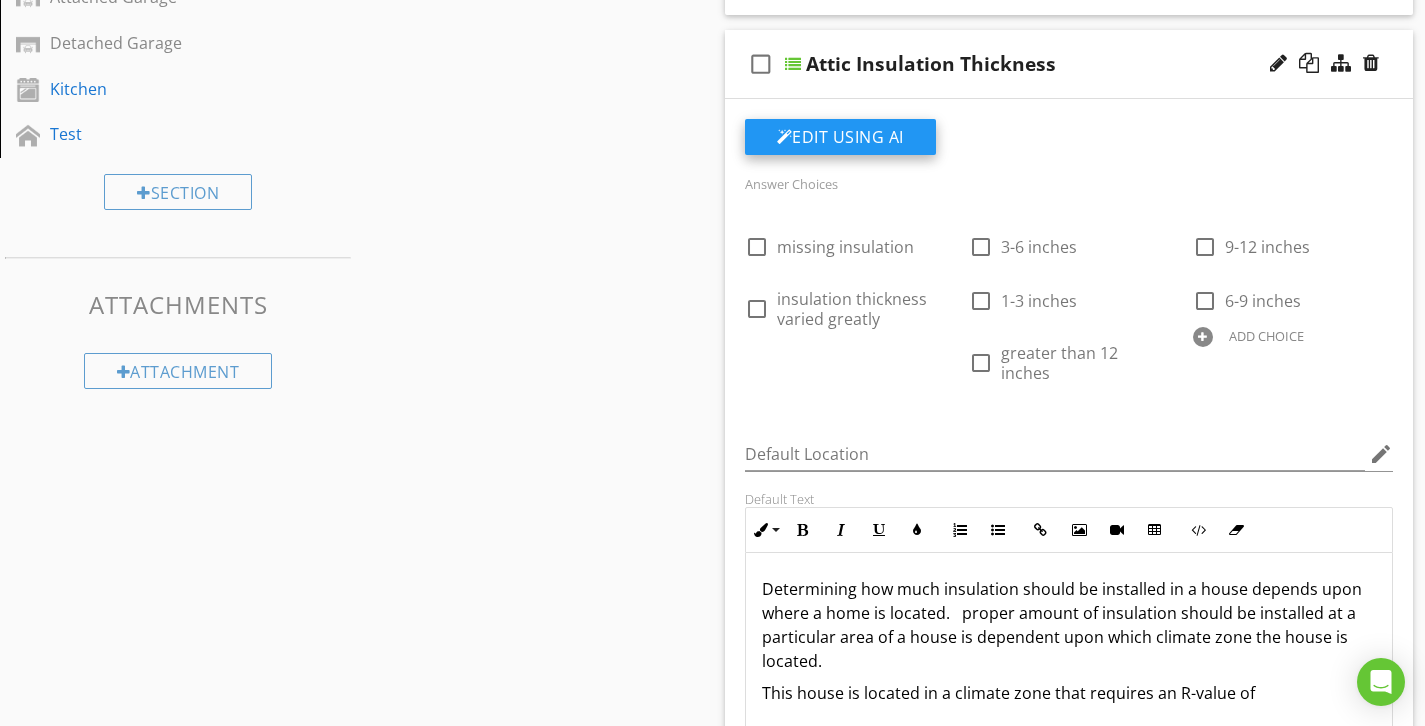 click on "Edit Using AI" at bounding box center [840, -546] 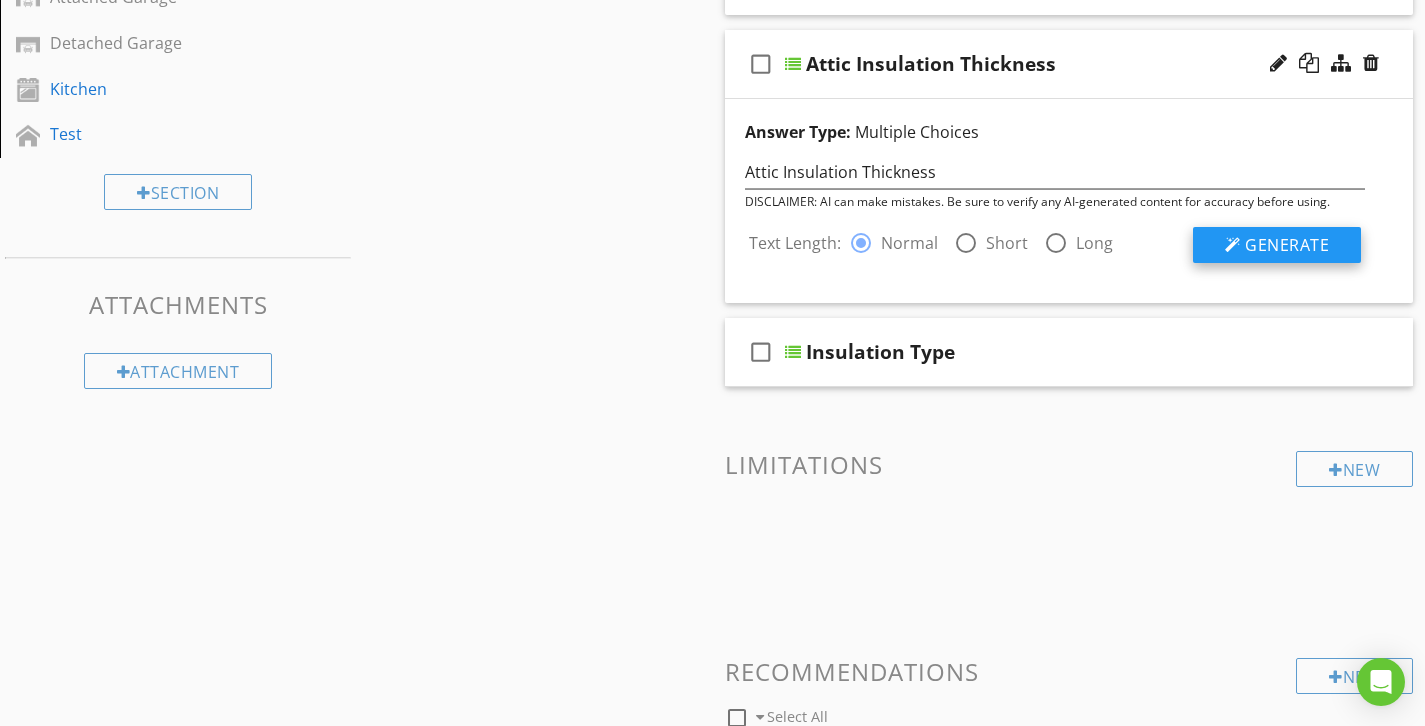 click on "Generate" at bounding box center [1287, 245] 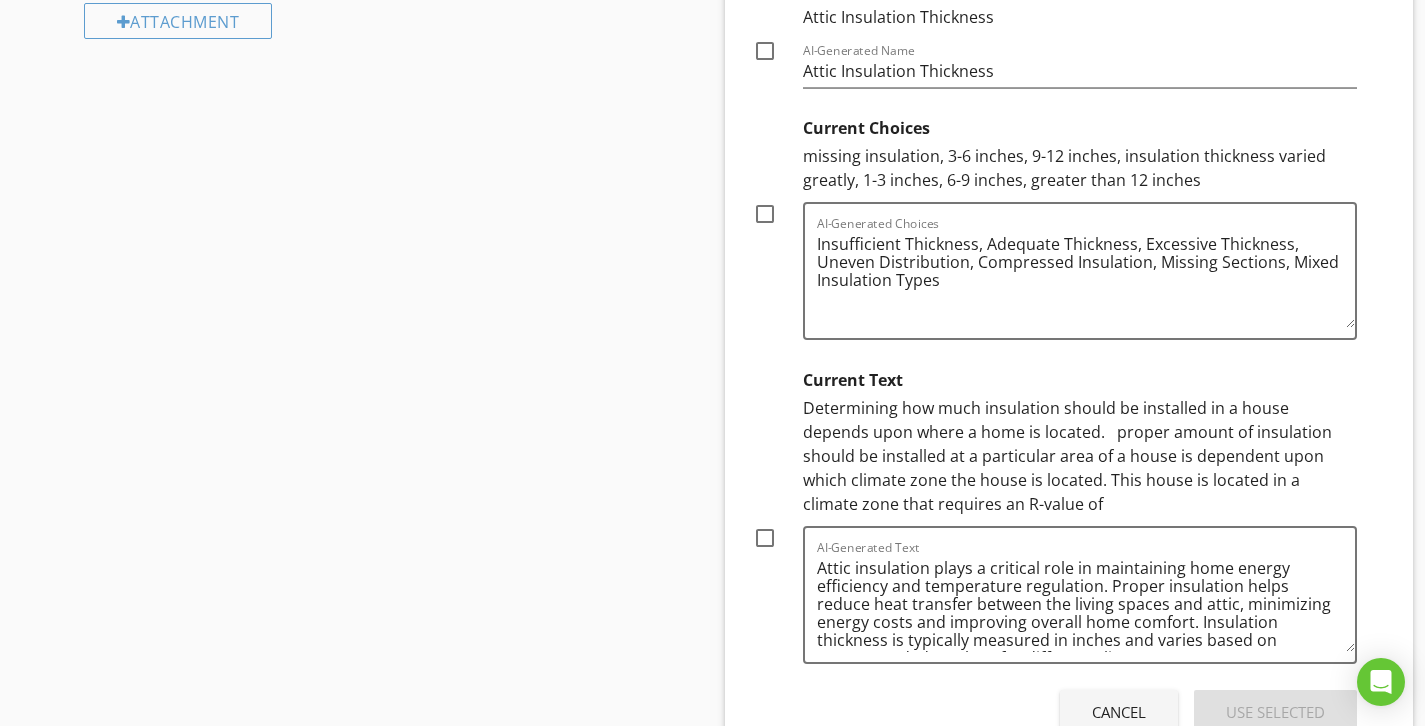 scroll, scrollTop: 1330, scrollLeft: 0, axis: vertical 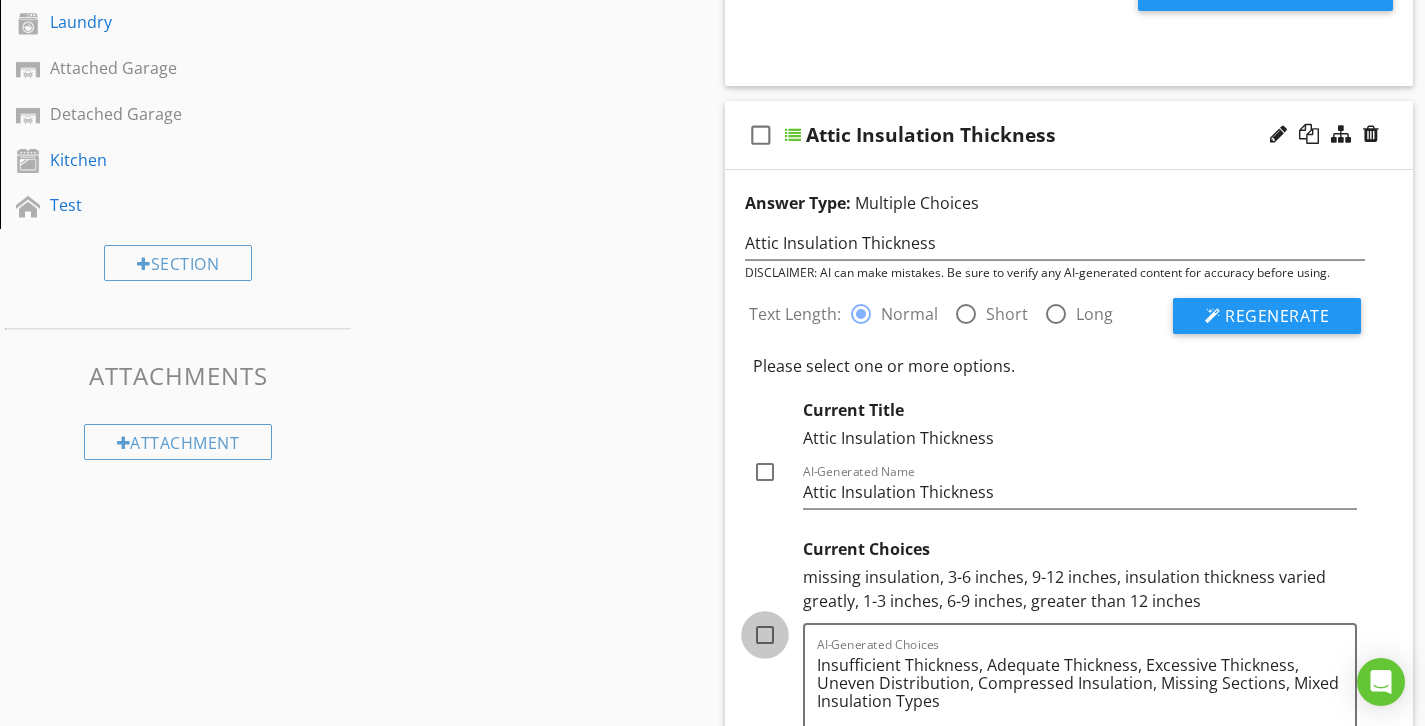click at bounding box center [765, 635] 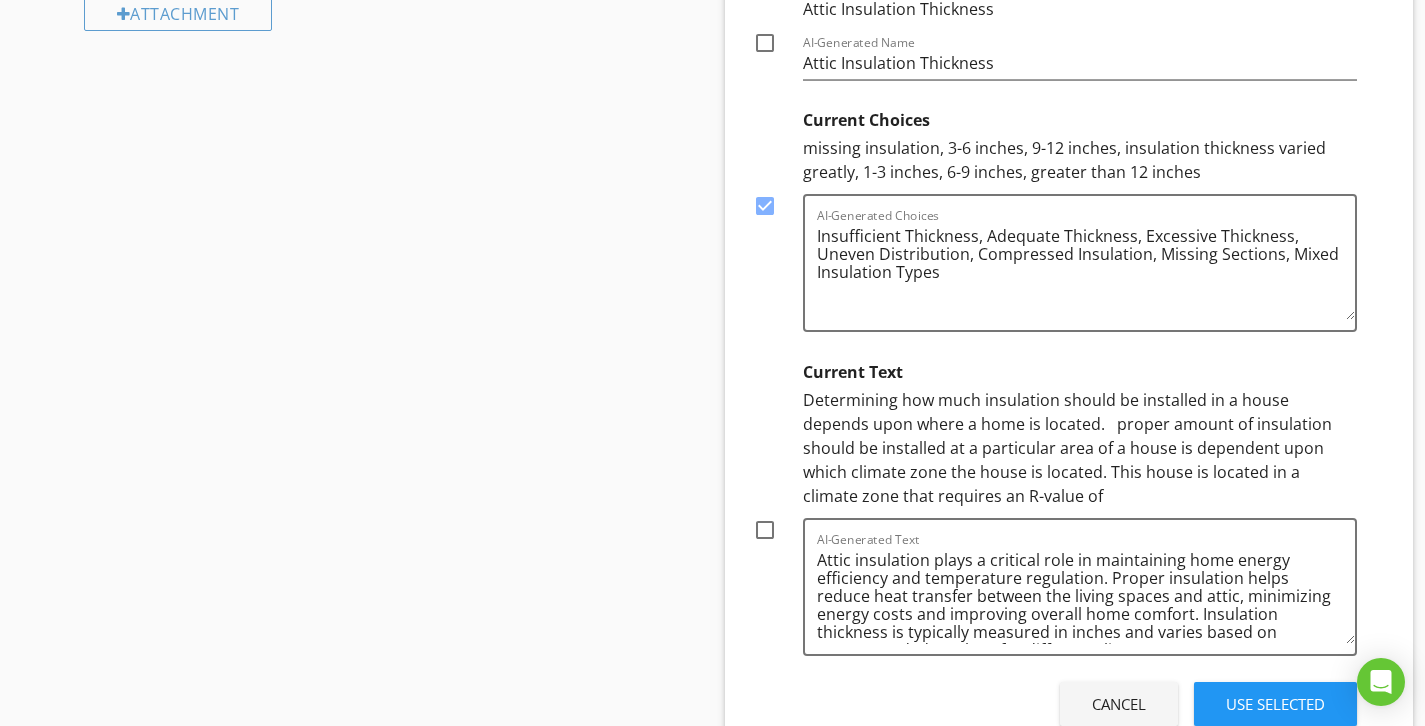 scroll, scrollTop: 1352, scrollLeft: 0, axis: vertical 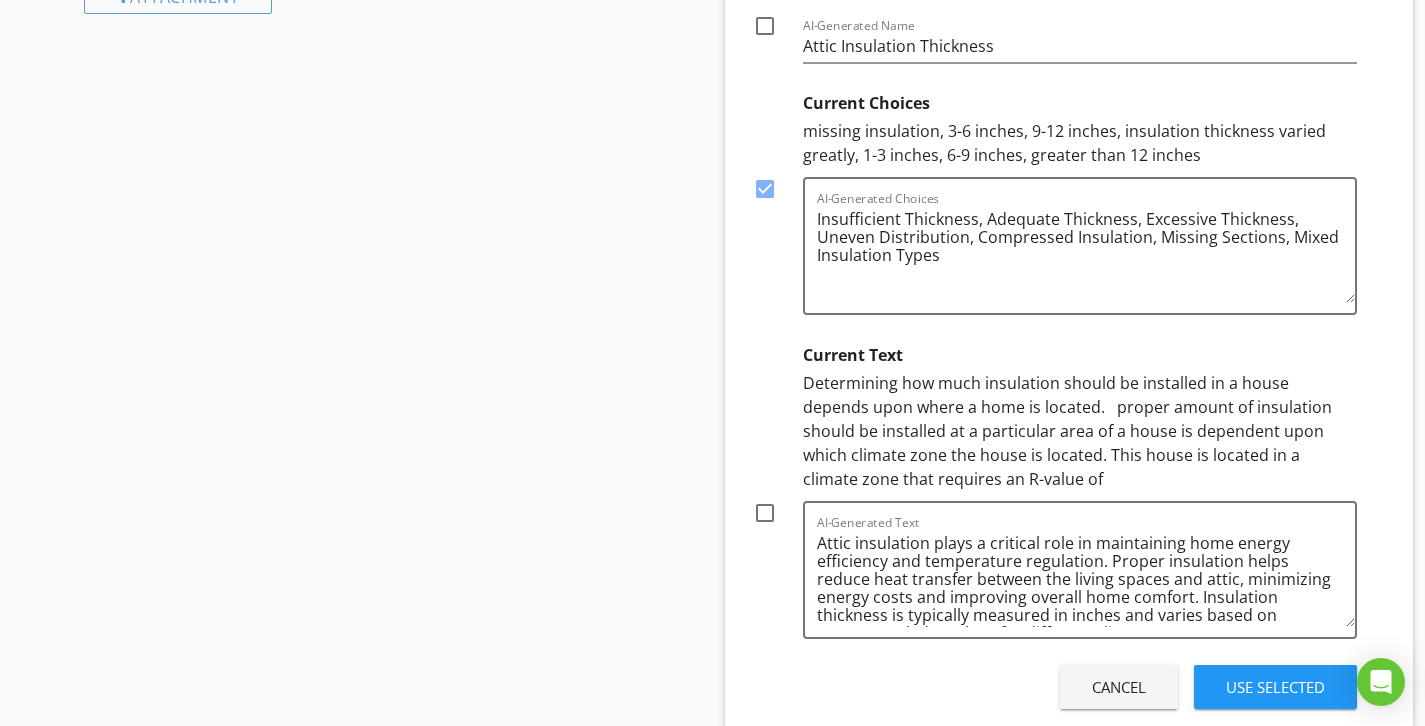 click at bounding box center (765, 513) 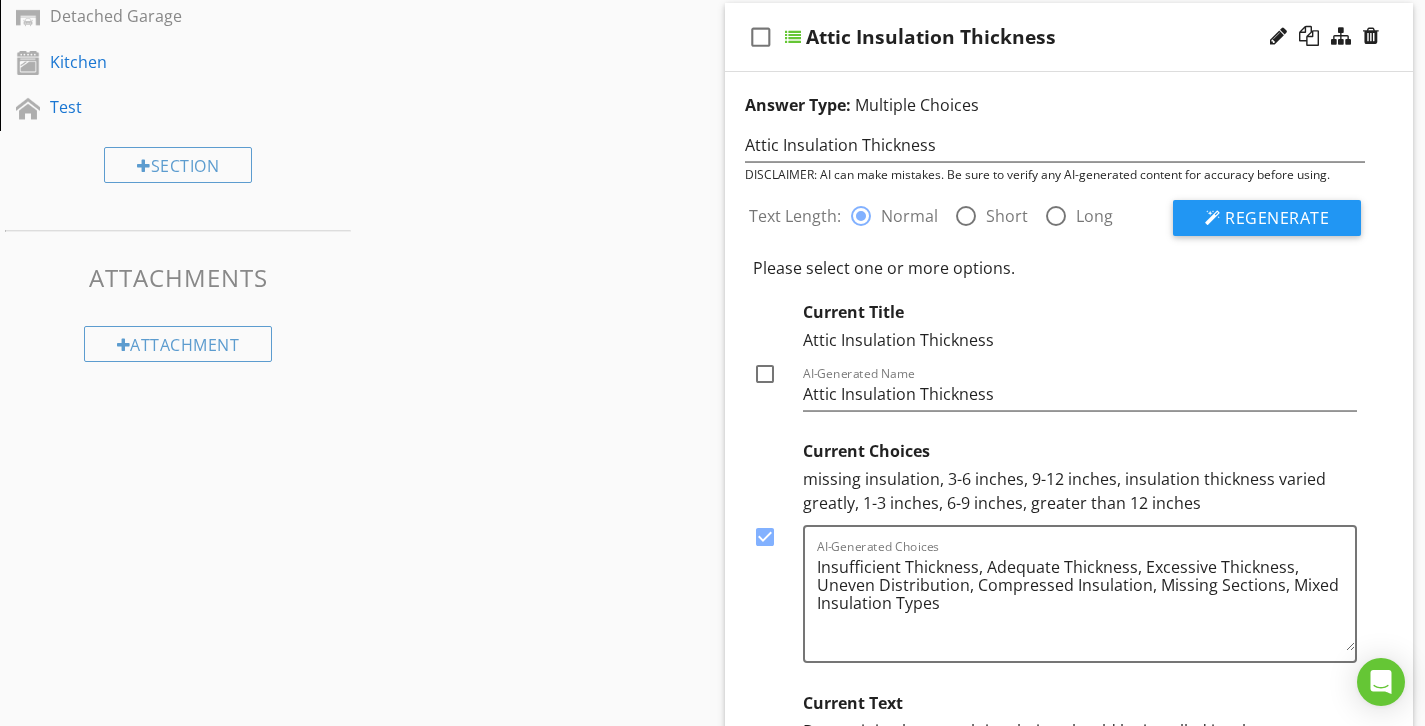 scroll, scrollTop: 984, scrollLeft: 0, axis: vertical 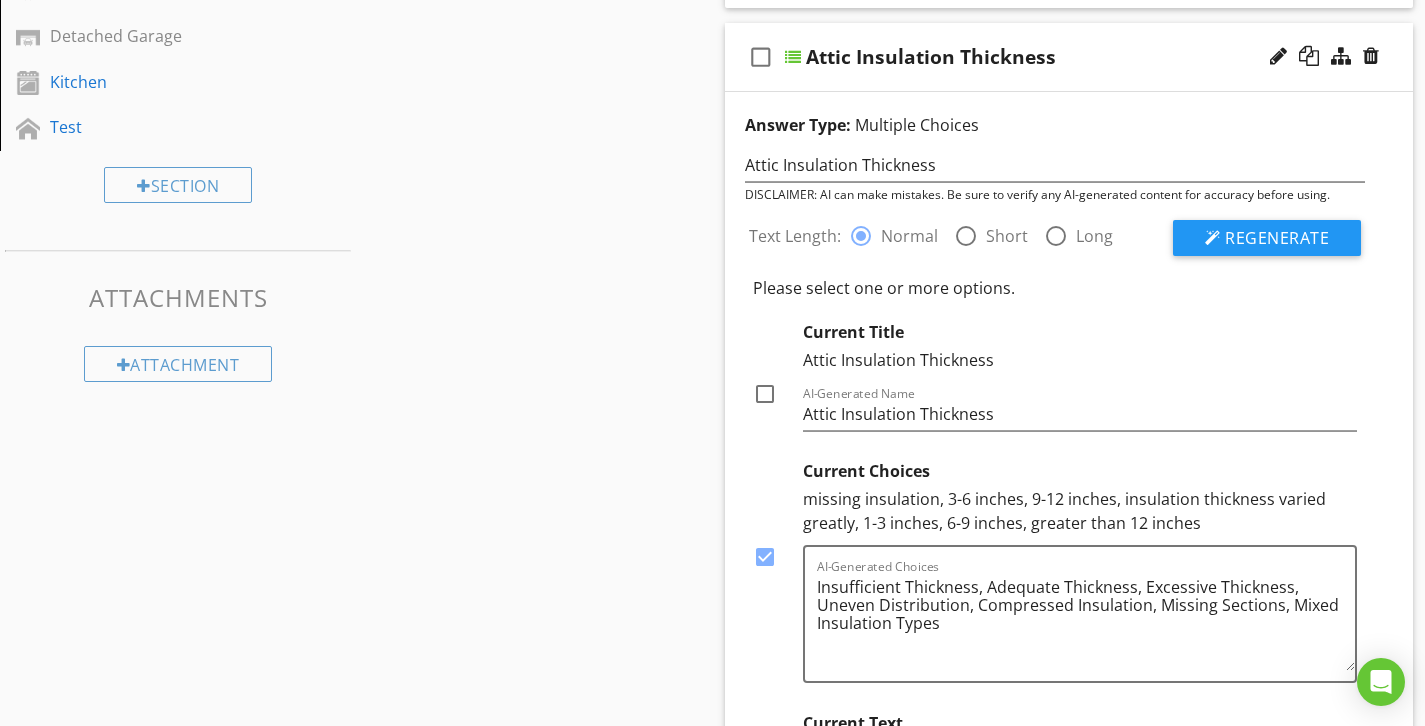 click at bounding box center (765, 394) 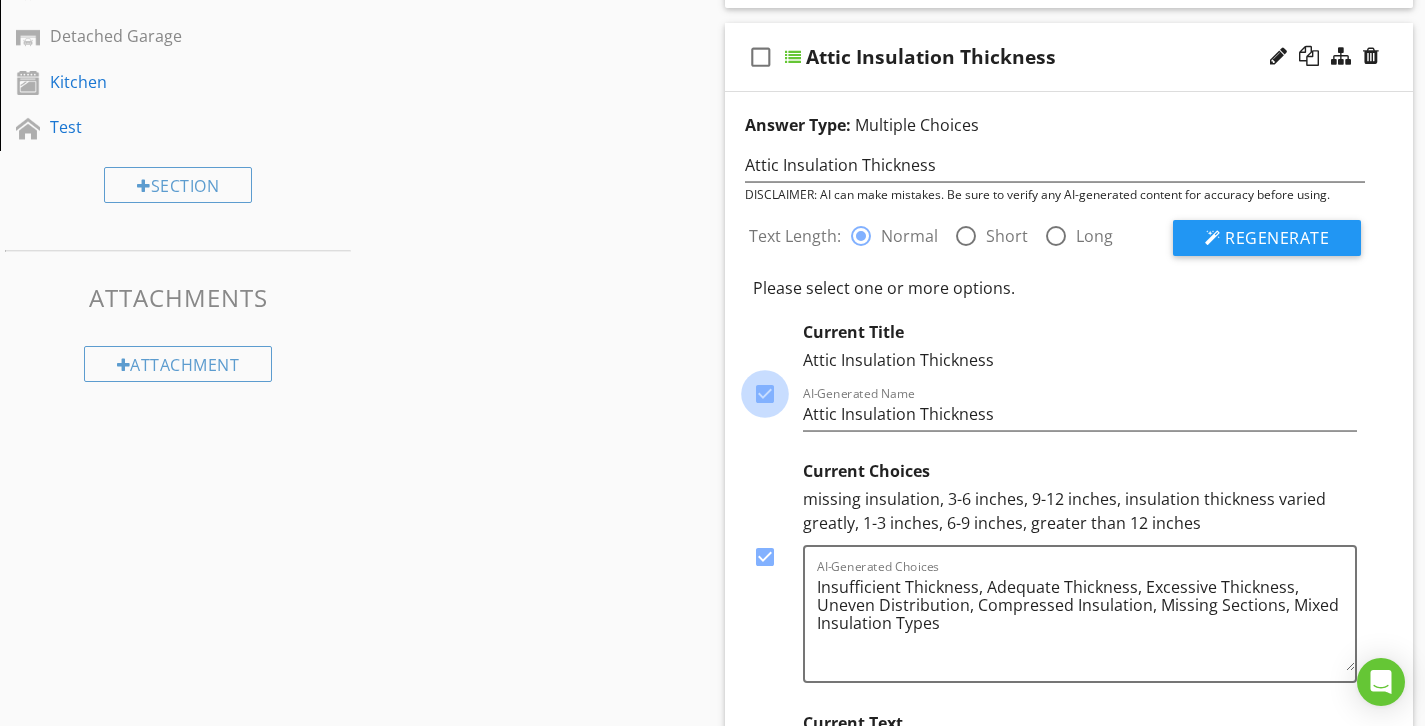 click at bounding box center [765, 394] 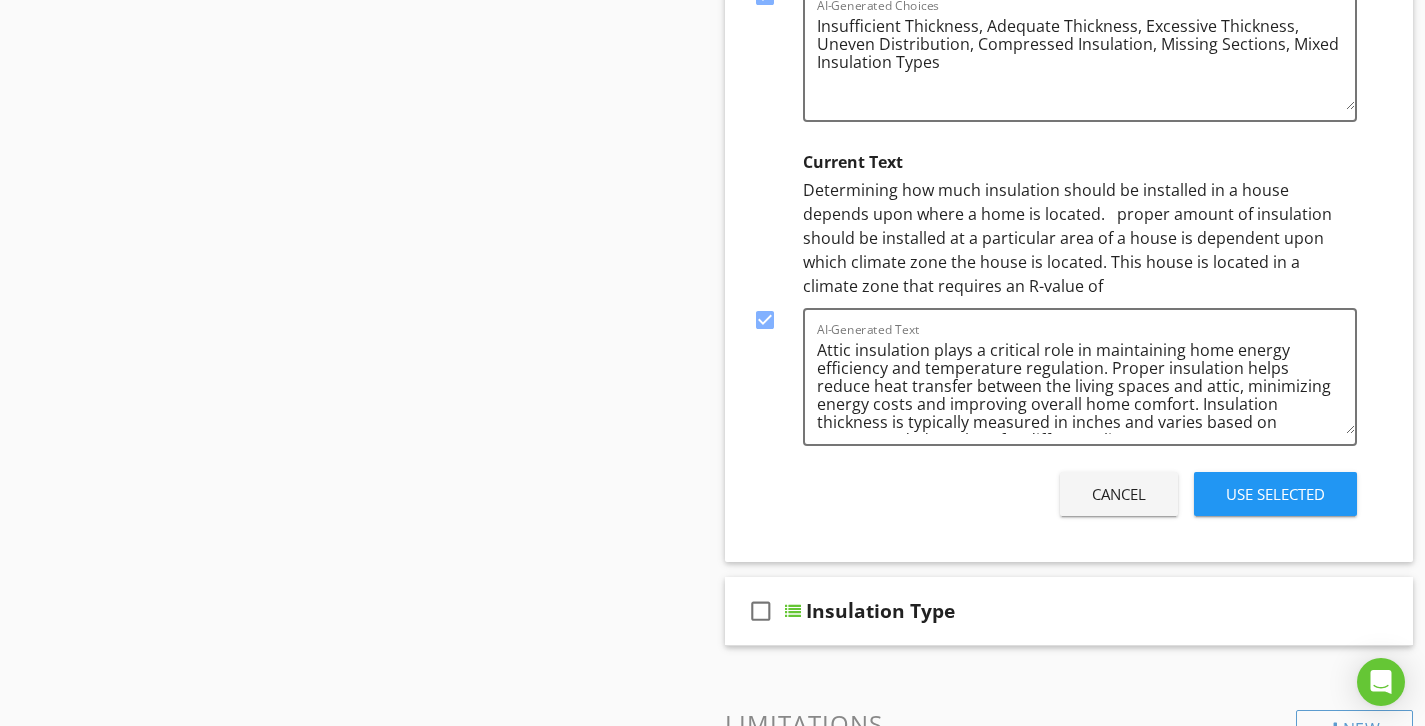 scroll, scrollTop: 1521, scrollLeft: 0, axis: vertical 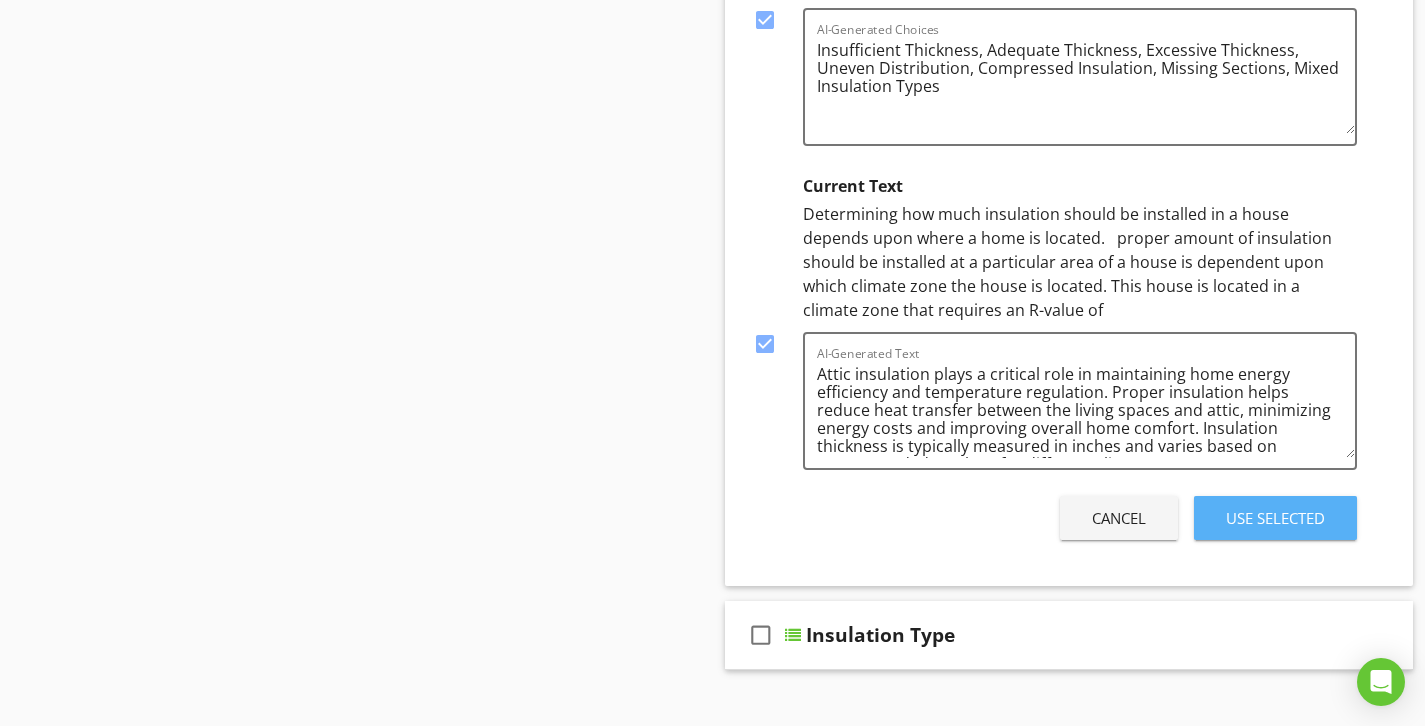 click on "Use Selected" at bounding box center (1275, 518) 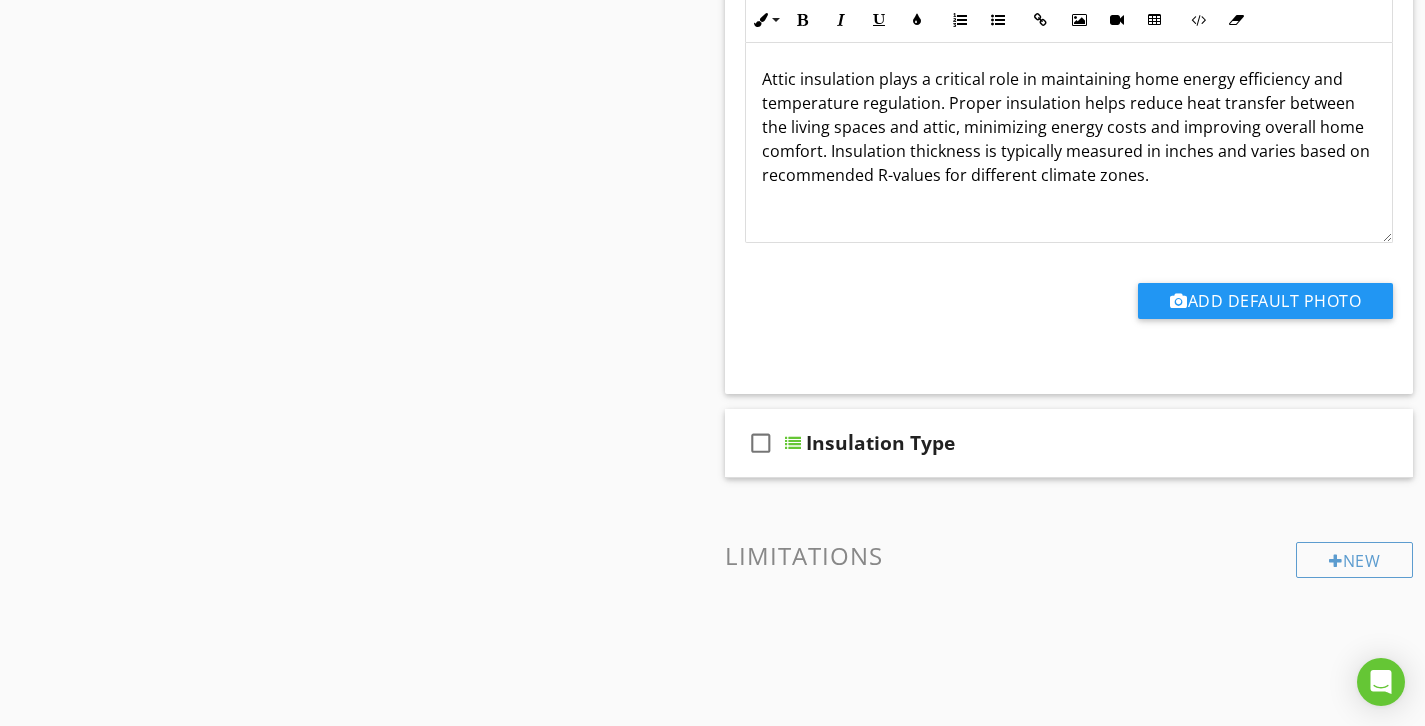 scroll, scrollTop: 1329, scrollLeft: 0, axis: vertical 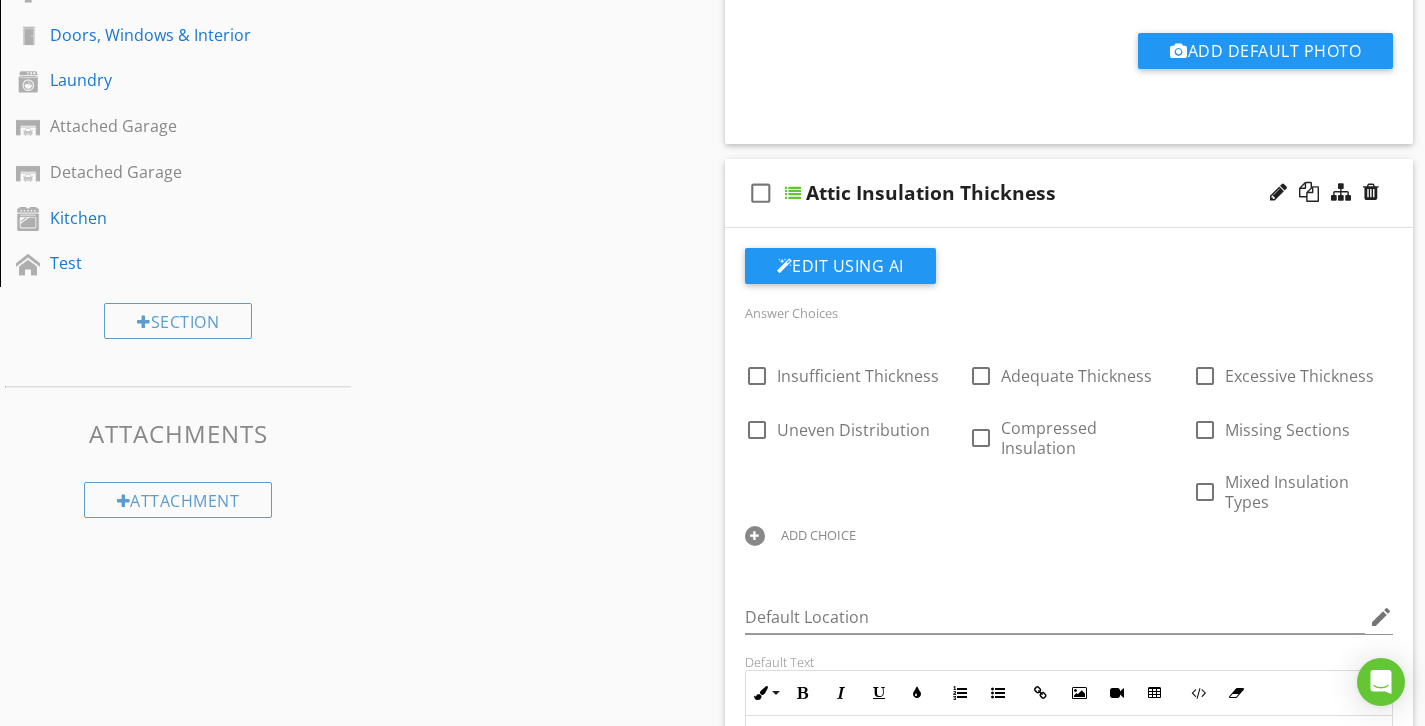 click on "Attic Insulation Thickness" at bounding box center [1049, 193] 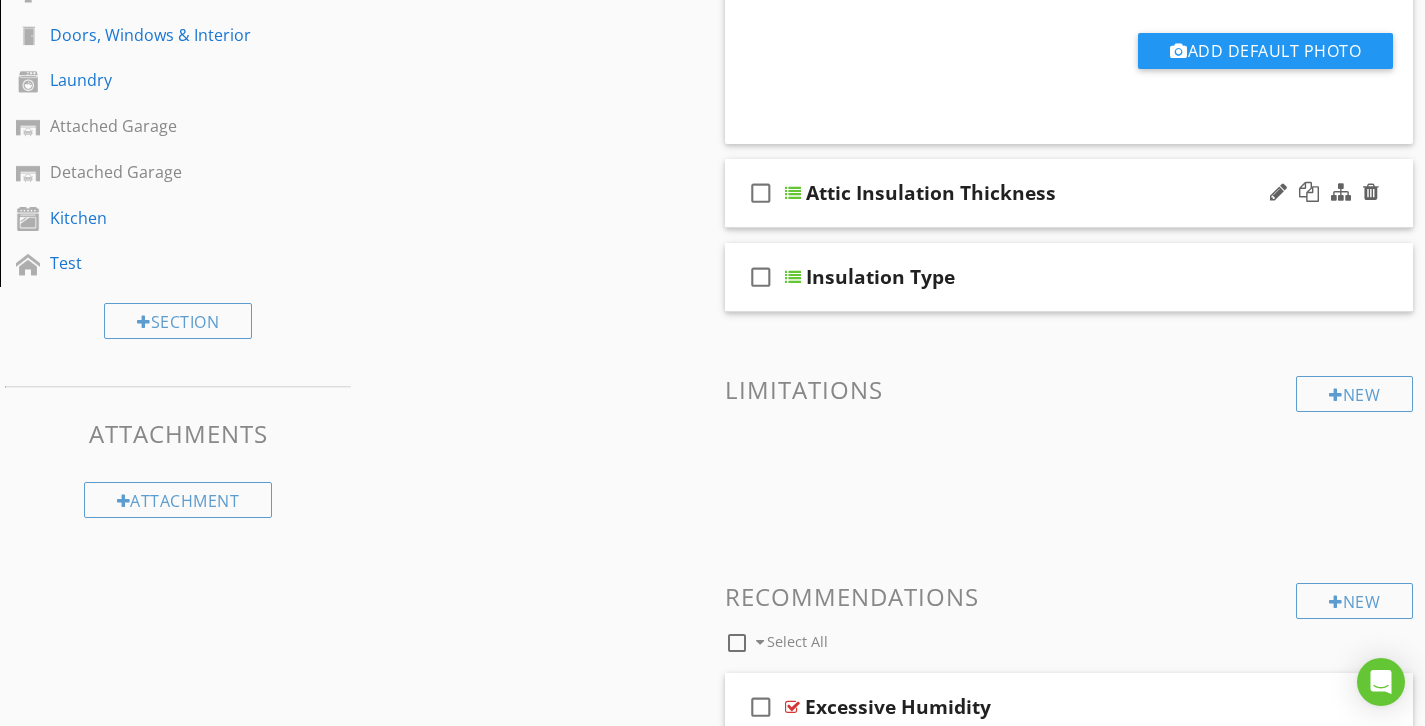 click on "Attic Insulation Thickness" at bounding box center (1049, 193) 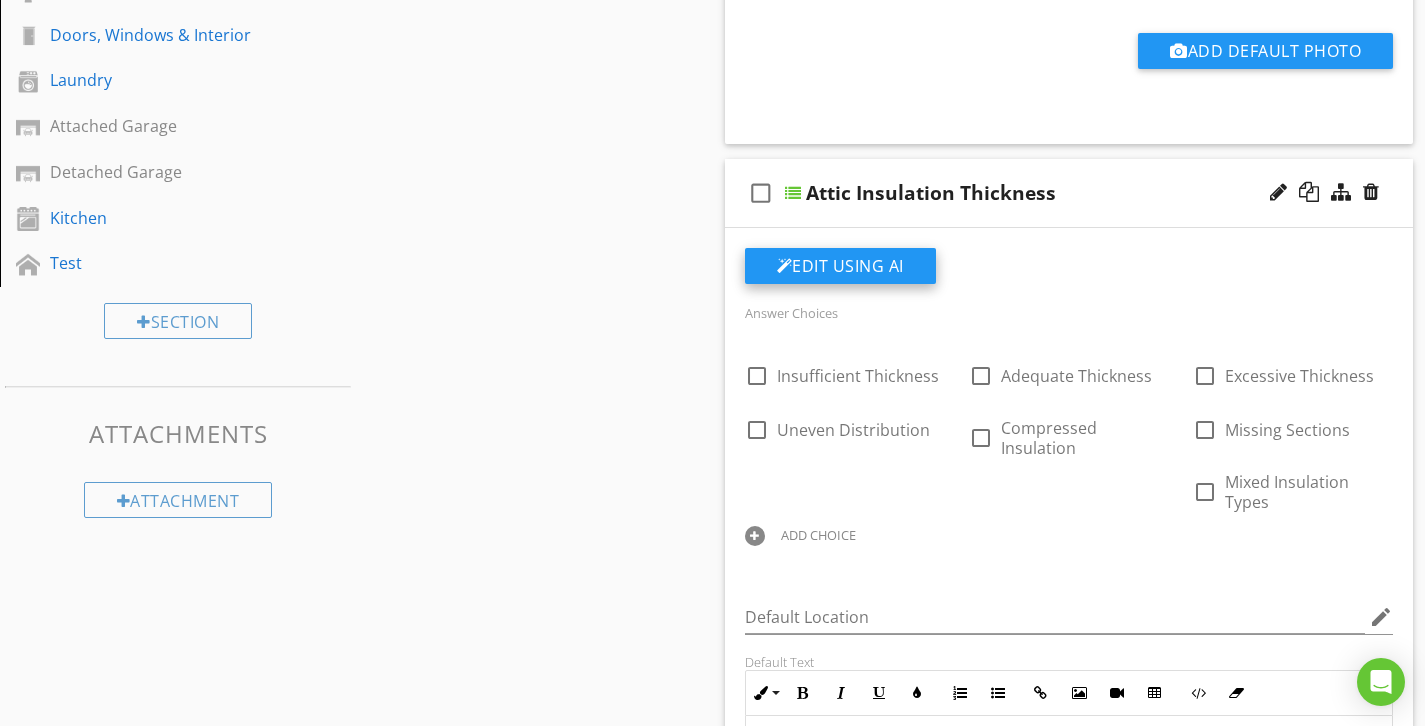 click on "Edit Using AI" at bounding box center (840, -417) 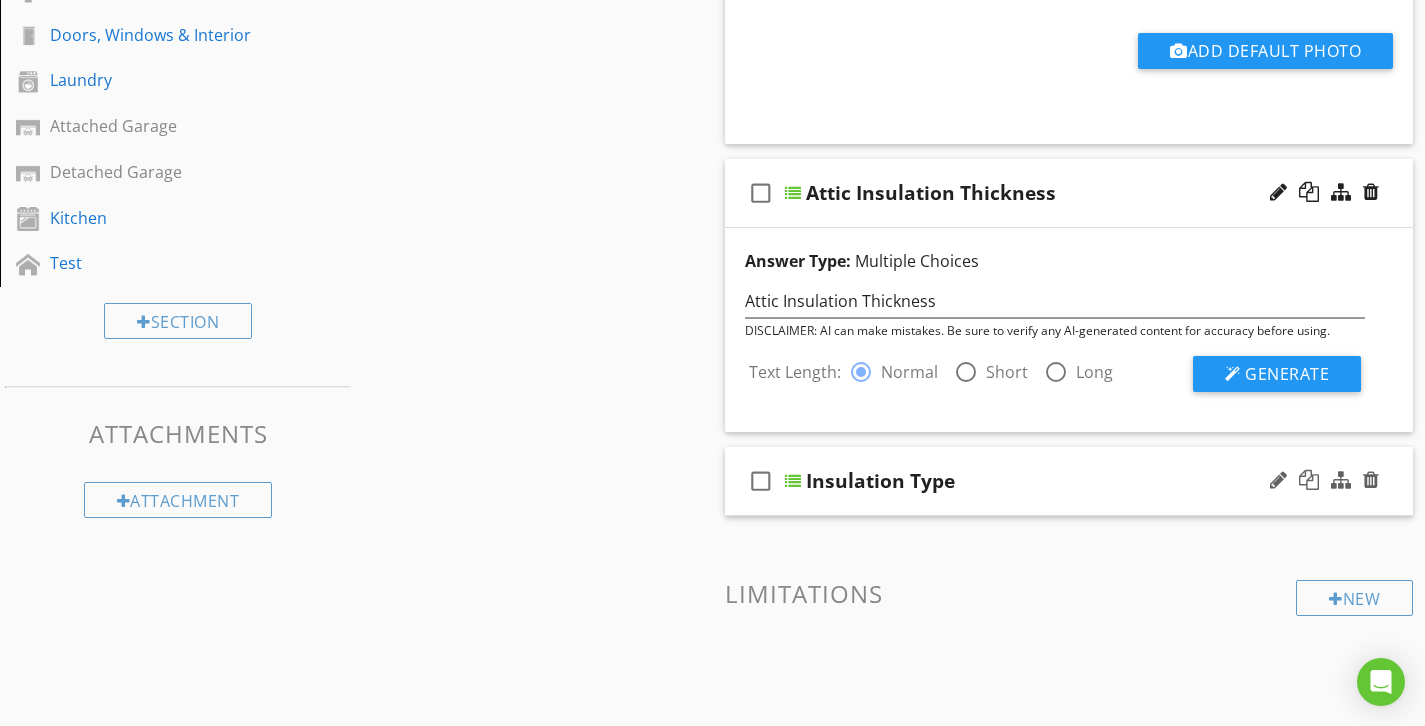 click on "Insulation Type" at bounding box center [1049, 481] 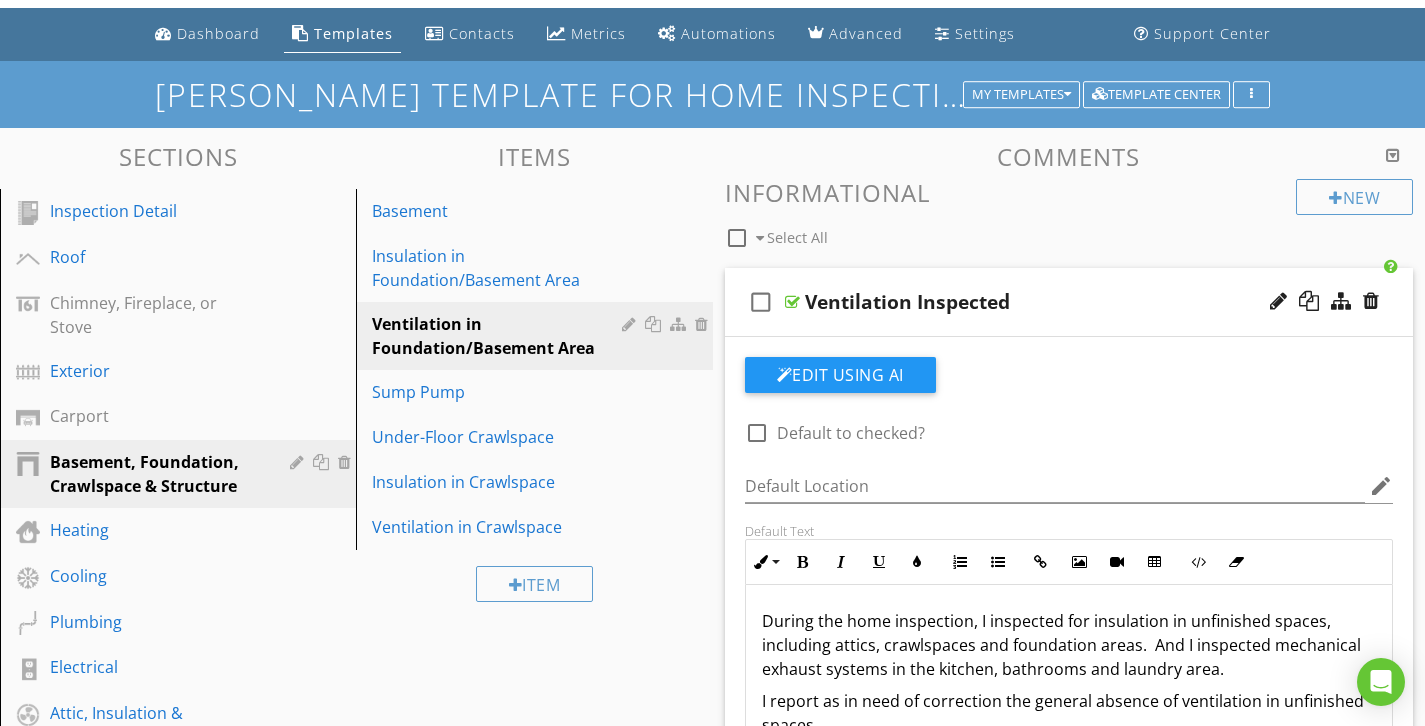 scroll, scrollTop: 50, scrollLeft: 0, axis: vertical 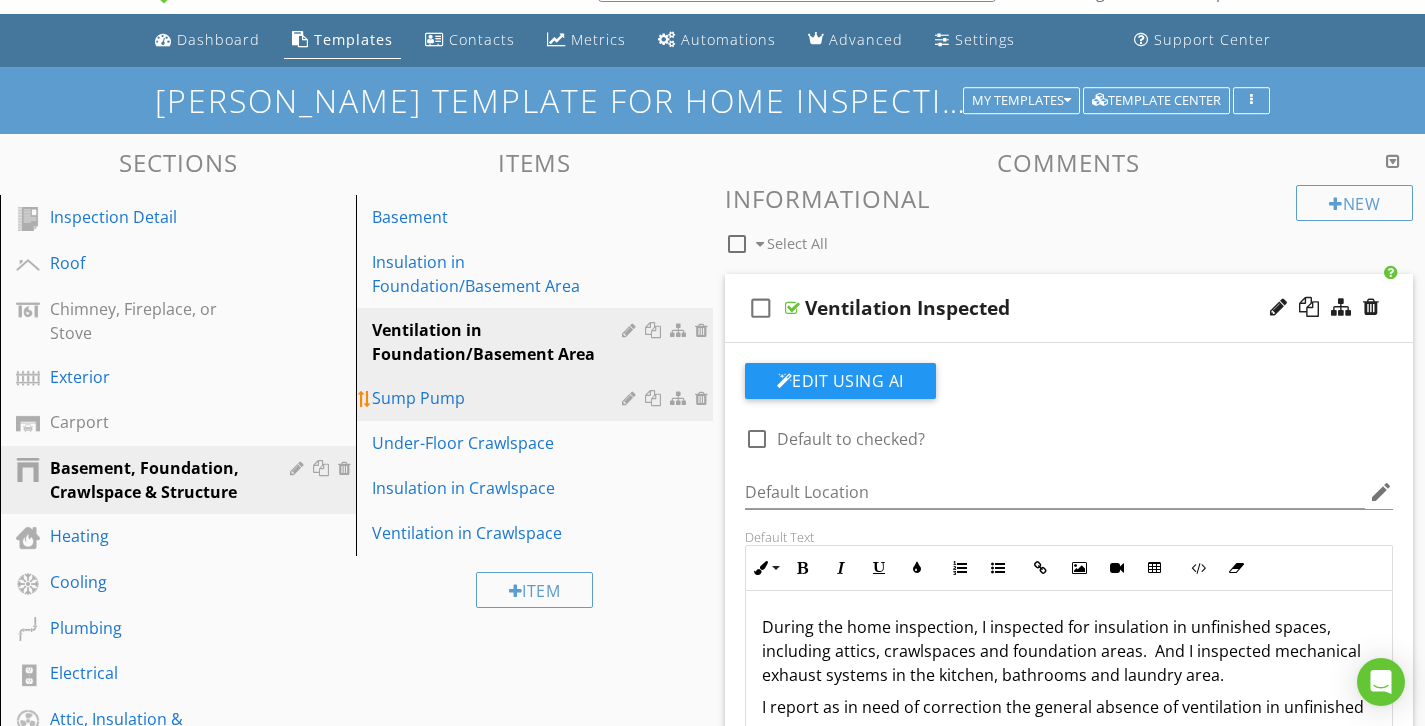 click on "Sump Pump" at bounding box center (537, 398) 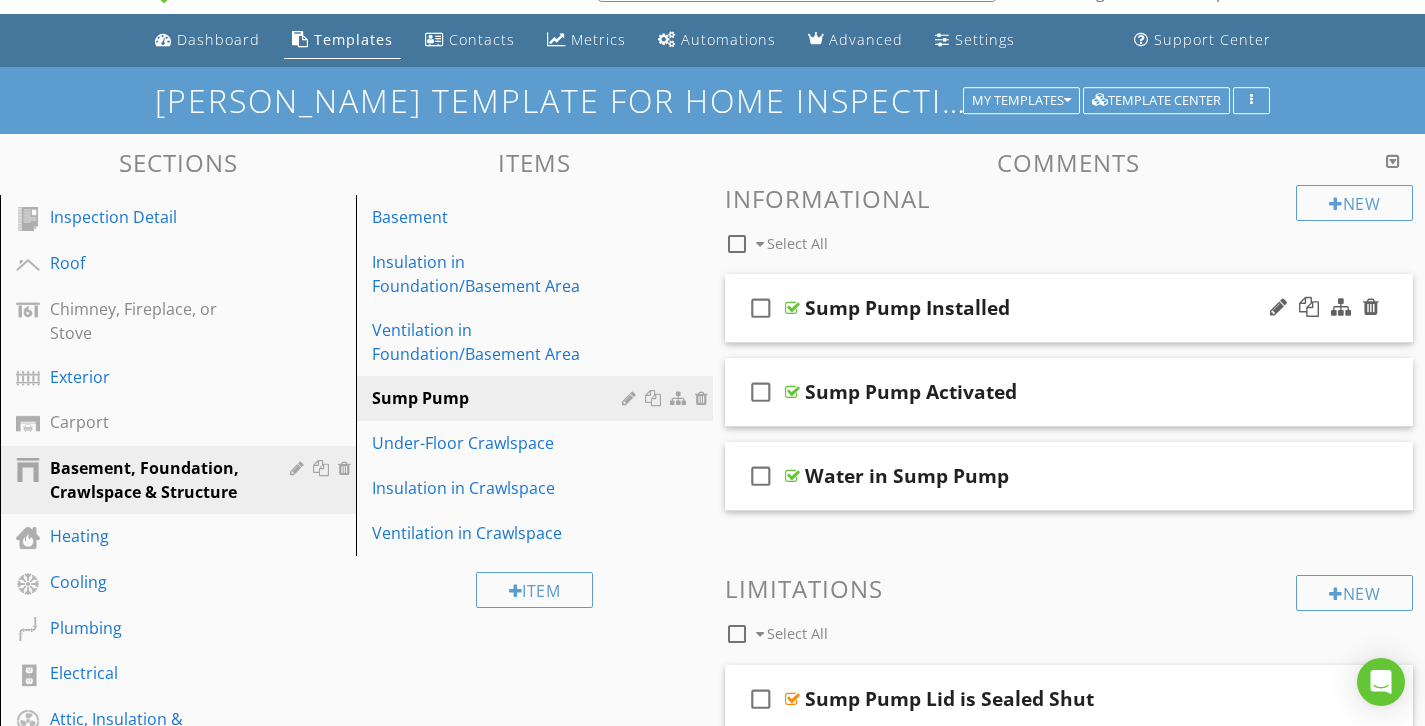 click on "check_box_outline_blank
Sump Pump Installed" at bounding box center (1069, 308) 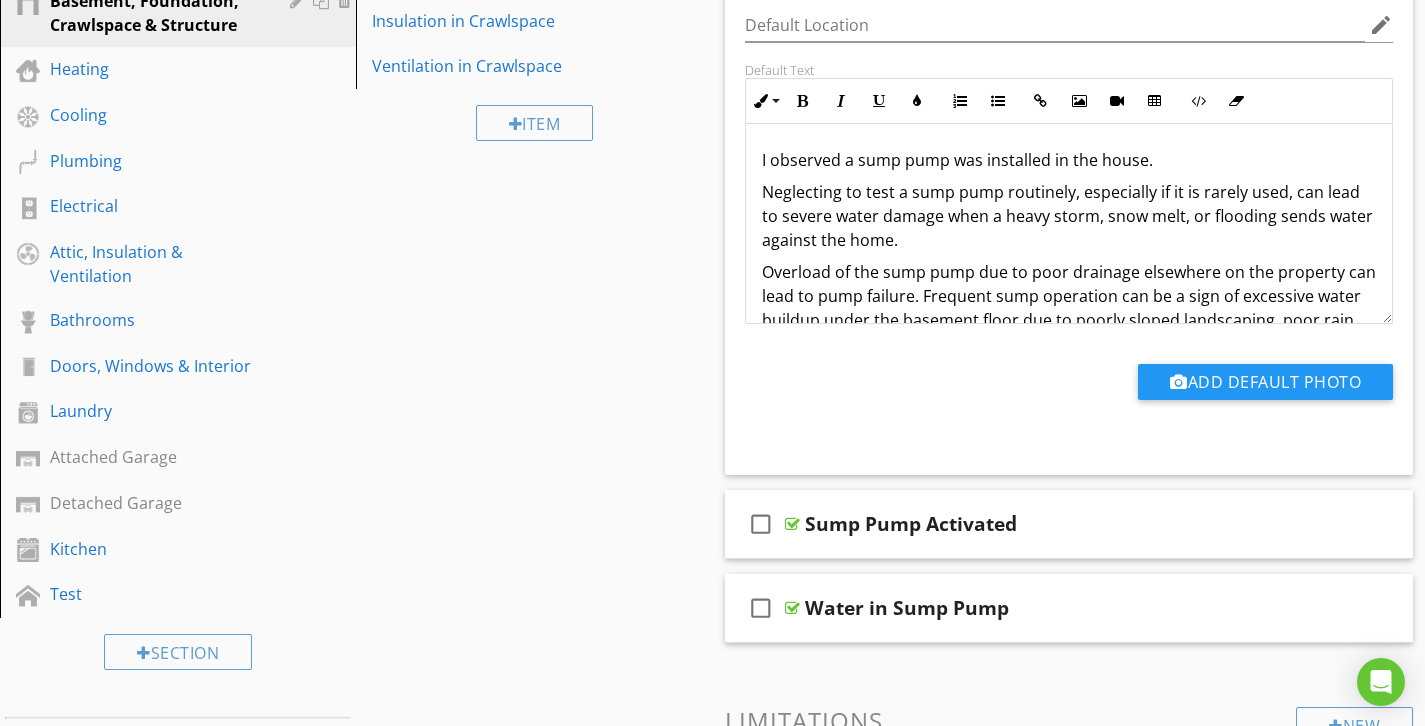 scroll, scrollTop: 518, scrollLeft: 0, axis: vertical 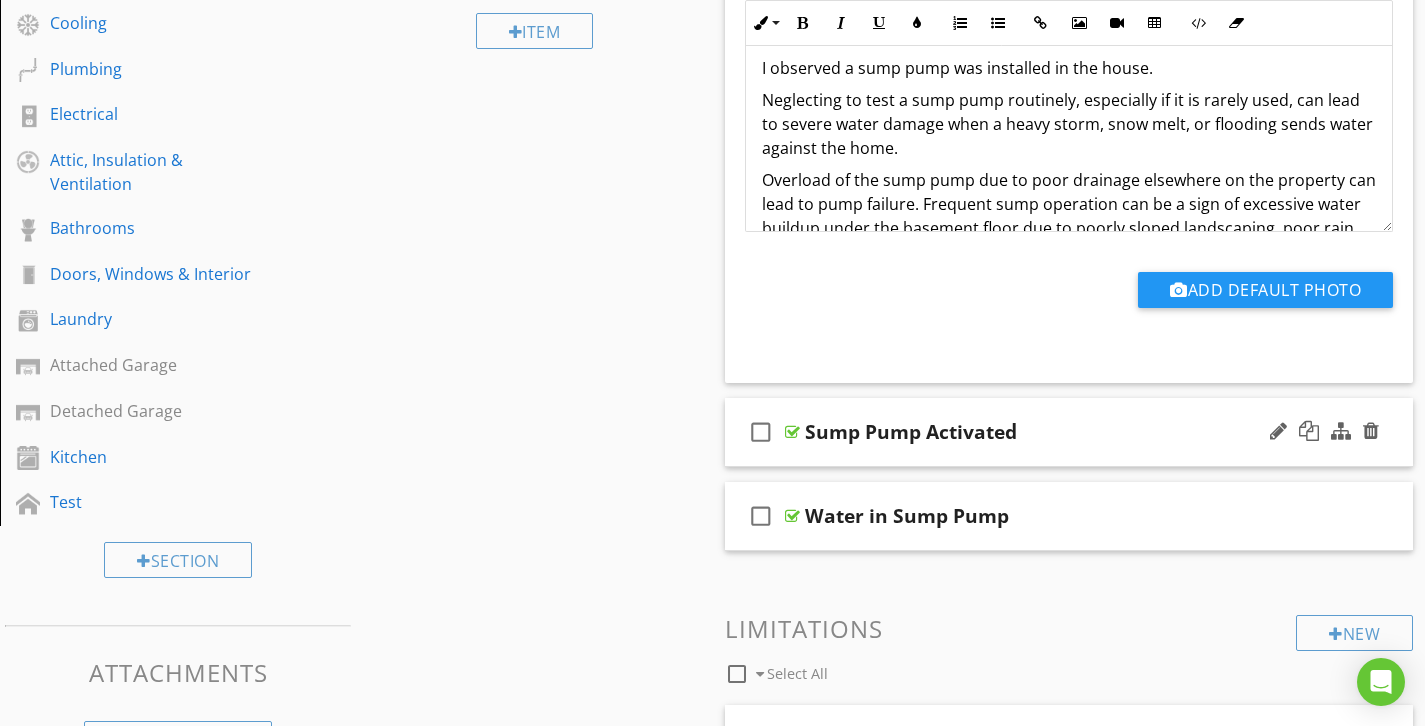 click on "Sump Pump Activated" at bounding box center (1048, 432) 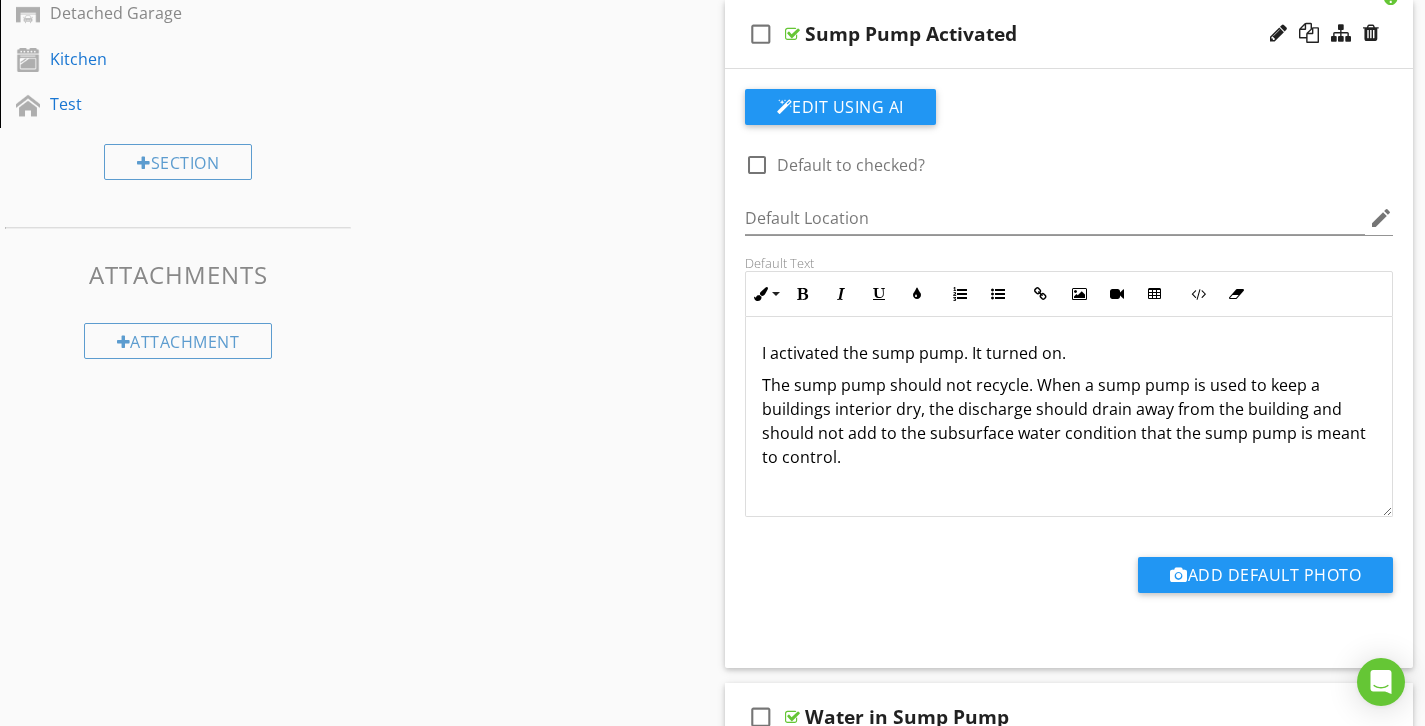 scroll, scrollTop: 1009, scrollLeft: 0, axis: vertical 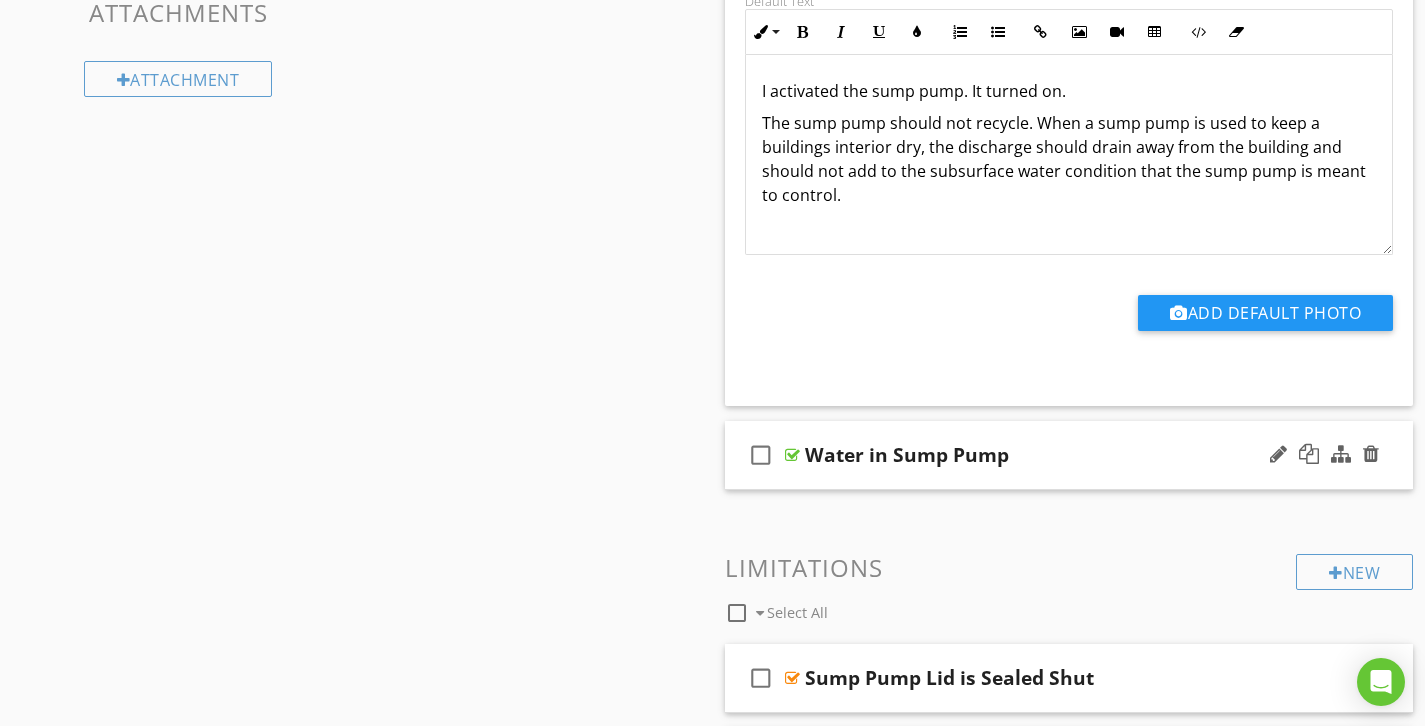 click on "Water in Sump Pump" at bounding box center [1048, 455] 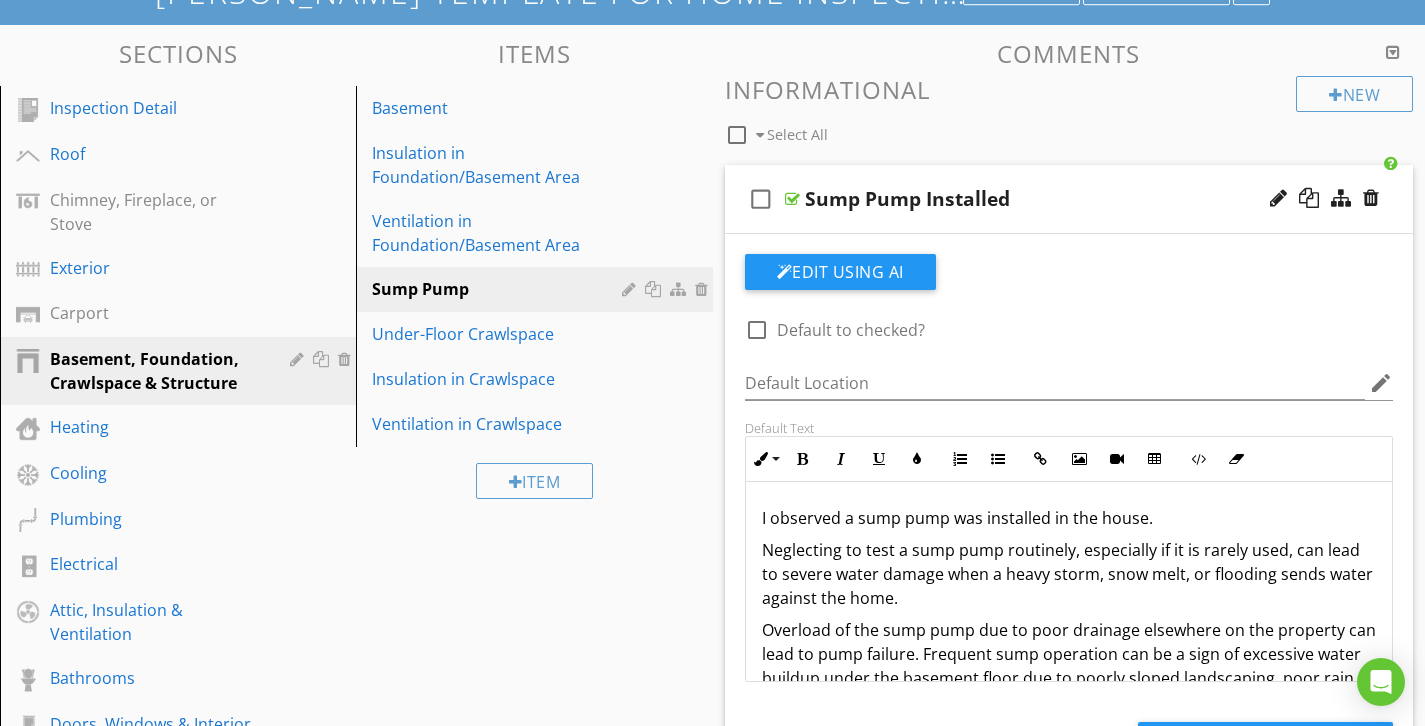 scroll, scrollTop: 146, scrollLeft: 0, axis: vertical 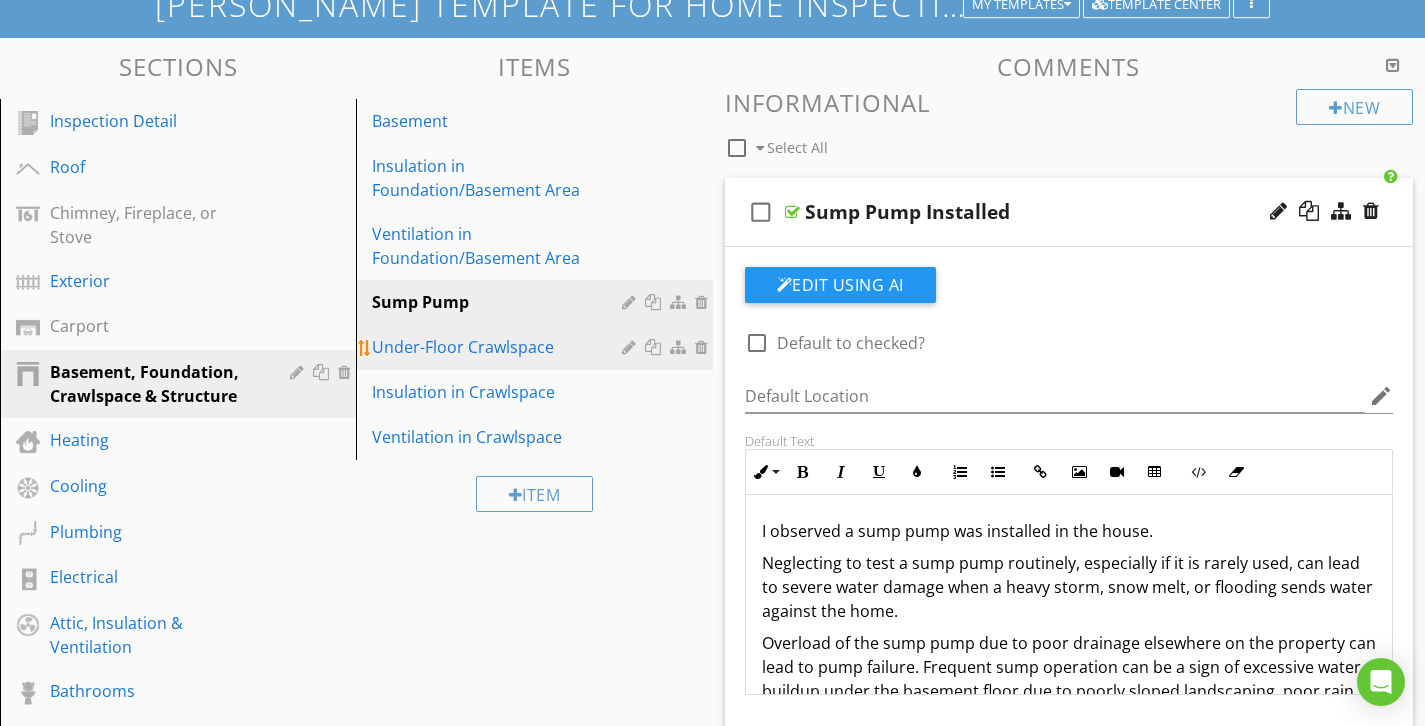 click on "Under-Floor Crawlspace" at bounding box center [537, 347] 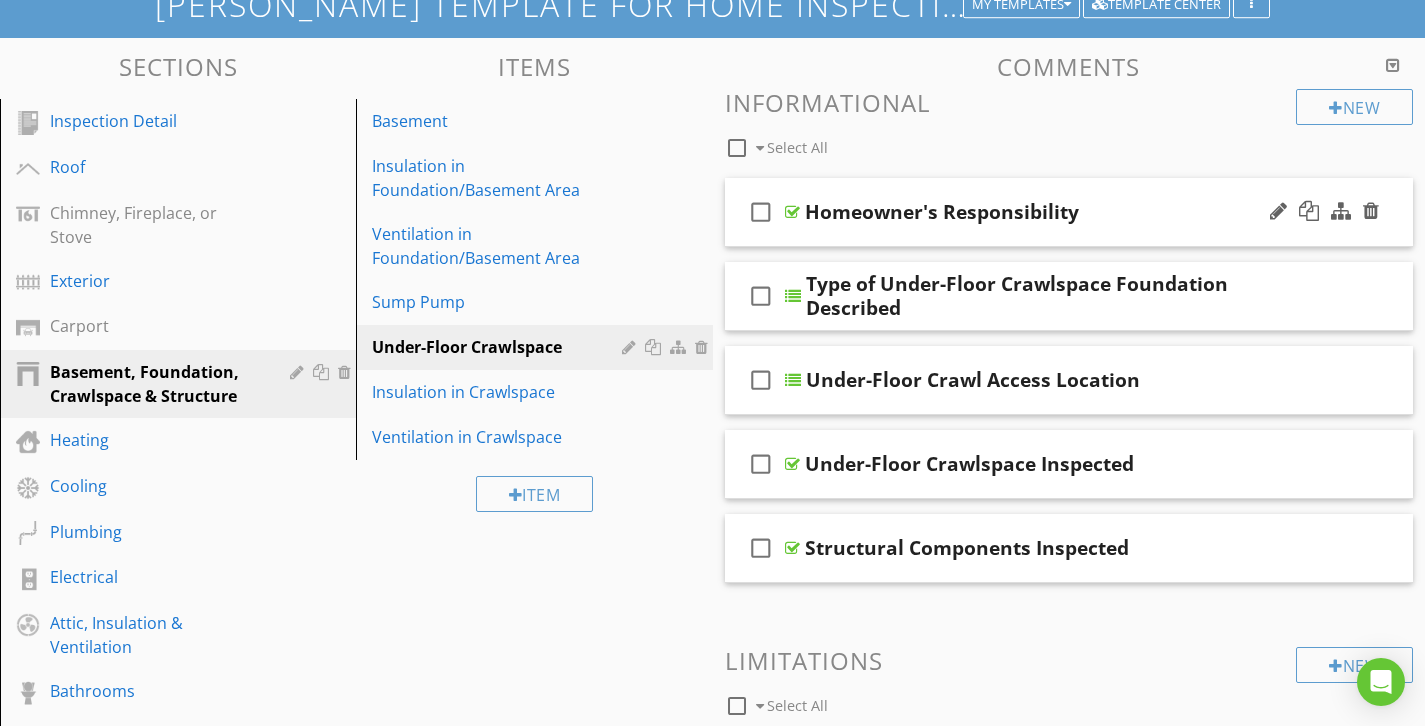 click on "Homeowner's Responsibility" at bounding box center [1048, 212] 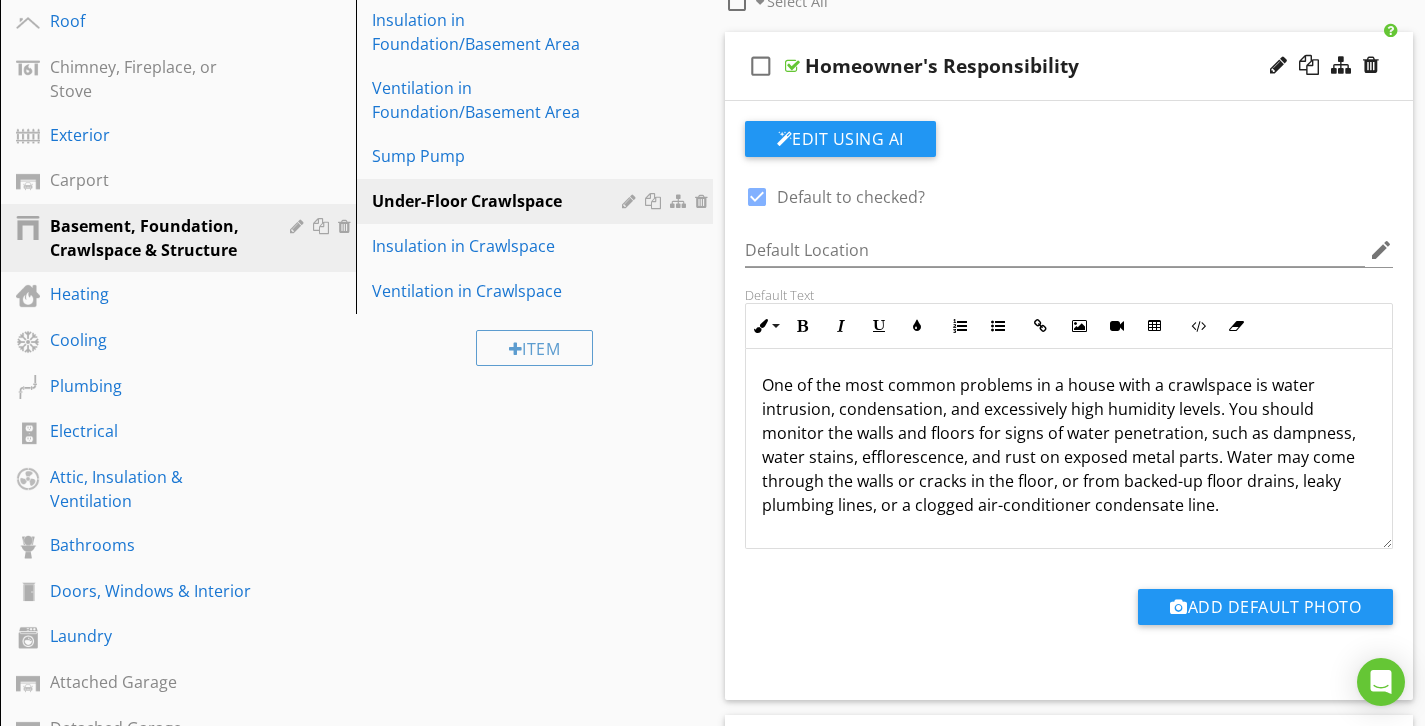 scroll, scrollTop: 277, scrollLeft: 0, axis: vertical 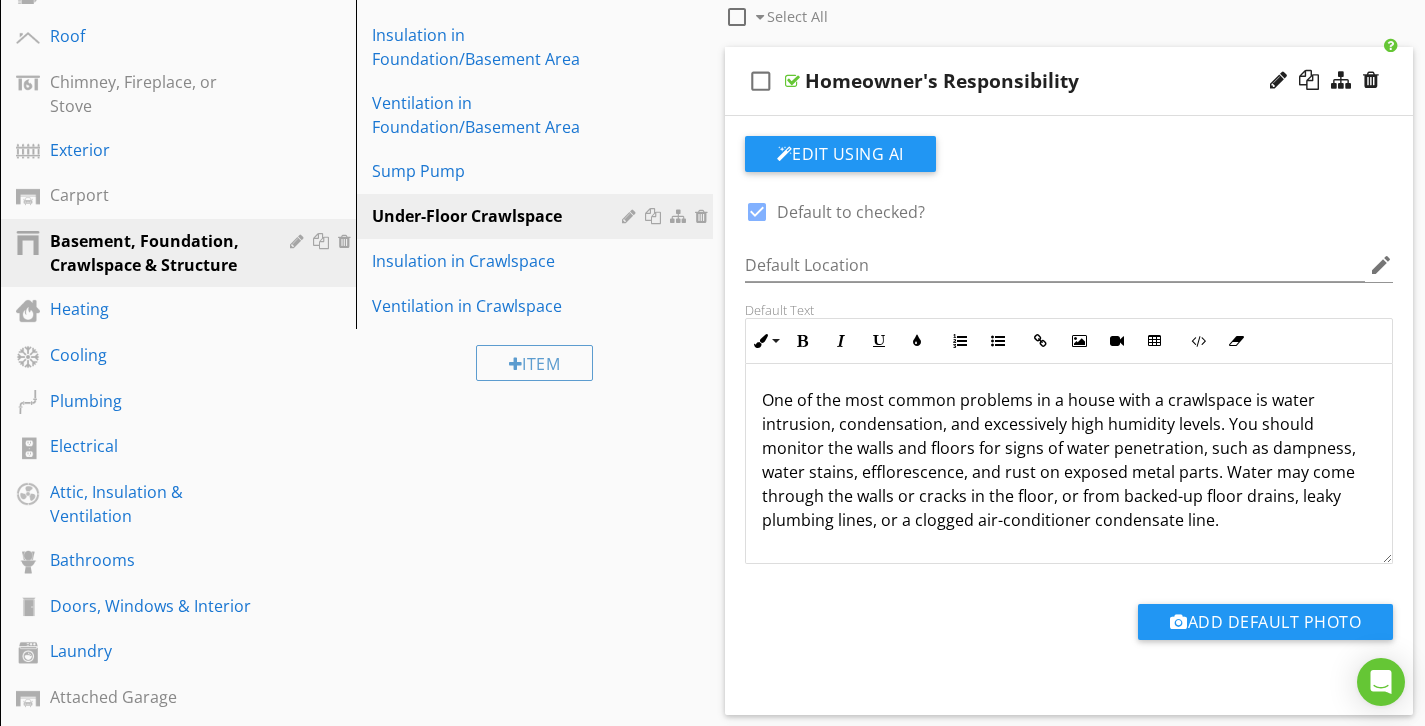 click on "check_box_outline_blank
Homeowner's Responsibility" at bounding box center (1069, 81) 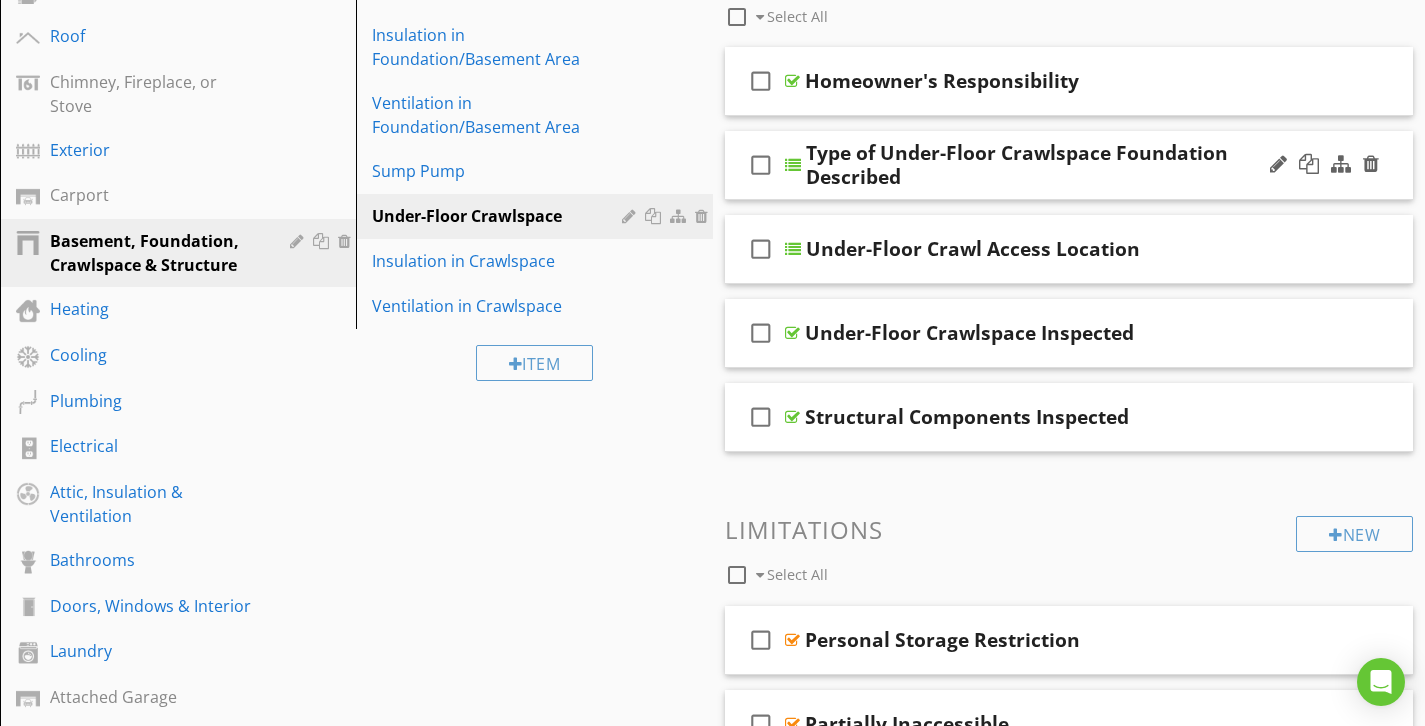 click on "check_box_outline_blank
Type of Under-Floor Crawlspace Foundation Described" at bounding box center (1069, 165) 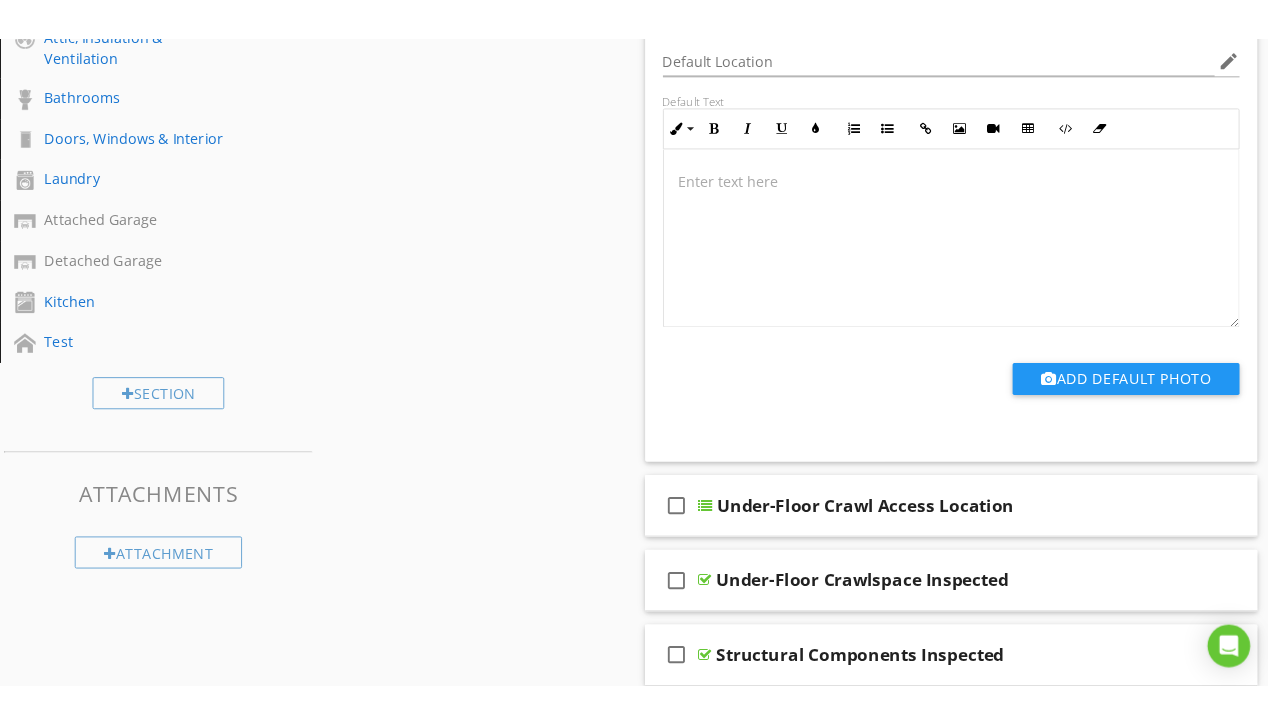 scroll, scrollTop: 776, scrollLeft: 0, axis: vertical 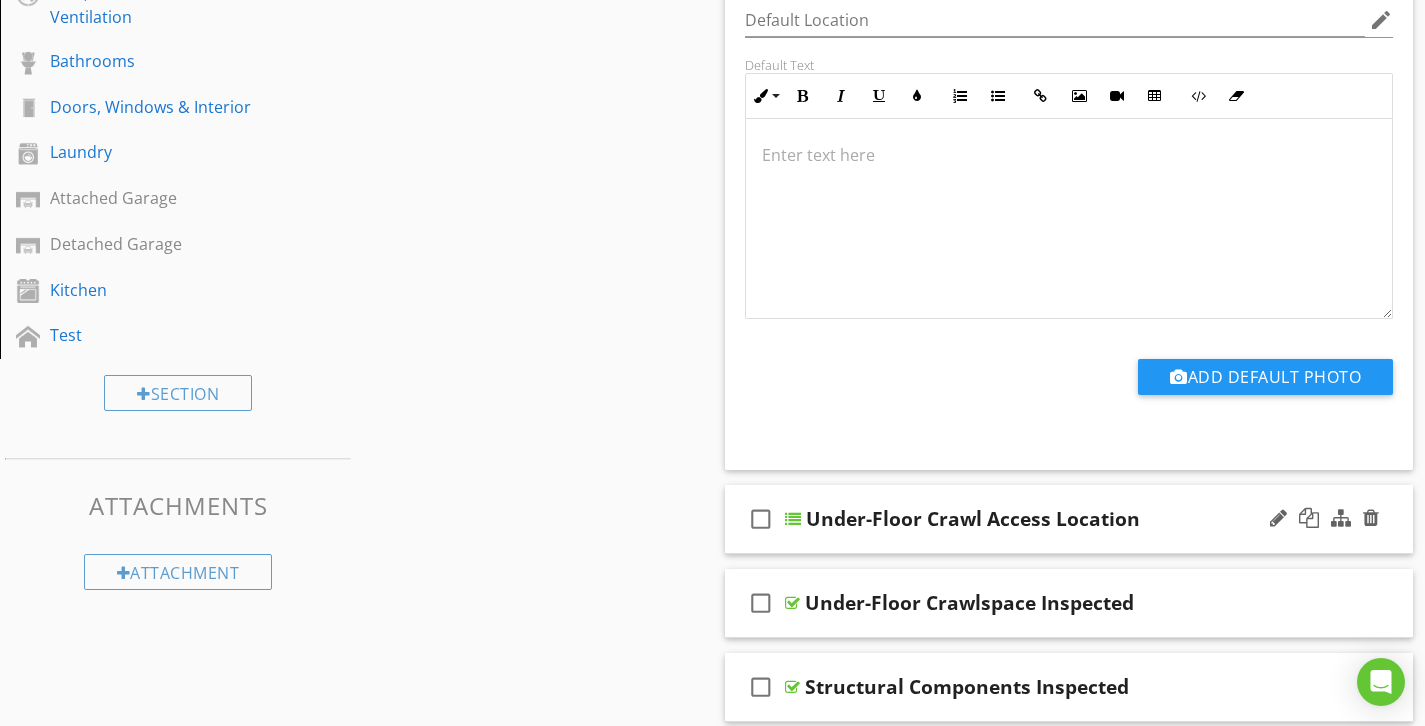 click on "Under-Floor Crawl Access Location" at bounding box center (1049, 519) 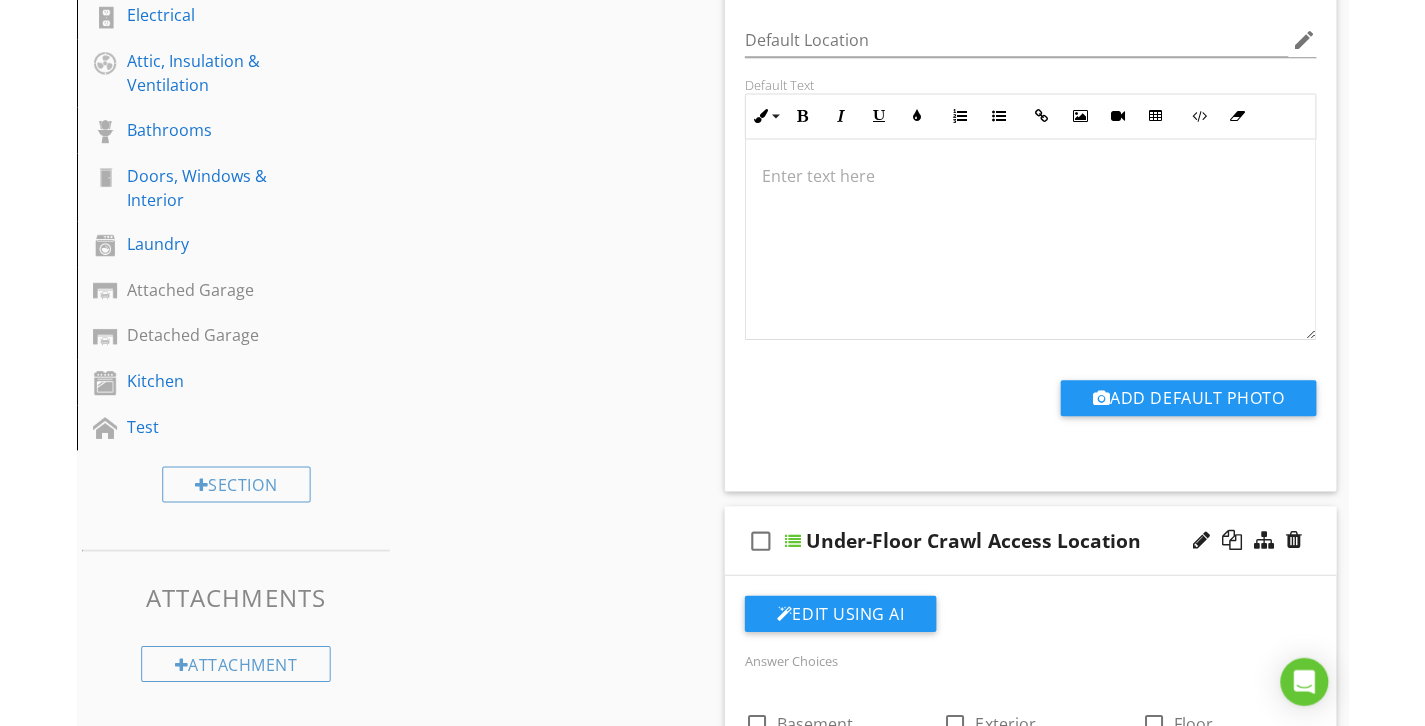 scroll, scrollTop: 754, scrollLeft: 0, axis: vertical 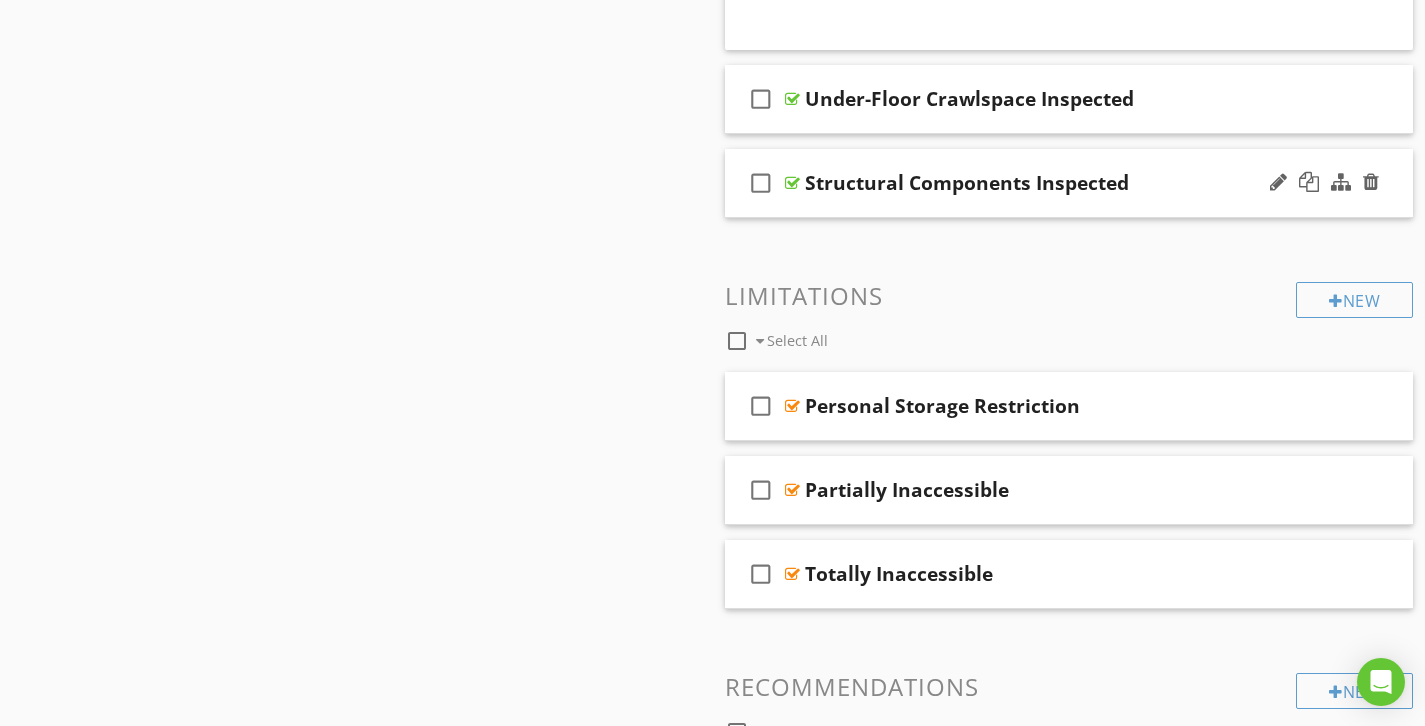 click on "Structural Components Inspected" at bounding box center (1048, 183) 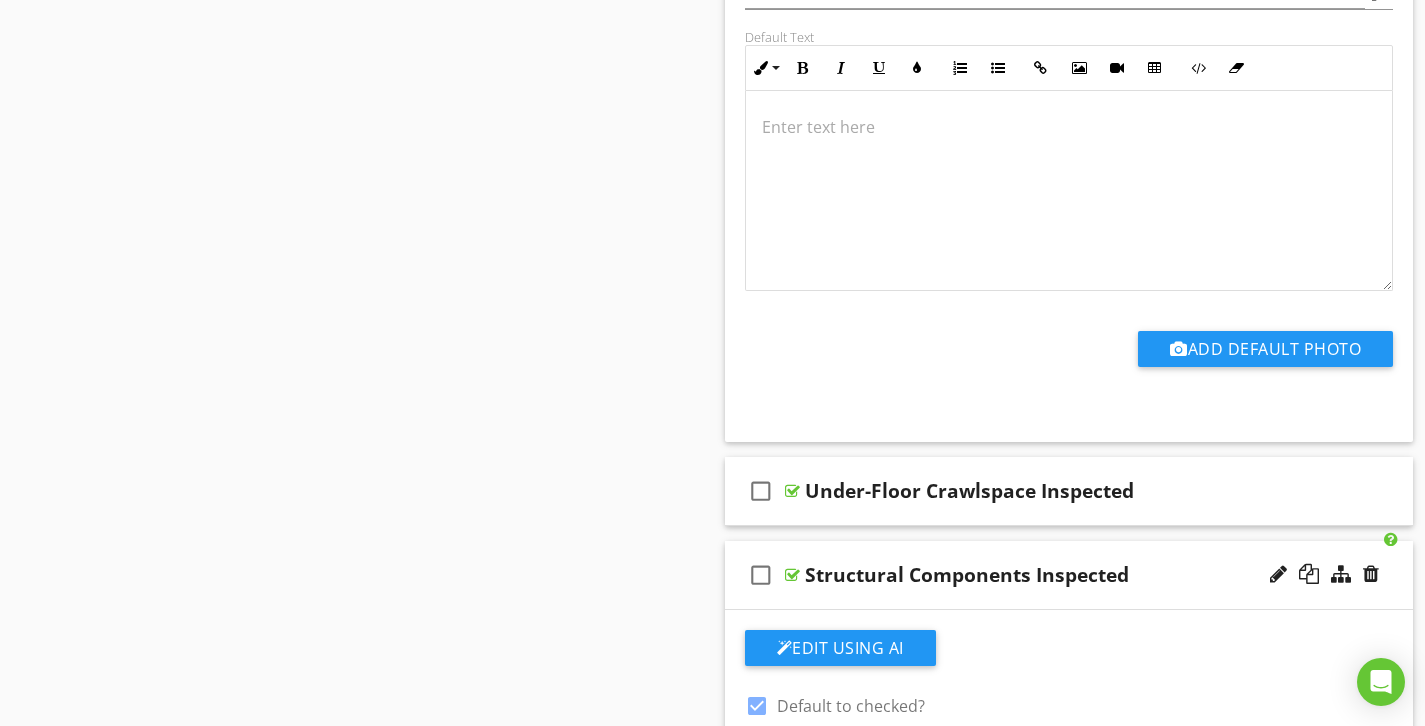 scroll, scrollTop: 1613, scrollLeft: 0, axis: vertical 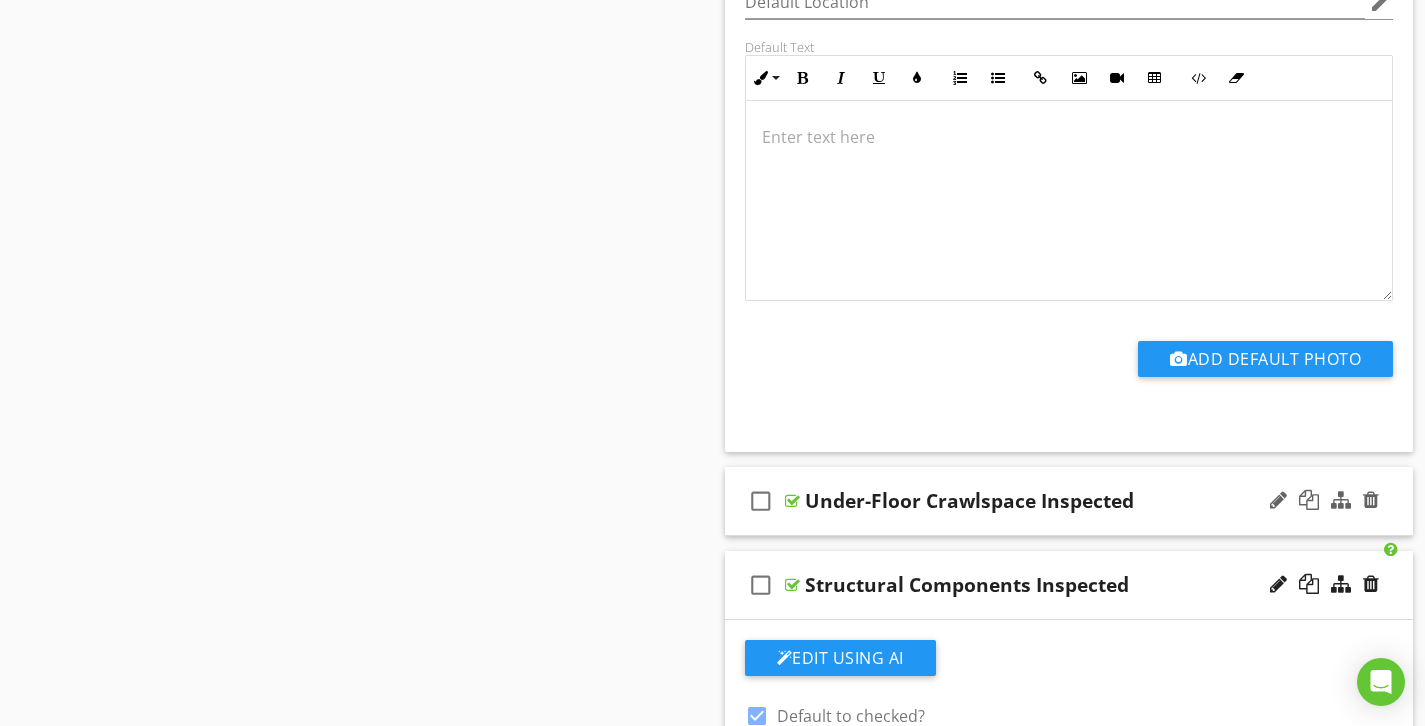 click on "Under-Floor Crawlspace Inspected" at bounding box center [1048, 501] 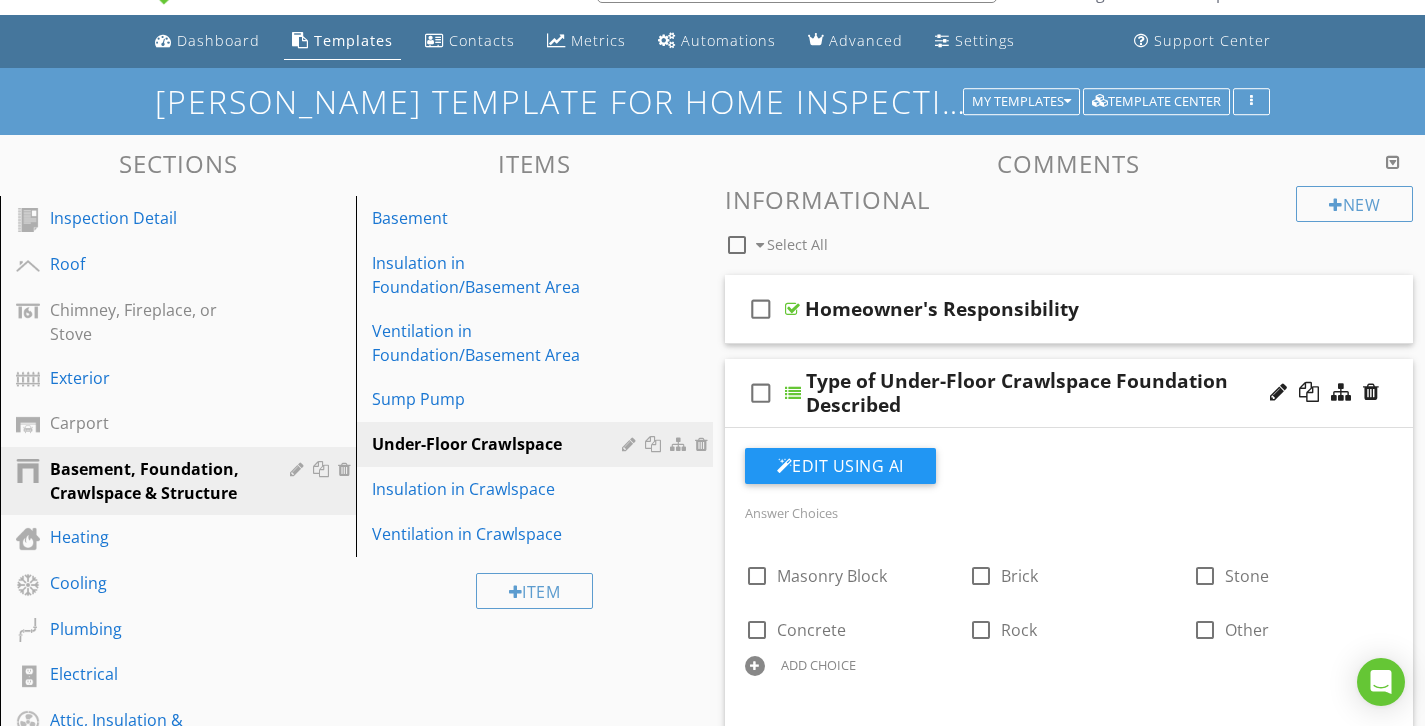 scroll, scrollTop: 0, scrollLeft: 0, axis: both 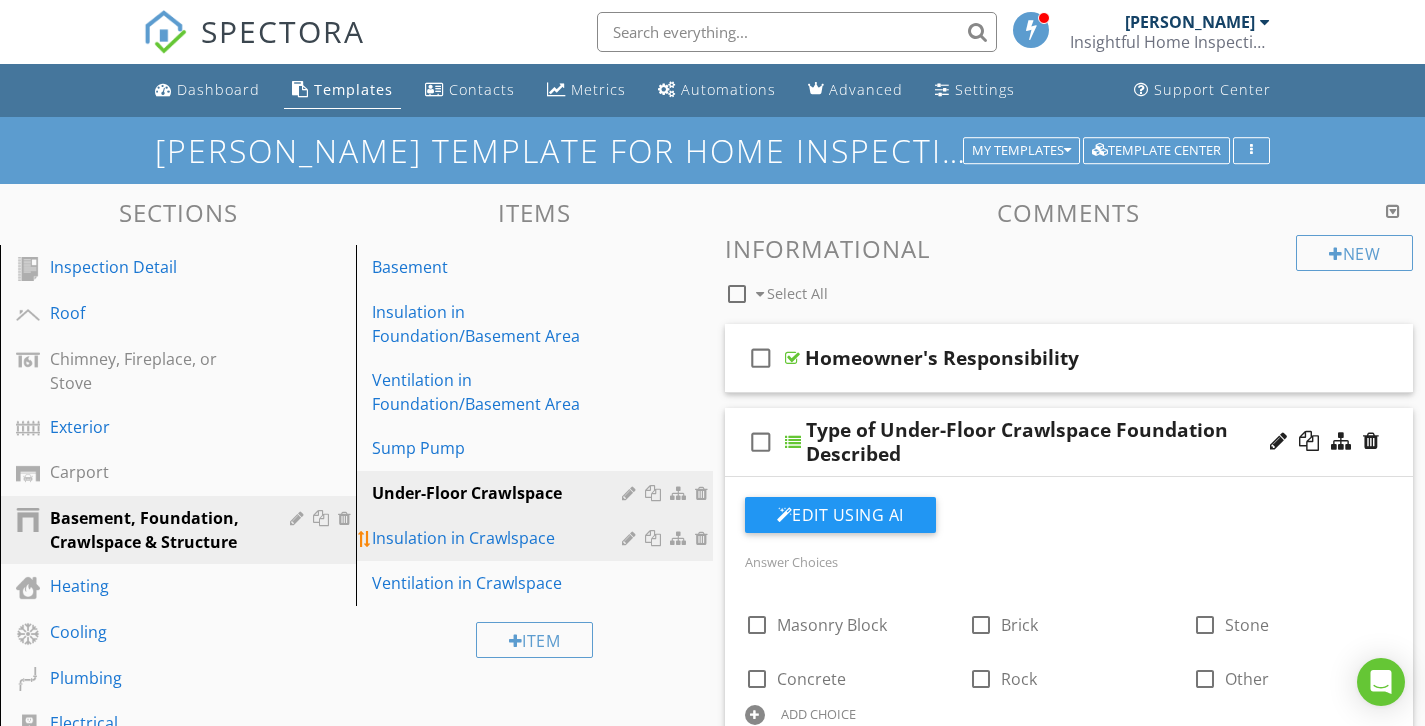 click on "Insulation in Crawlspace" at bounding box center (499, 538) 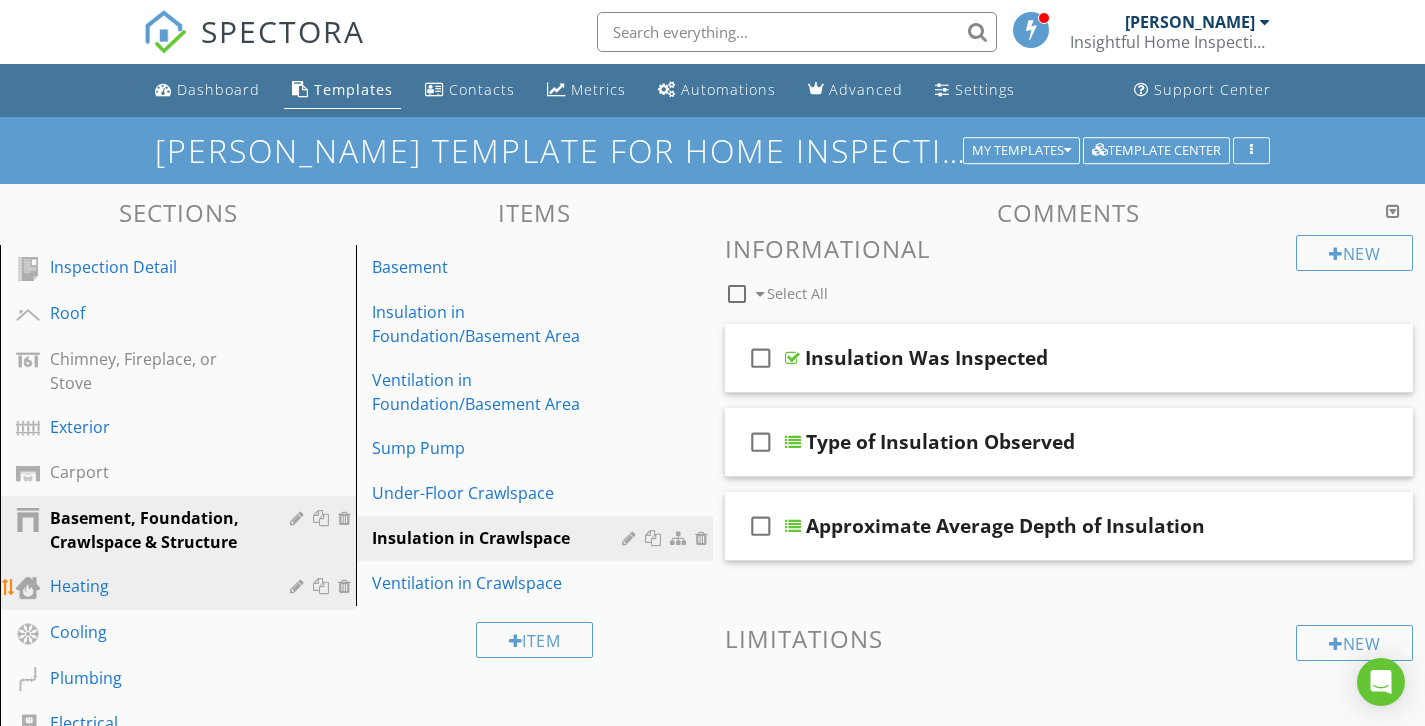 click on "Heating" at bounding box center [155, 586] 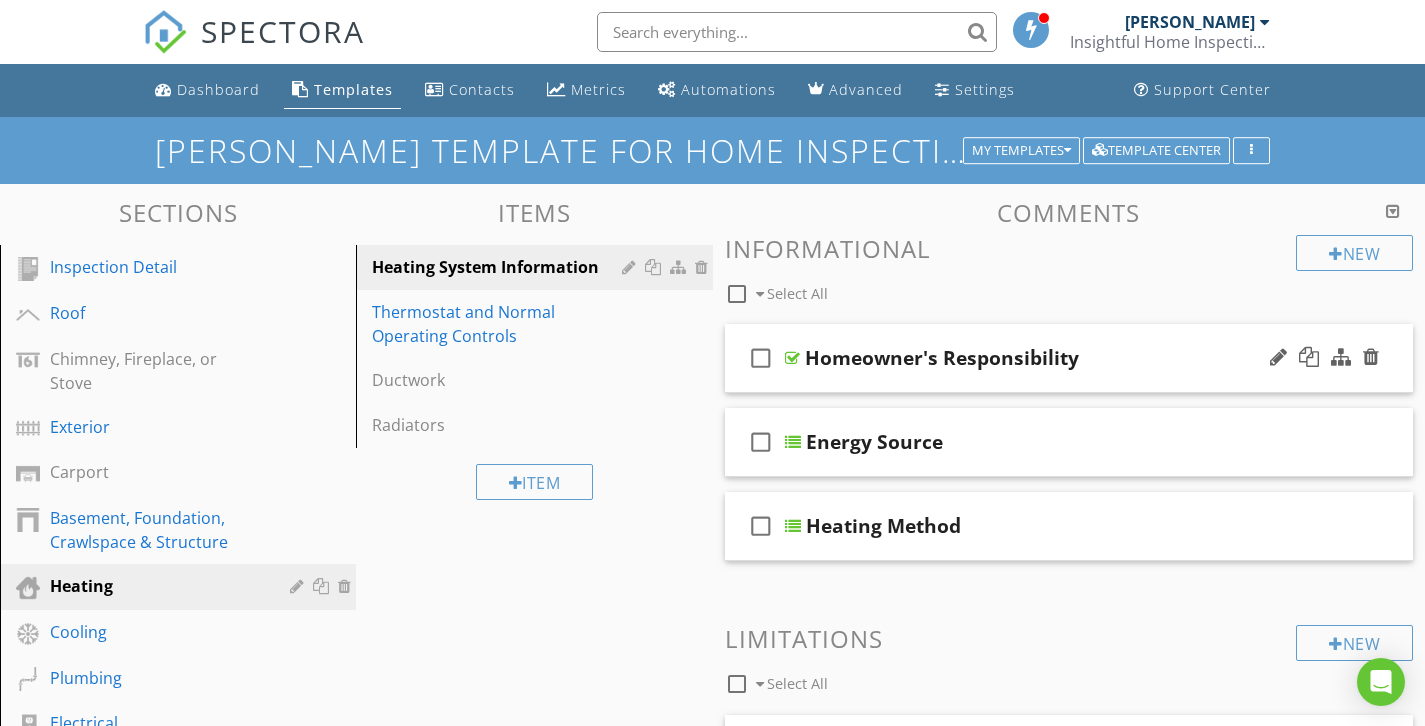 click on "Homeowner's Responsibility" at bounding box center (942, 358) 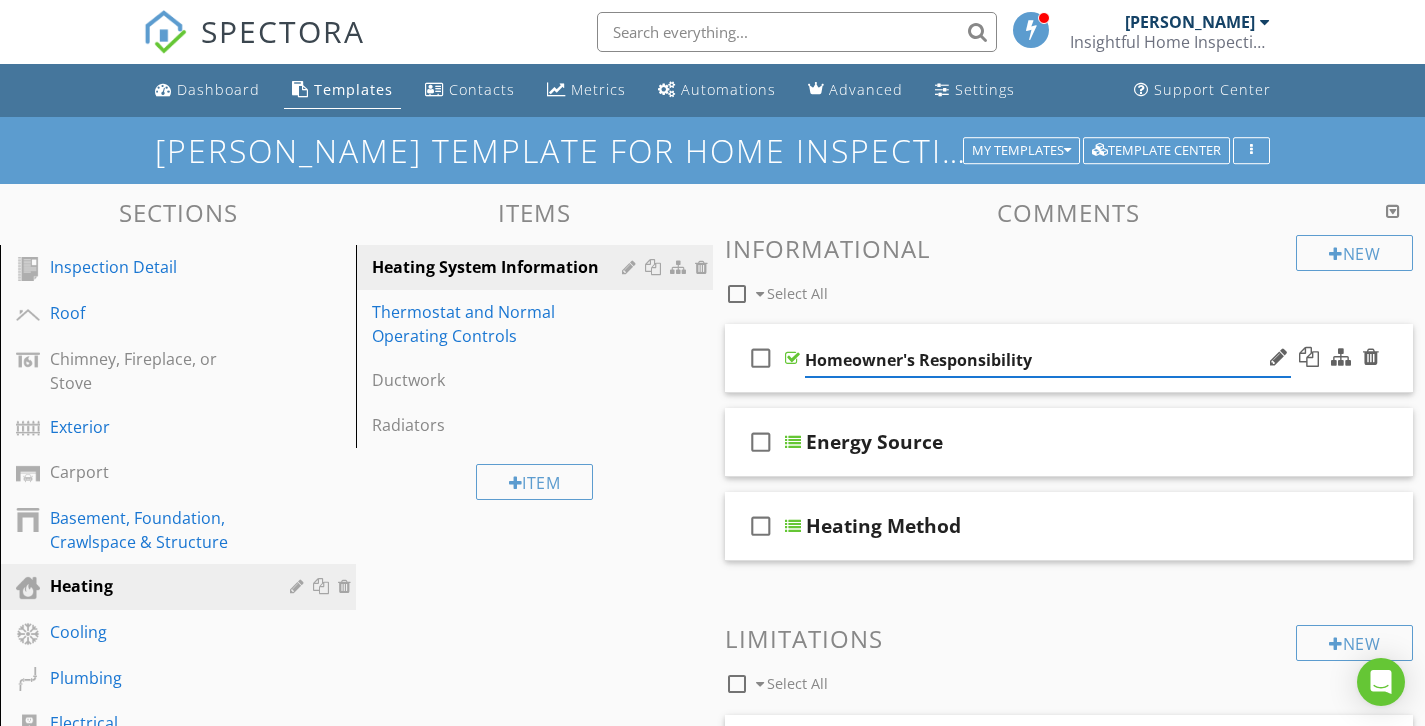 click on "Homeowner's Responsibility" at bounding box center [1048, 360] 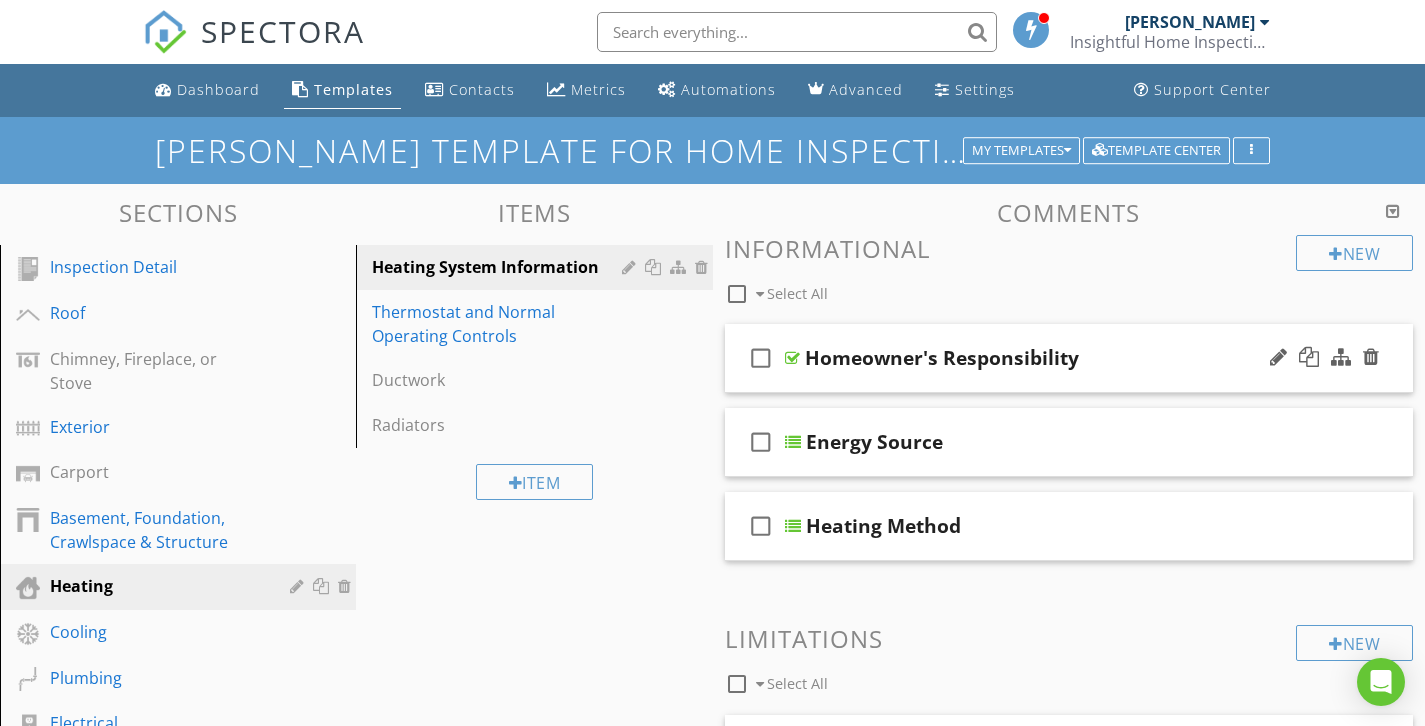 click on "check_box_outline_blank
Homeowner's Responsibility" at bounding box center (1069, 358) 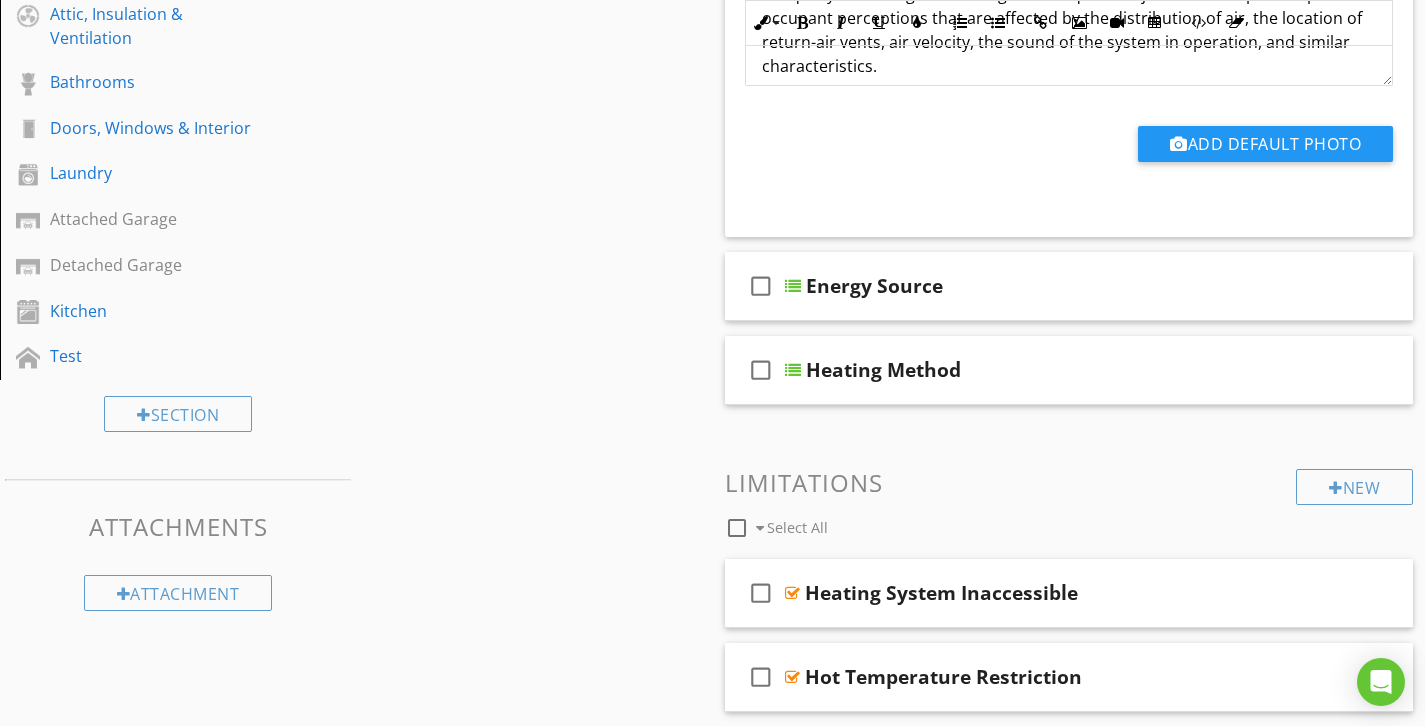 scroll, scrollTop: 612, scrollLeft: 0, axis: vertical 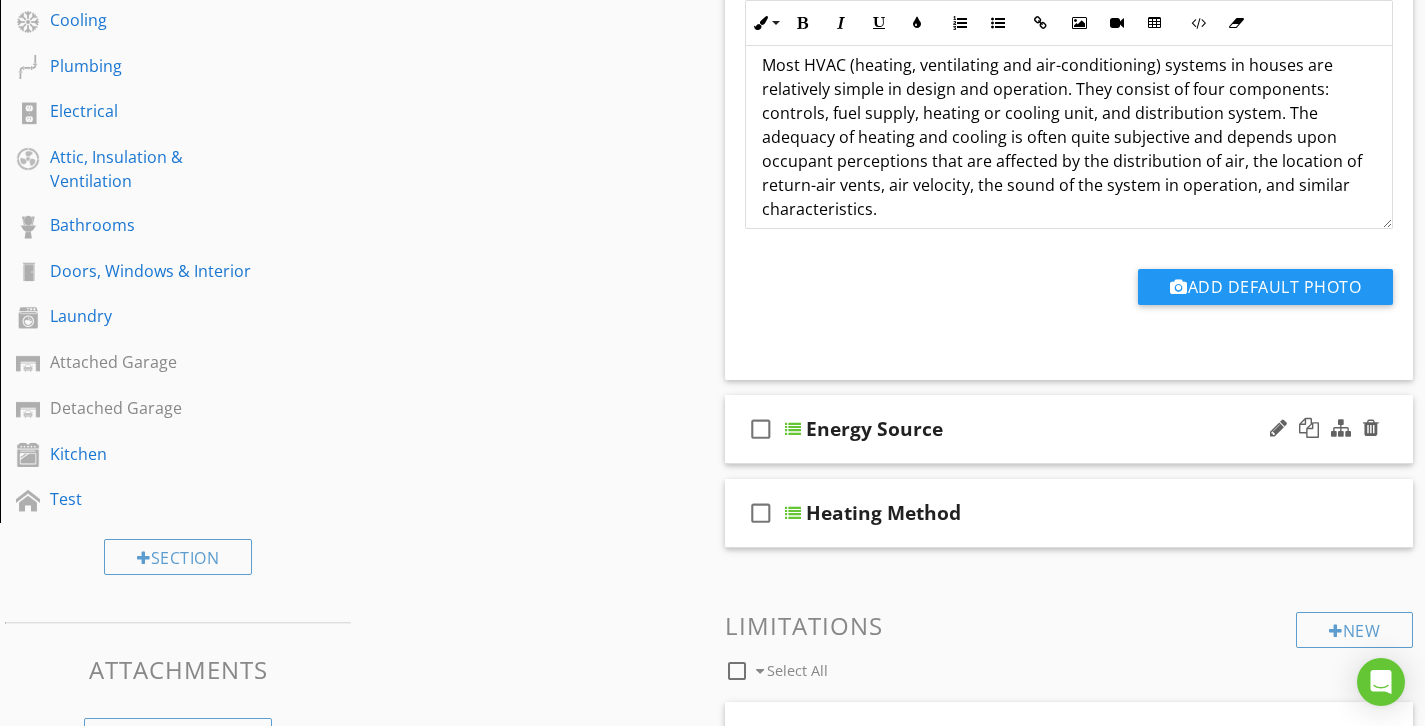click on "check_box_outline_blank
Energy Source" at bounding box center [1069, 429] 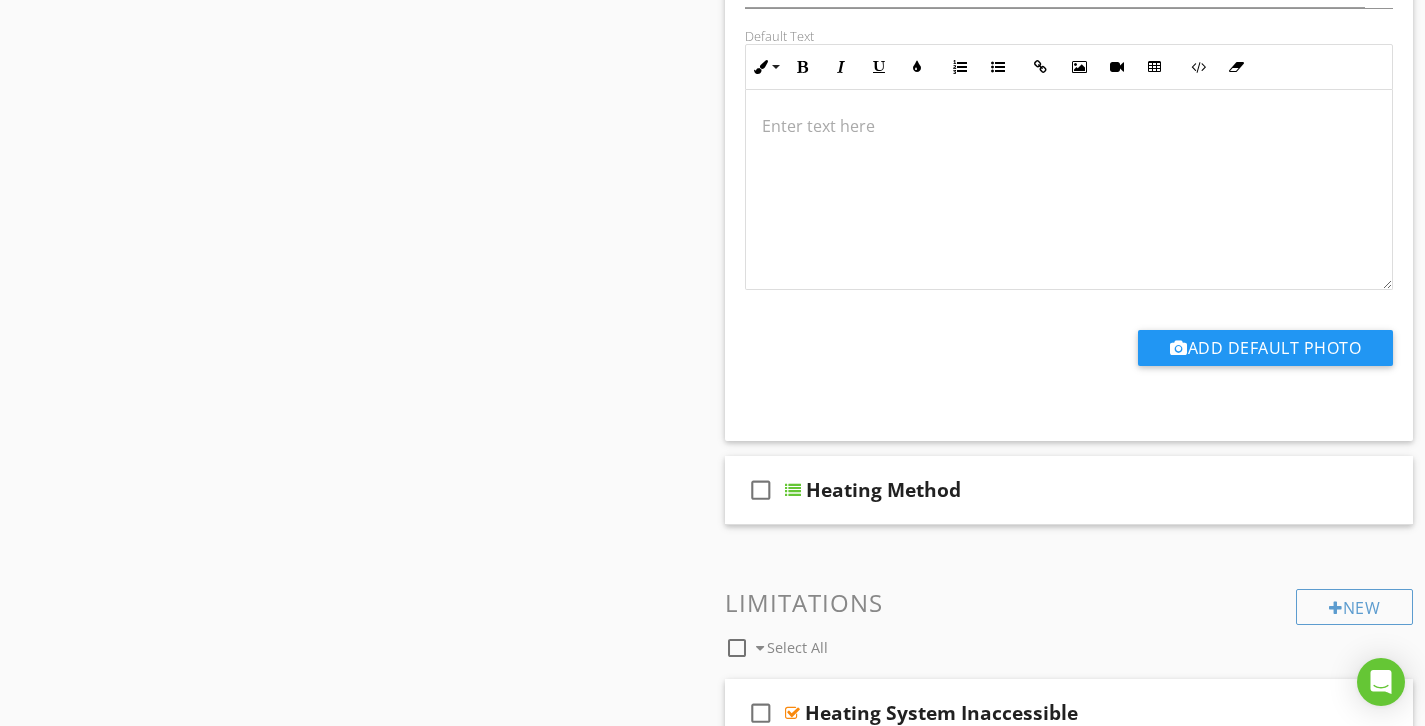 scroll, scrollTop: 1455, scrollLeft: 0, axis: vertical 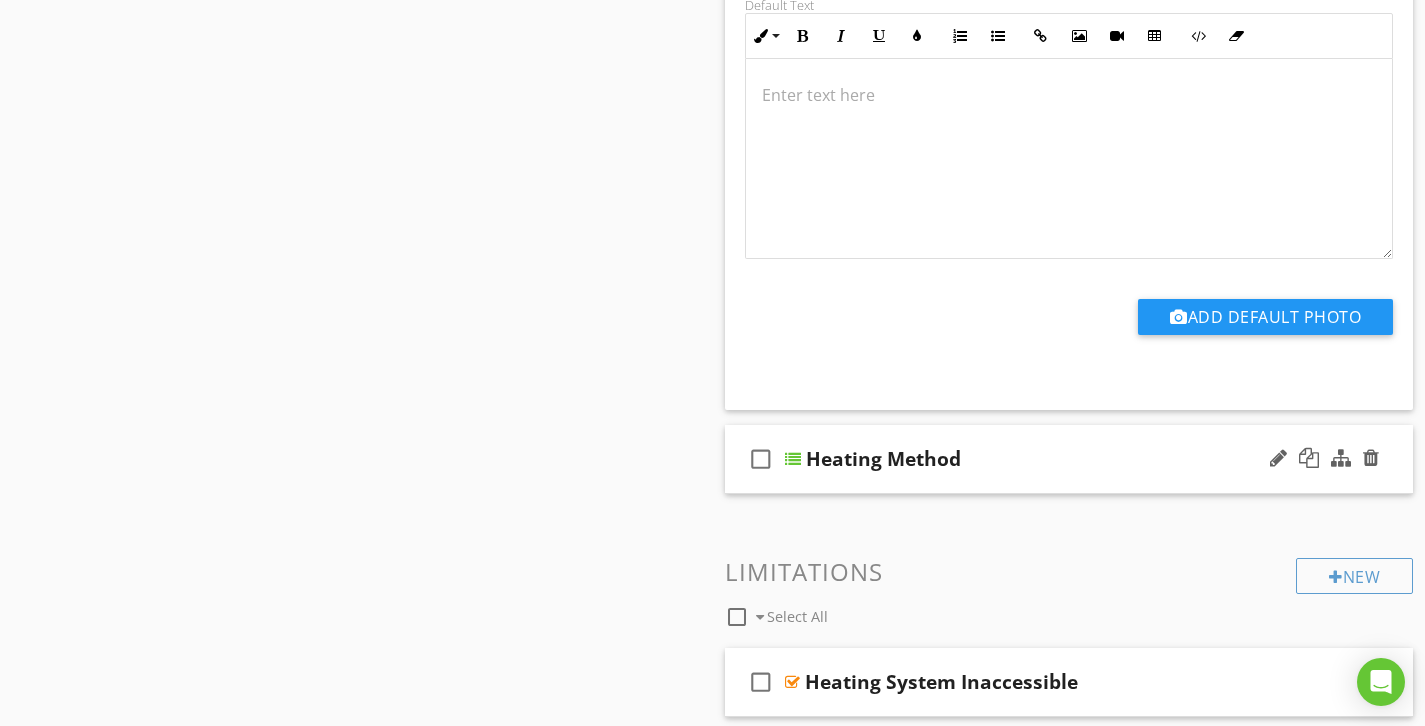 click on "check_box_outline_blank
Heating Method" at bounding box center (1069, 459) 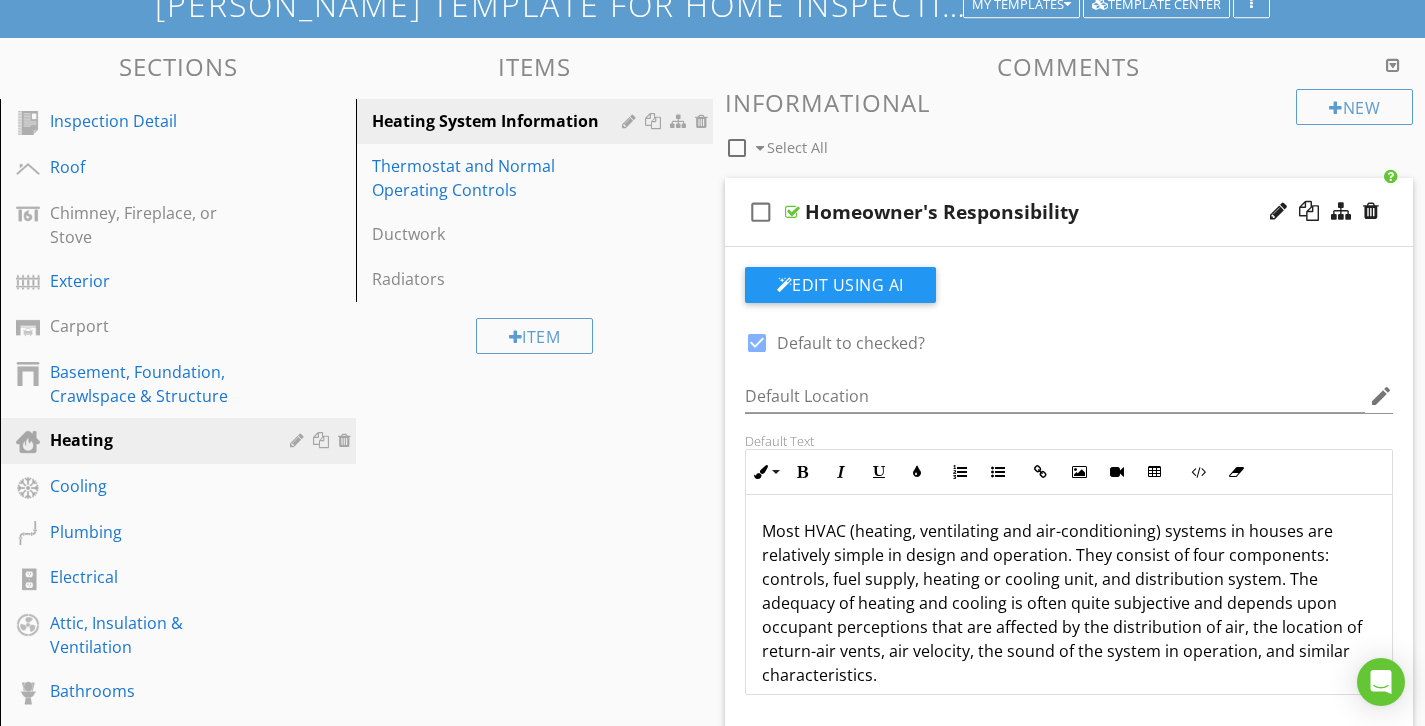 scroll, scrollTop: 105, scrollLeft: 0, axis: vertical 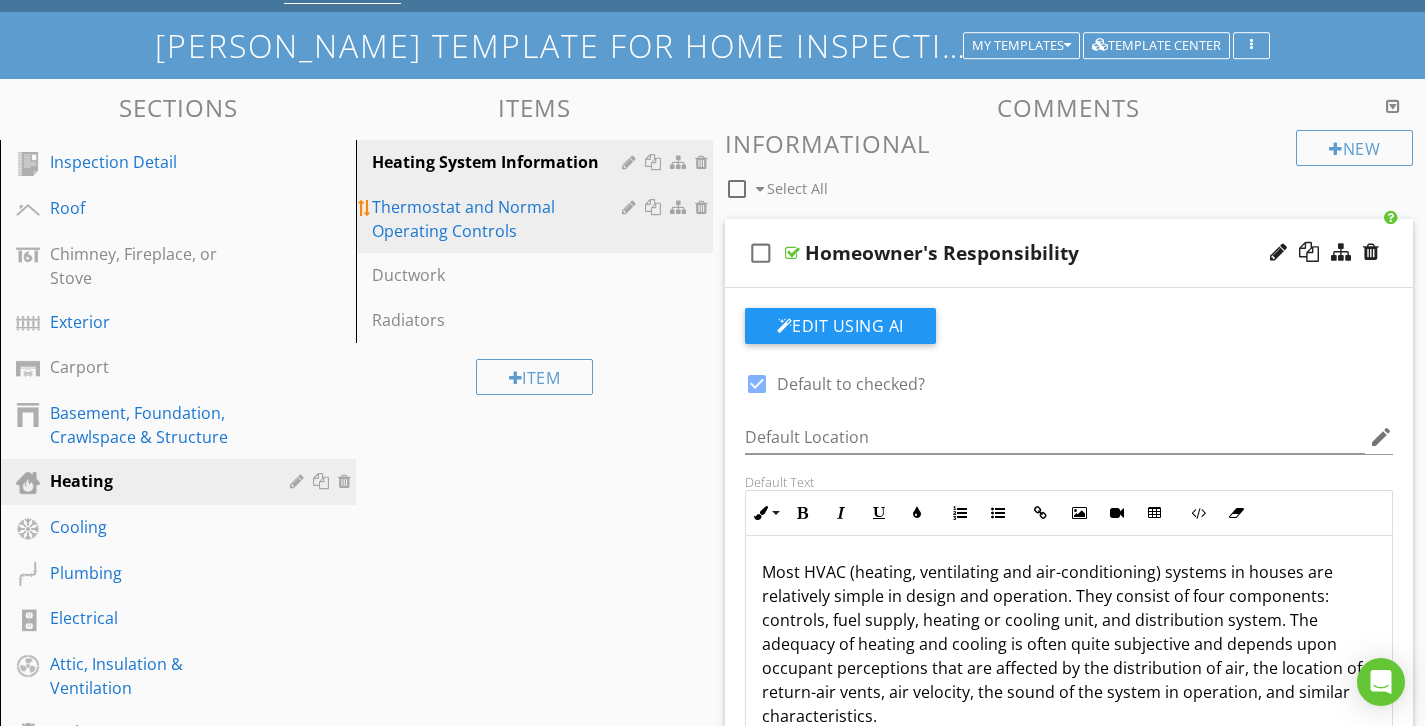 click on "Thermostat and Normal Operating Controls" at bounding box center (499, 219) 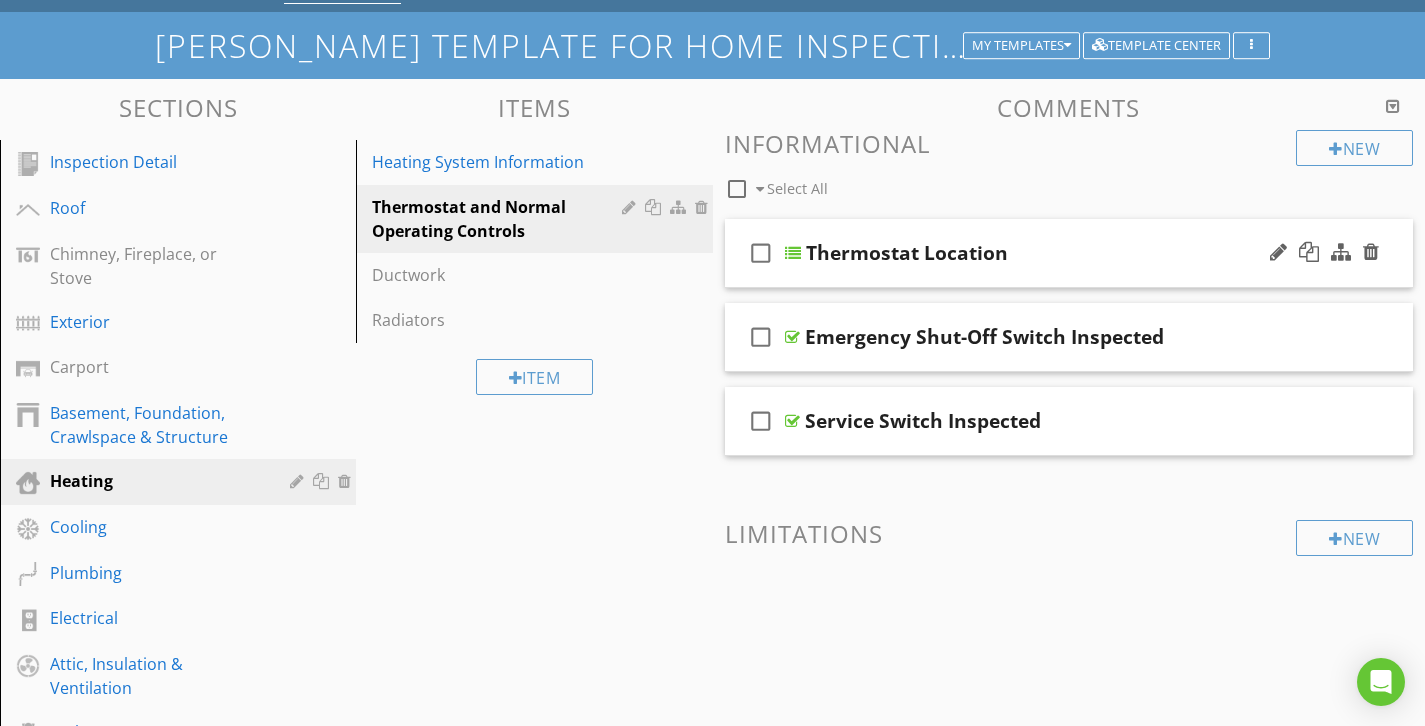 click on "Thermostat Location" at bounding box center (1049, 253) 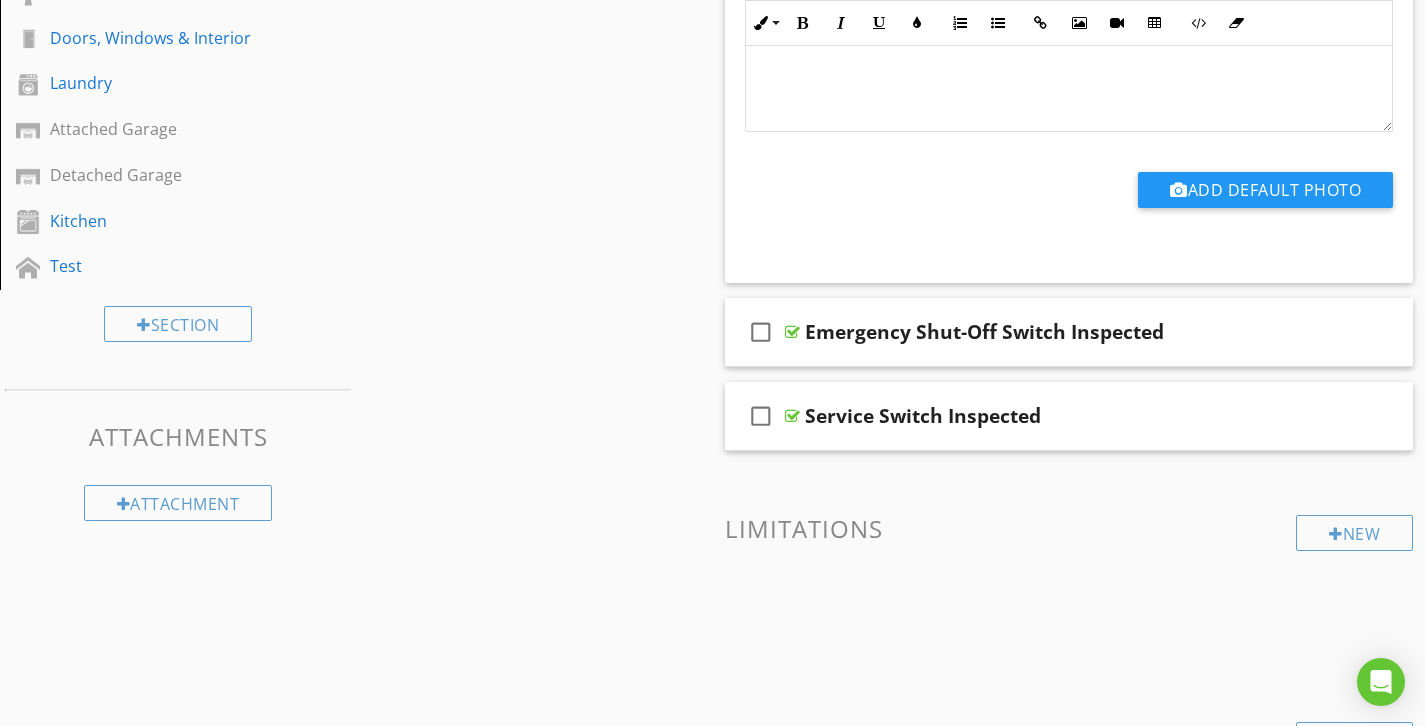 scroll, scrollTop: 849, scrollLeft: 0, axis: vertical 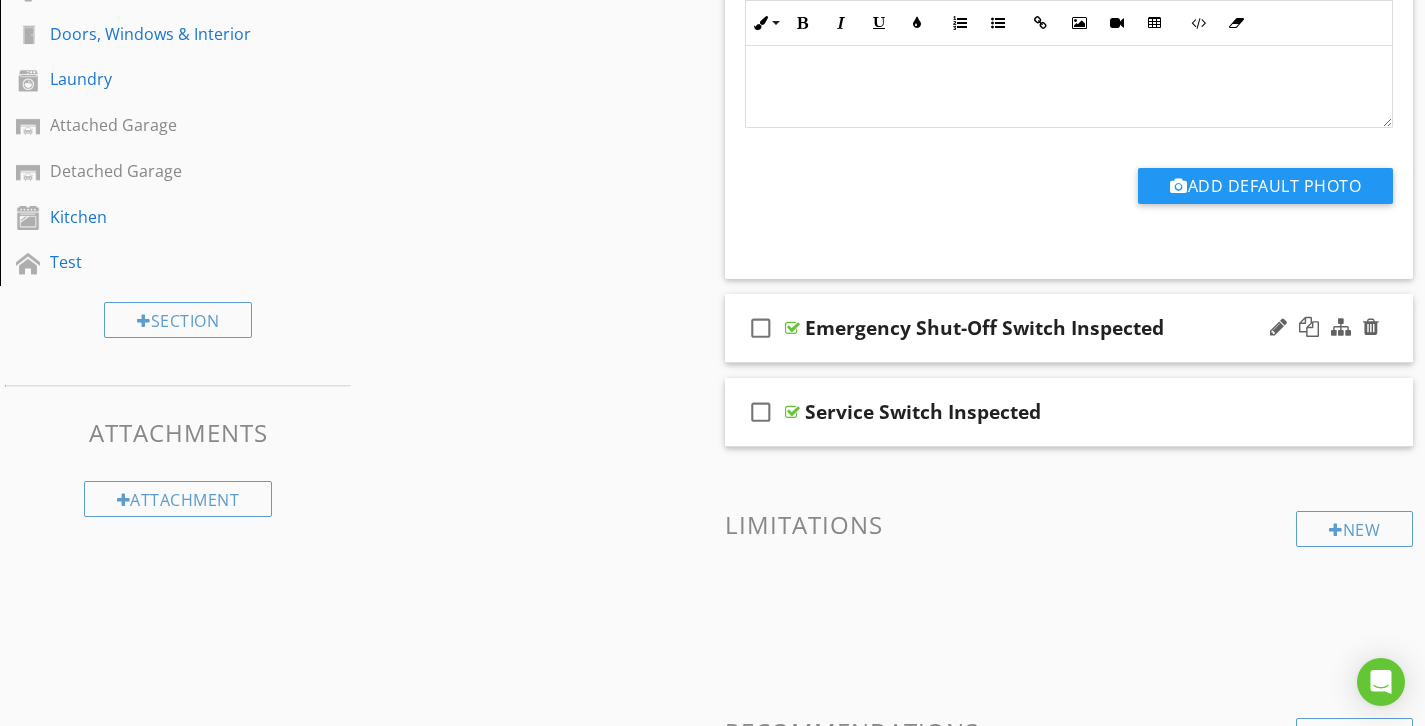click on "check_box_outline_blank
Emergency Shut-Off Switch Inspected" at bounding box center (1069, 328) 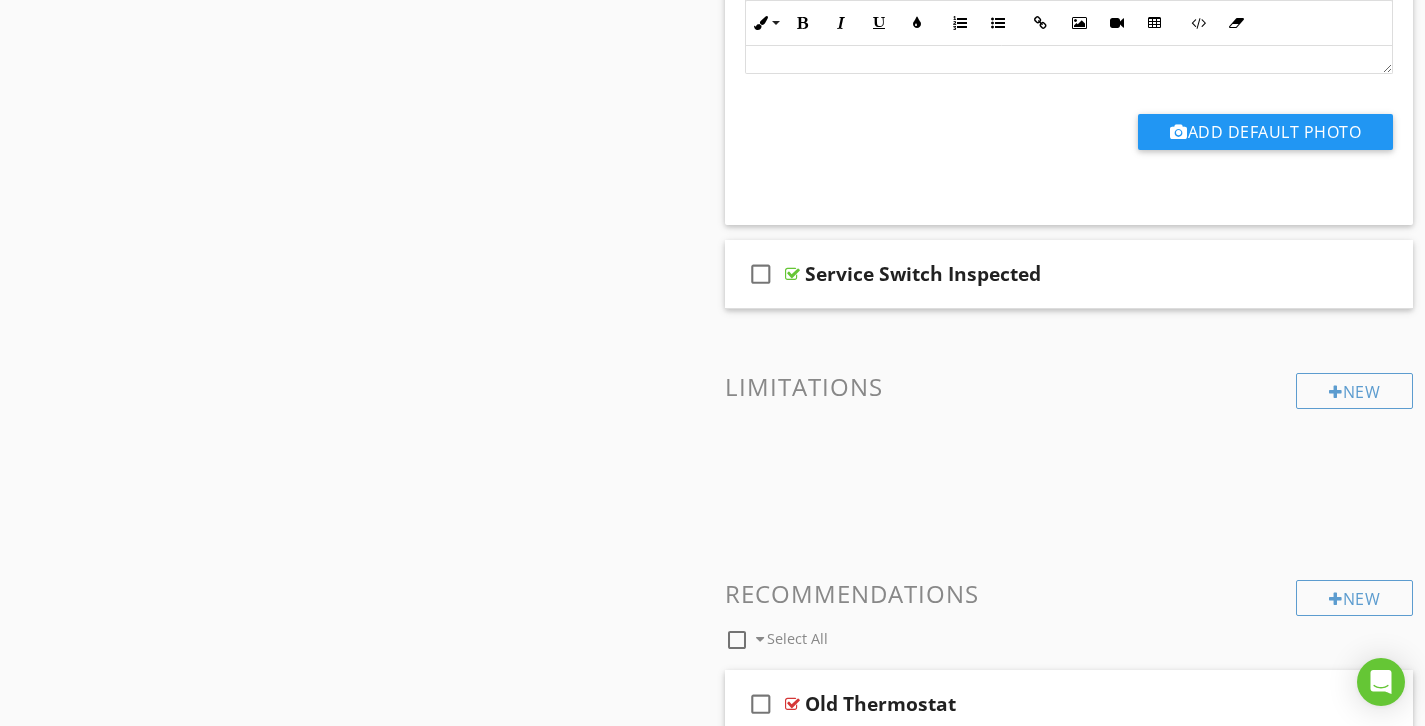 scroll, scrollTop: 1588, scrollLeft: 0, axis: vertical 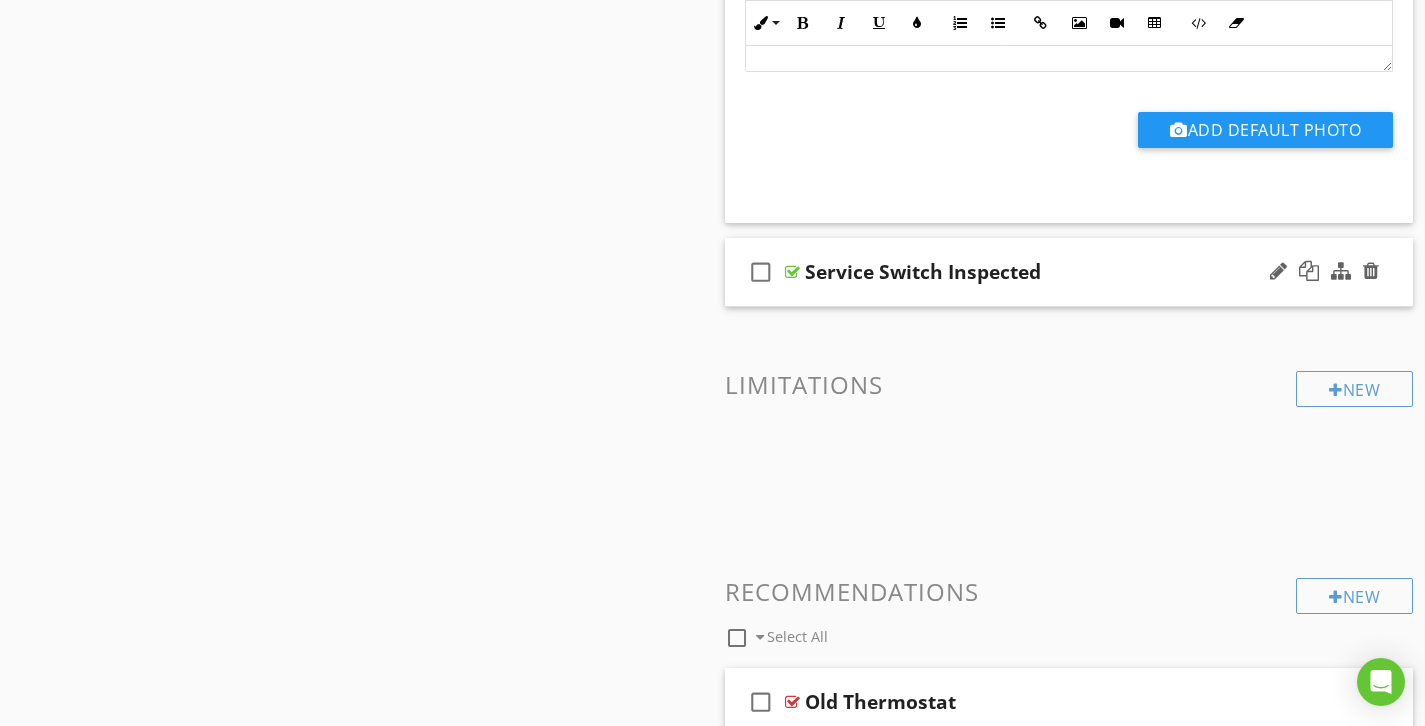click on "check_box_outline_blank
Service Switch Inspected" at bounding box center [1069, 272] 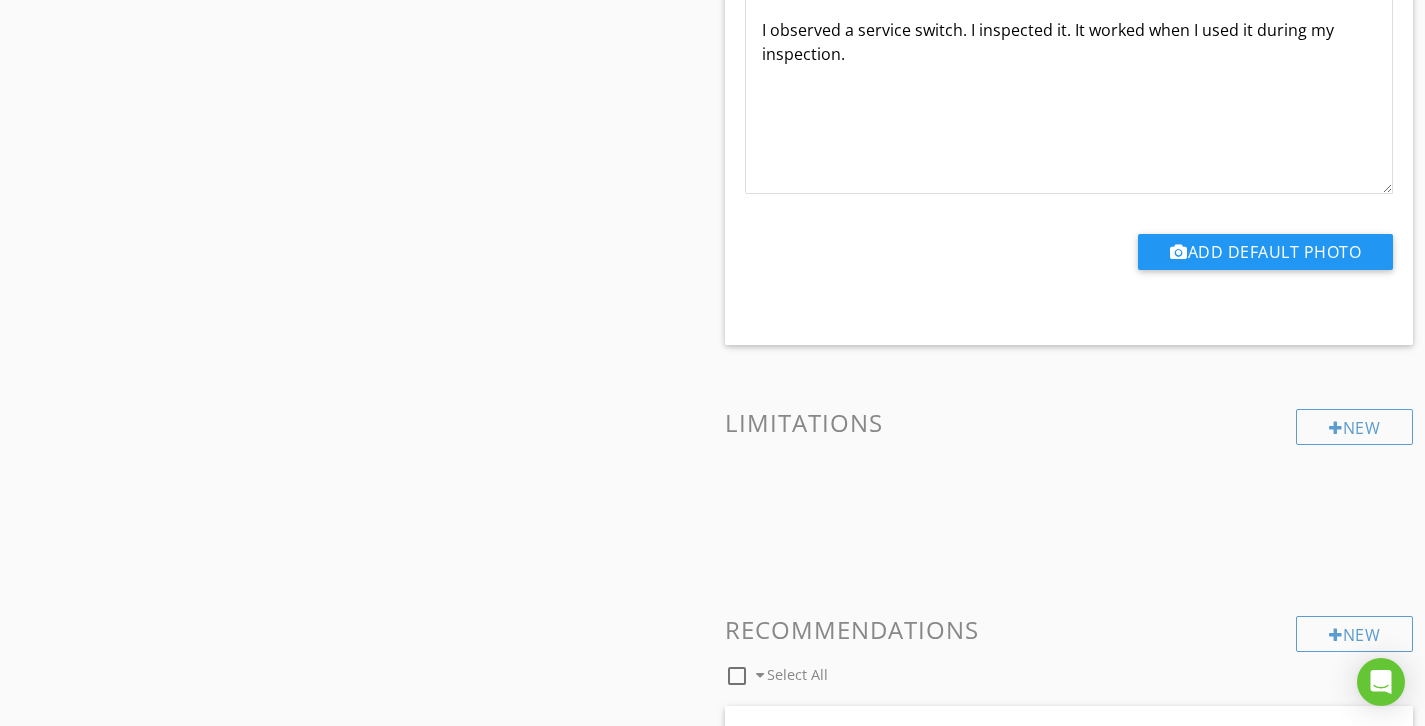 scroll, scrollTop: 0, scrollLeft: 0, axis: both 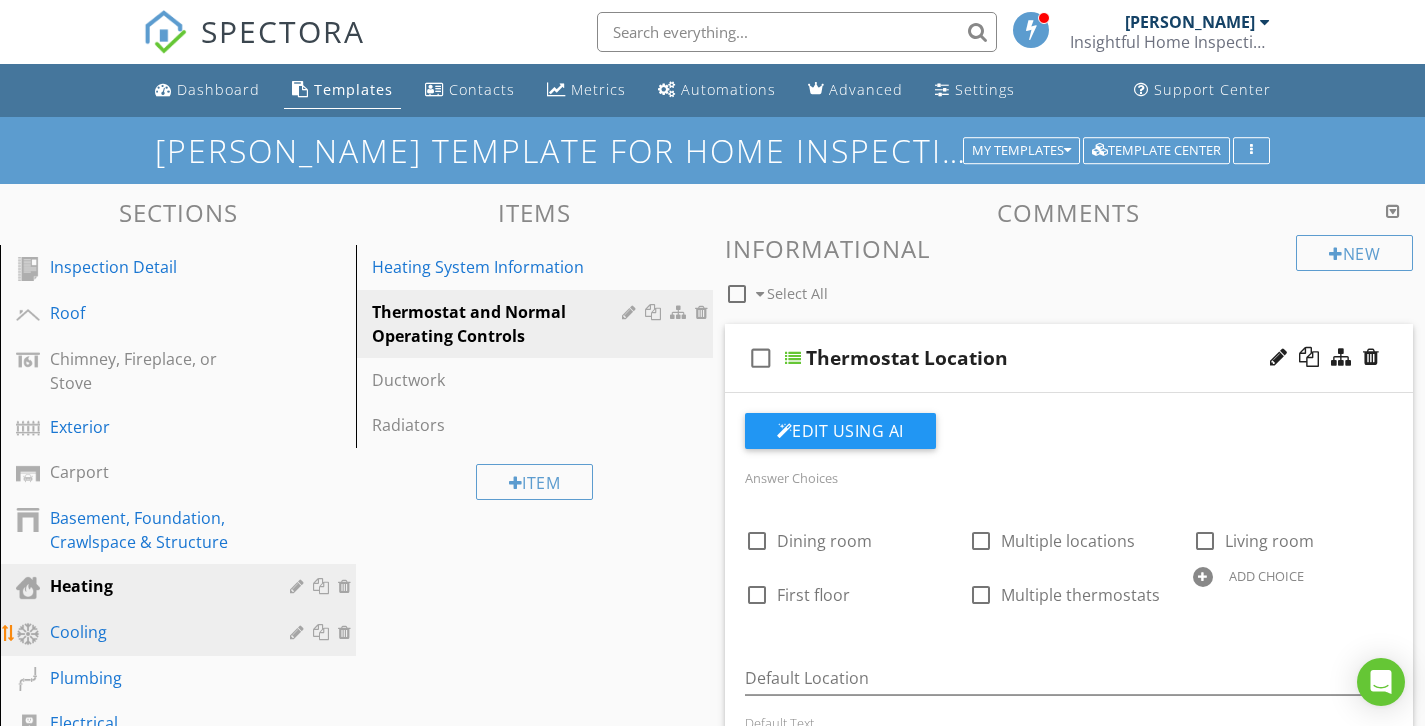 click on "Cooling" at bounding box center [181, 633] 